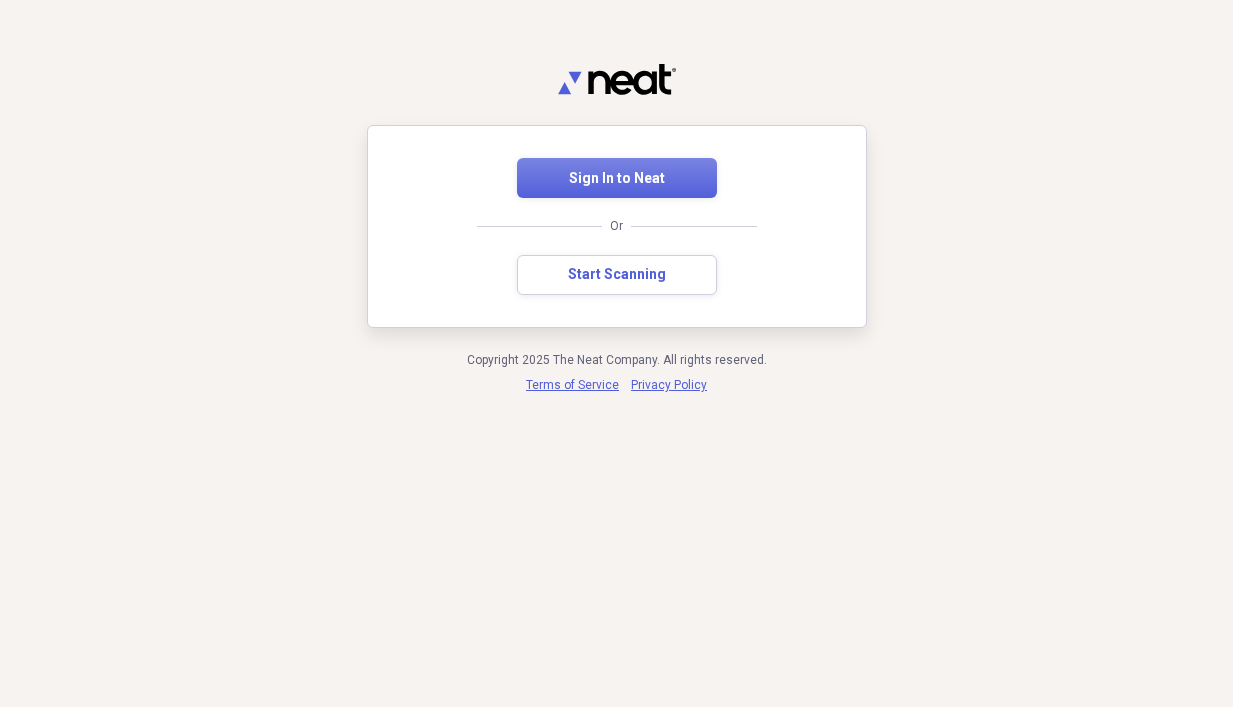 scroll, scrollTop: 0, scrollLeft: 0, axis: both 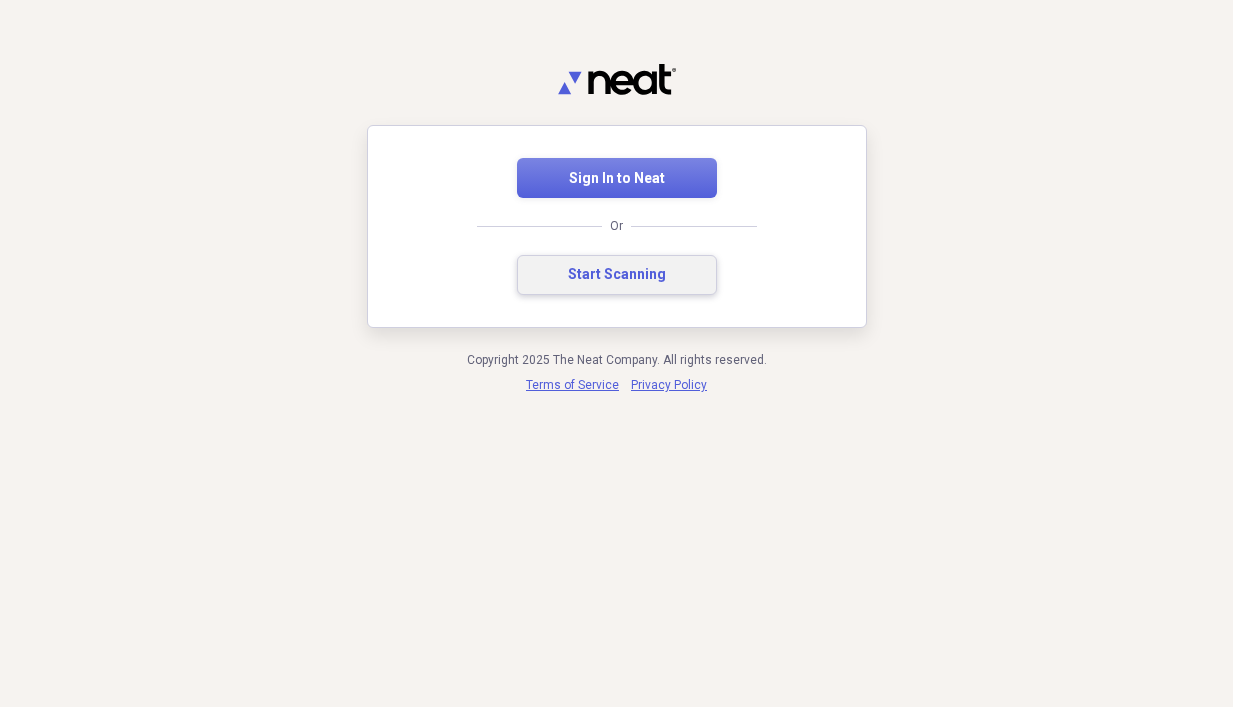 click on "Start Scanning" at bounding box center (617, 275) 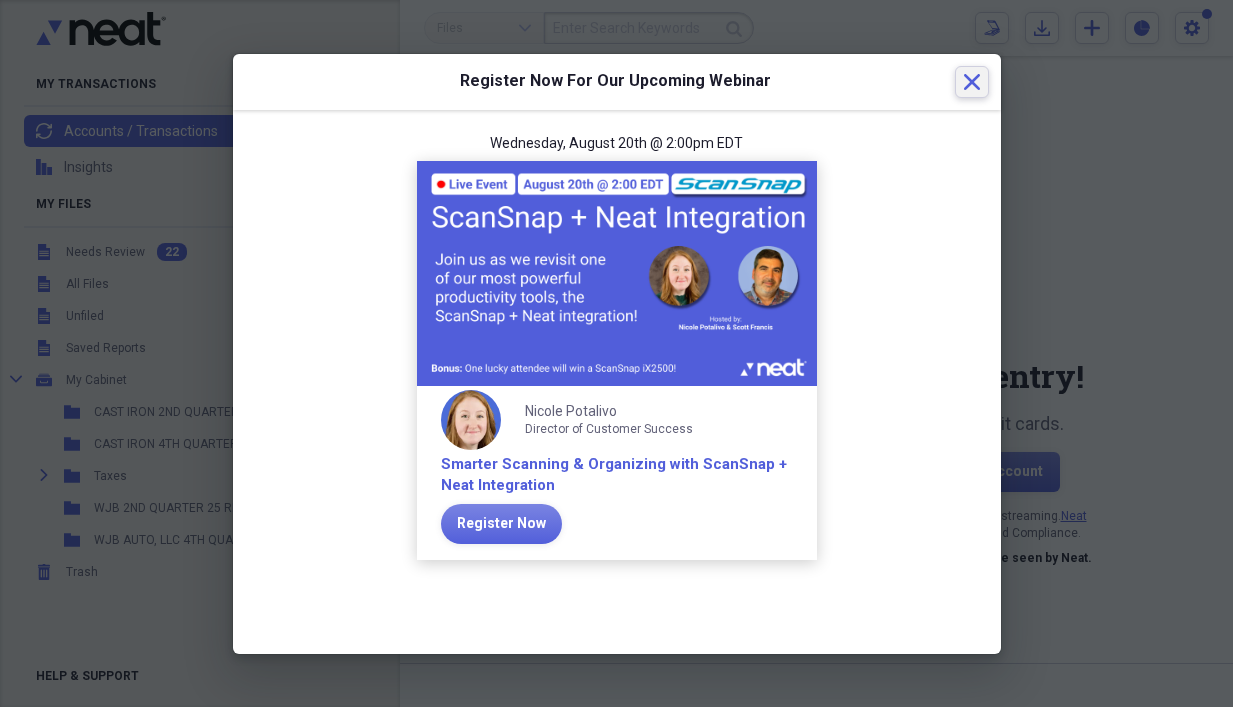 click 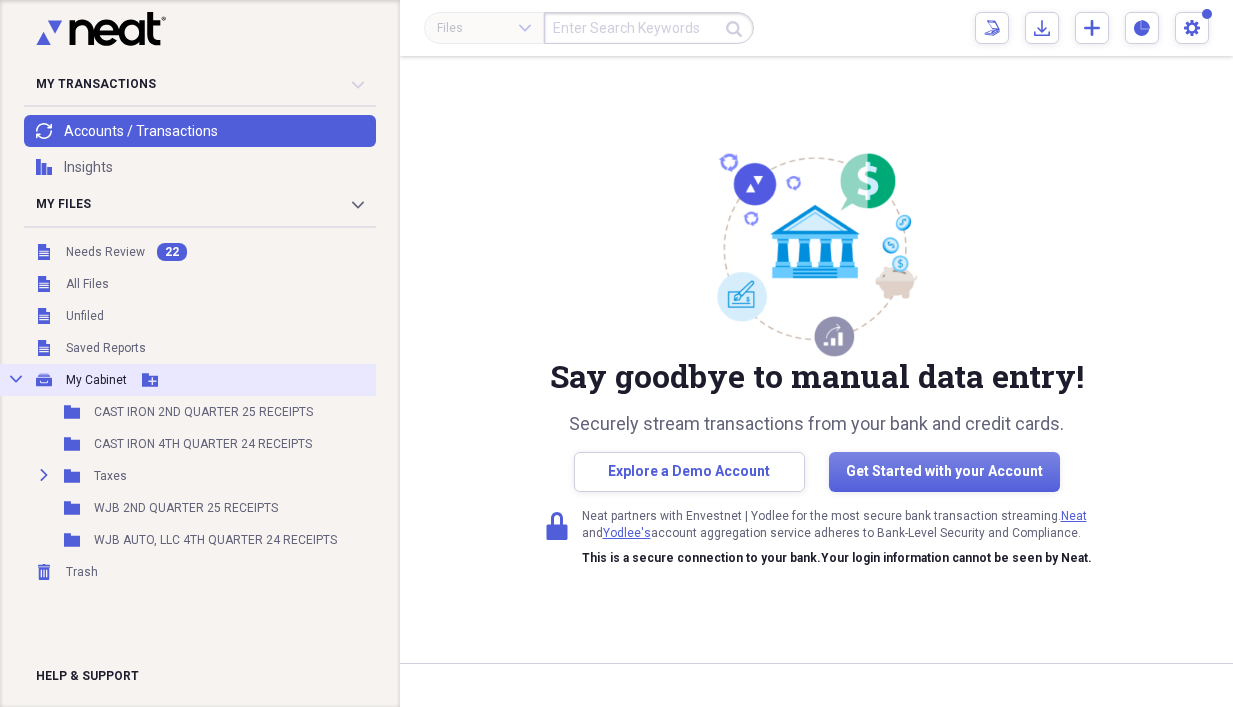click 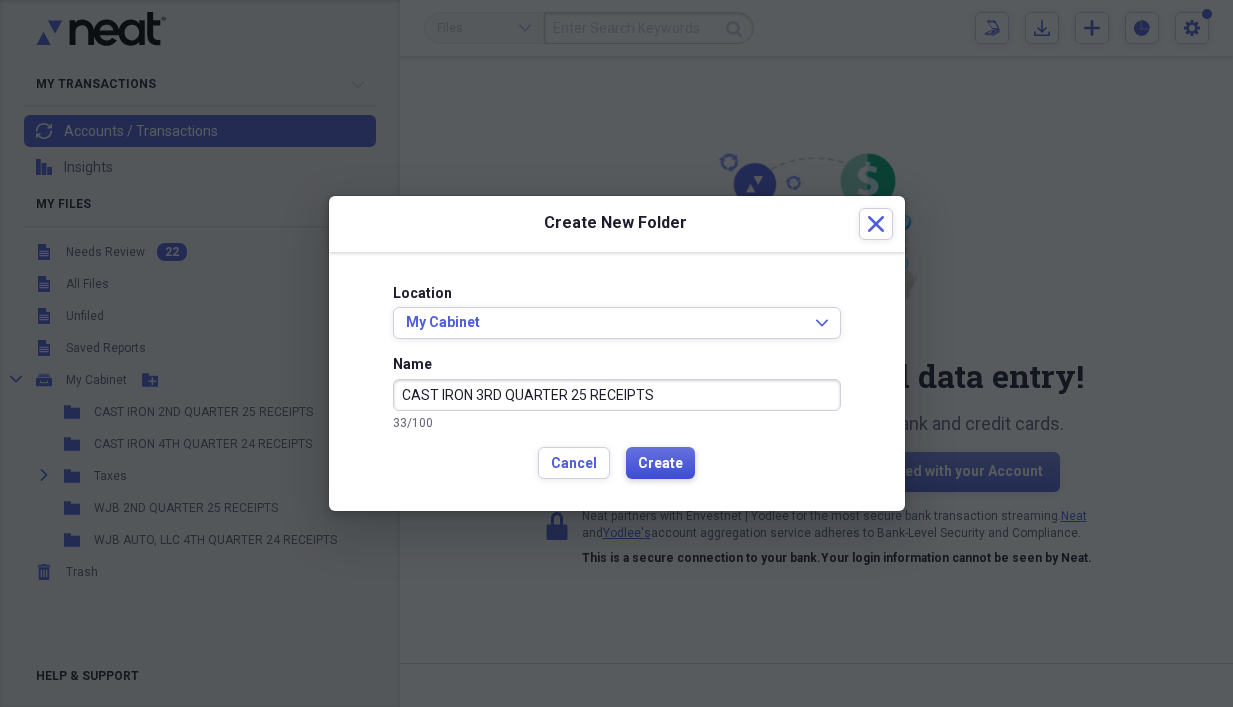 type on "CAST IRON 3RD QUARTER 25 RECEIPTS" 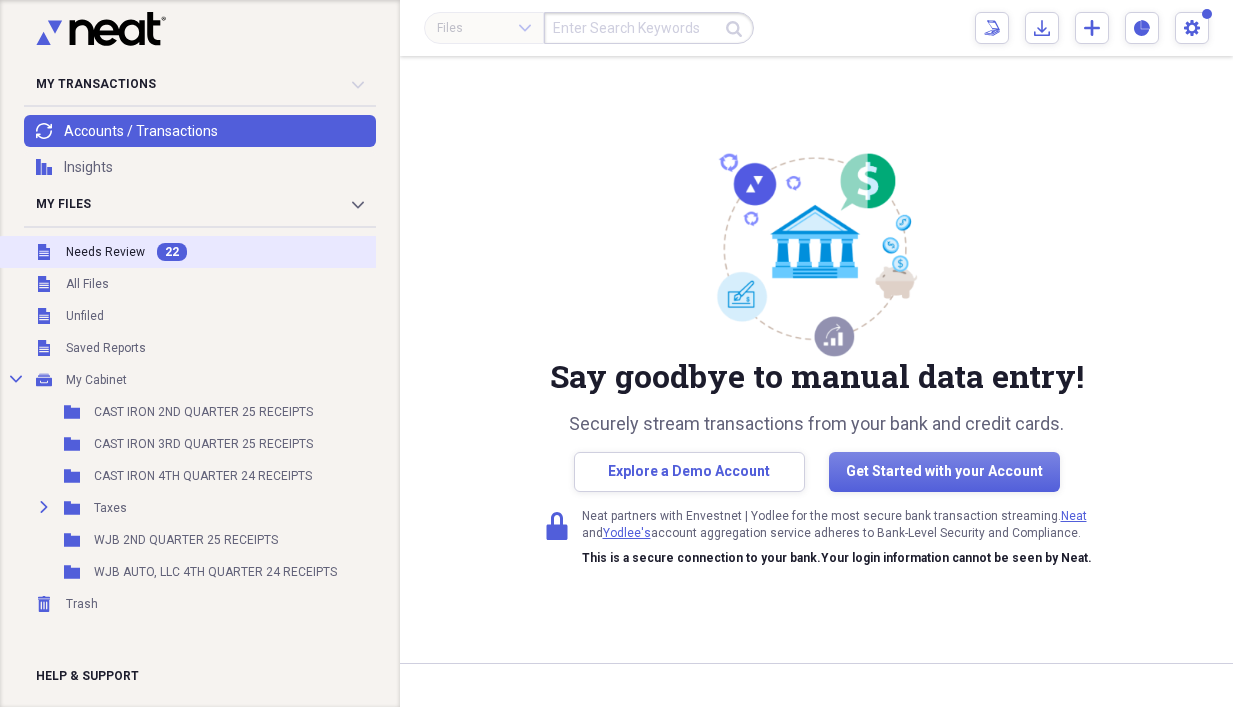 click on "22" at bounding box center (172, 252) 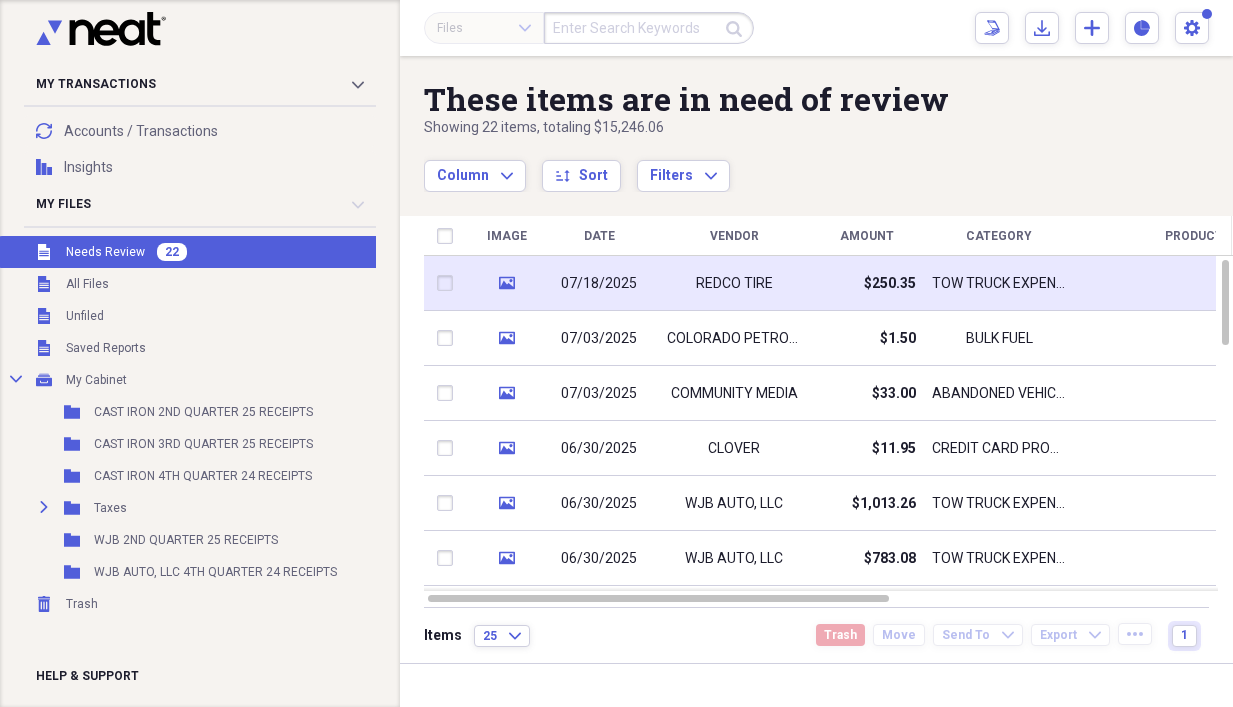 click on "07/18/2025" at bounding box center (599, 284) 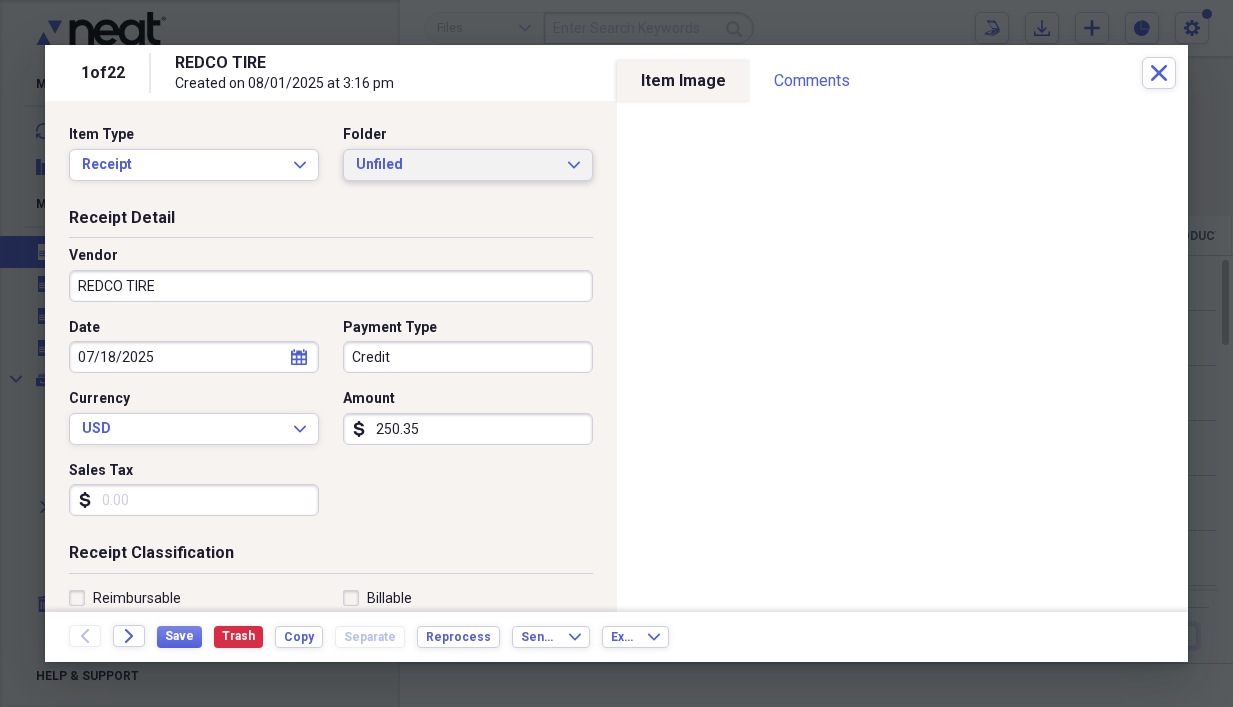 click on "Expand" 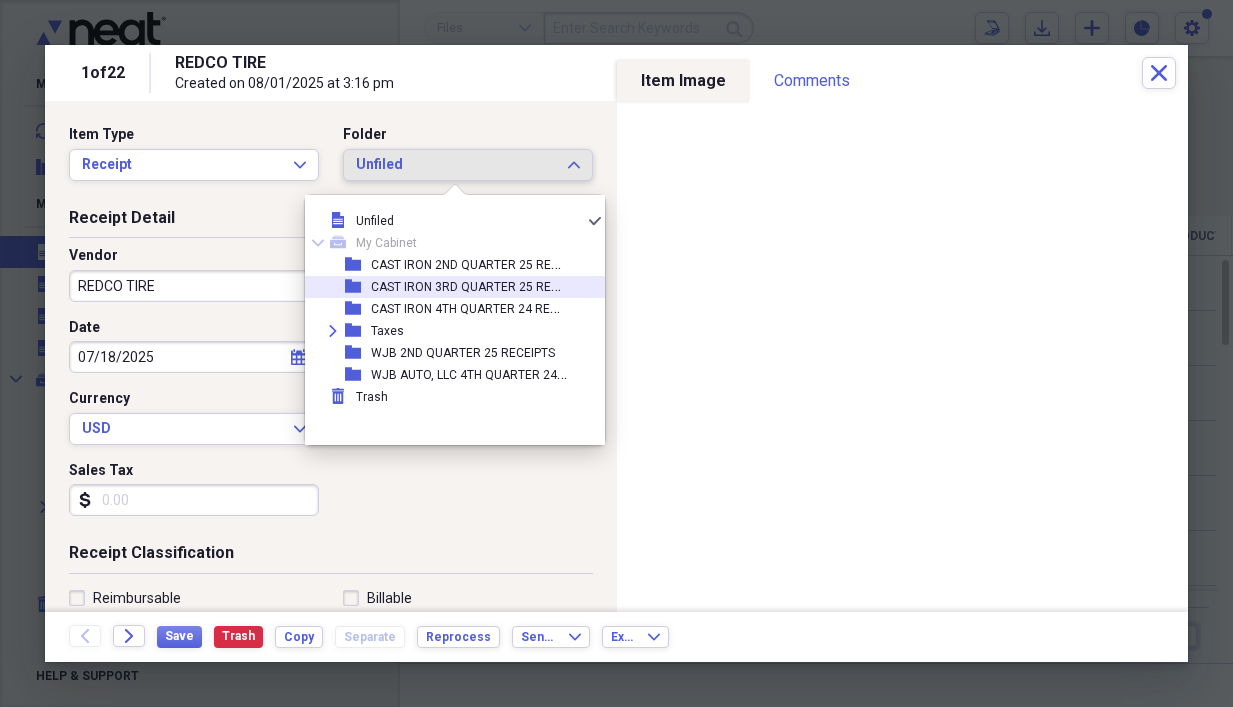 click on "CAST IRON 3RD QUARTER 25 RECEIPTS" at bounding box center (480, 285) 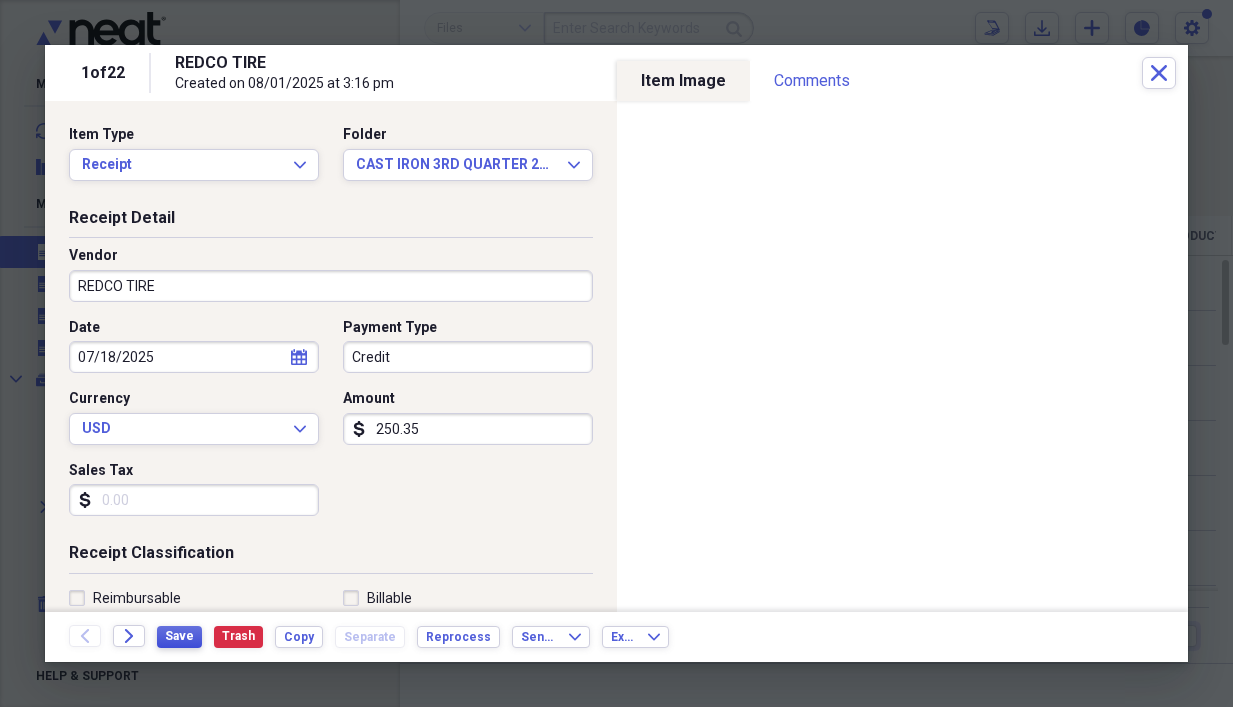 click on "Save" at bounding box center [179, 636] 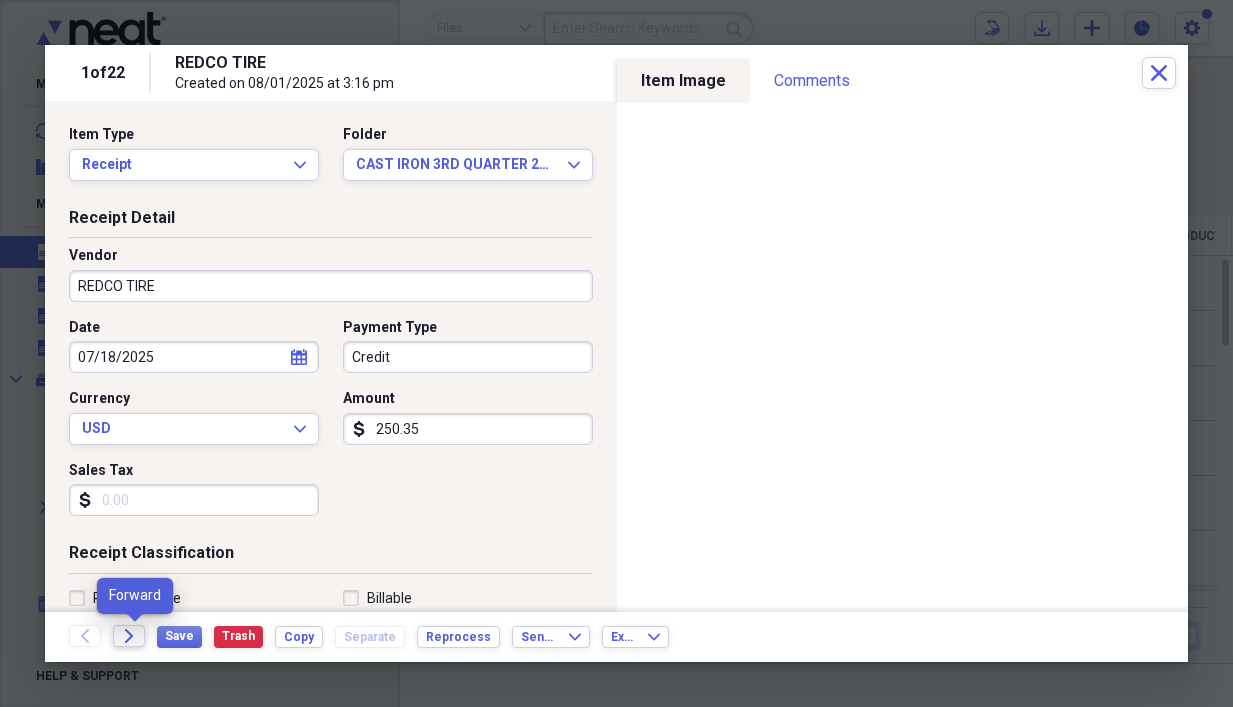click on "Forward" 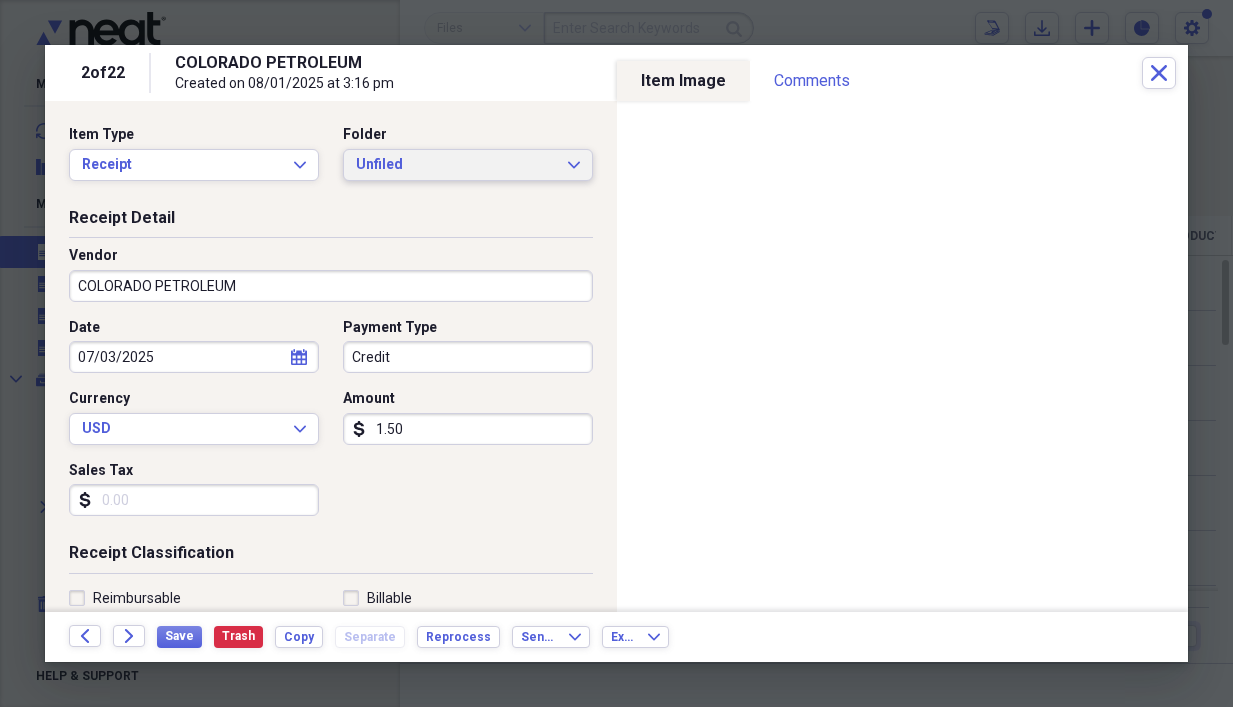 click on "Unfiled" at bounding box center (456, 165) 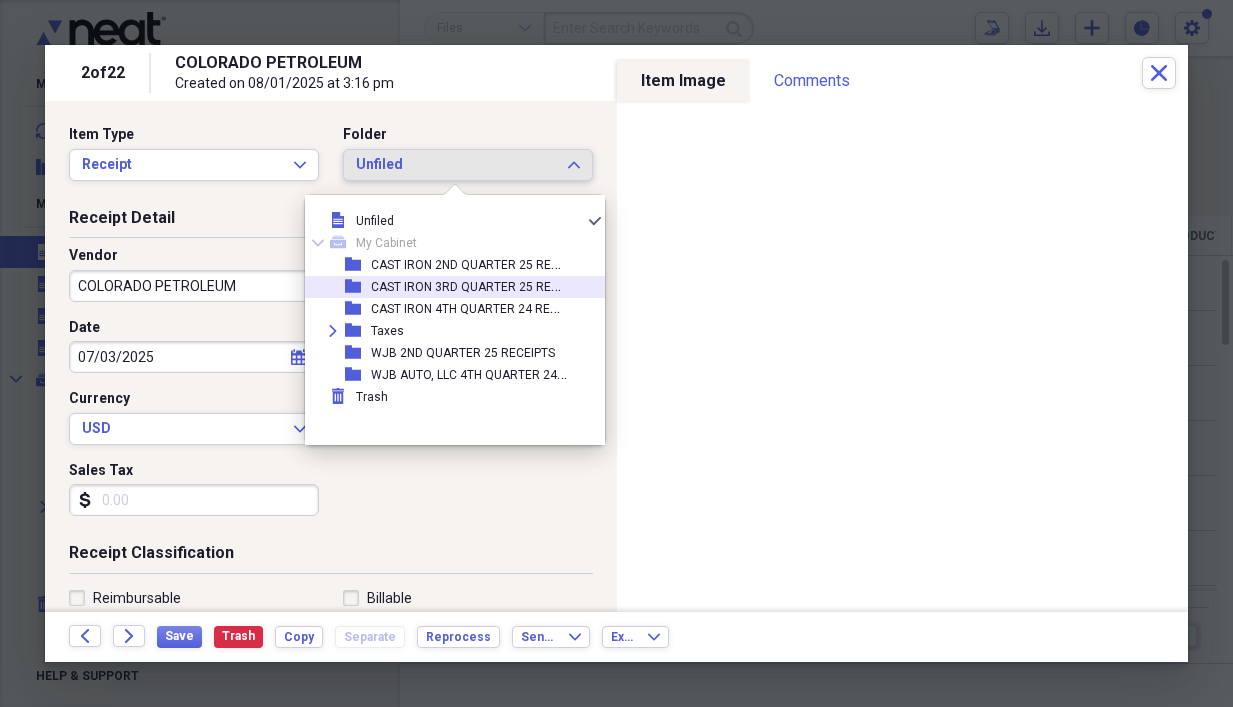 click on "CAST IRON 3RD QUARTER 25 RECEIPTS" at bounding box center [480, 285] 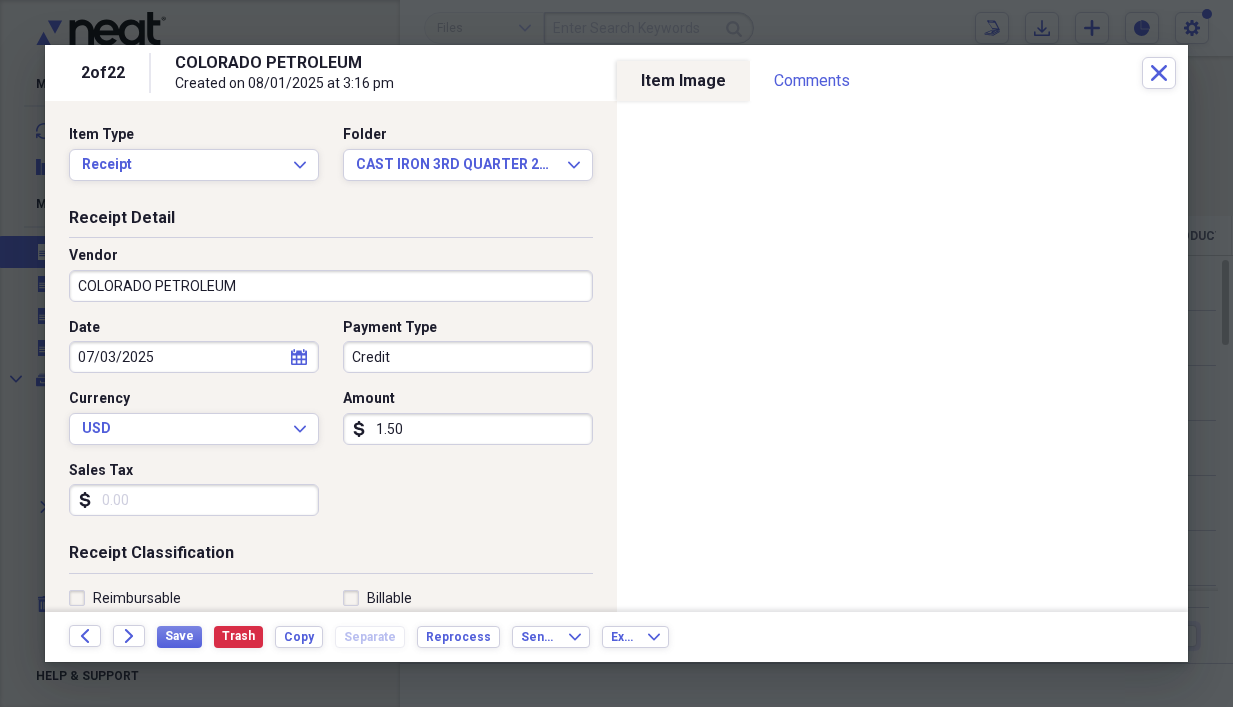 click on "1.50" at bounding box center [468, 429] 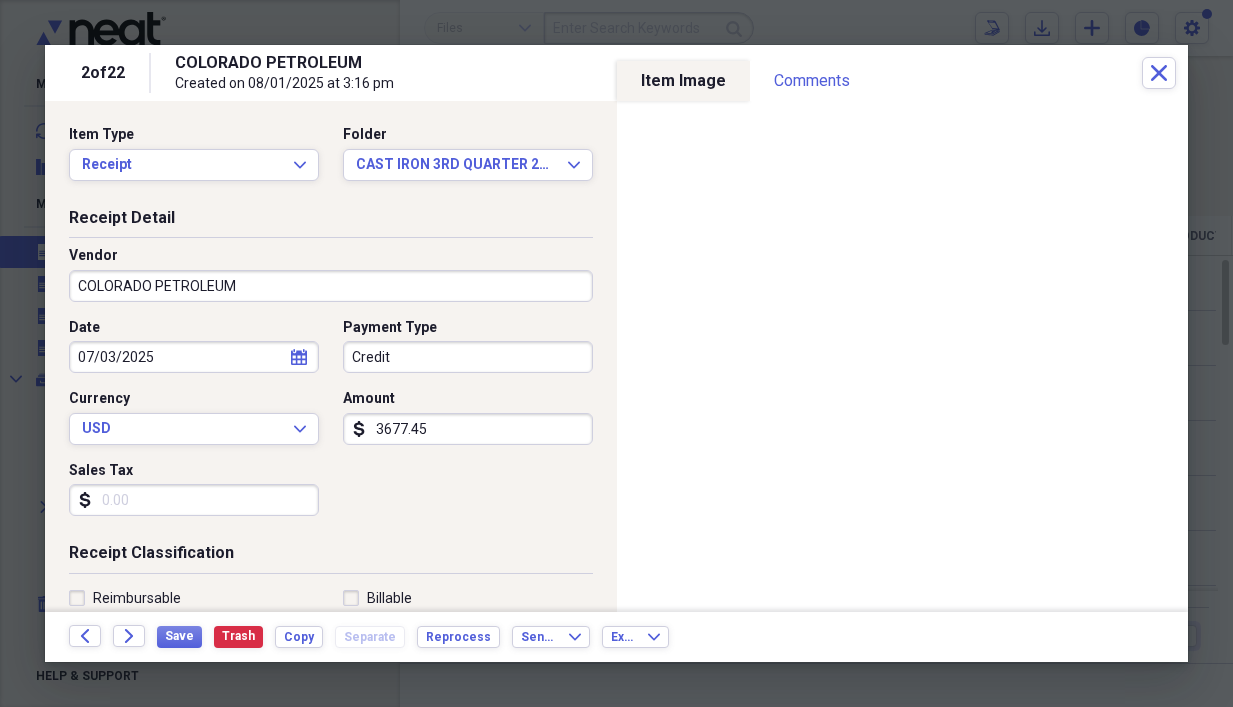 type on "3677.45" 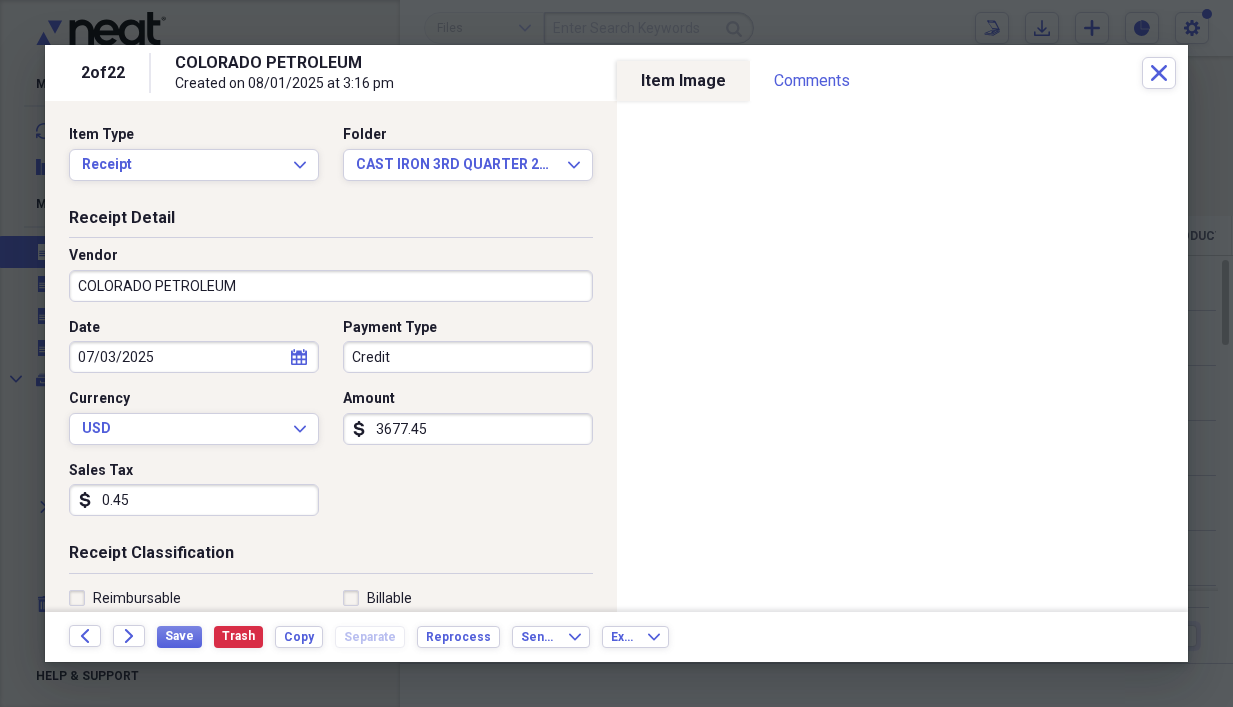 type on "0.04" 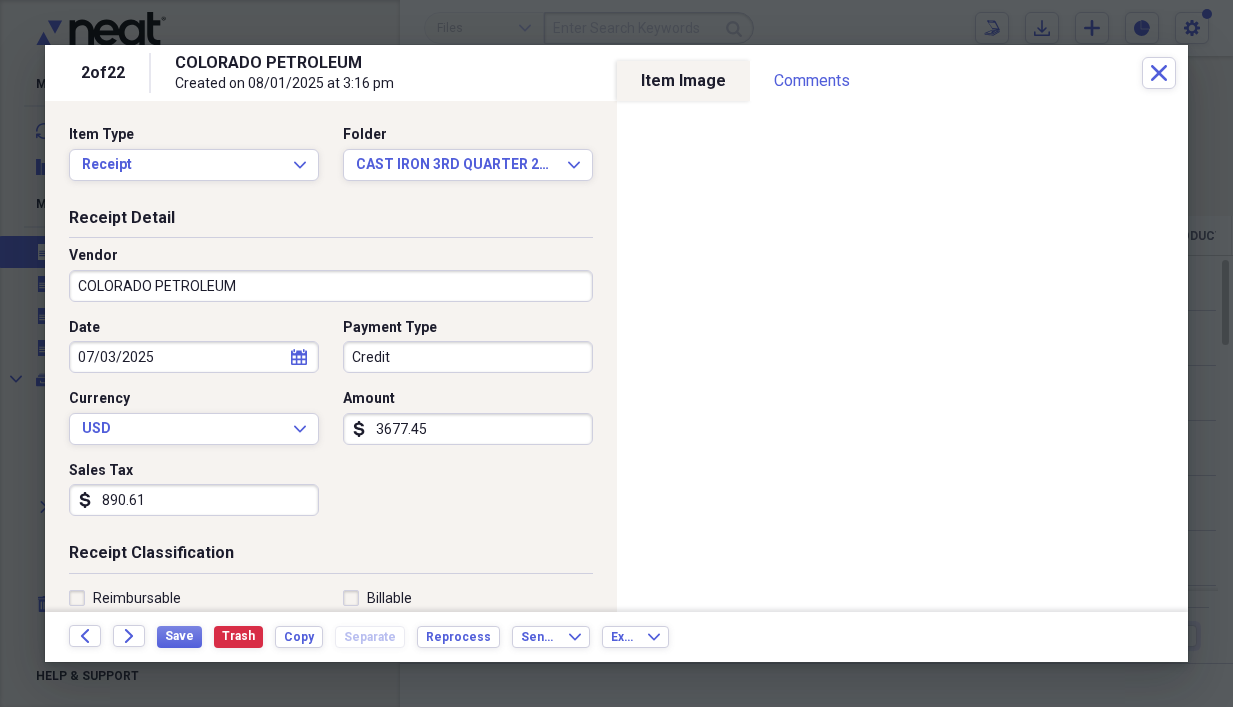 type on "890.61" 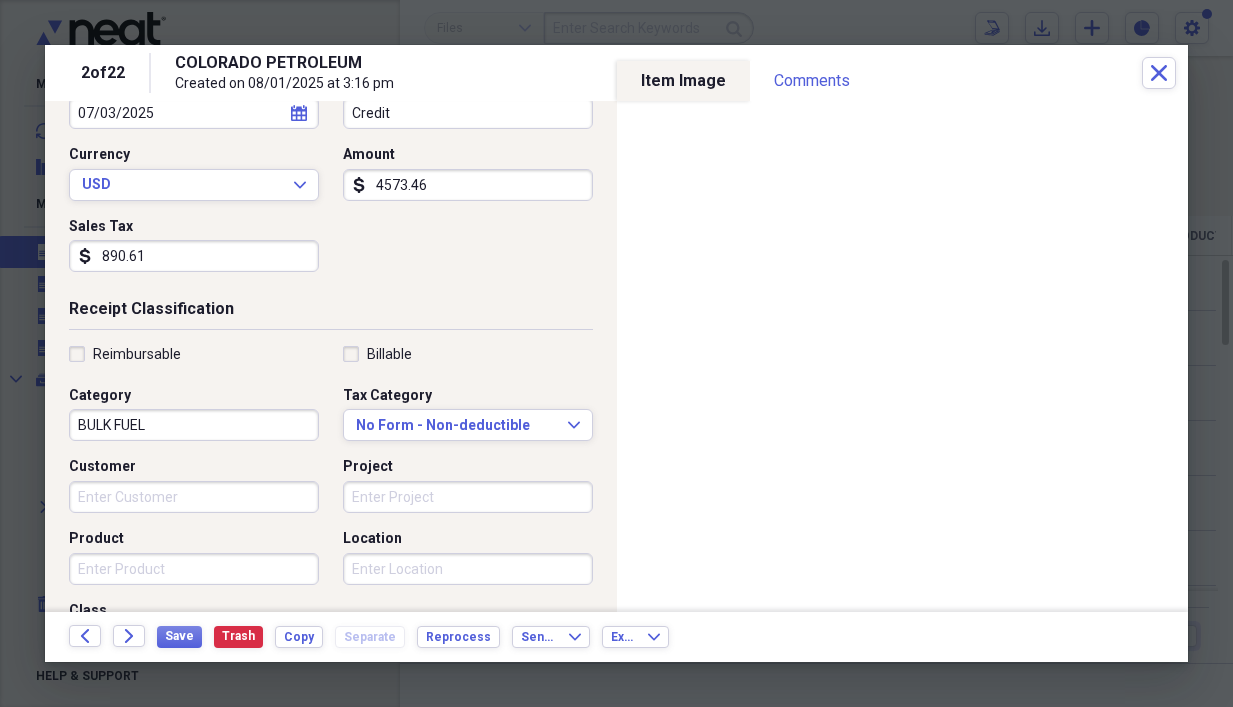 scroll, scrollTop: 261, scrollLeft: 0, axis: vertical 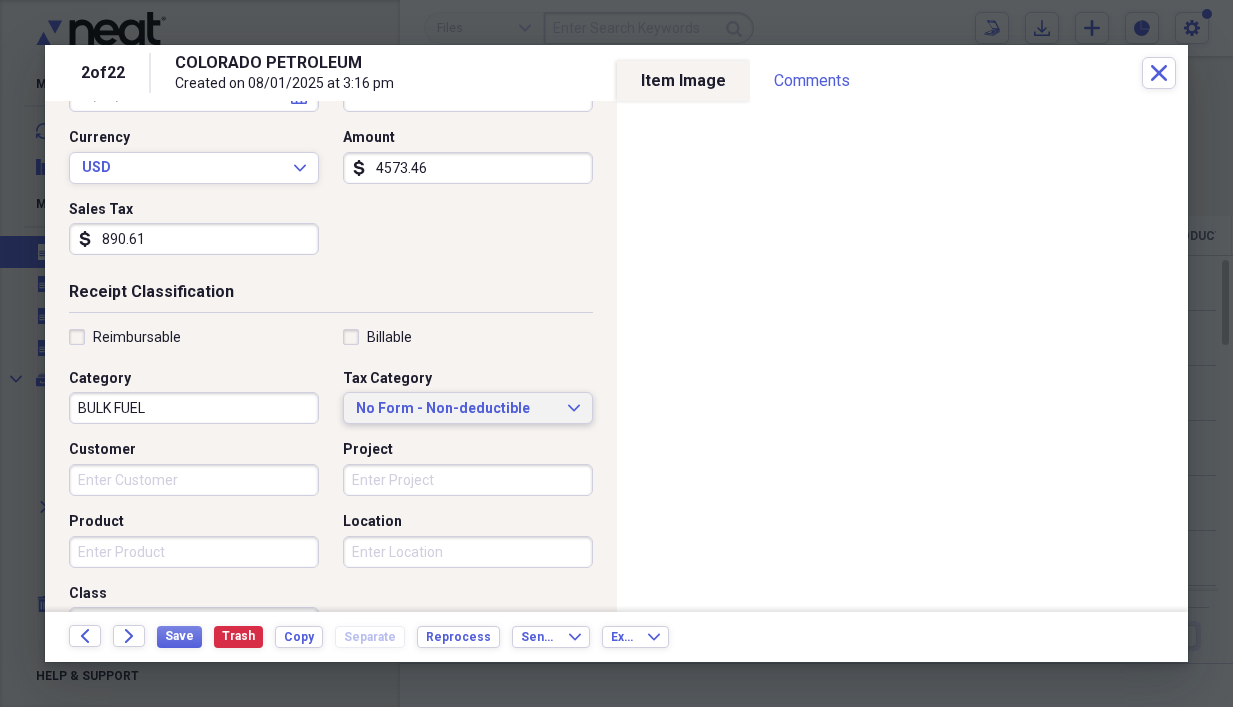 type on "4573.46" 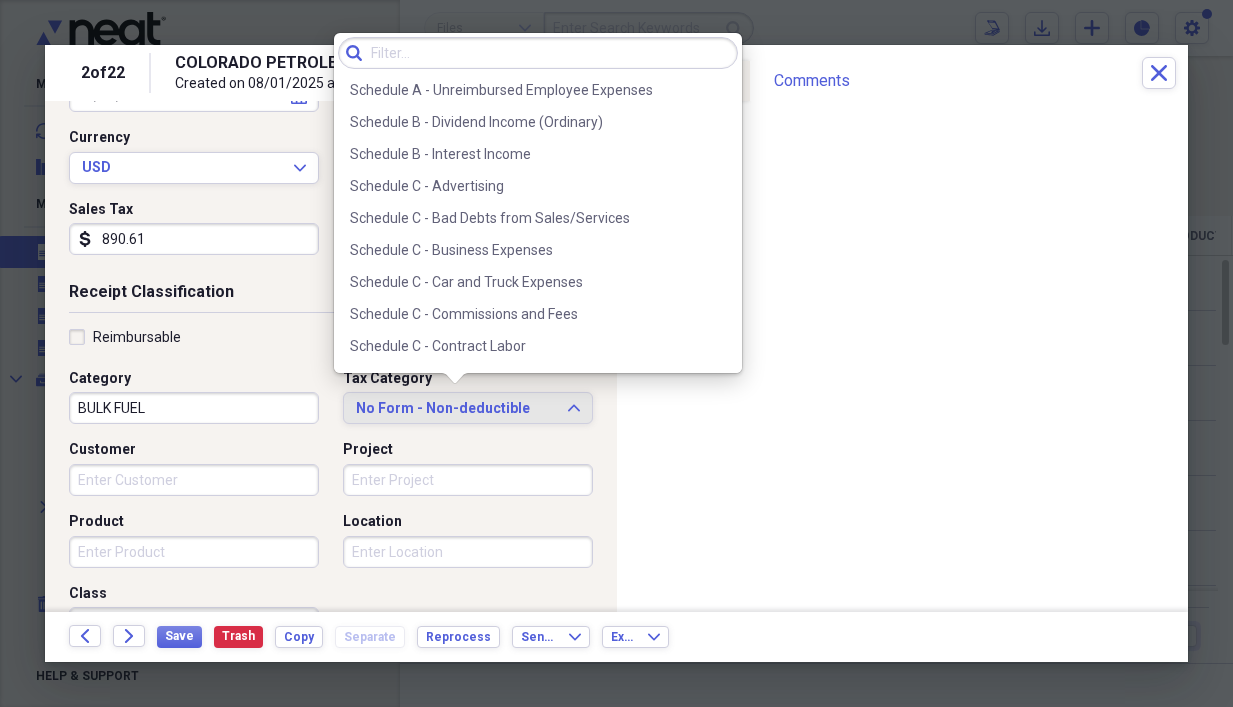 scroll, scrollTop: 3471, scrollLeft: 0, axis: vertical 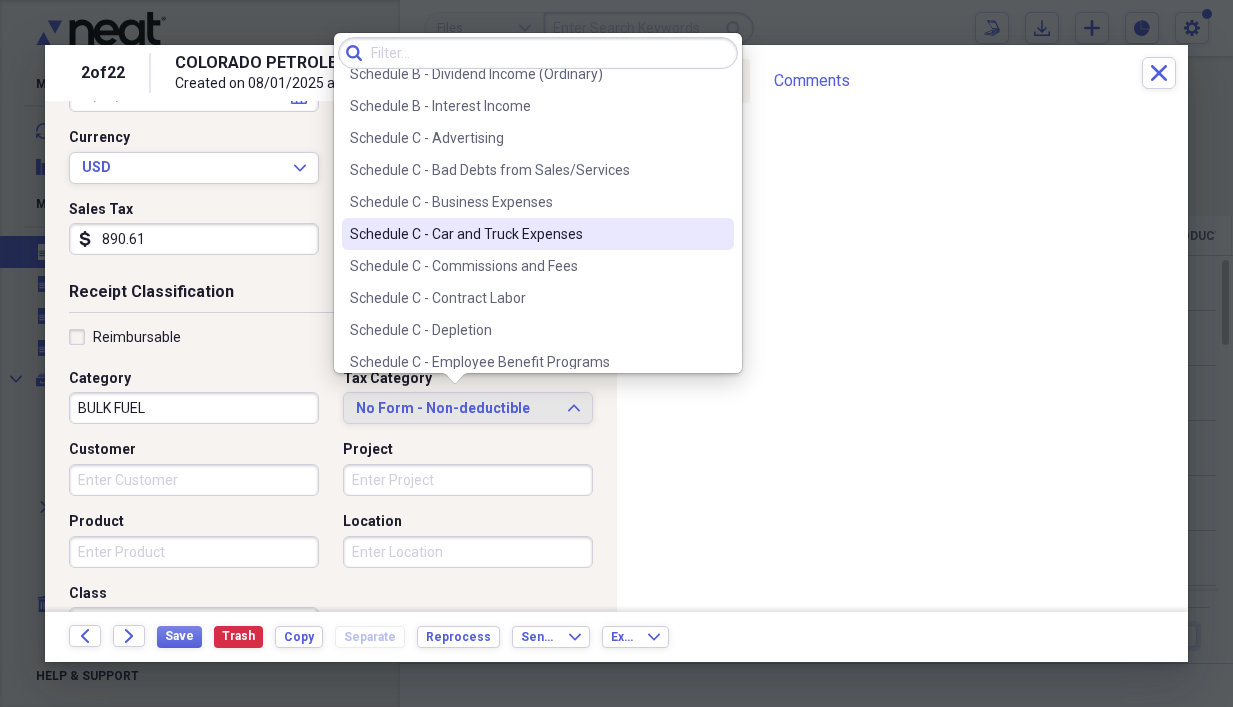 click on "Schedule C - Car and Truck Expenses" at bounding box center (526, 234) 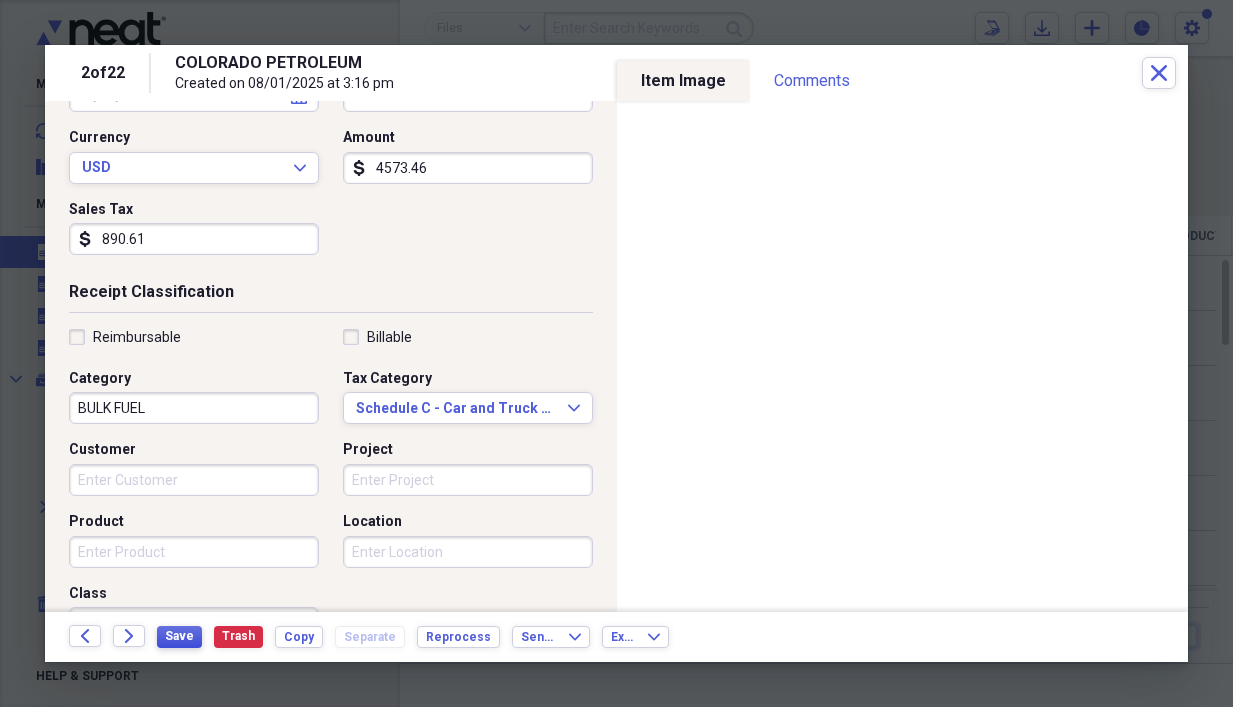 click on "Save" at bounding box center [179, 636] 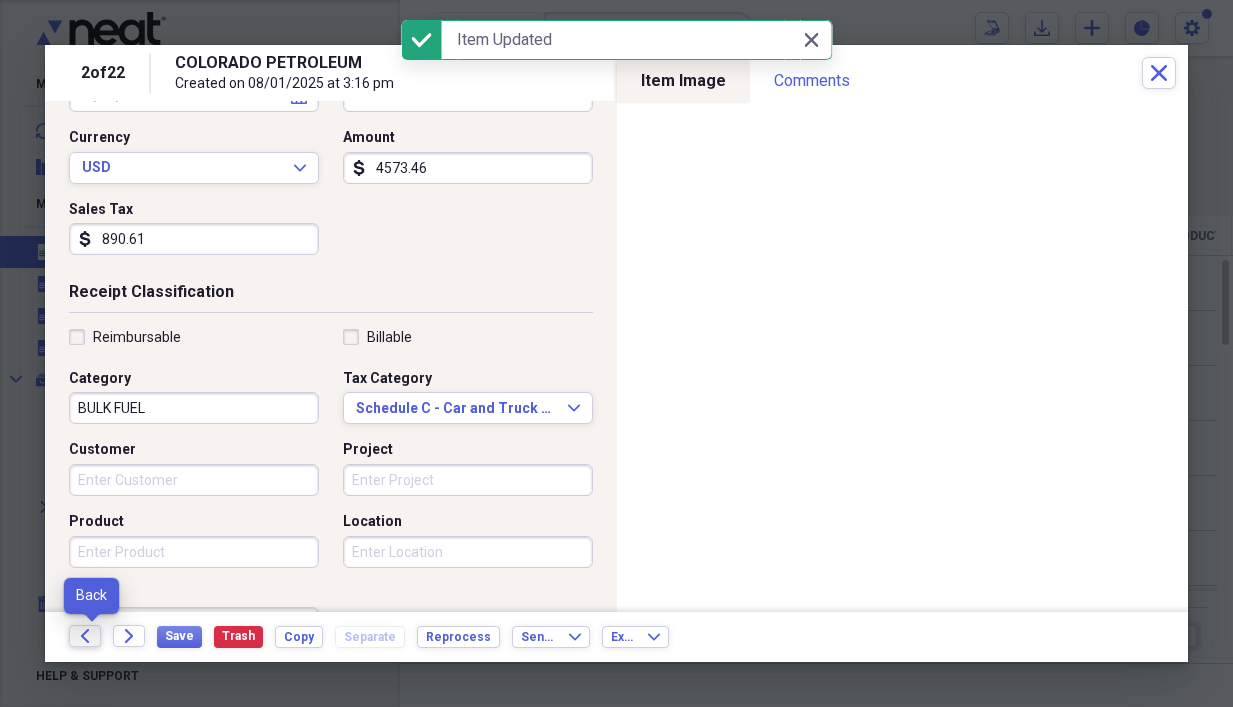 click on "Back" at bounding box center [85, 636] 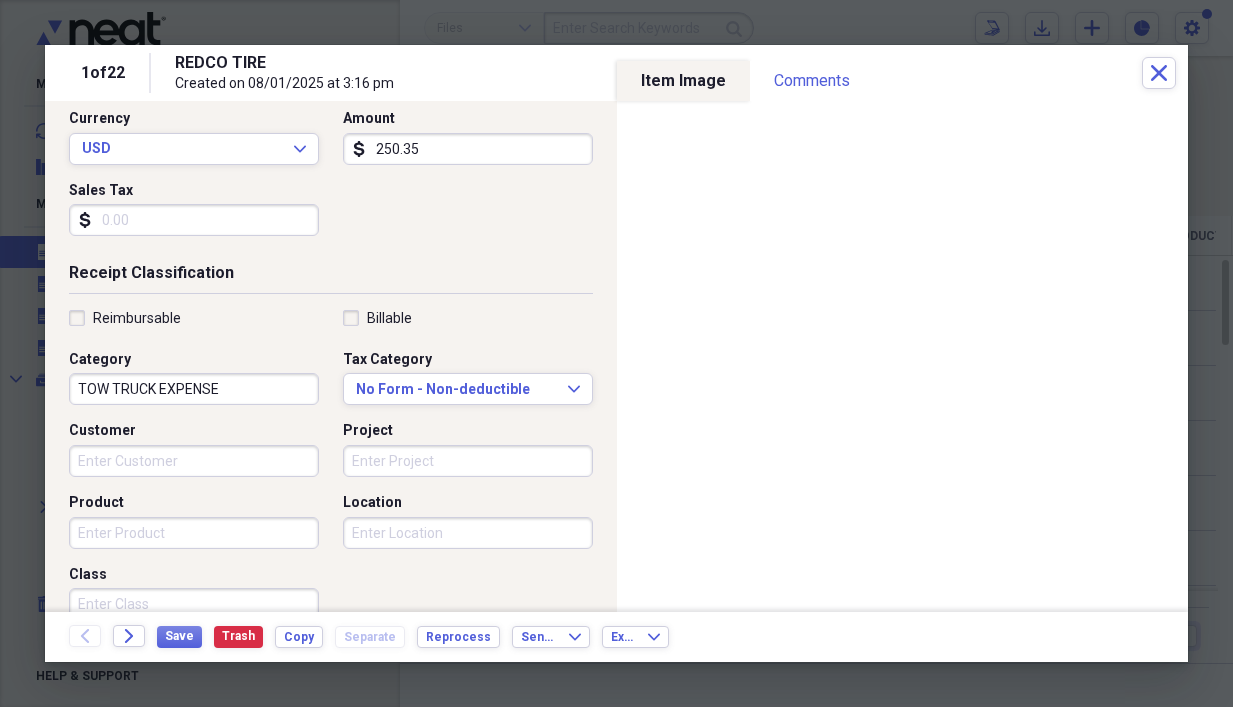 scroll, scrollTop: 292, scrollLeft: 0, axis: vertical 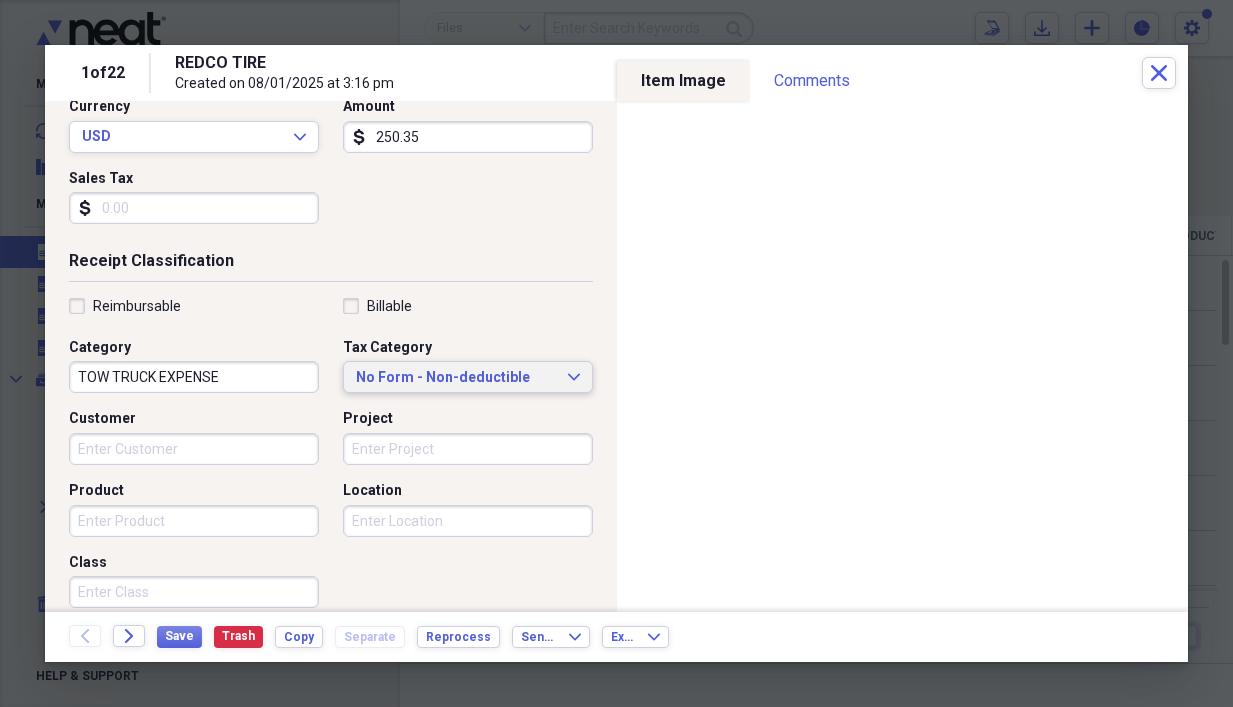 click on "No Form - Non-deductible" at bounding box center [456, 378] 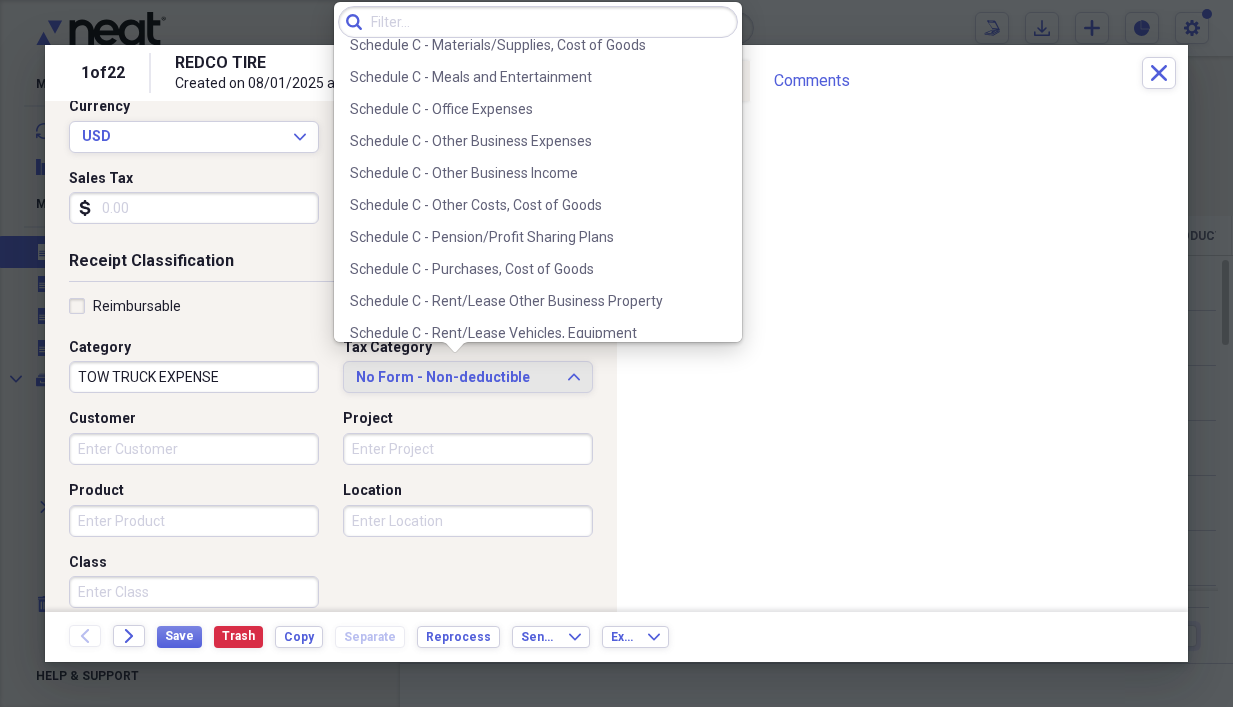 scroll, scrollTop: 4029, scrollLeft: 0, axis: vertical 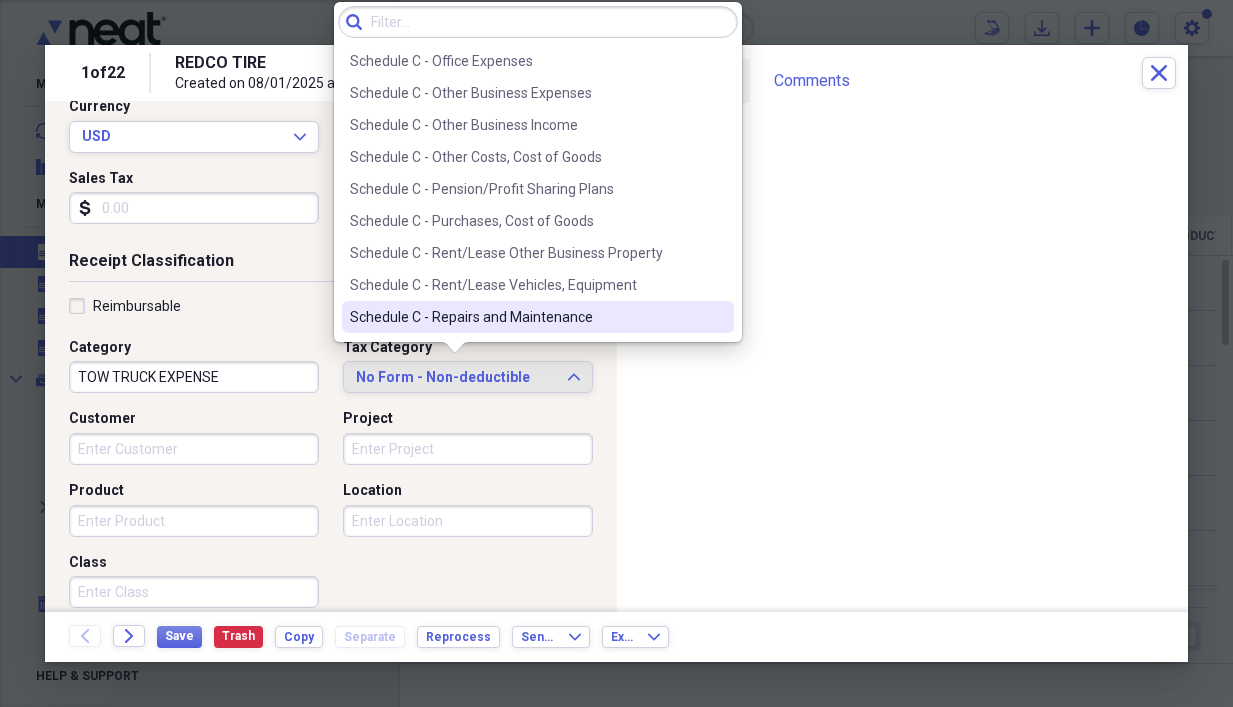 click on "Schedule C - Repairs and Maintenance" at bounding box center [526, 317] 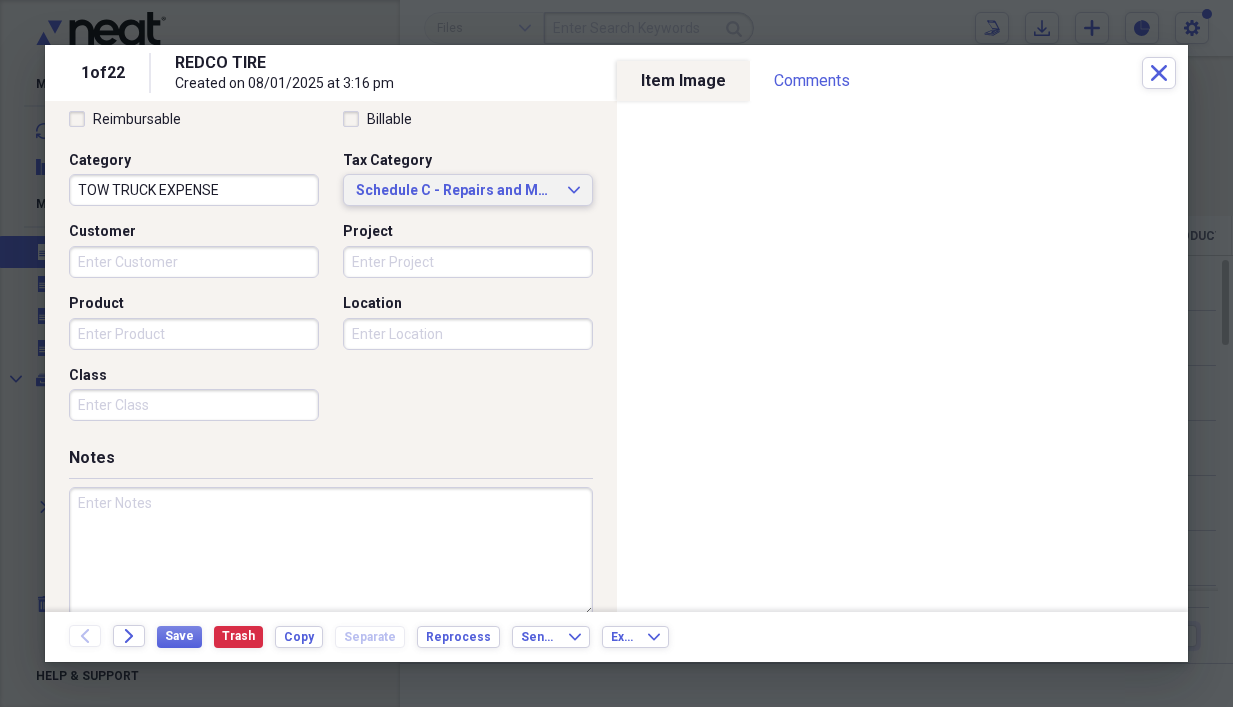 scroll, scrollTop: 503, scrollLeft: 0, axis: vertical 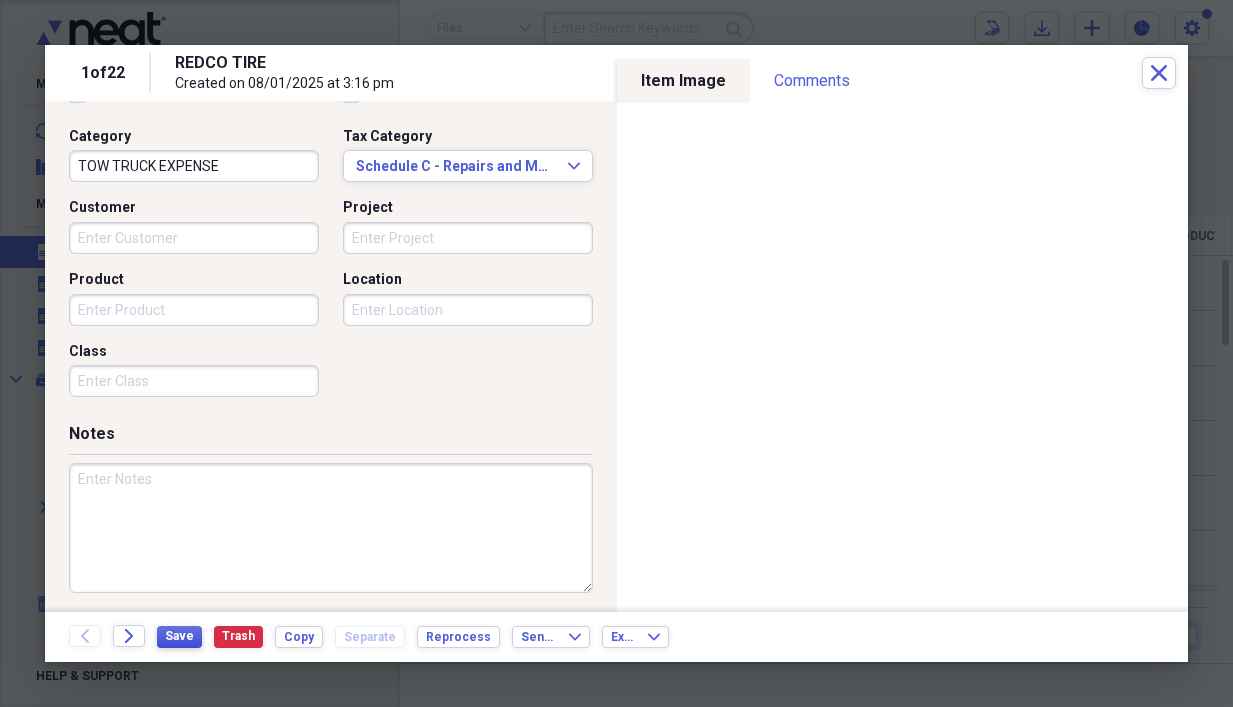 click on "Save" at bounding box center (179, 636) 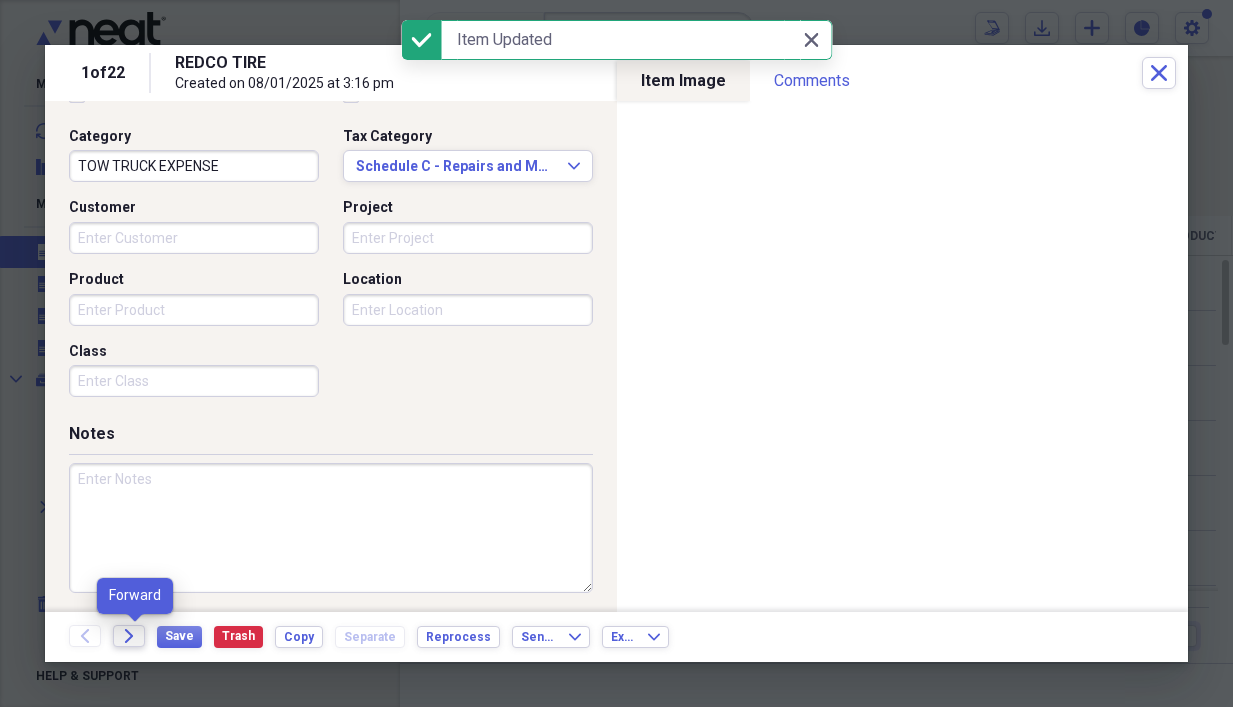 click on "Forward" 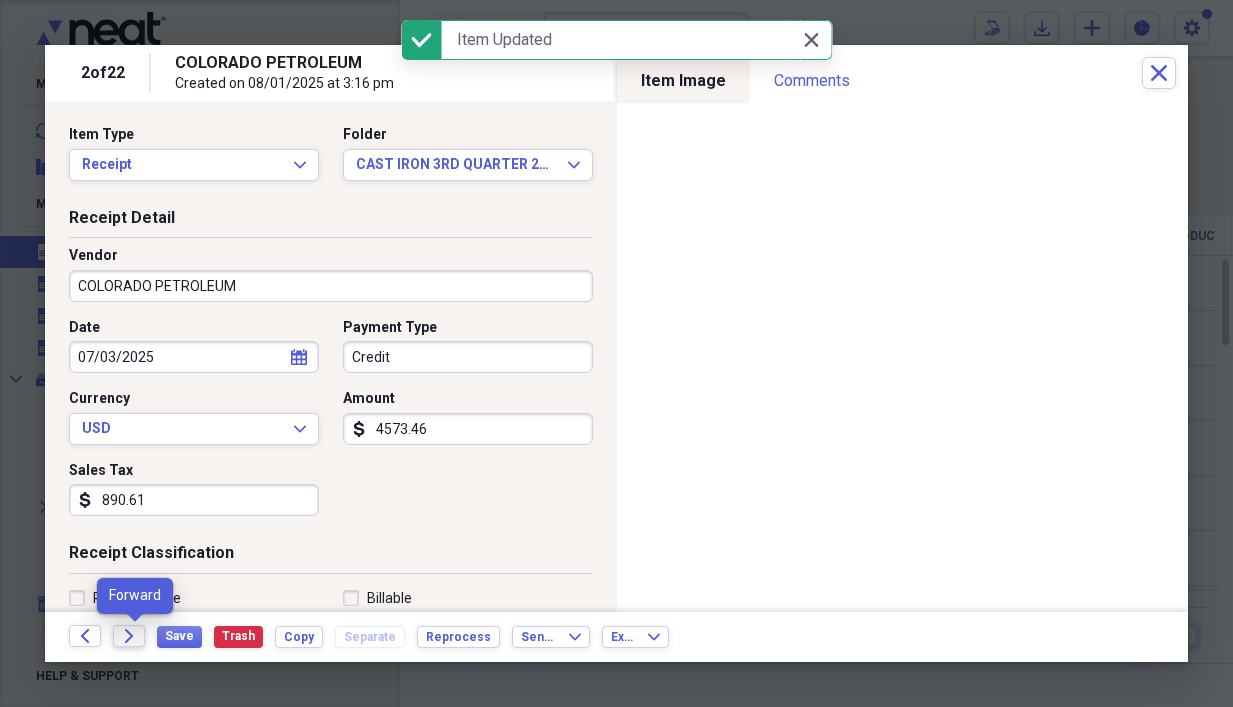 click on "Forward" 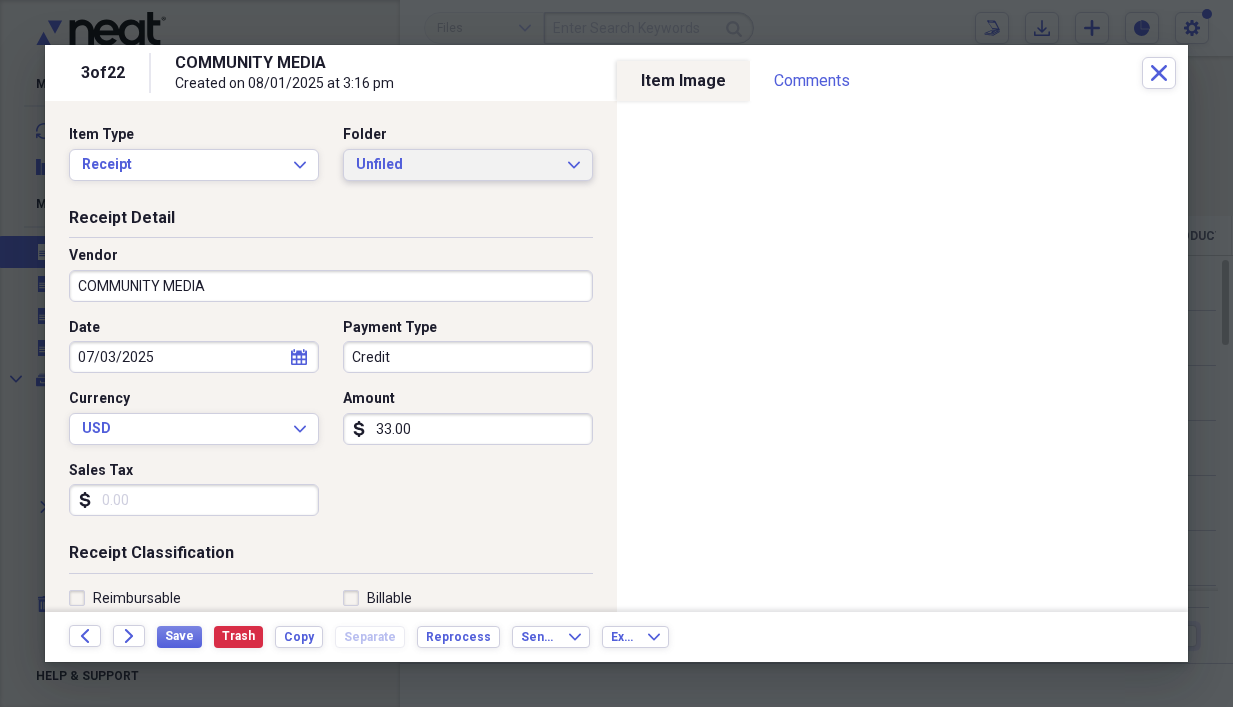 click on "Unfiled" at bounding box center (456, 165) 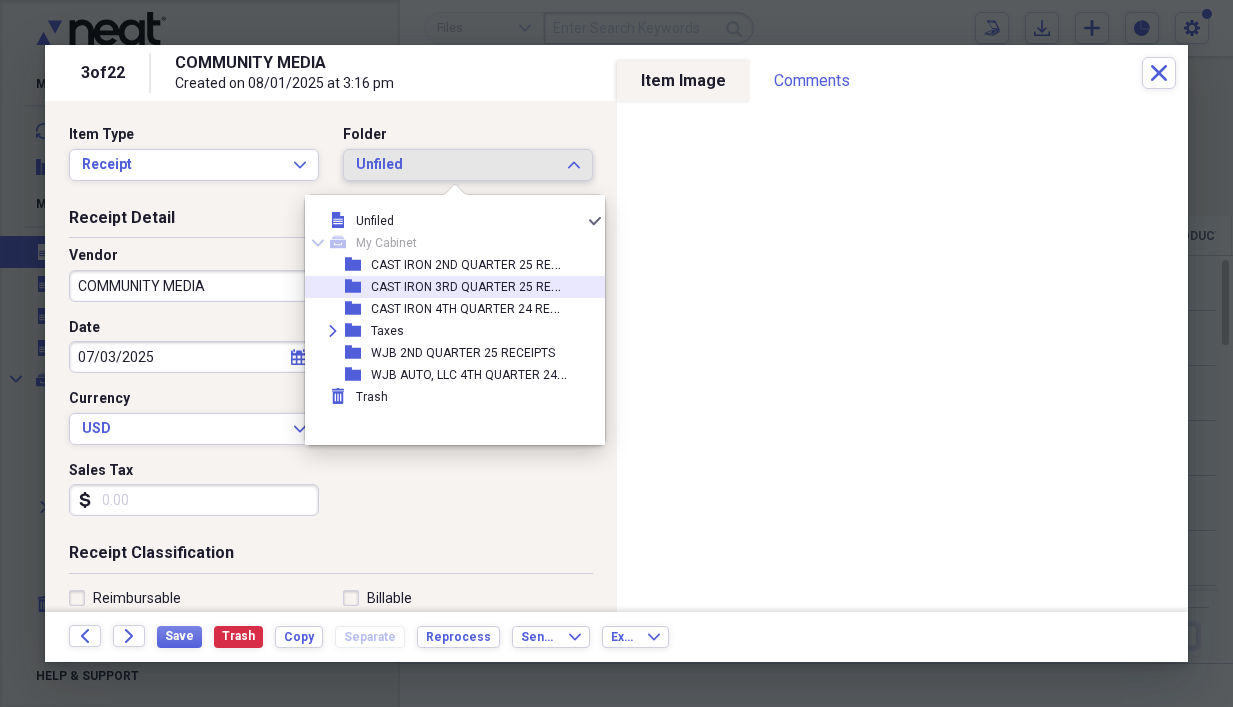 click on "CAST IRON 3RD QUARTER 25 RECEIPTS" at bounding box center (480, 285) 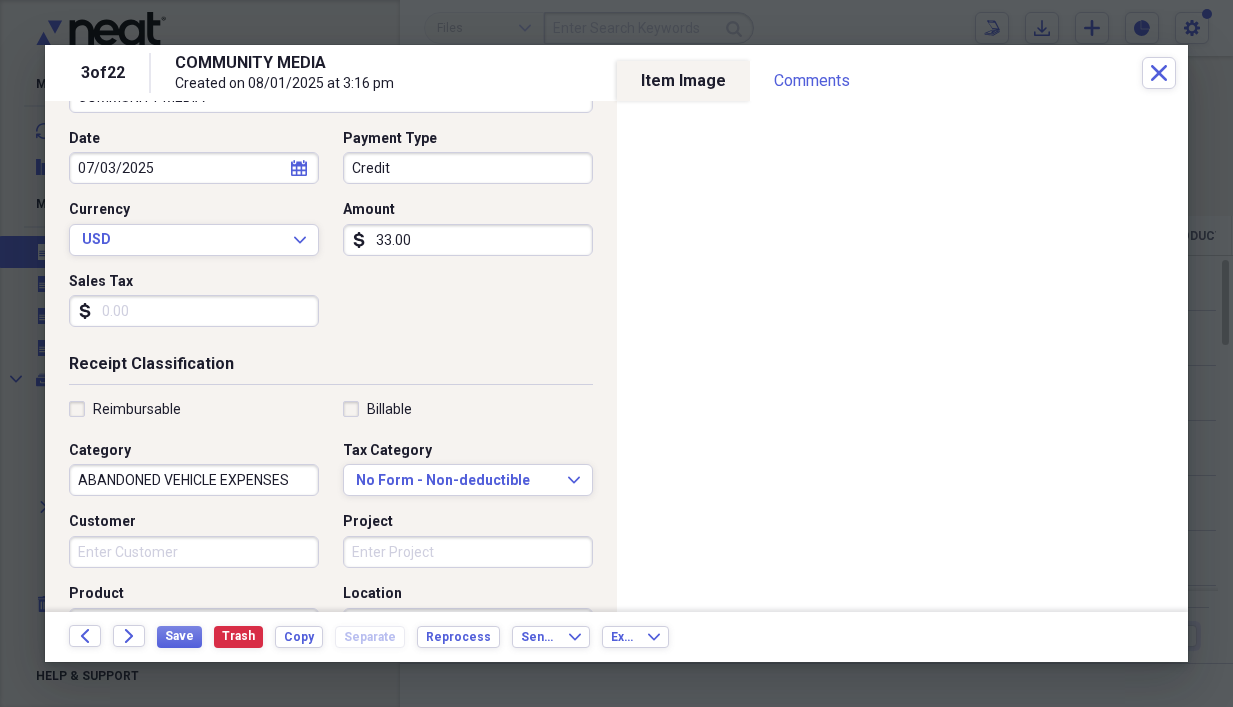 scroll, scrollTop: 240, scrollLeft: 0, axis: vertical 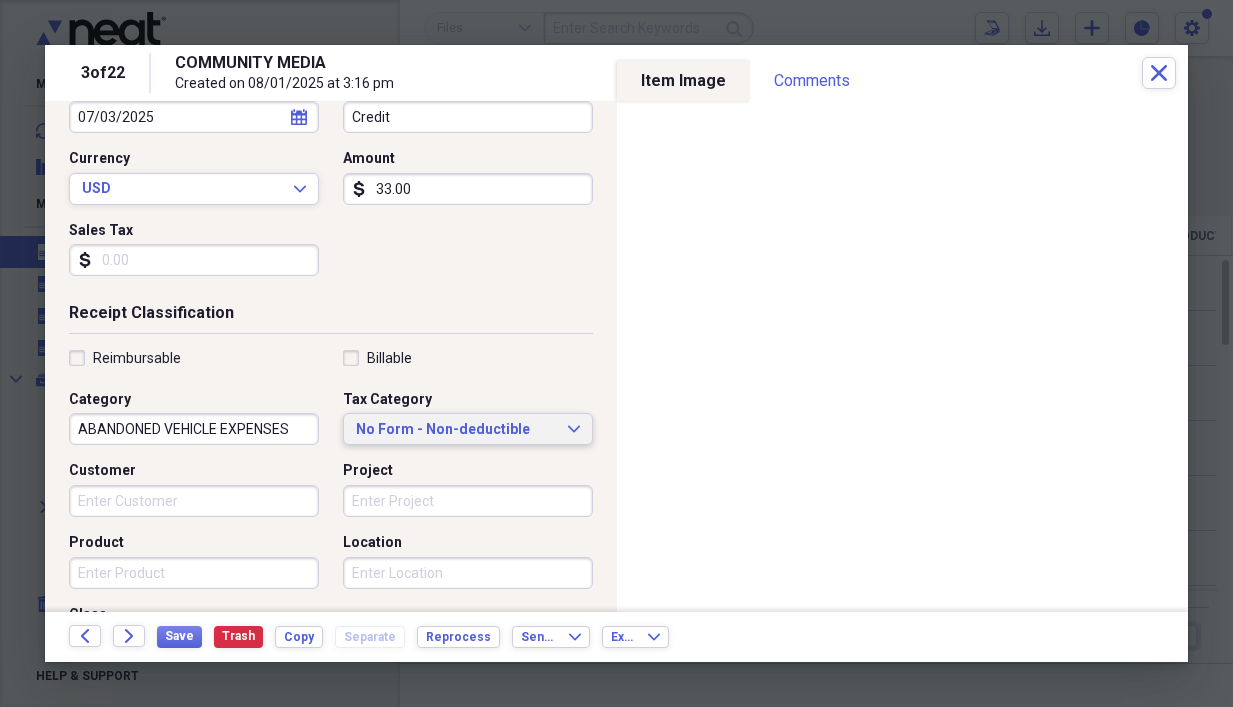 click on "No Form - Non-deductible" at bounding box center [456, 430] 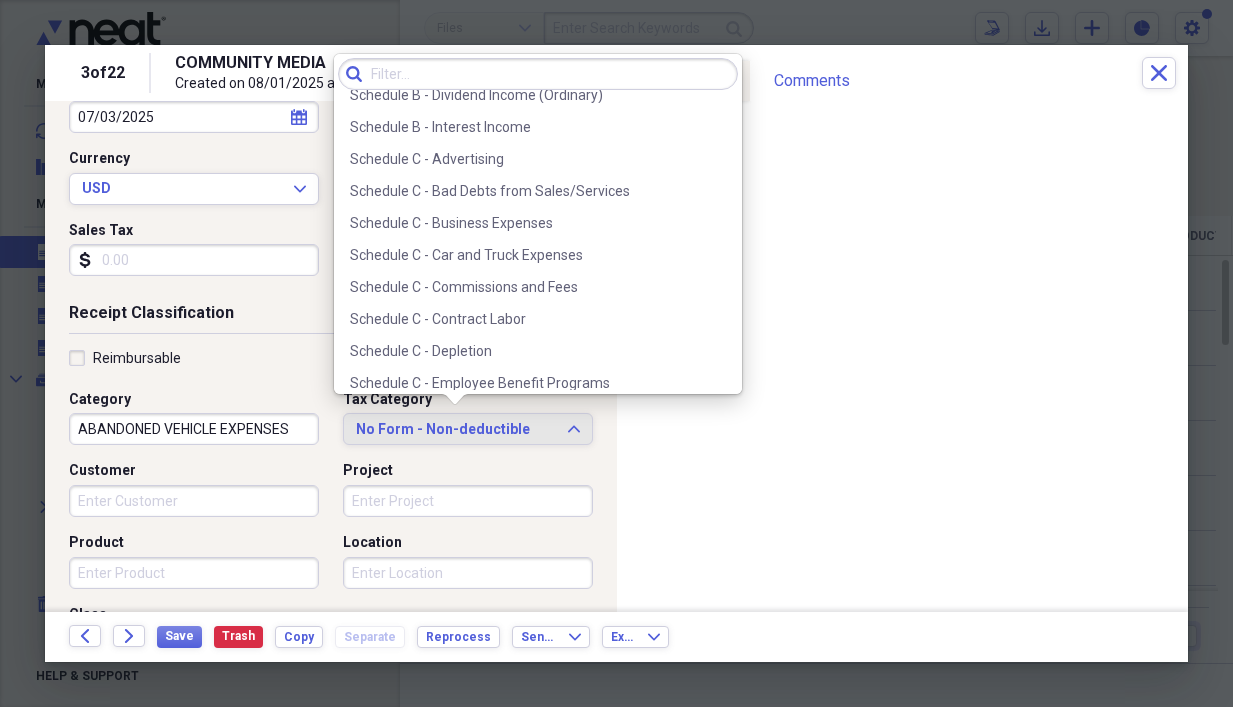 scroll, scrollTop: 3350, scrollLeft: 0, axis: vertical 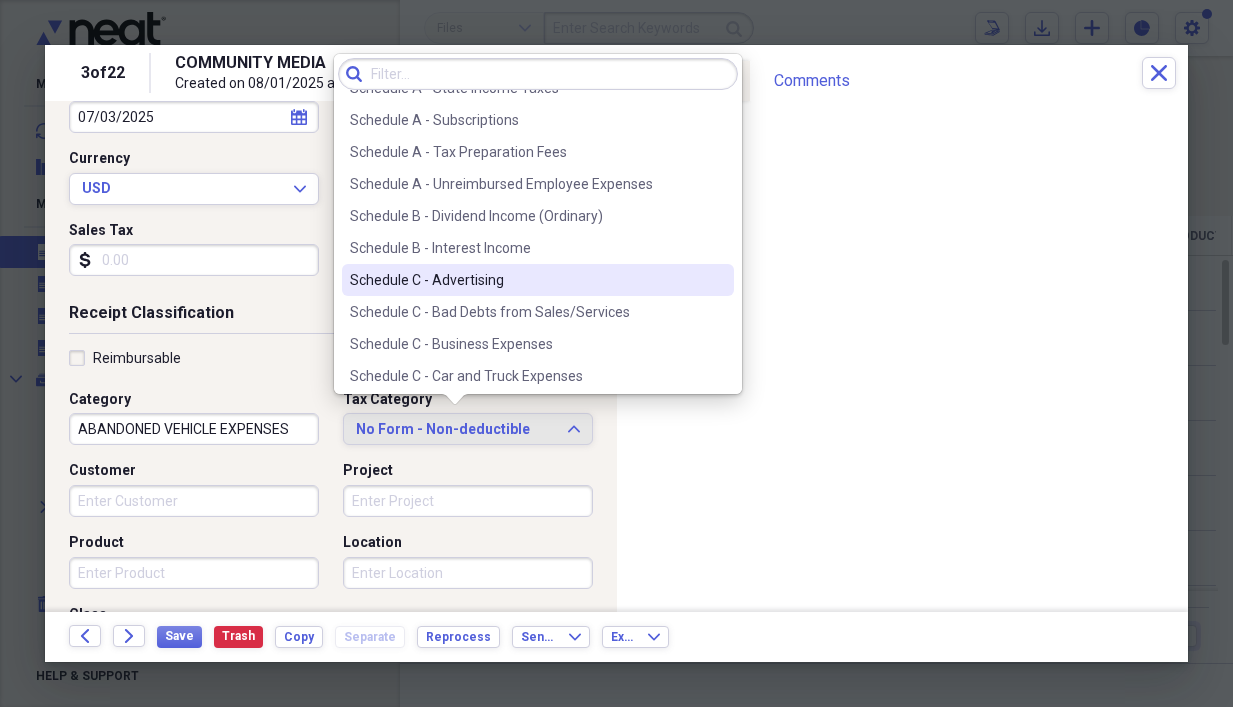click on "Schedule C - Advertising" at bounding box center (526, 280) 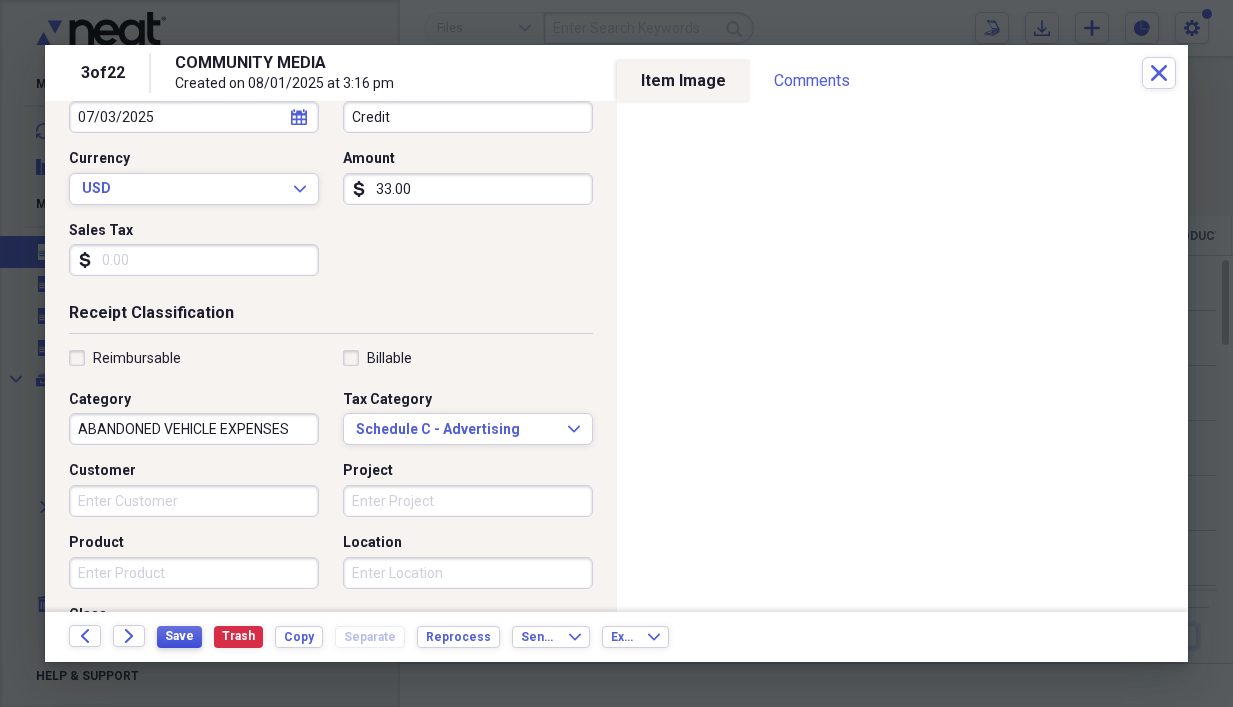 click on "Save" at bounding box center [179, 636] 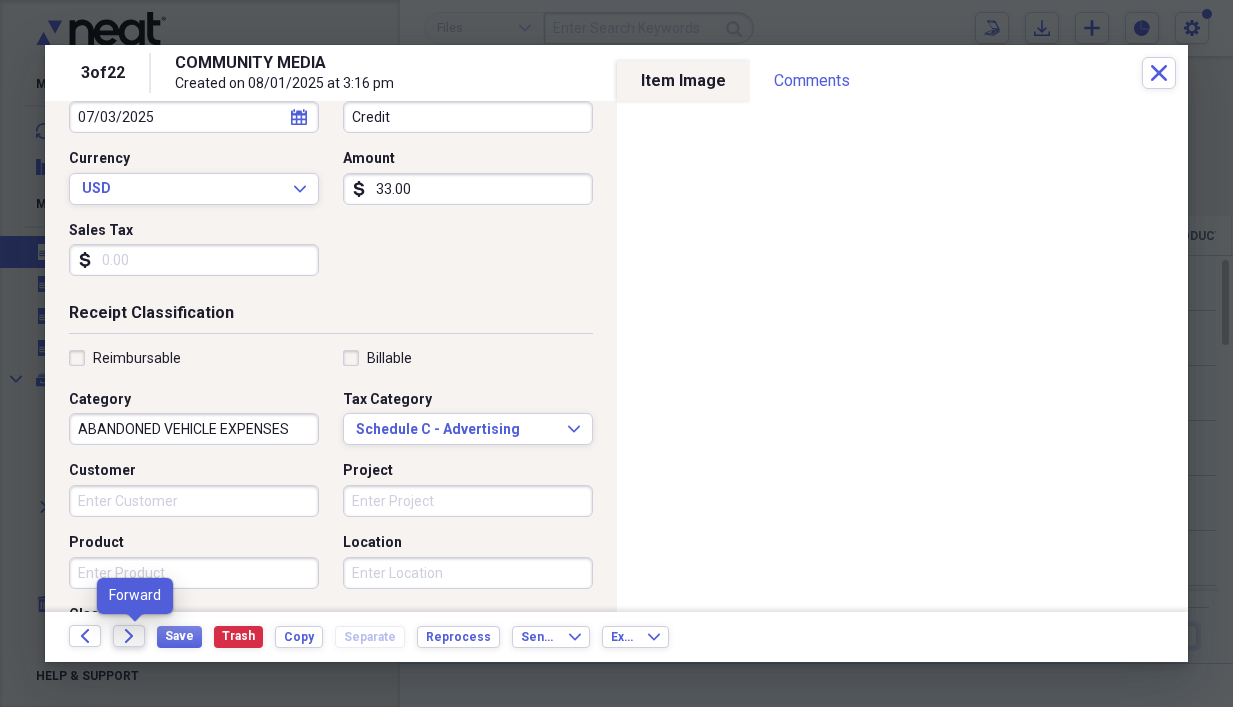 click on "Forward" 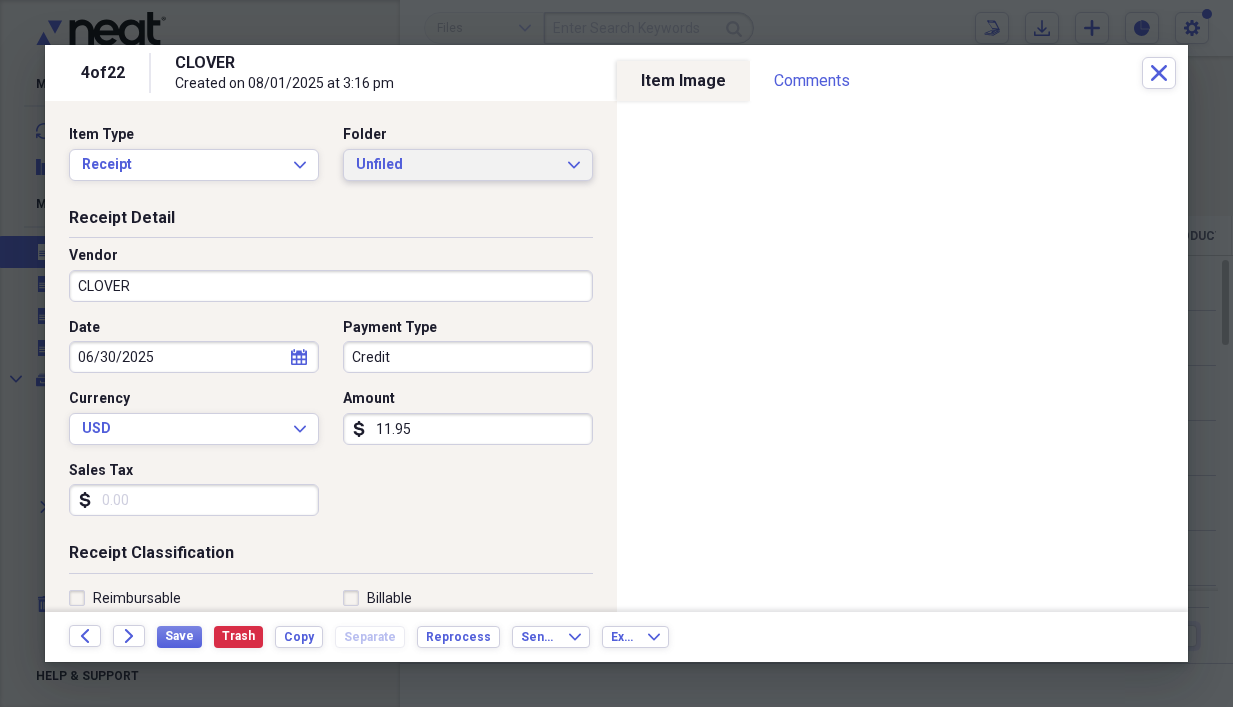 click on "Unfiled" at bounding box center [456, 165] 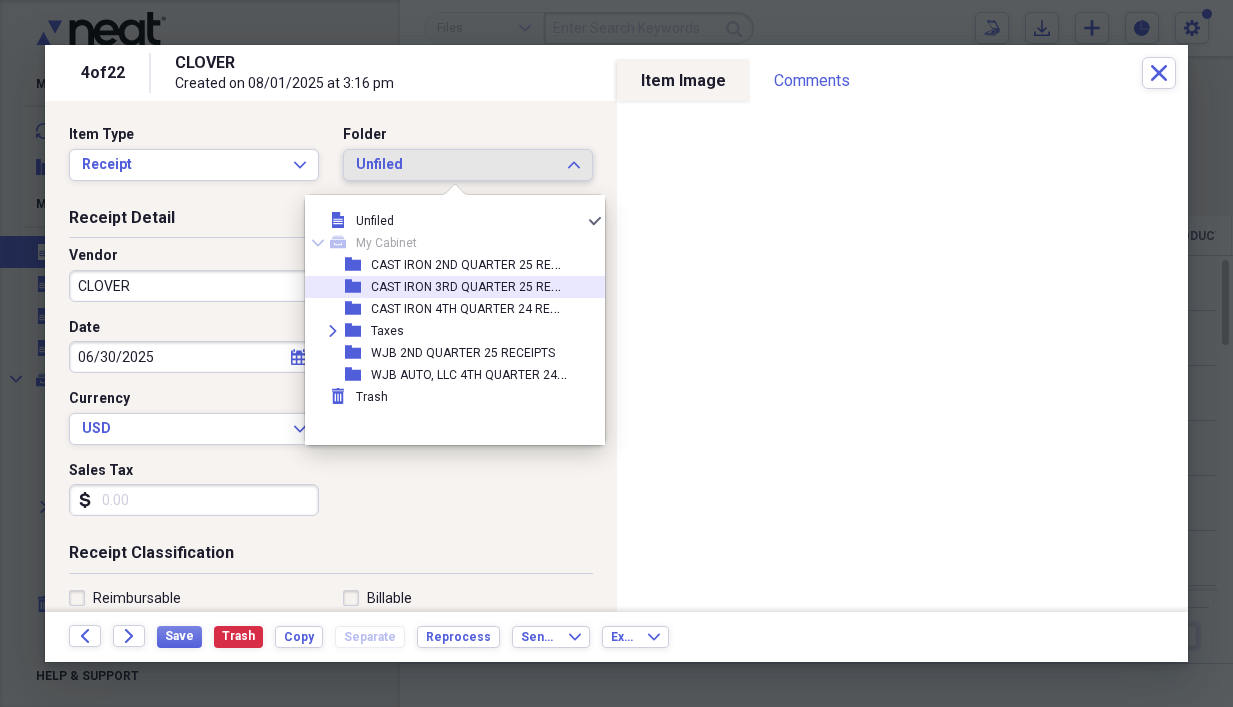 click on "CAST IRON 3RD QUARTER 25 RECEIPTS" at bounding box center [480, 285] 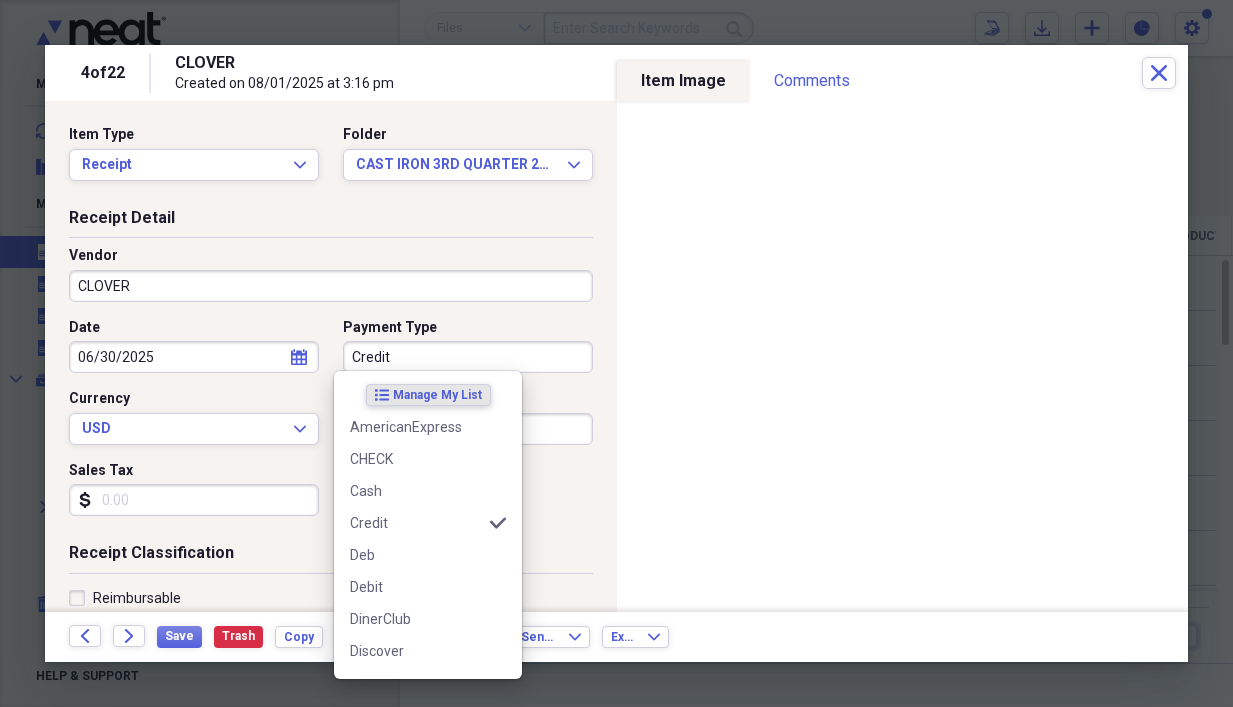 click on "Credit" at bounding box center [468, 357] 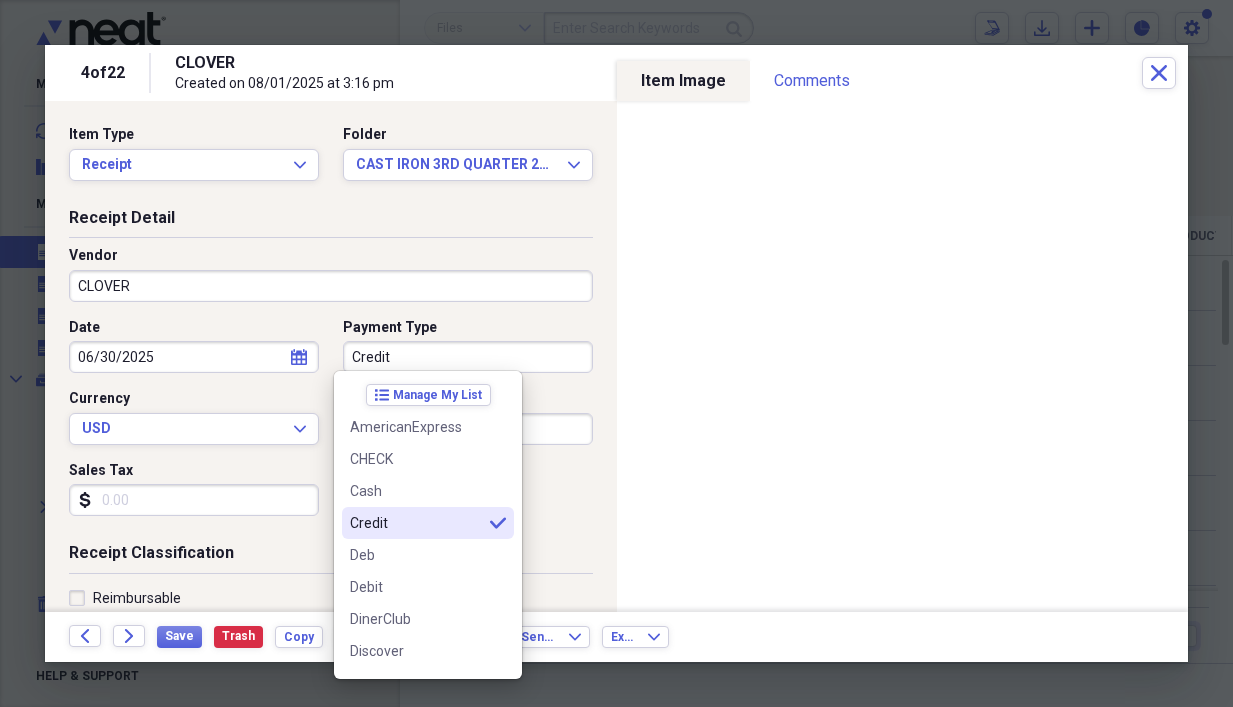 drag, startPoint x: 521, startPoint y: 530, endPoint x: 517, endPoint y: 439, distance: 91.08787 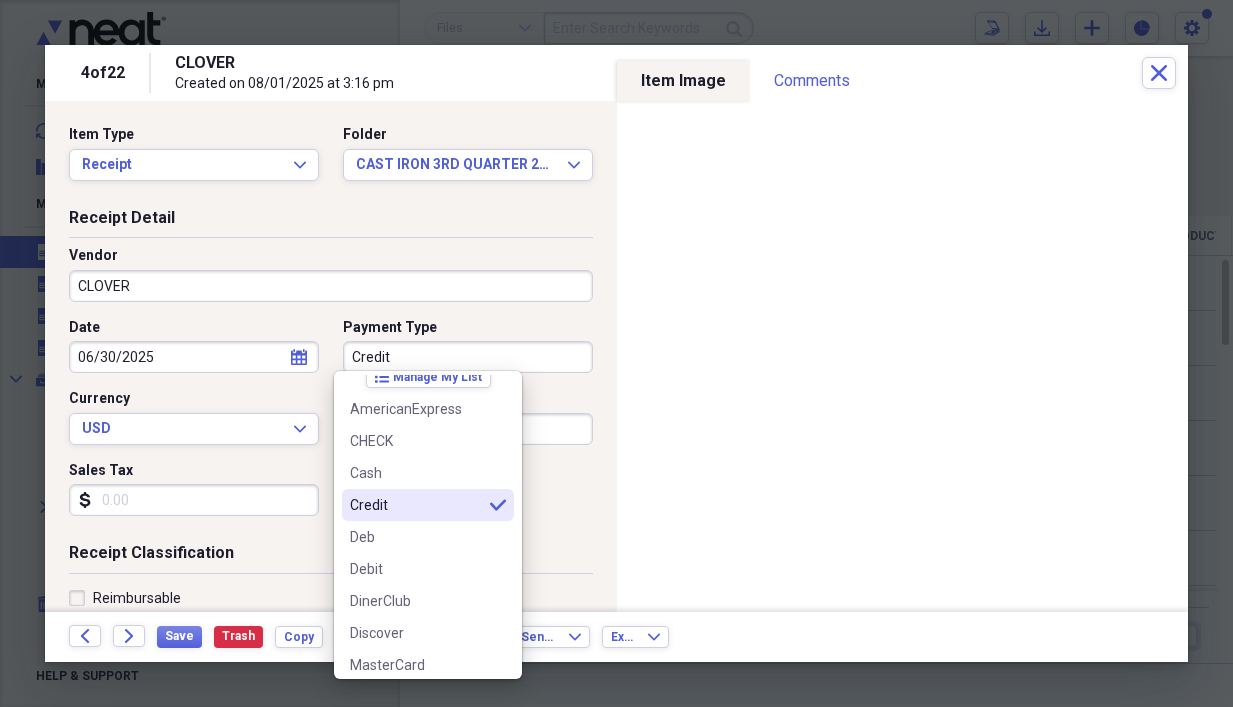 scroll, scrollTop: 0, scrollLeft: 0, axis: both 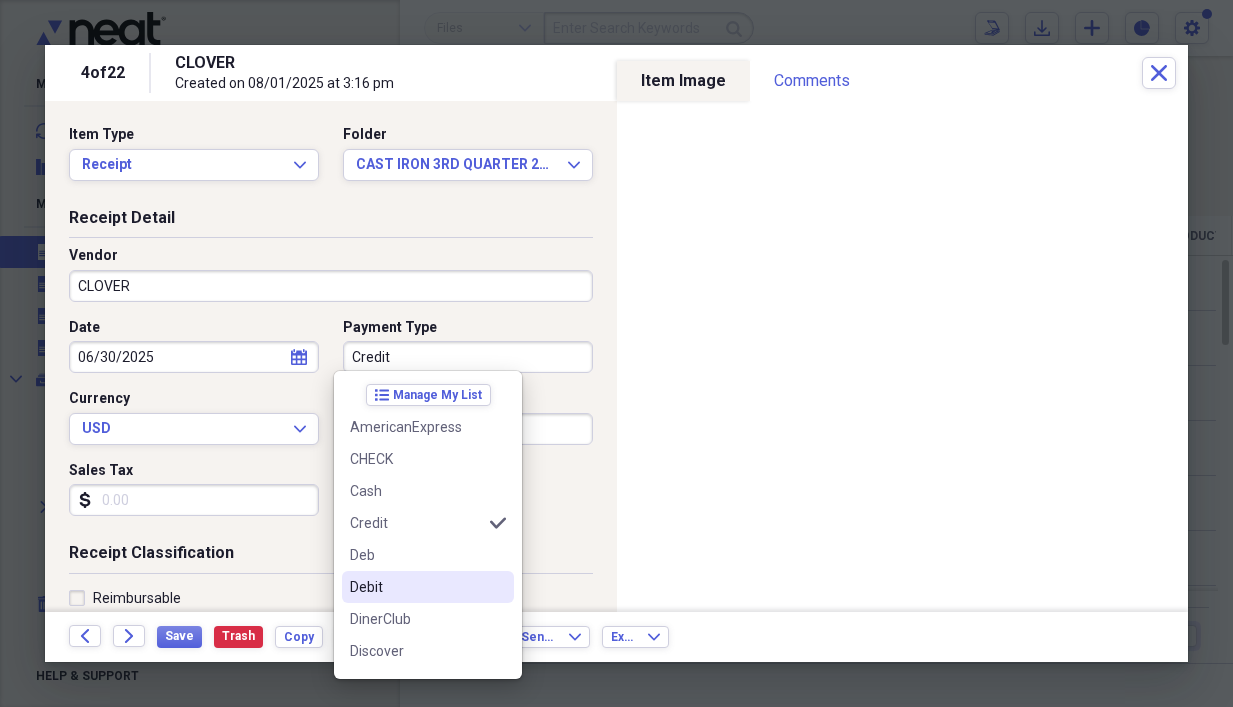 click on "Debit" at bounding box center [428, 587] 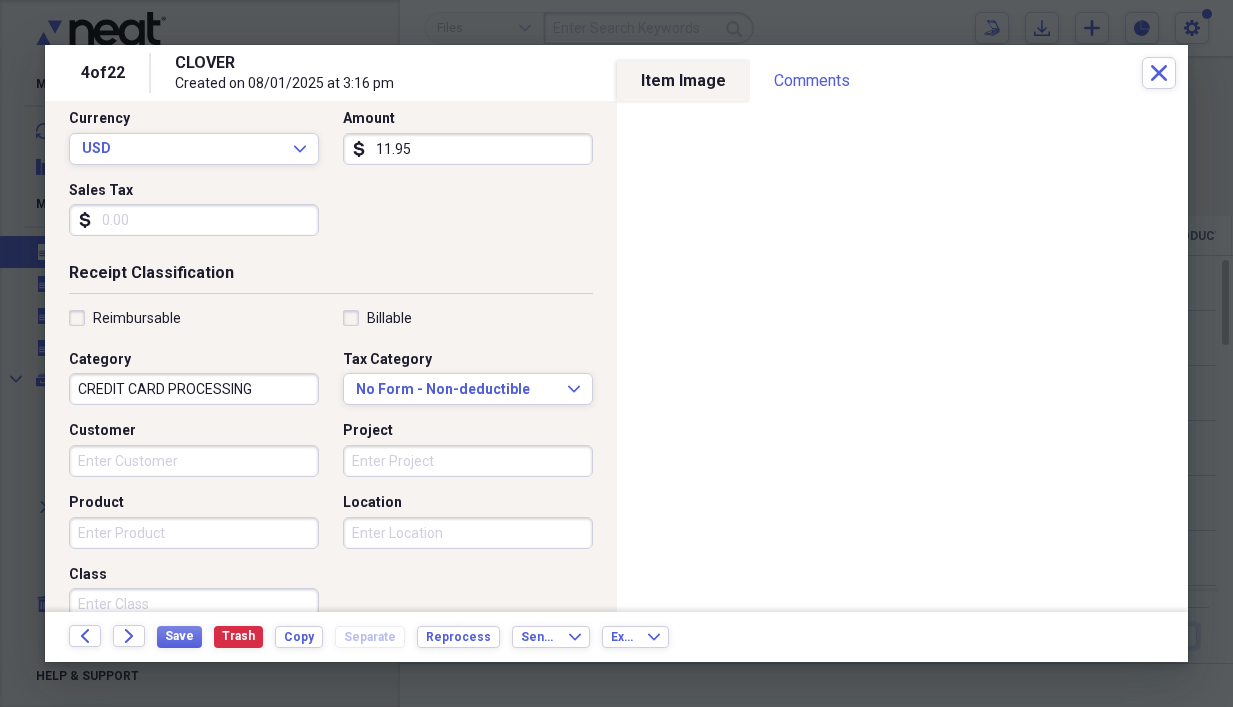 scroll, scrollTop: 318, scrollLeft: 0, axis: vertical 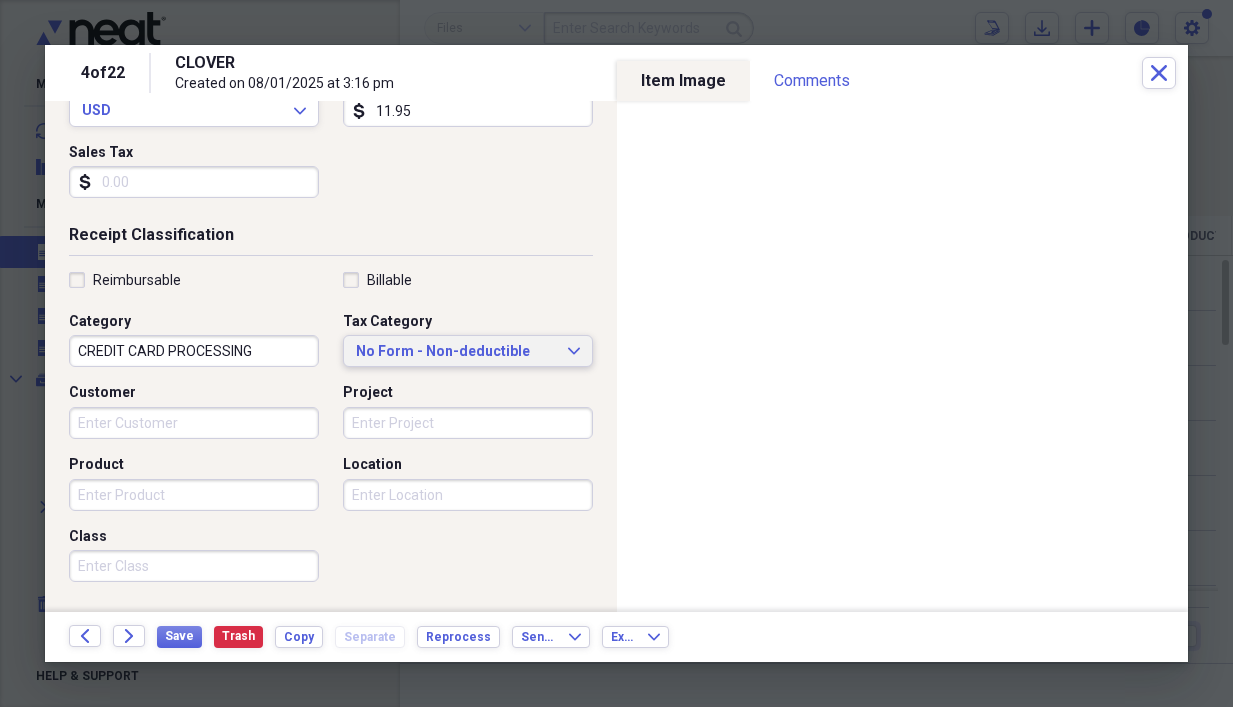click on "No Form - Non-deductible Expand" at bounding box center (468, 352) 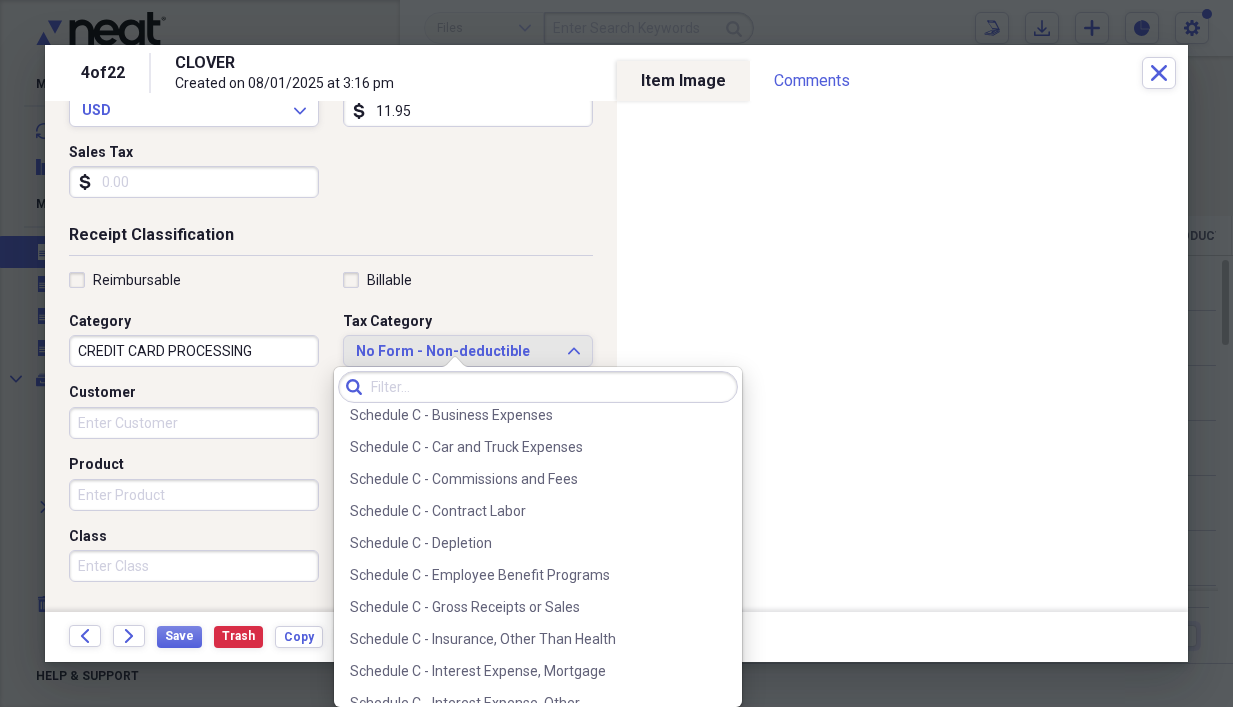 scroll, scrollTop: 3568, scrollLeft: 0, axis: vertical 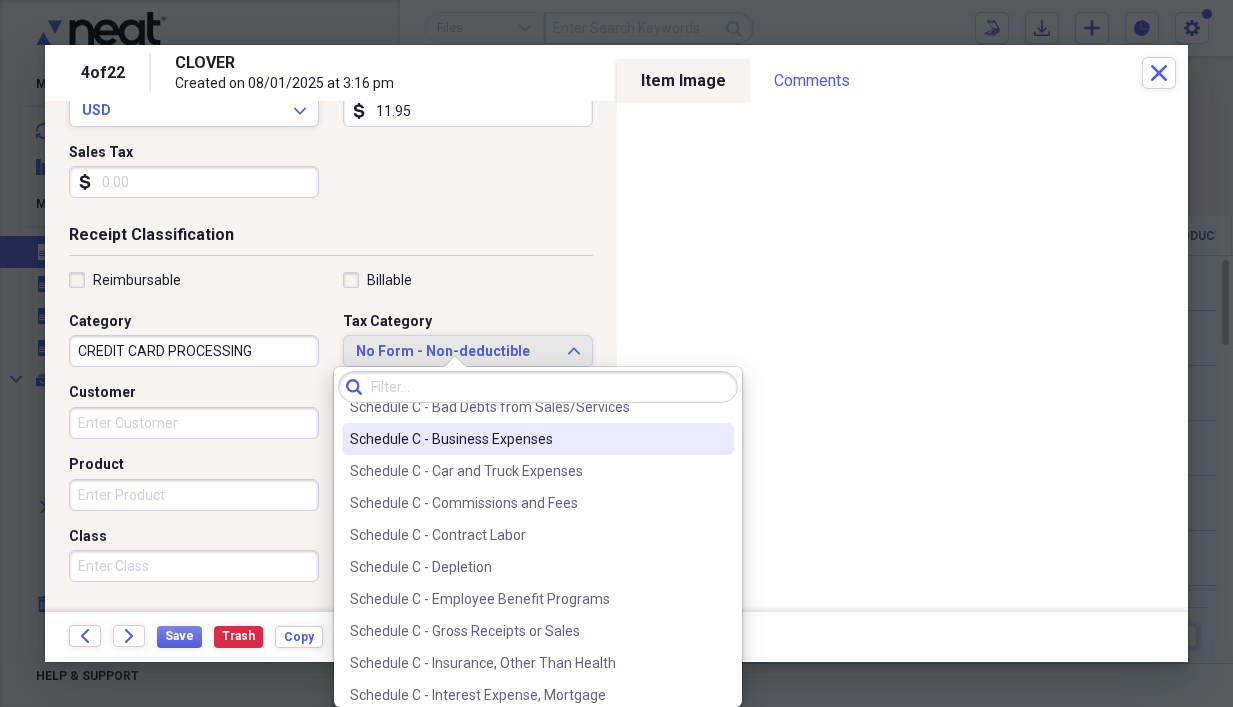click on "Schedule C - Business Expenses" at bounding box center [526, 439] 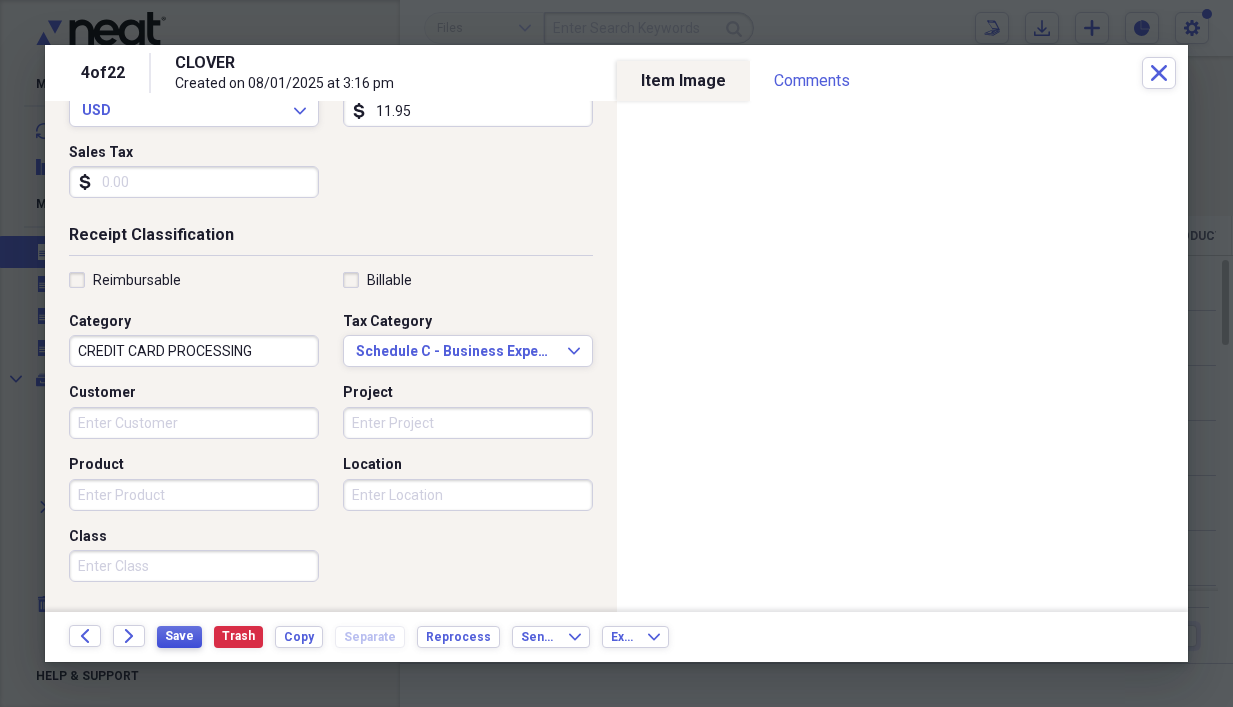 click on "Save" at bounding box center [179, 636] 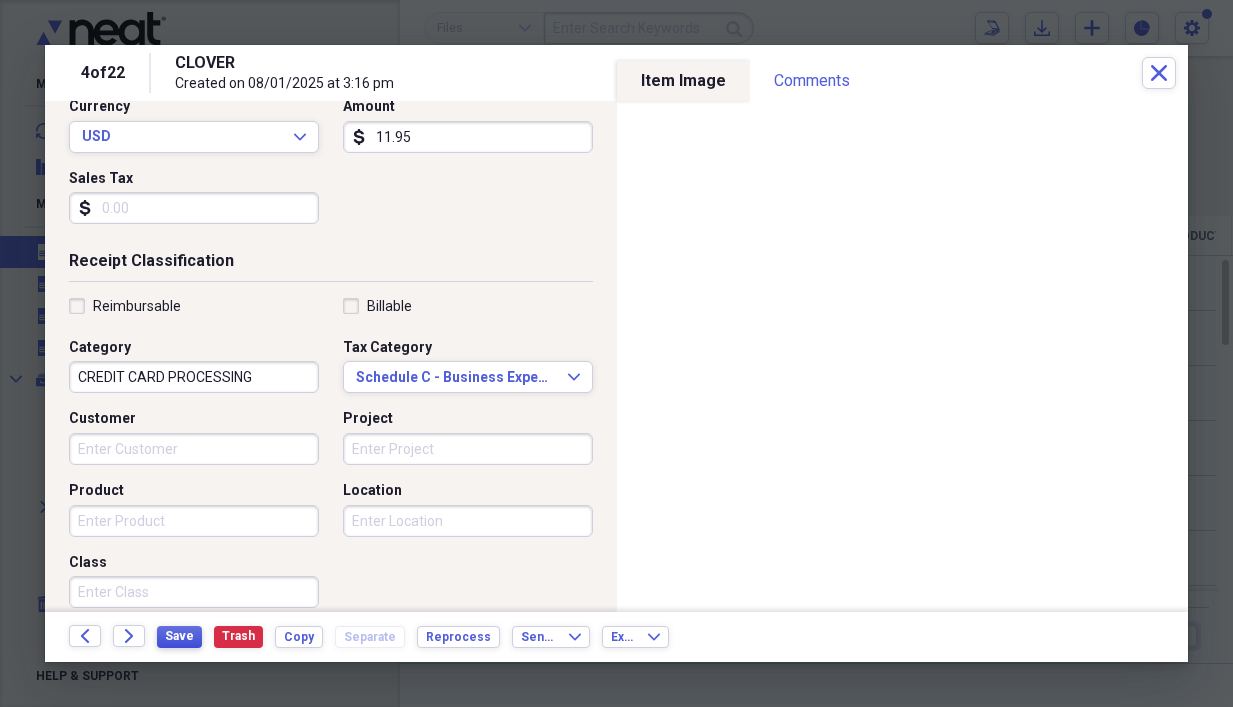scroll, scrollTop: 316, scrollLeft: 0, axis: vertical 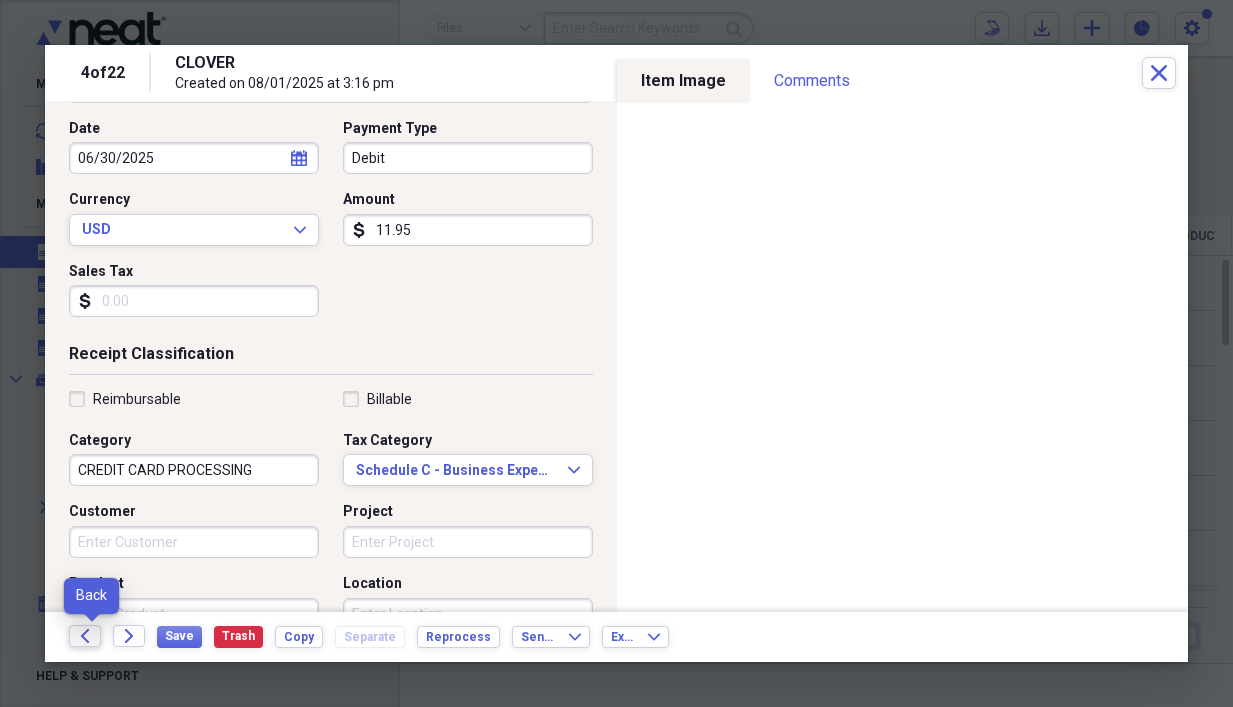 click on "Back" 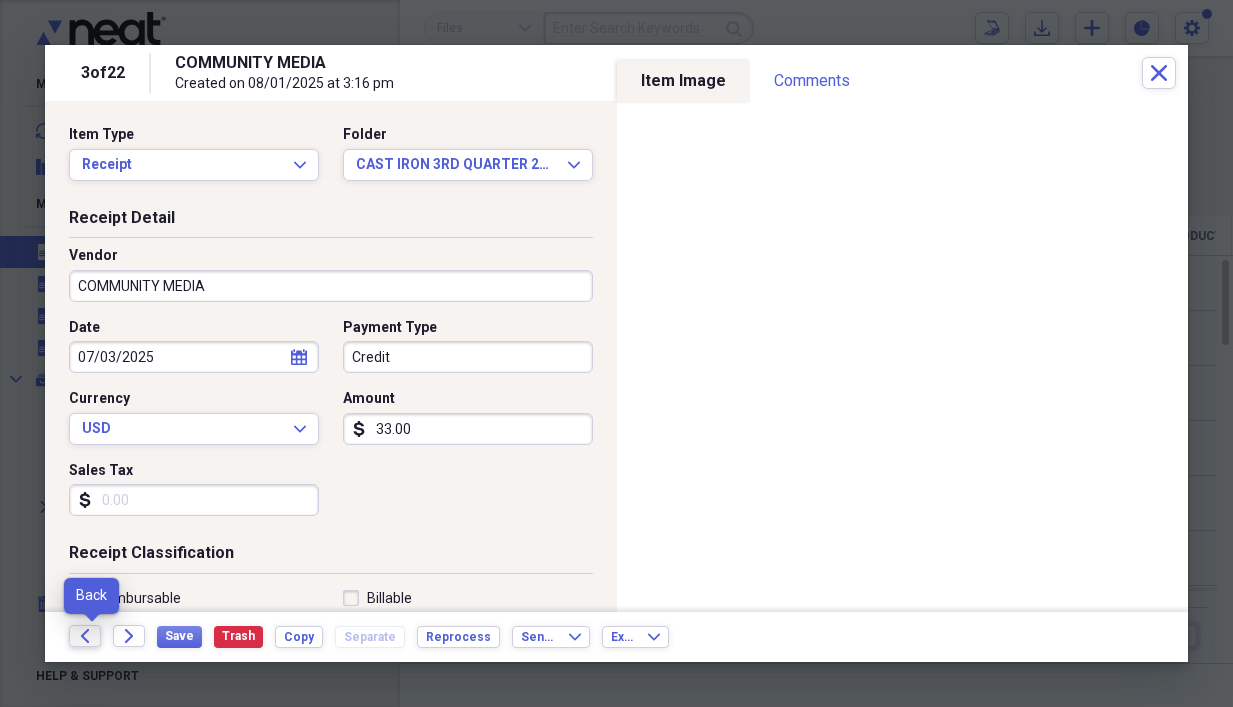 click on "Back" at bounding box center [85, 636] 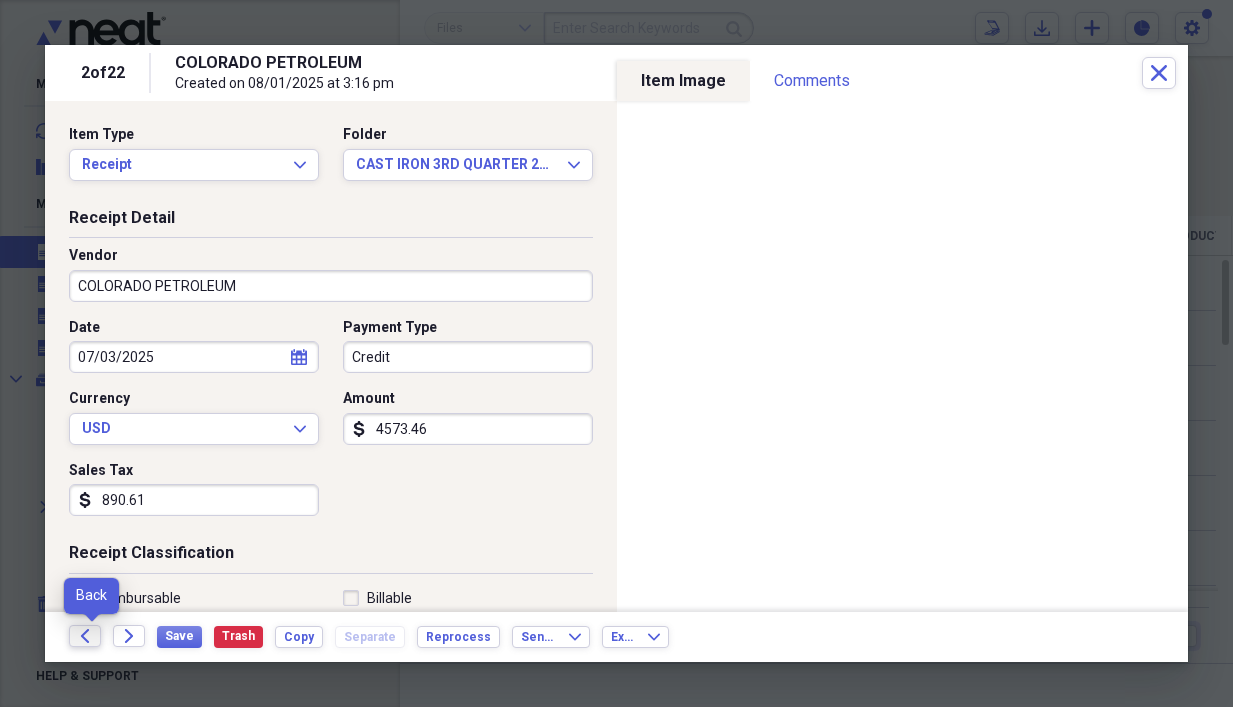 click on "Back" 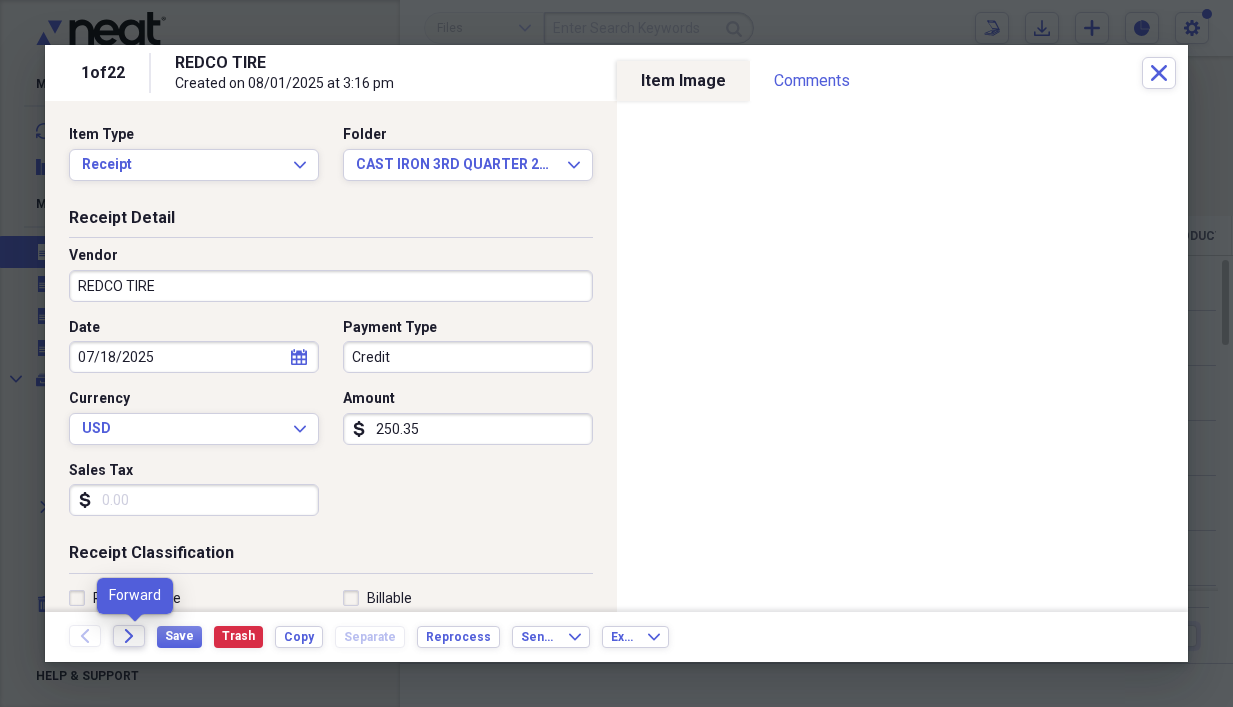 click 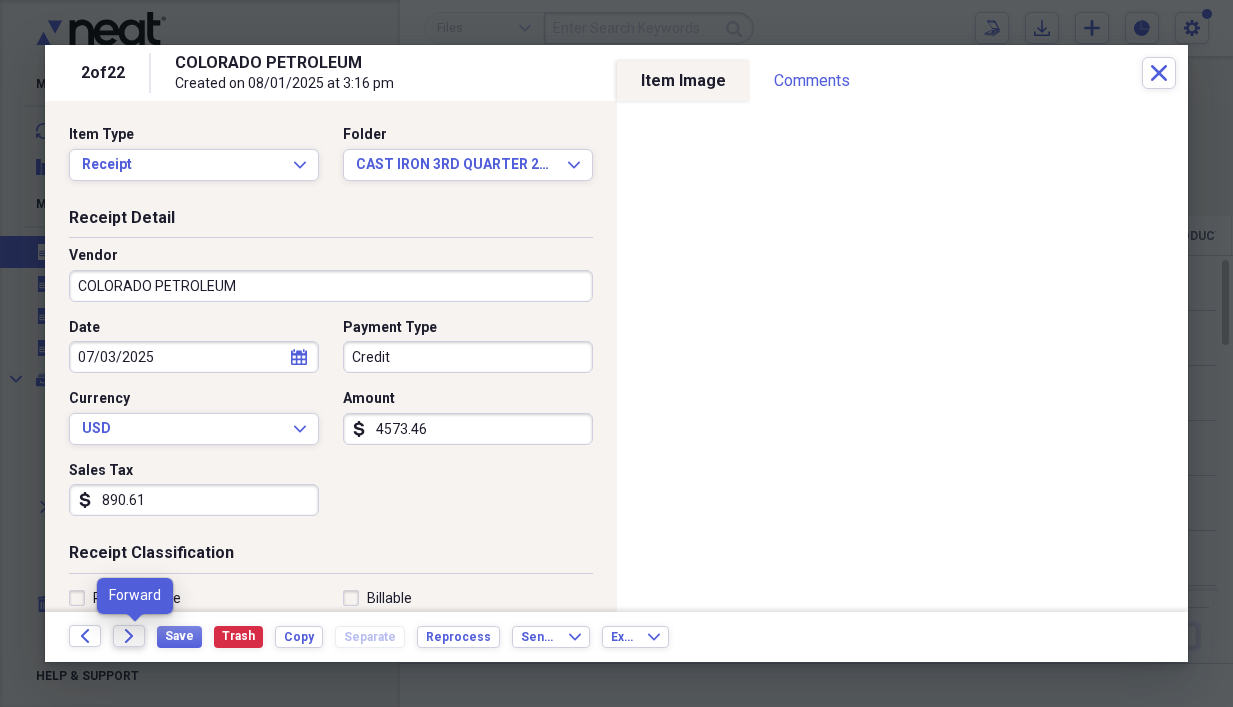 click 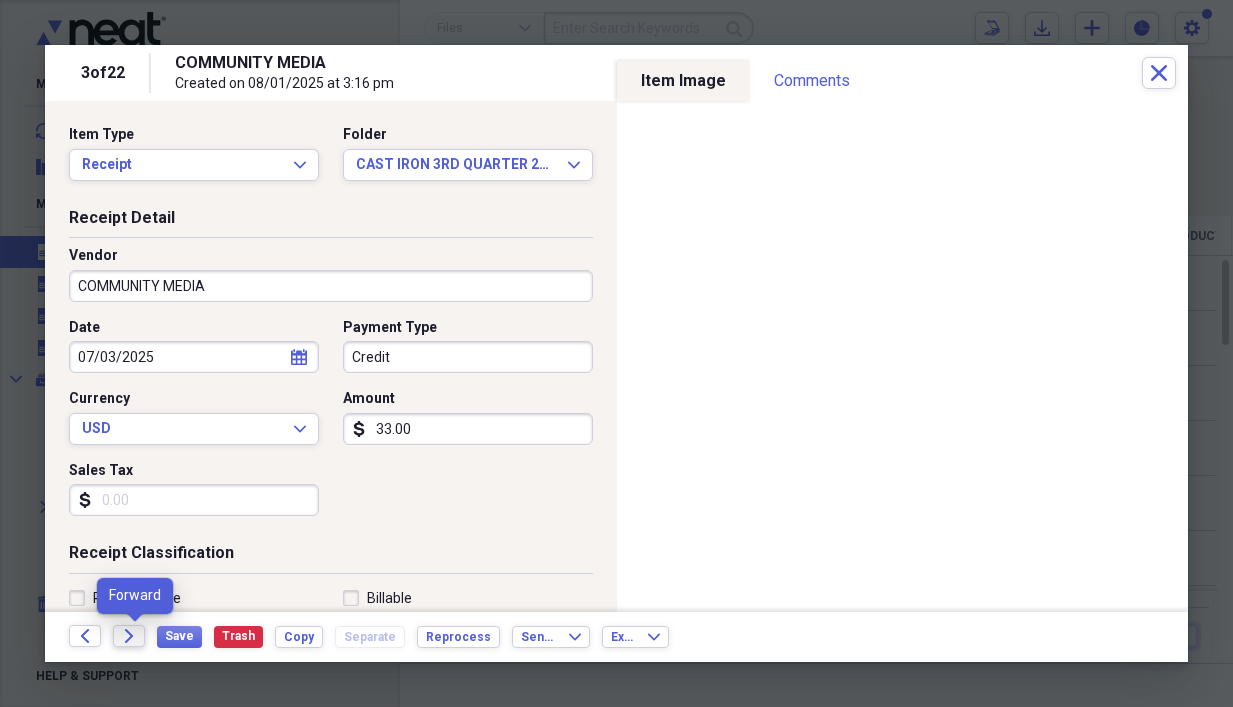 click 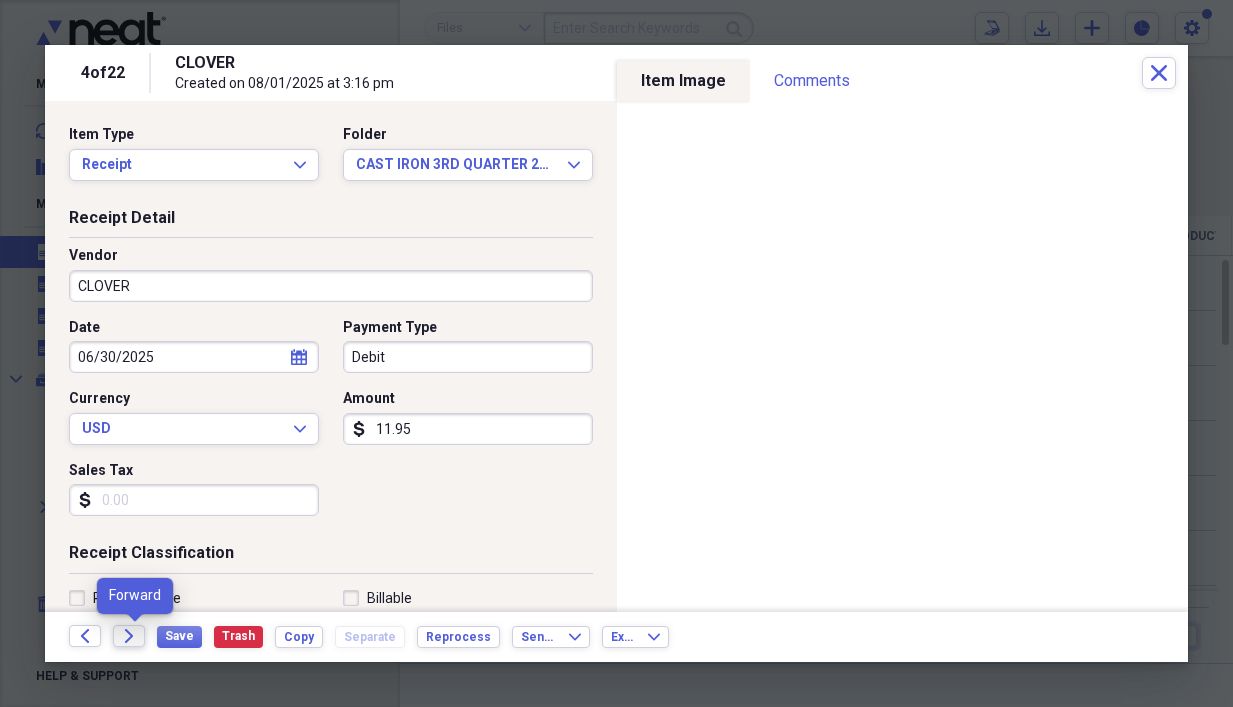click 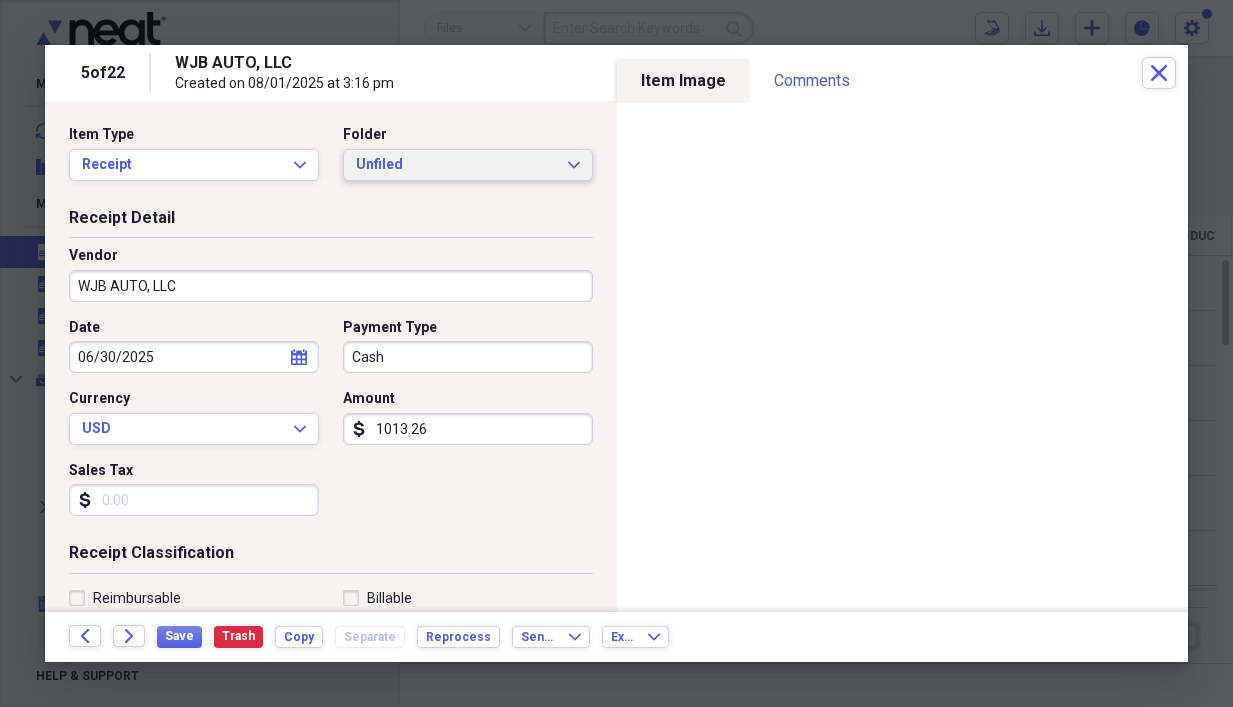 click on "Unfiled" at bounding box center [456, 165] 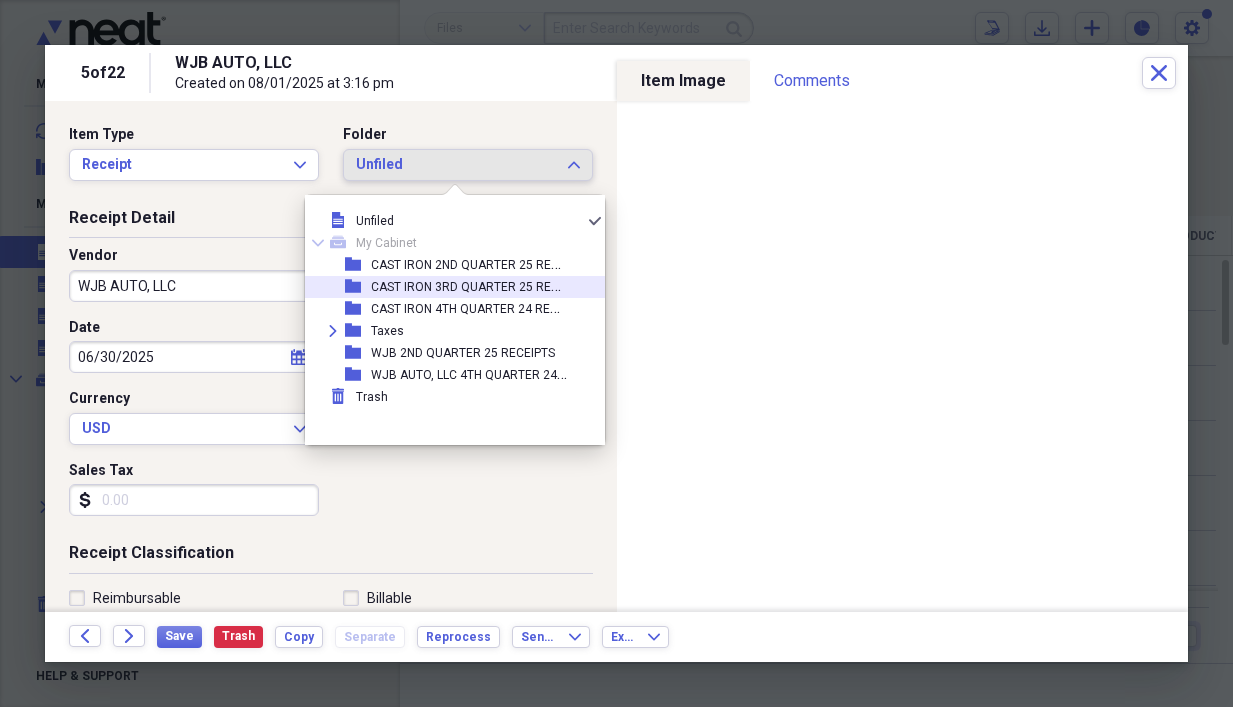 click on "CAST IRON 3RD QUARTER 25 RECEIPTS" at bounding box center (480, 285) 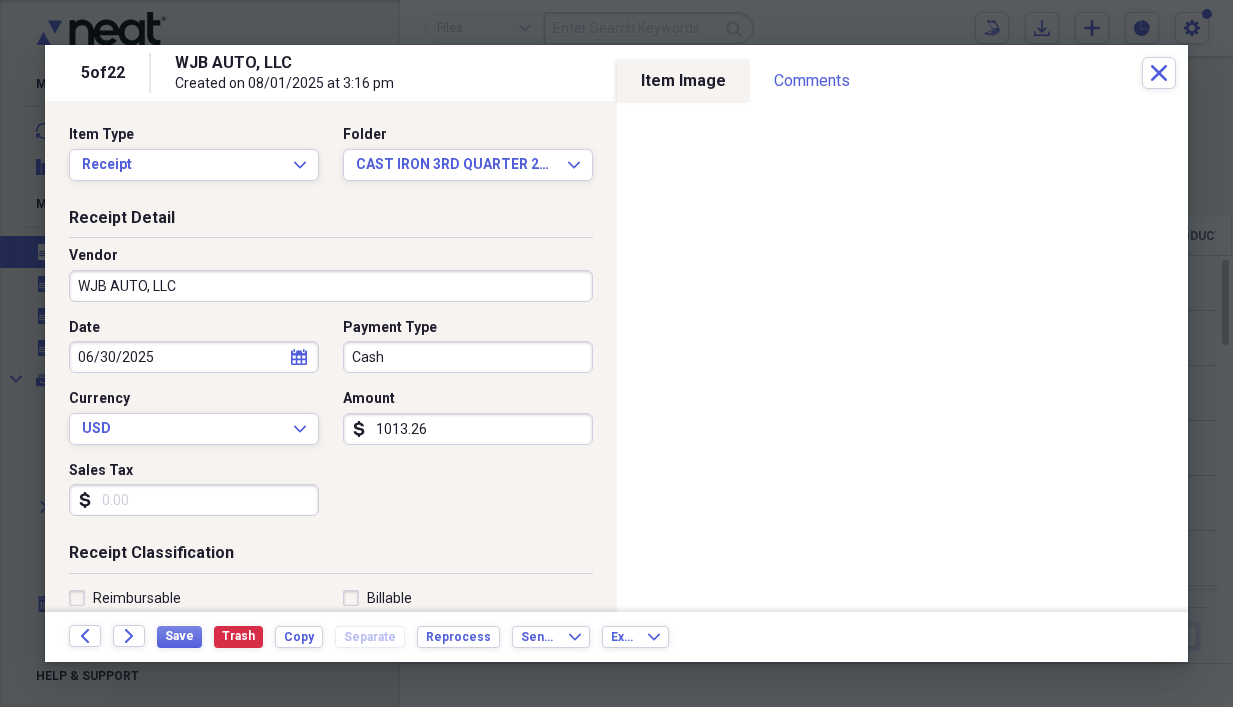 click on "Cash" at bounding box center [468, 357] 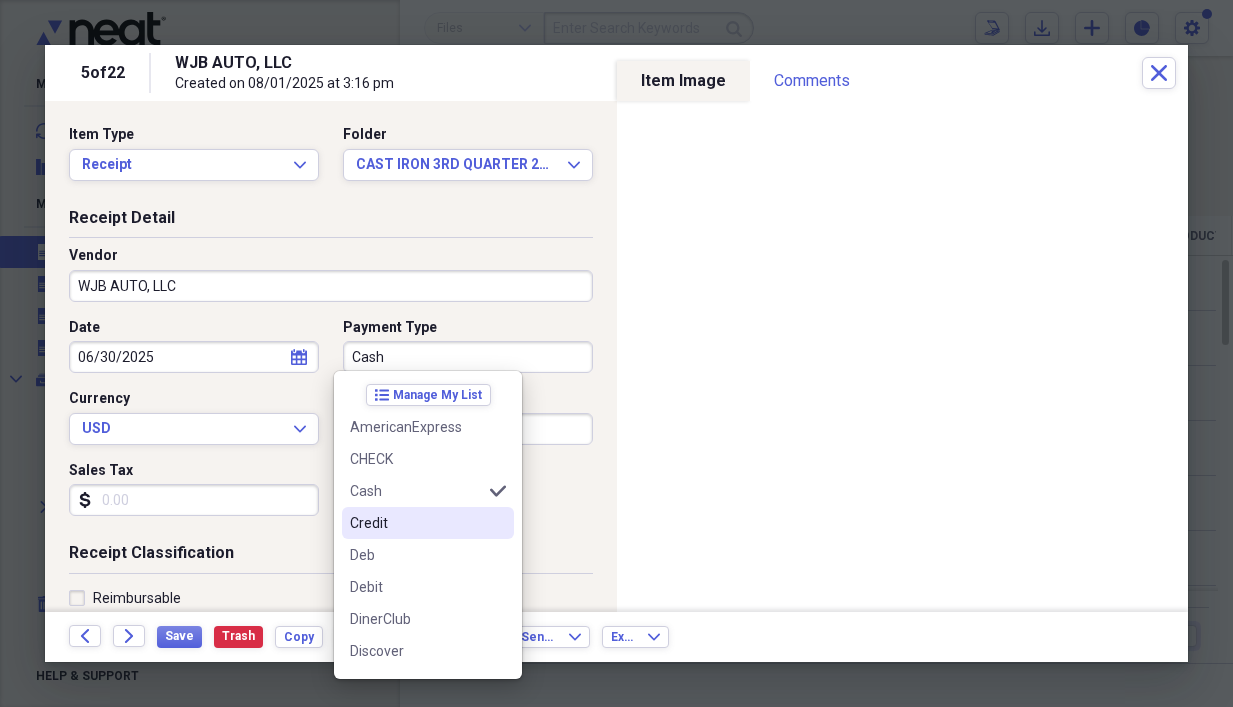 click on "Credit" at bounding box center [416, 523] 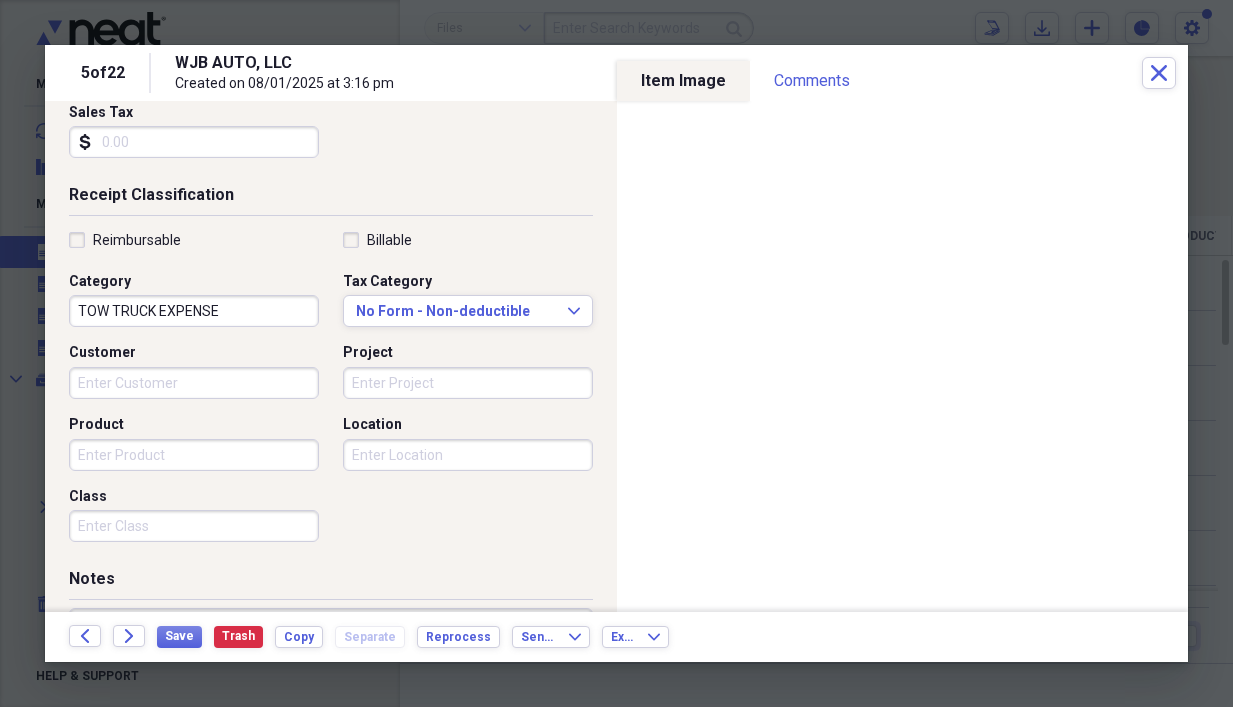 scroll, scrollTop: 360, scrollLeft: 0, axis: vertical 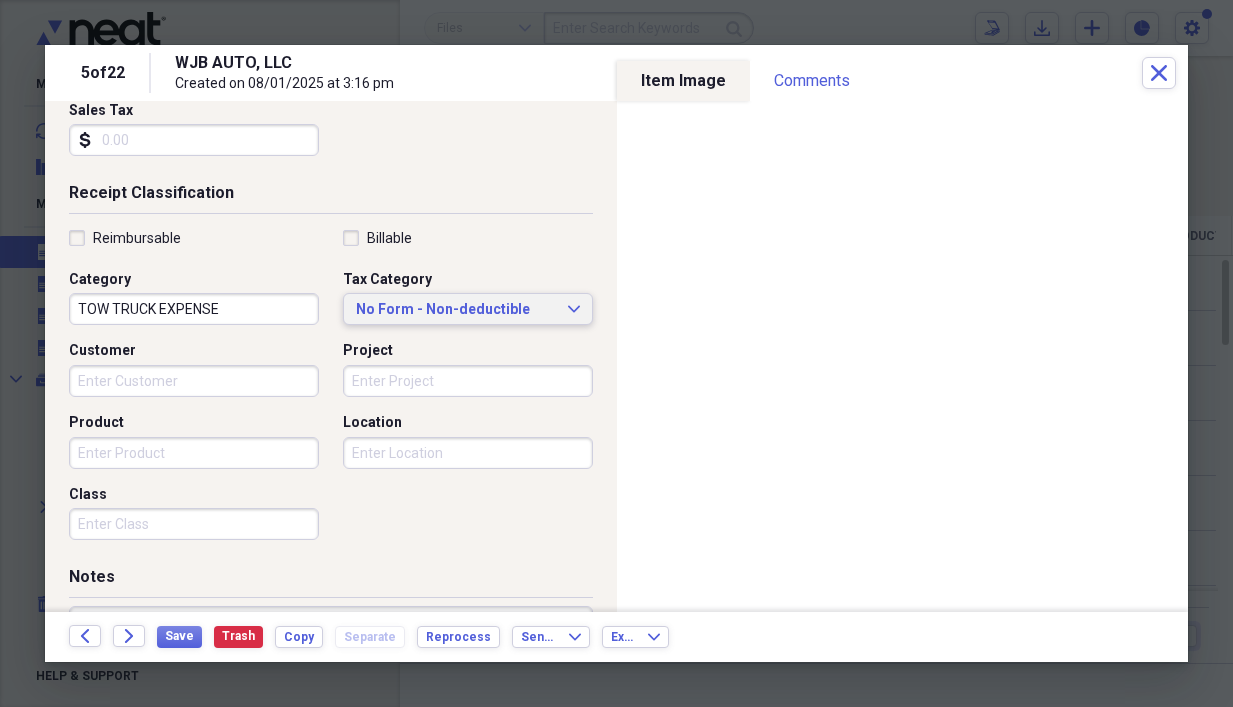 click on "No Form - Non-deductible" at bounding box center (456, 310) 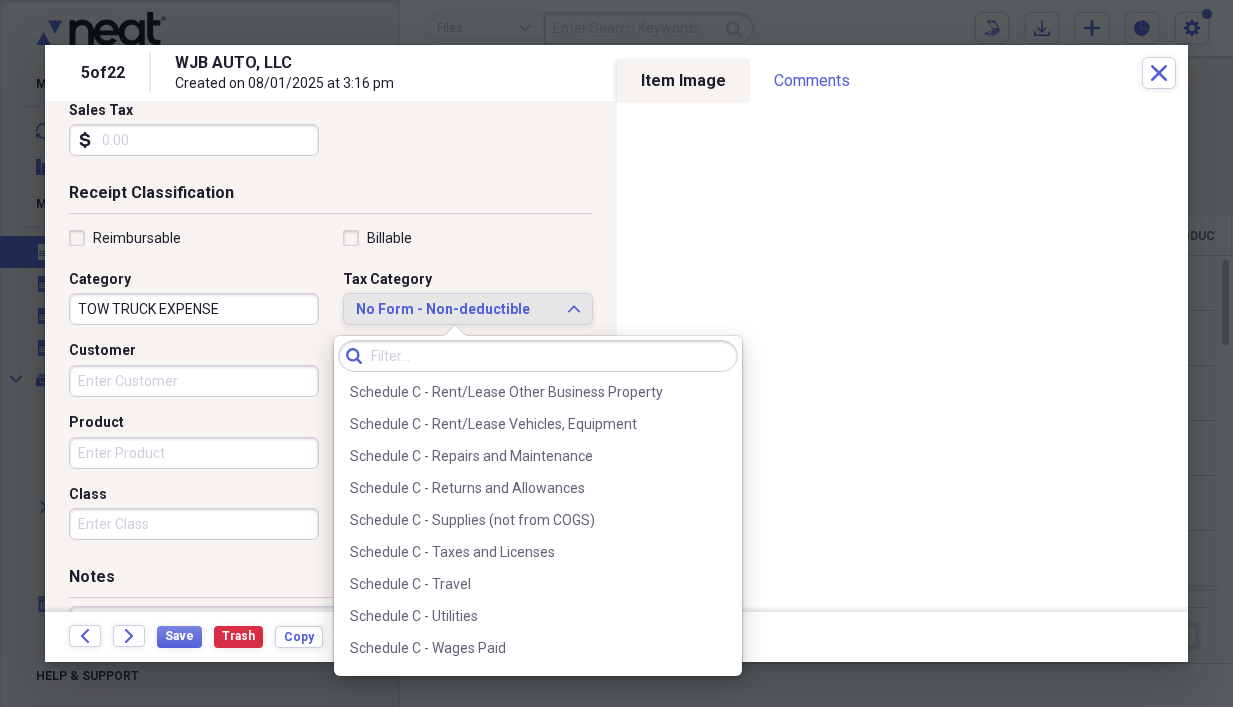 scroll, scrollTop: 4248, scrollLeft: 0, axis: vertical 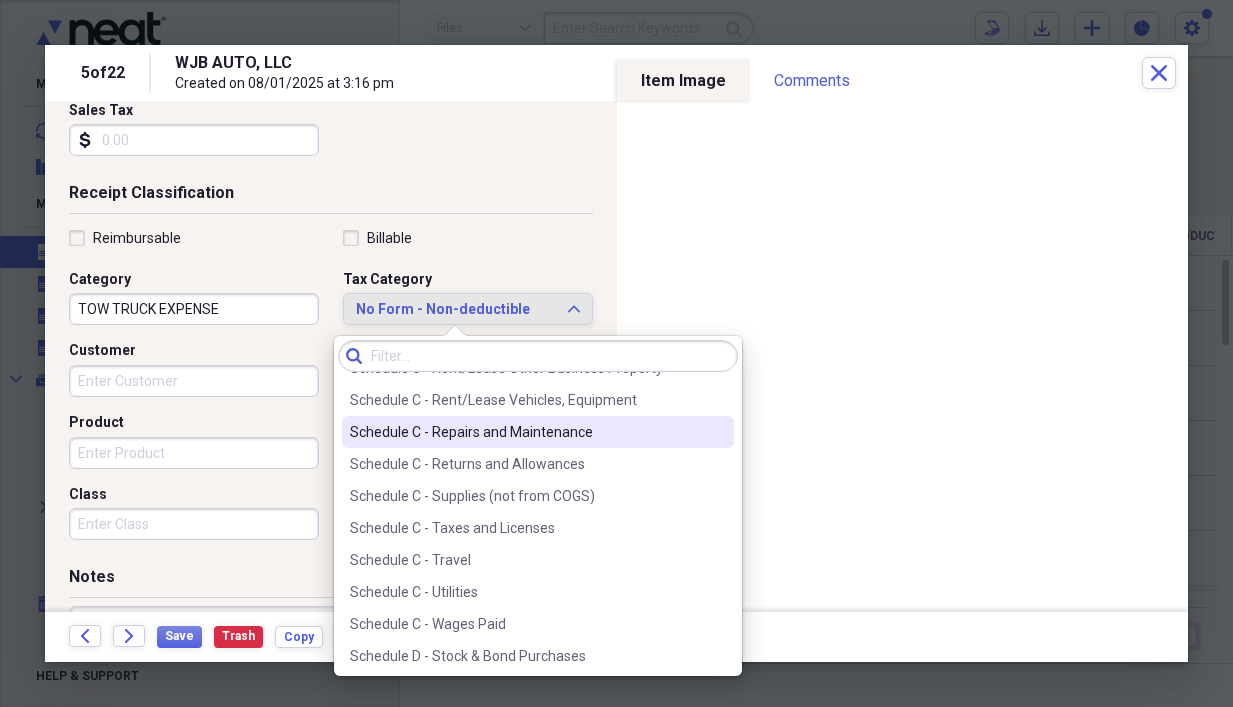 click on "Schedule C - Repairs and Maintenance" at bounding box center [526, 432] 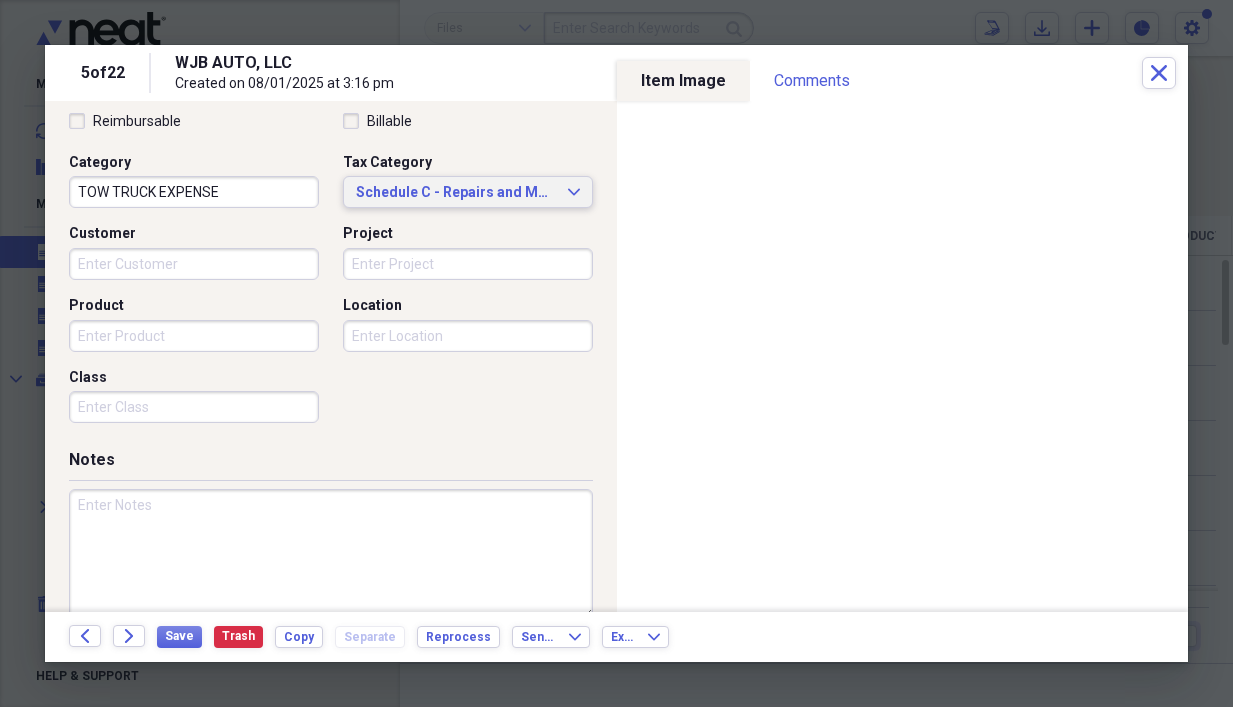 scroll, scrollTop: 503, scrollLeft: 0, axis: vertical 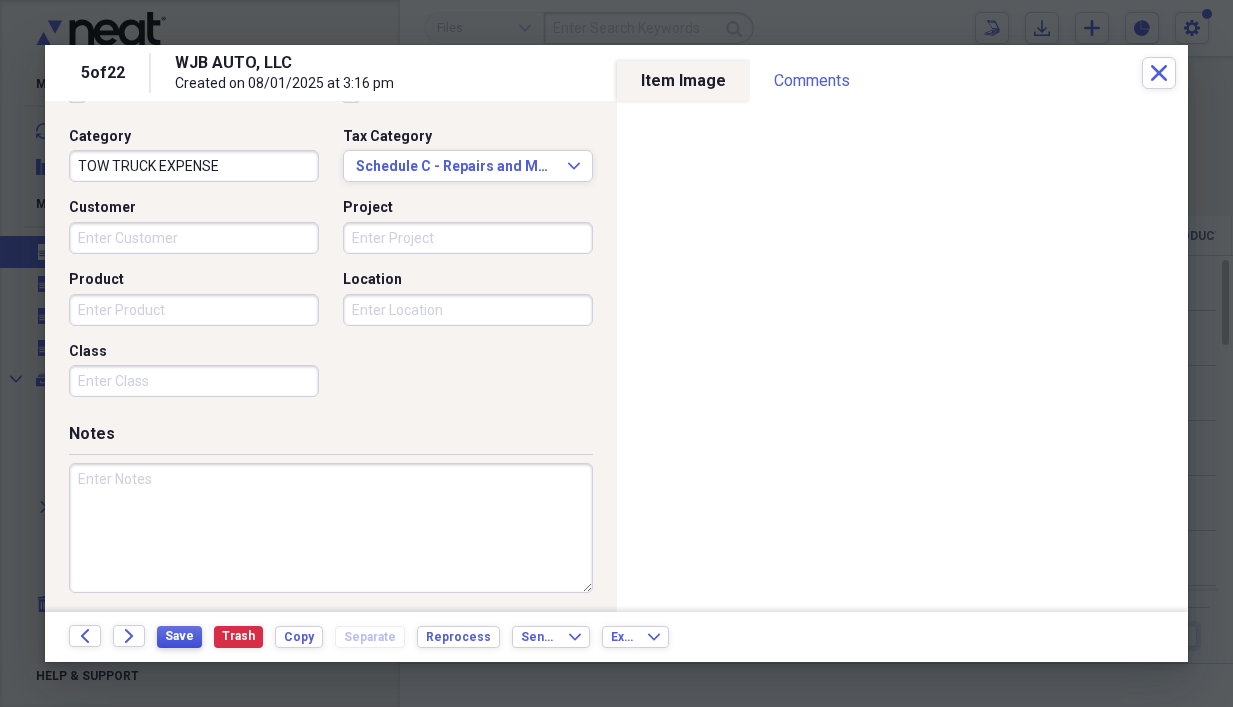 click on "Save" at bounding box center [179, 636] 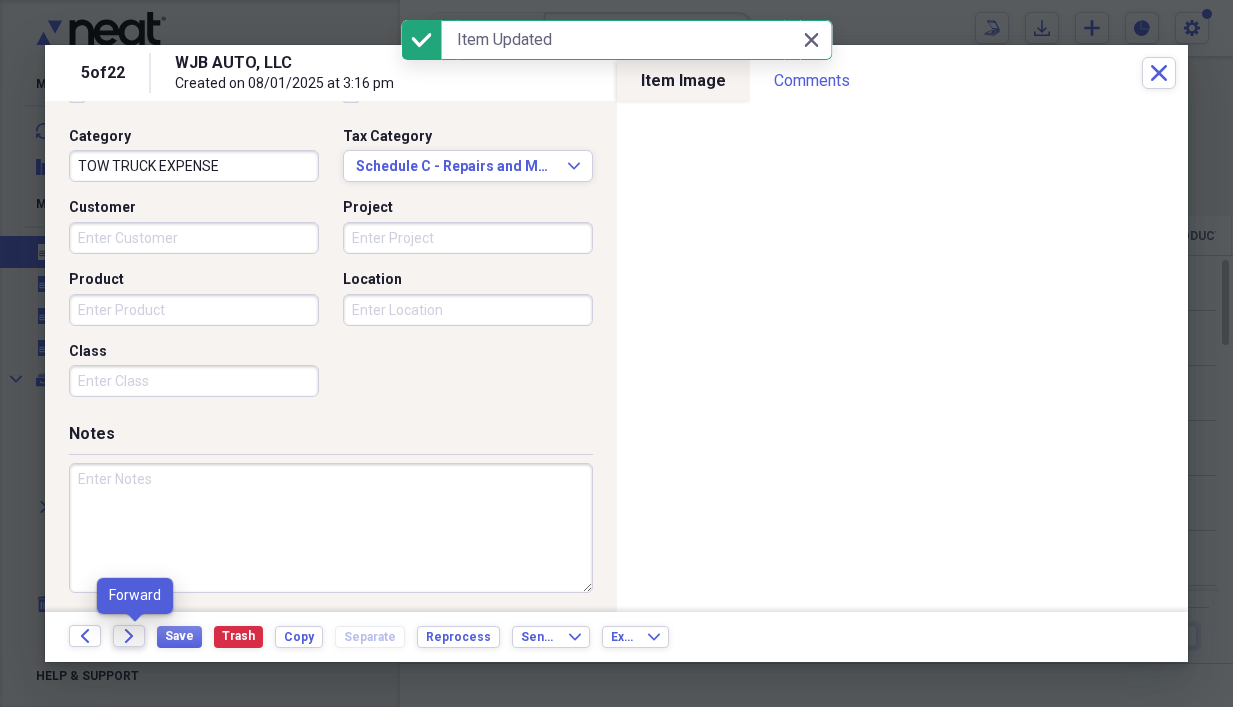 click on "Forward" 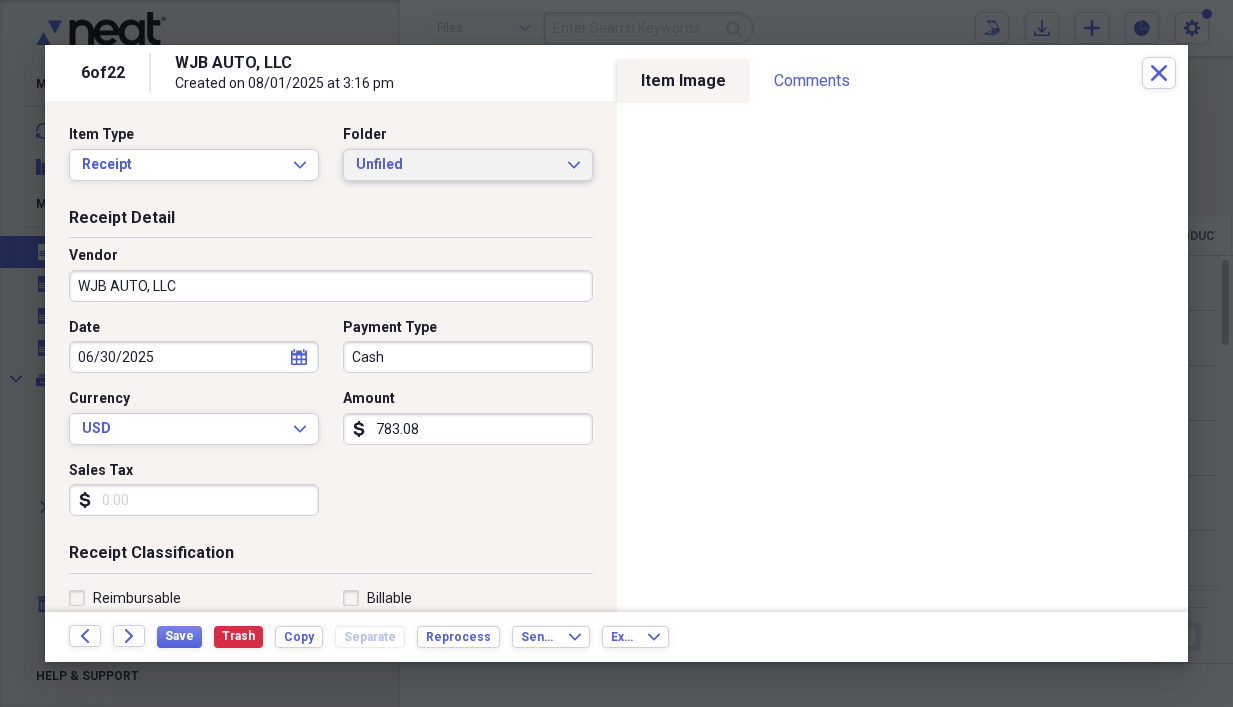 click on "Unfiled" at bounding box center (456, 165) 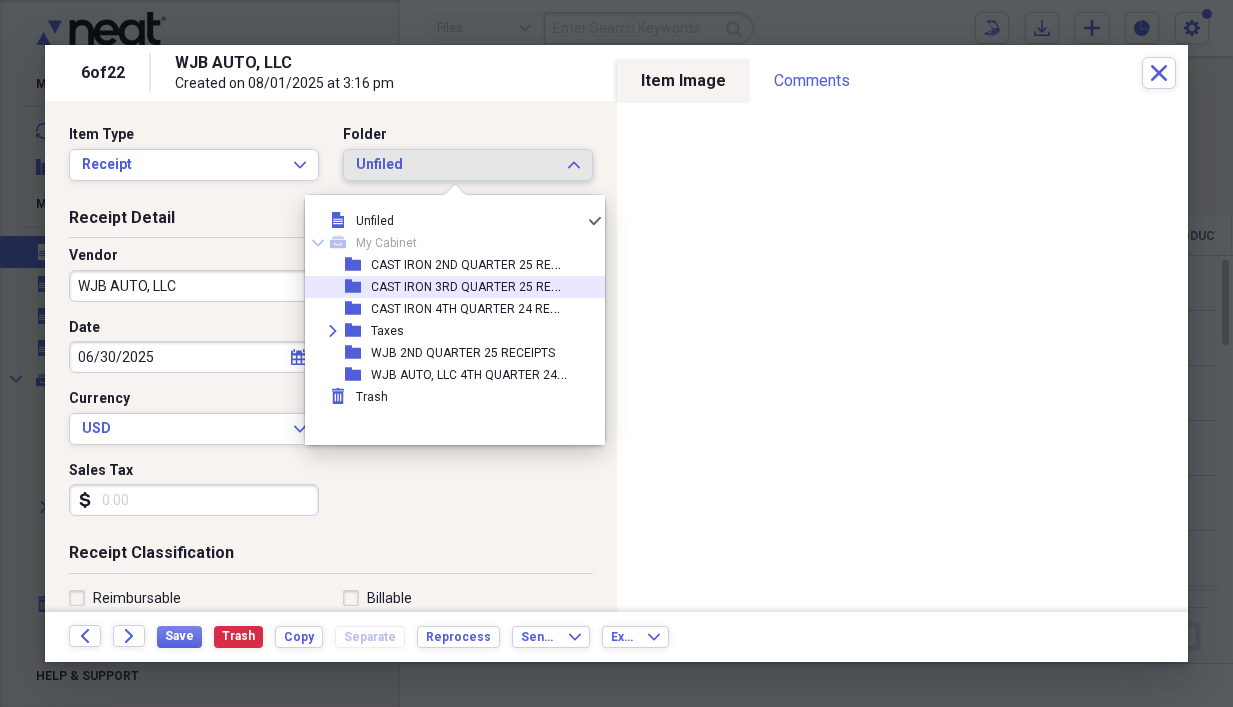 click on "CAST IRON 3RD QUARTER 25 RECEIPTS" at bounding box center [480, 285] 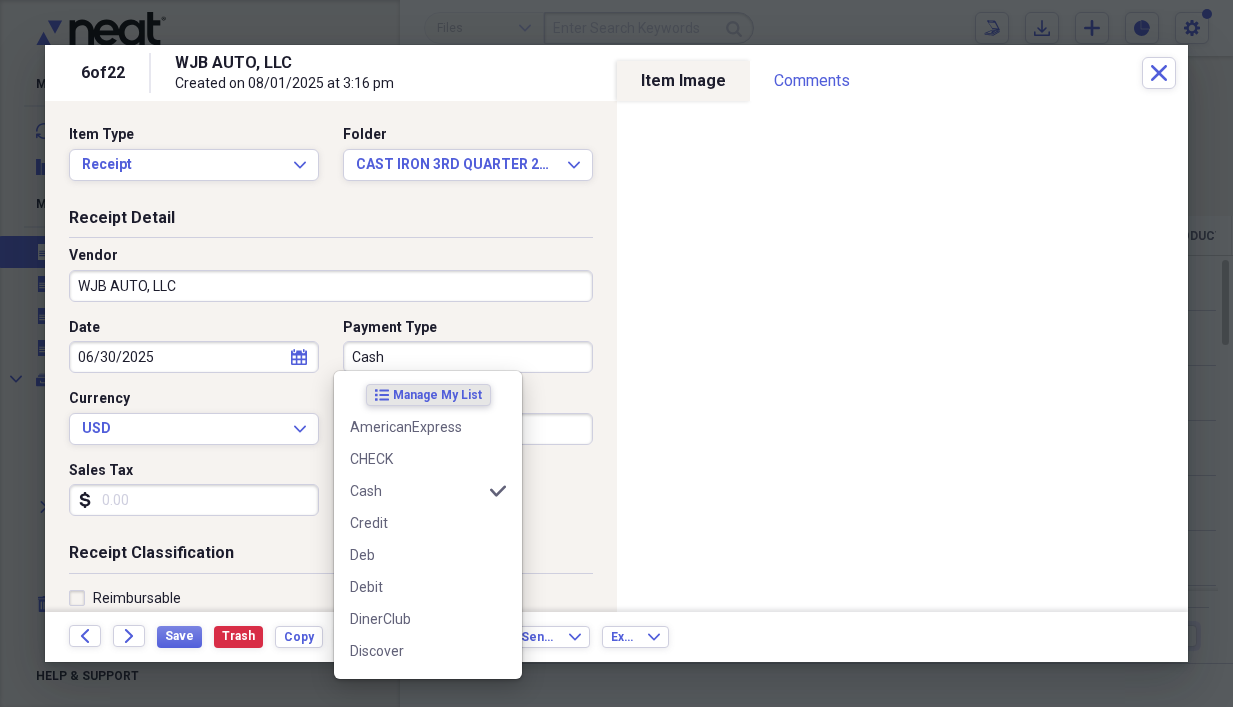 click on "Cash" at bounding box center [468, 357] 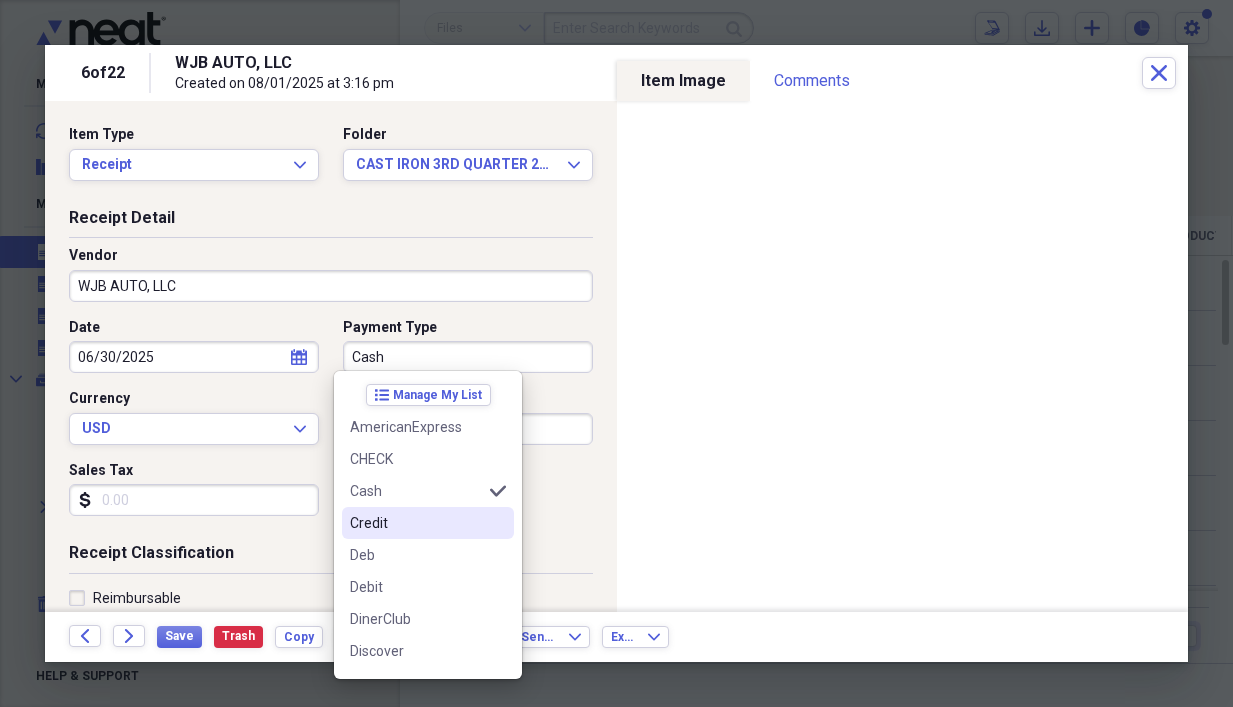 click on "Credit" at bounding box center (416, 523) 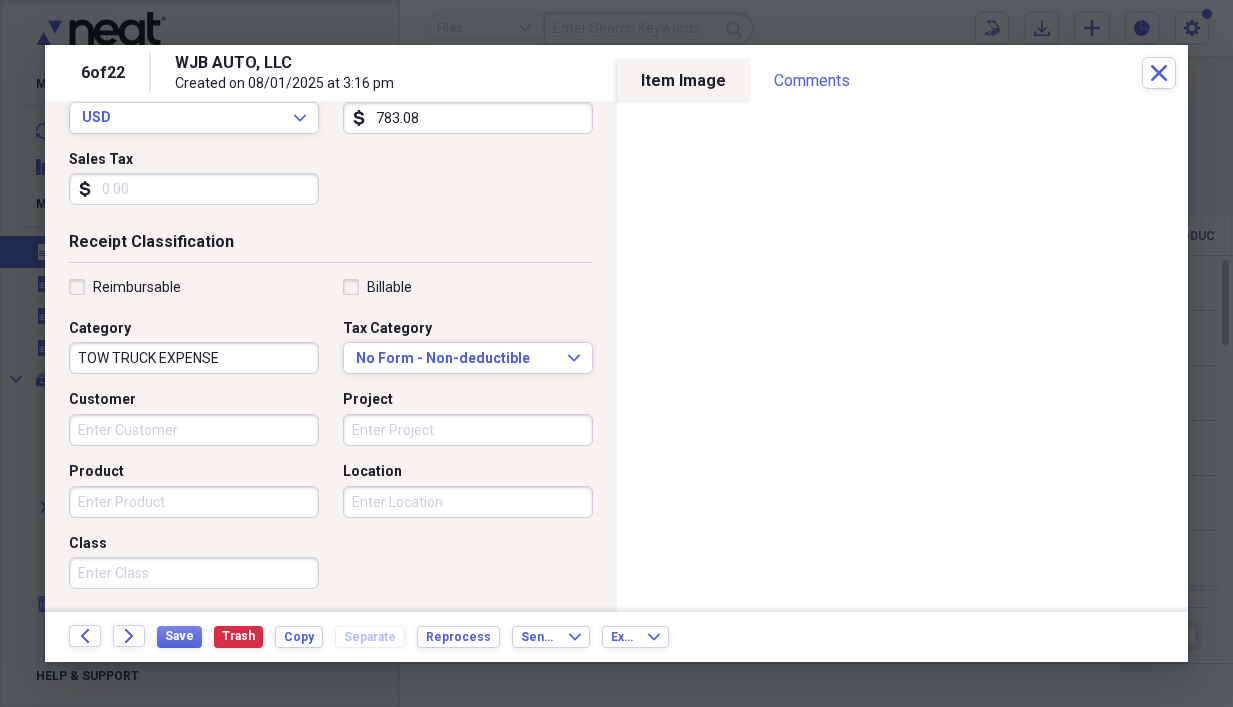 scroll, scrollTop: 314, scrollLeft: 0, axis: vertical 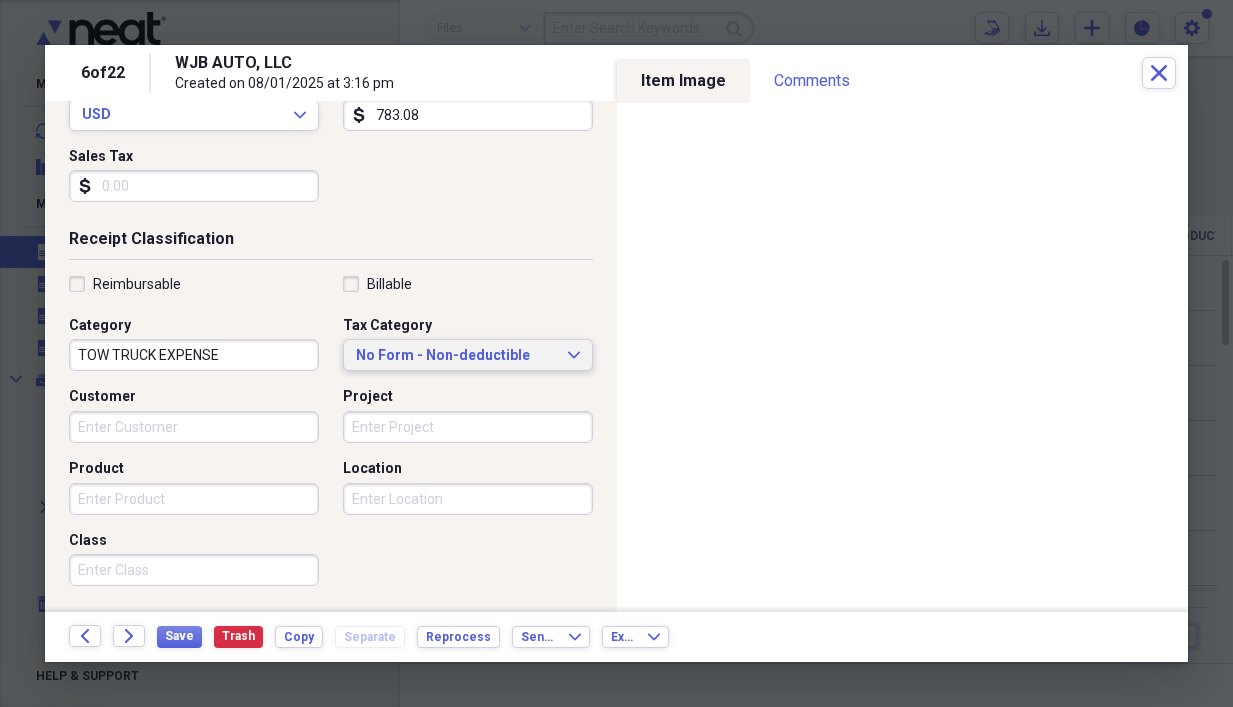 click on "Expand" 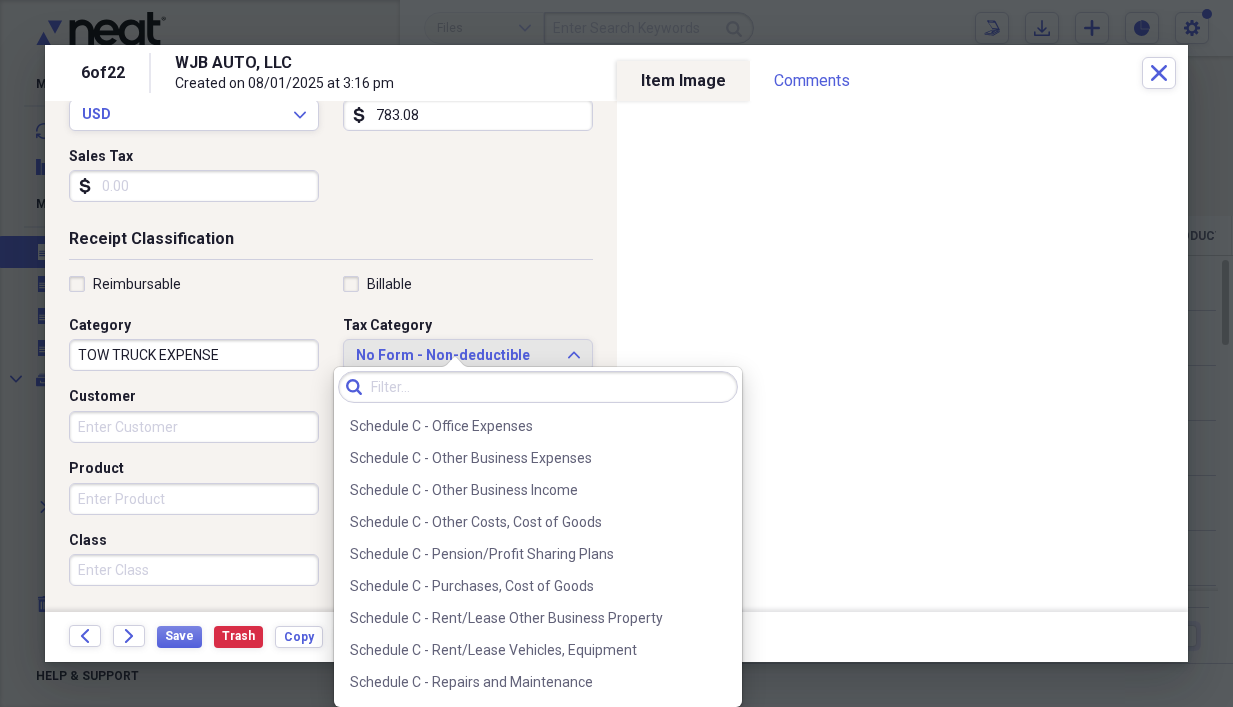 scroll, scrollTop: 4054, scrollLeft: 0, axis: vertical 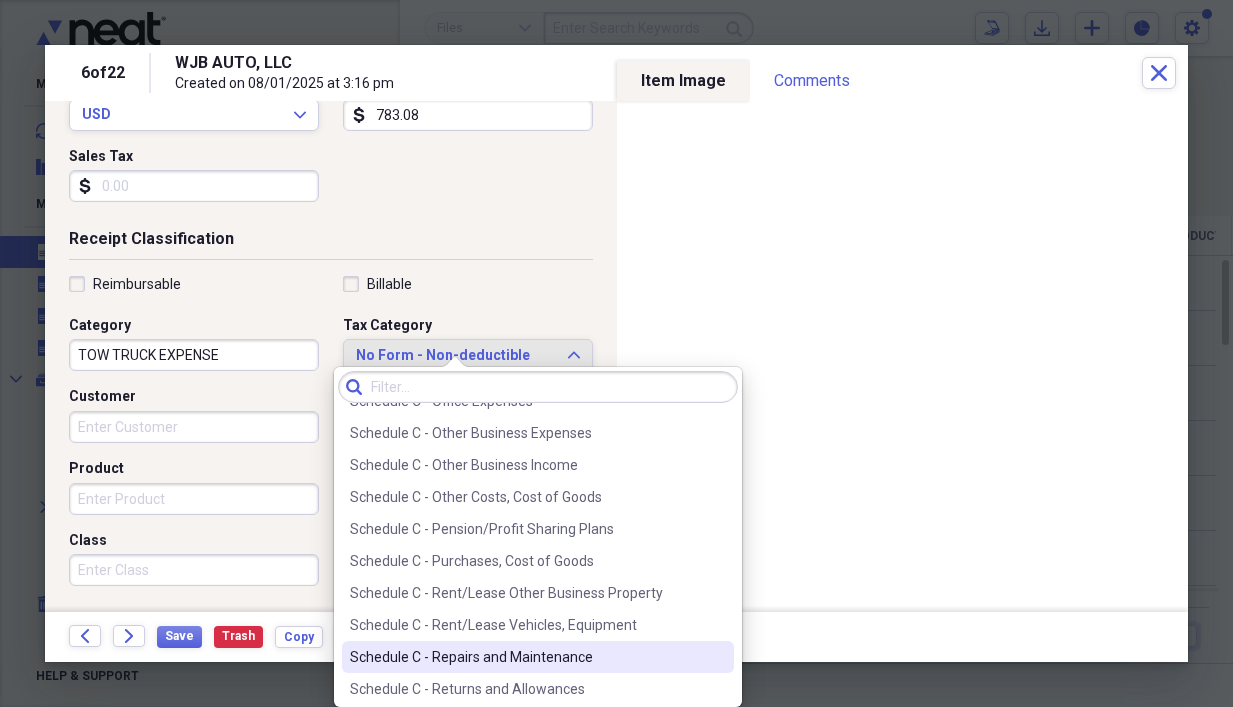 click on "Schedule C - Repairs and Maintenance" at bounding box center [526, 657] 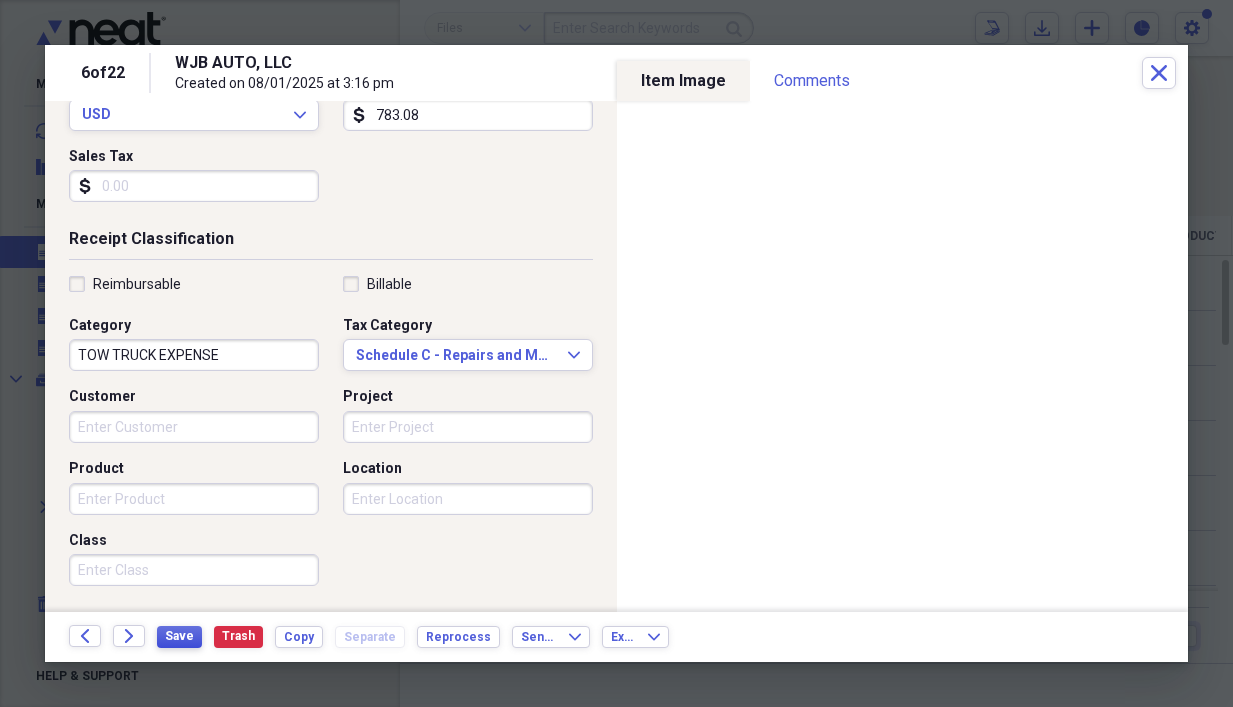 click on "Save" at bounding box center [179, 636] 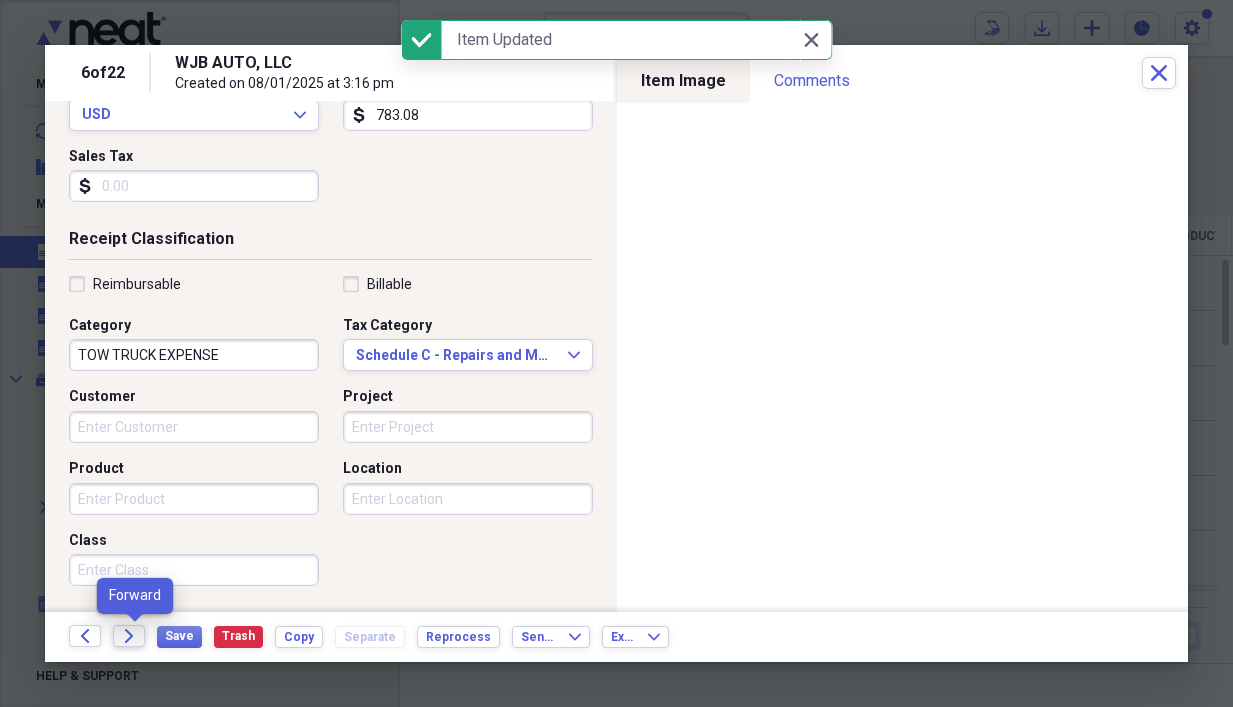 click 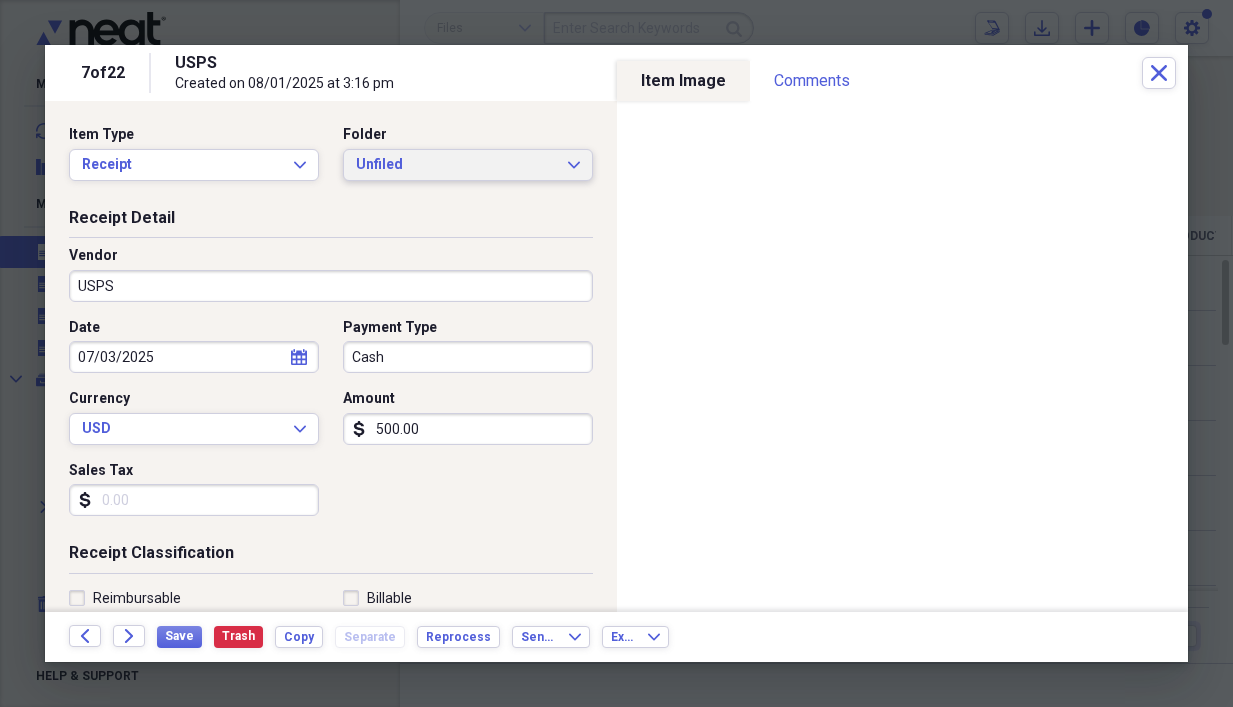click on "Unfiled" at bounding box center (456, 165) 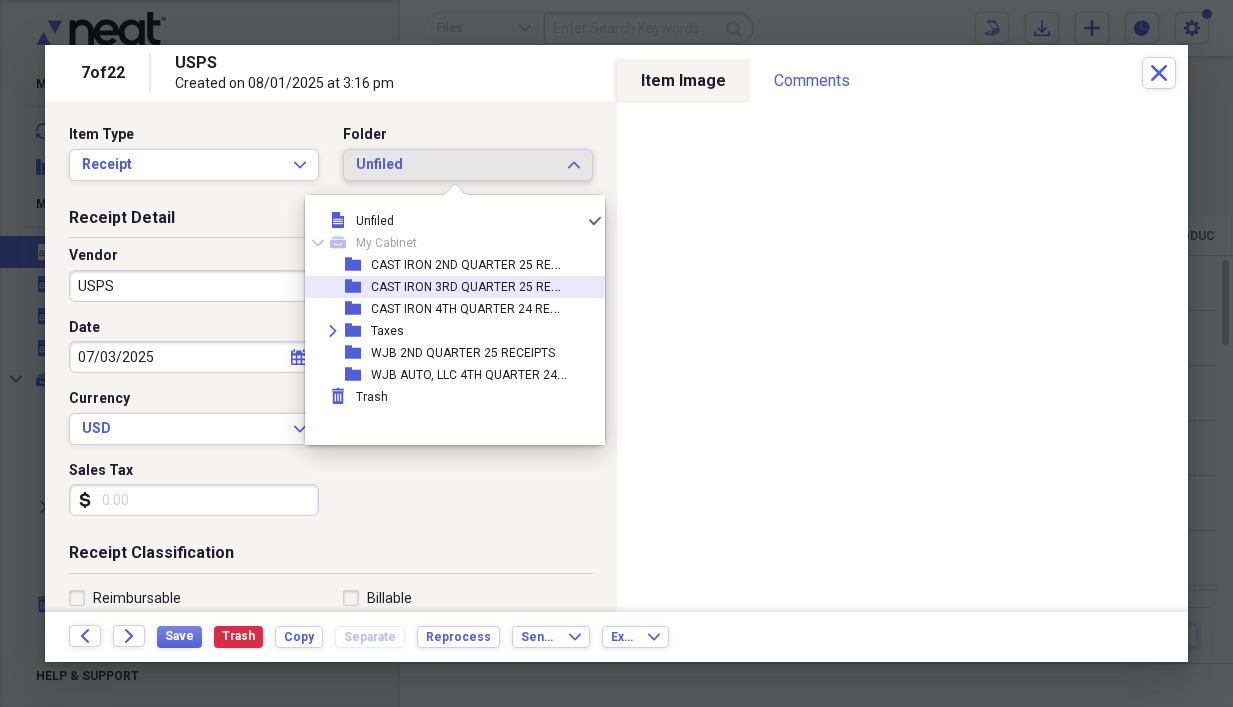 click on "CAST IRON 3RD QUARTER 25 RECEIPTS" at bounding box center (480, 285) 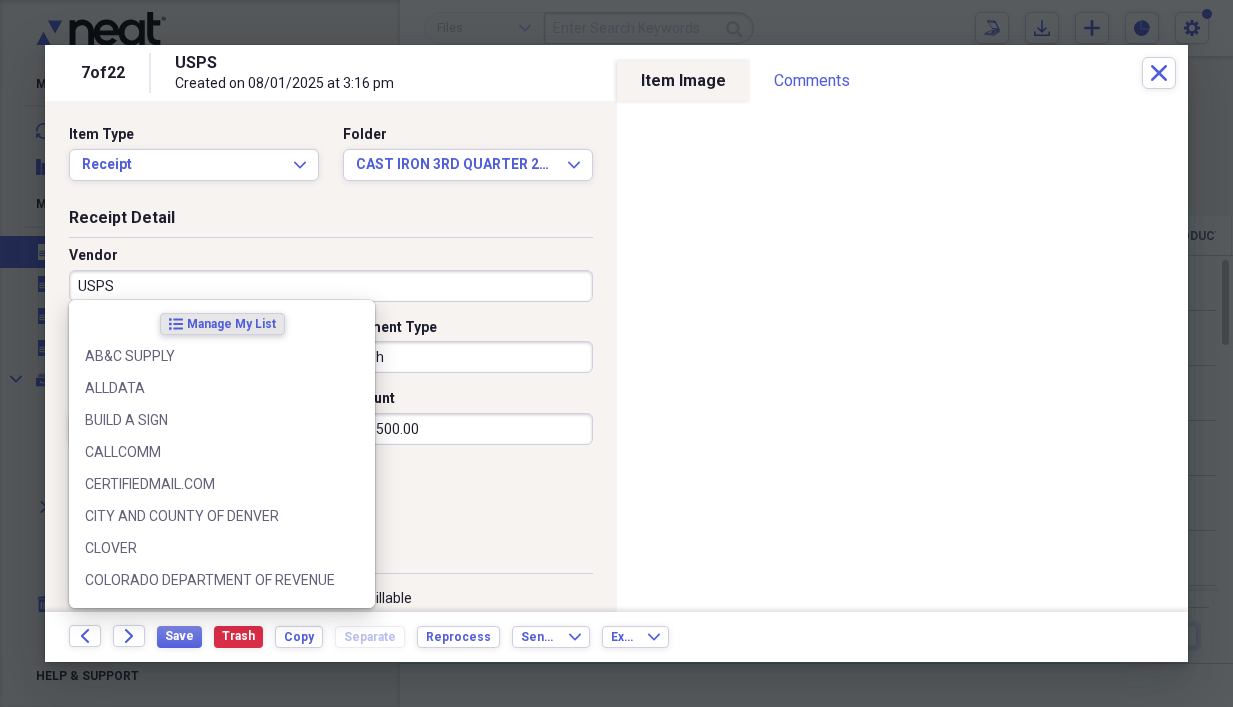 click on "USPS" at bounding box center (331, 286) 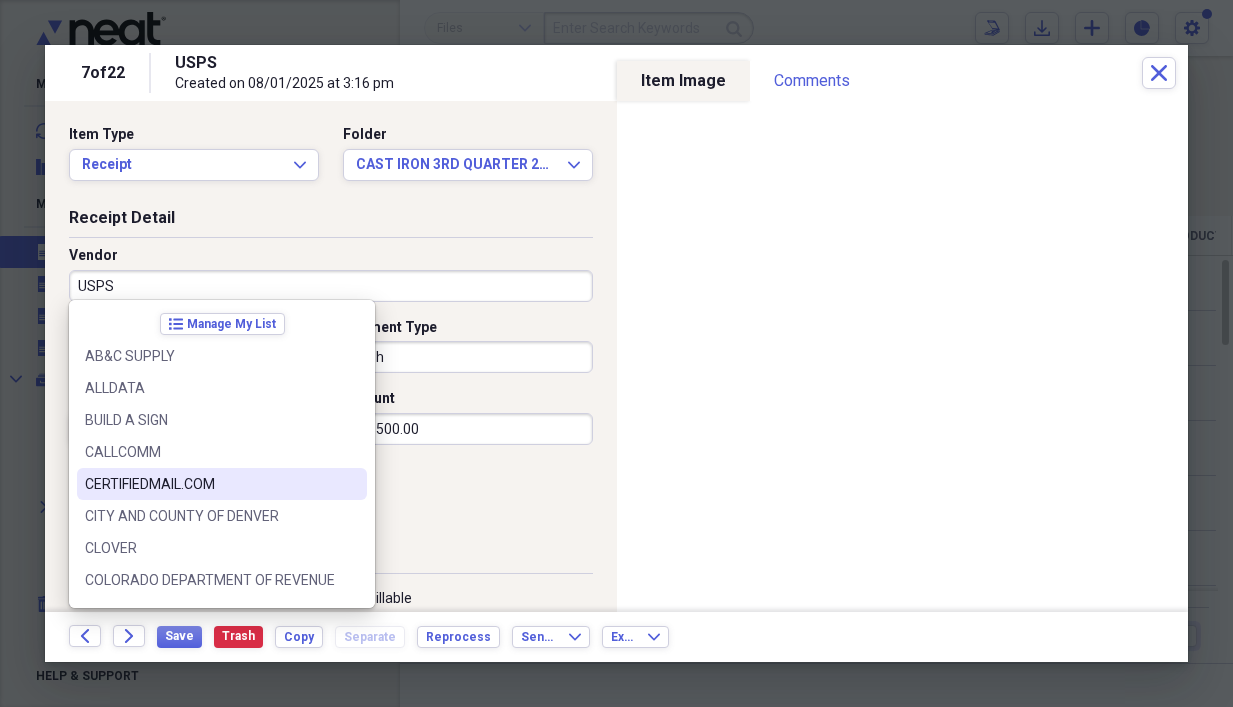 click on "CERTIFIEDMAIL.COM" at bounding box center [210, 484] 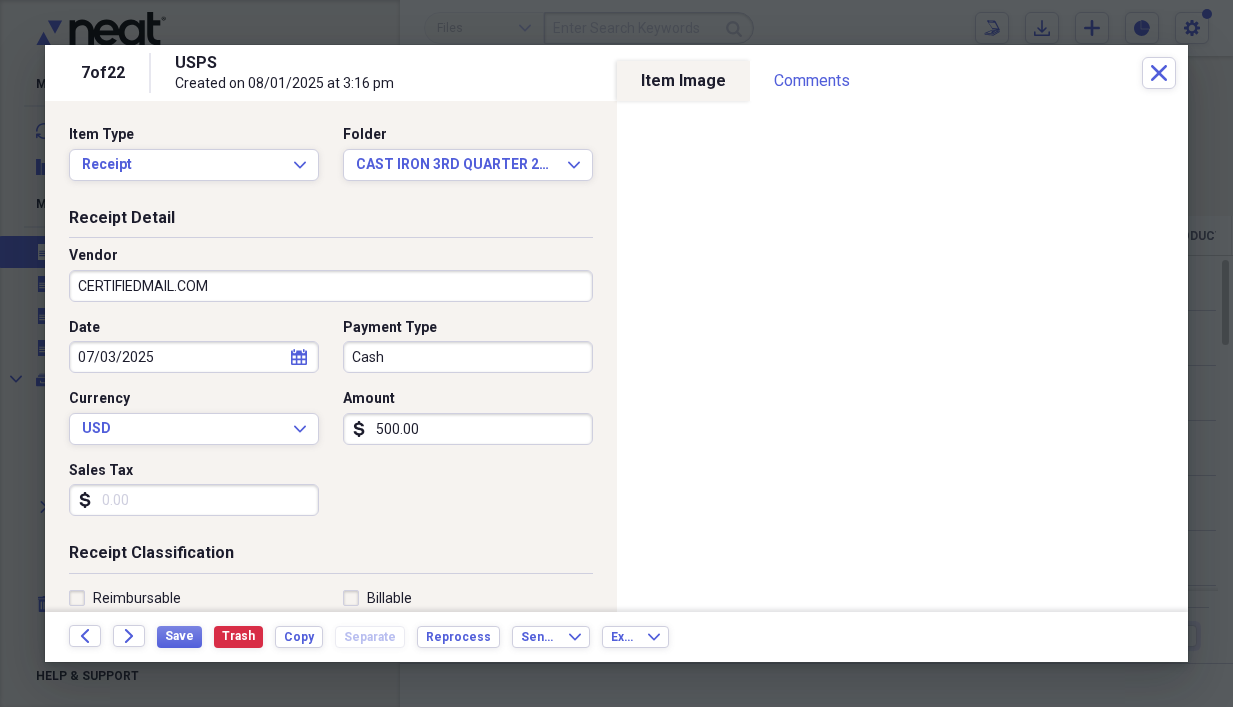 type on "ABANDONED VEHICLE EXPENSES" 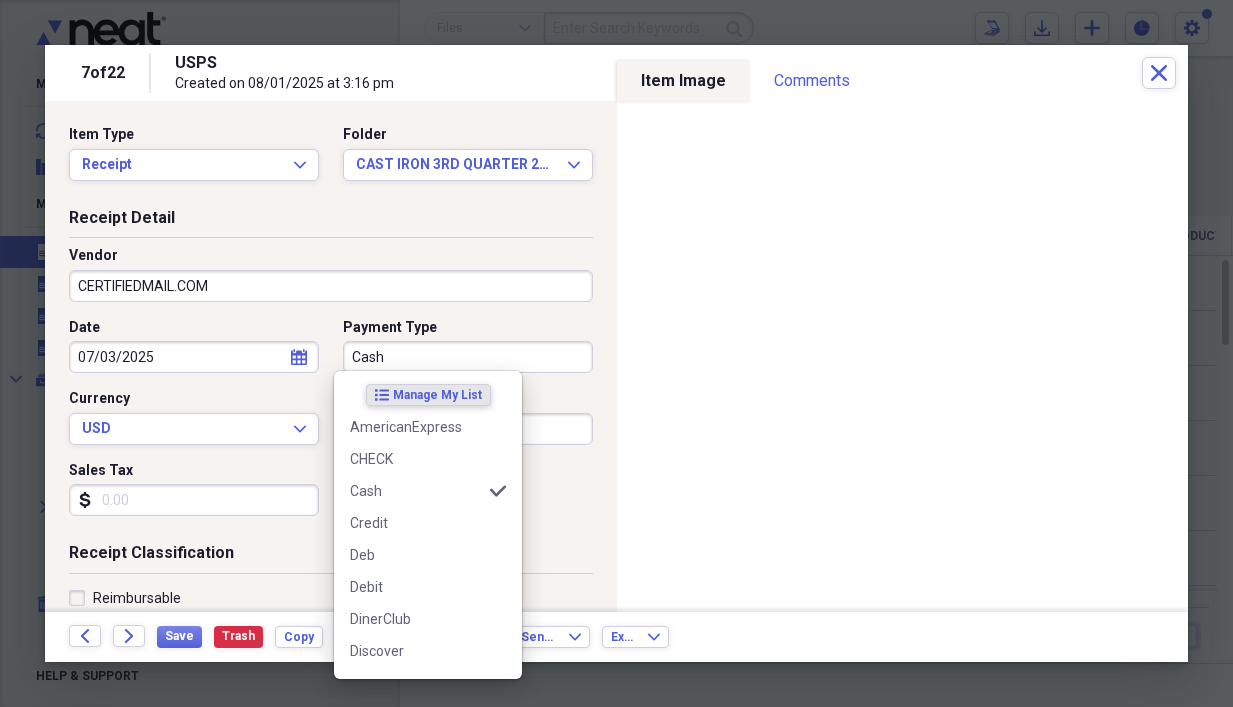 click on "Cash" at bounding box center [468, 357] 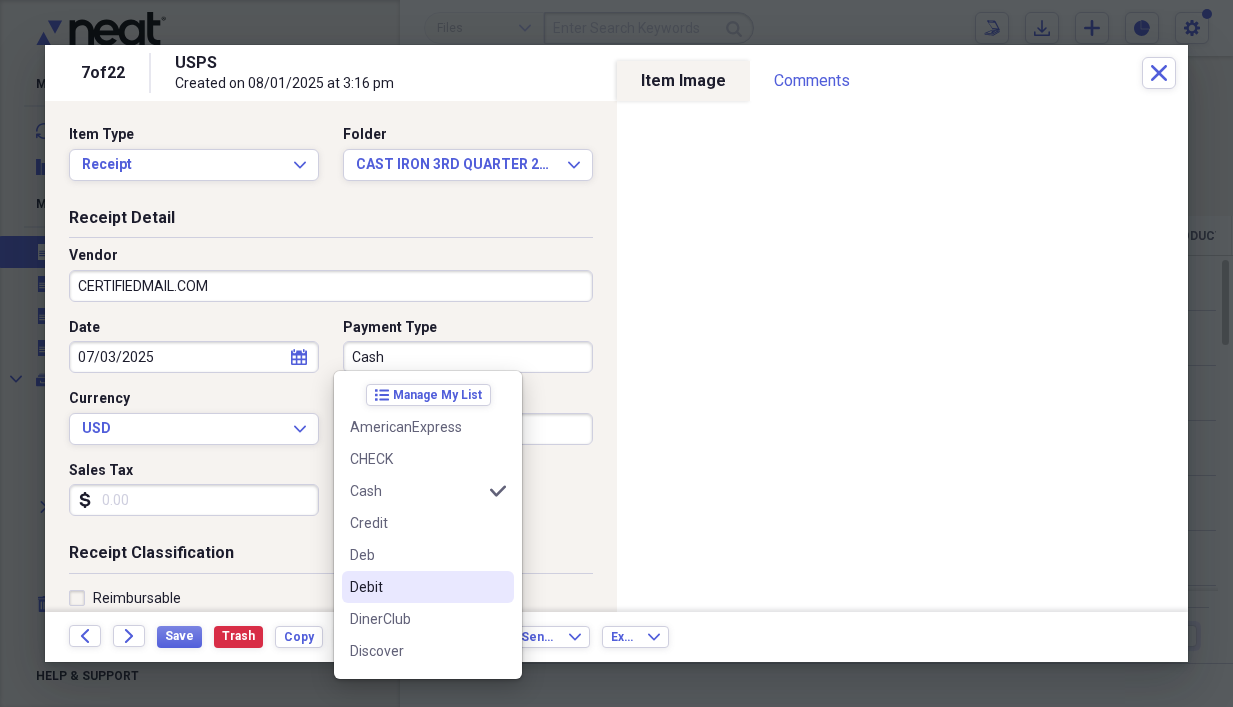 click on "Debit" at bounding box center (416, 587) 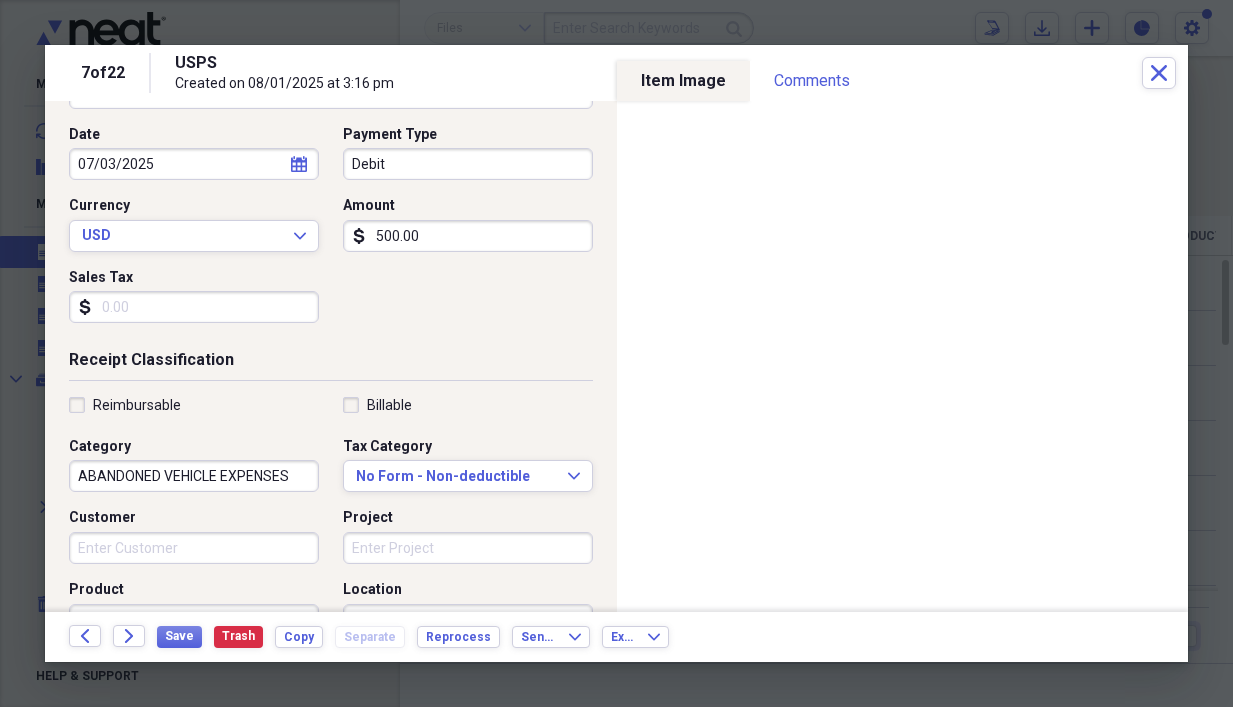 scroll, scrollTop: 244, scrollLeft: 0, axis: vertical 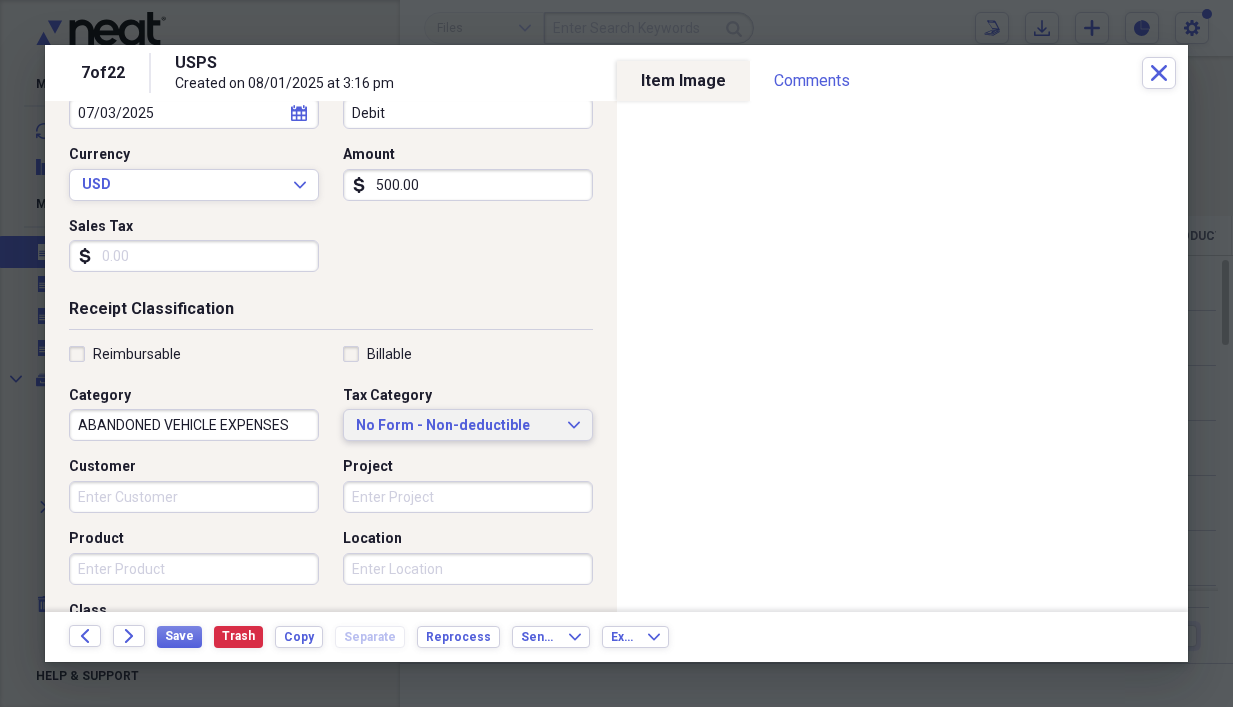 click on "Expand" 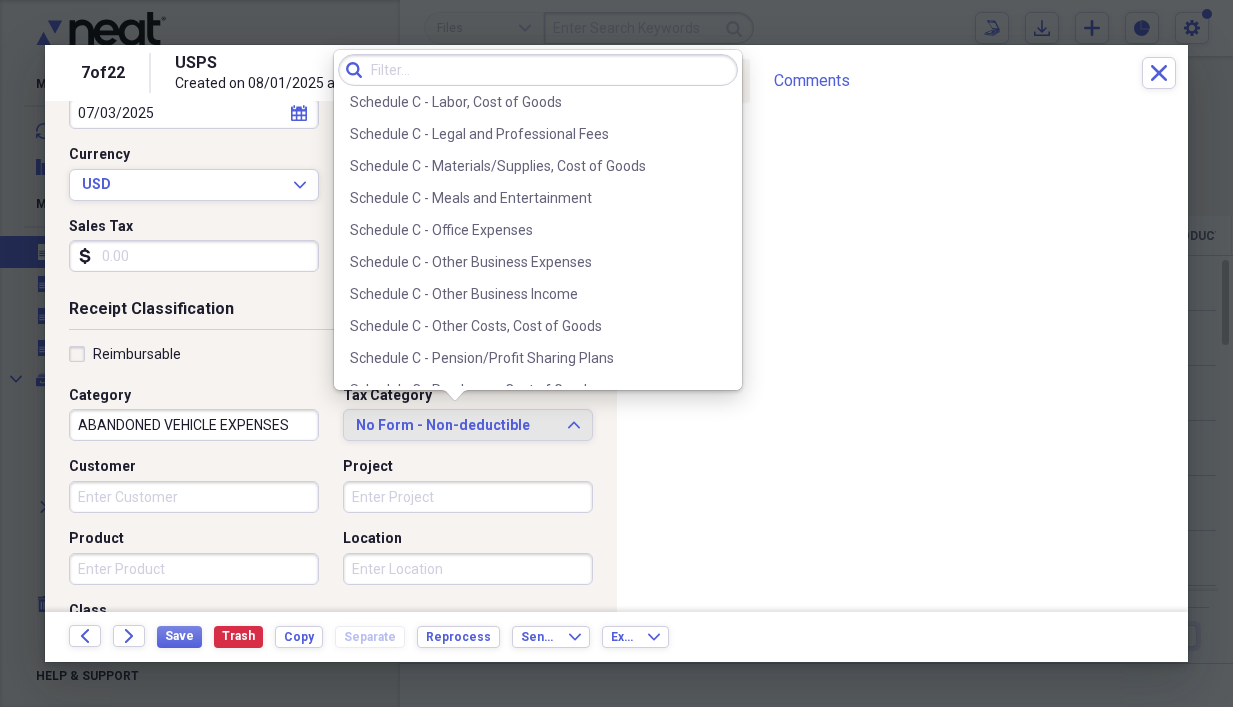 scroll, scrollTop: 3932, scrollLeft: 0, axis: vertical 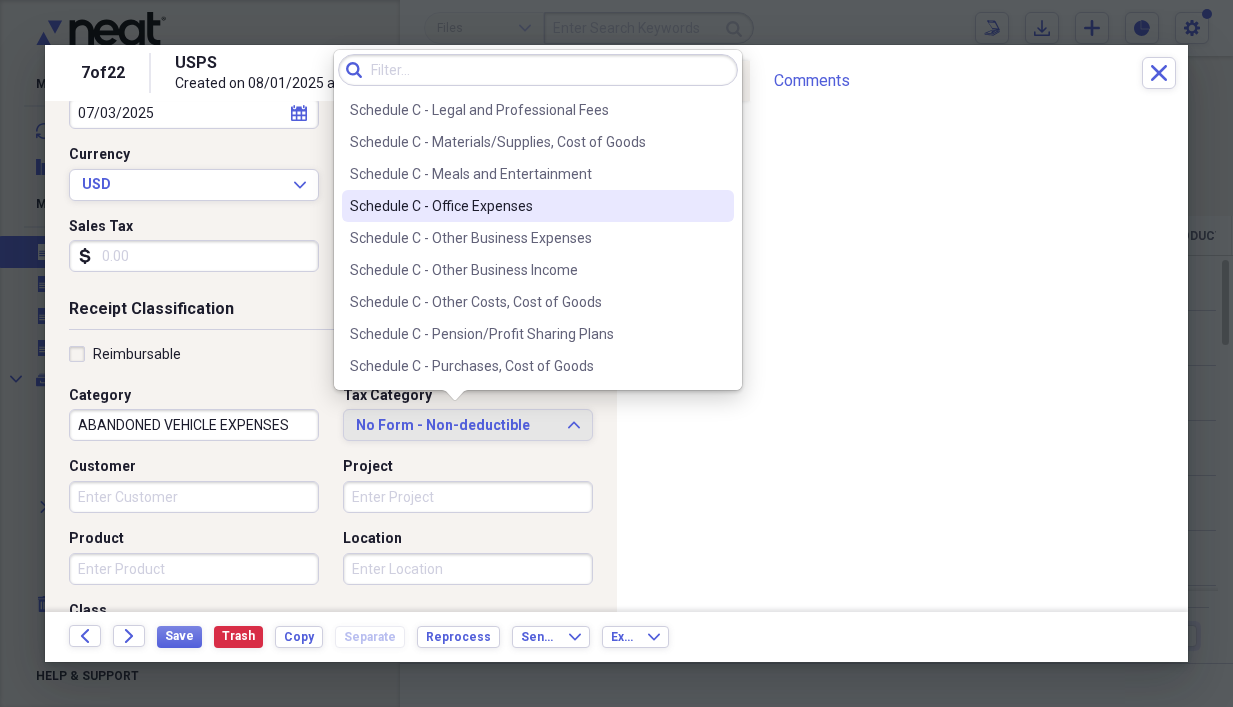 click on "Schedule C - Office Expenses" at bounding box center (526, 206) 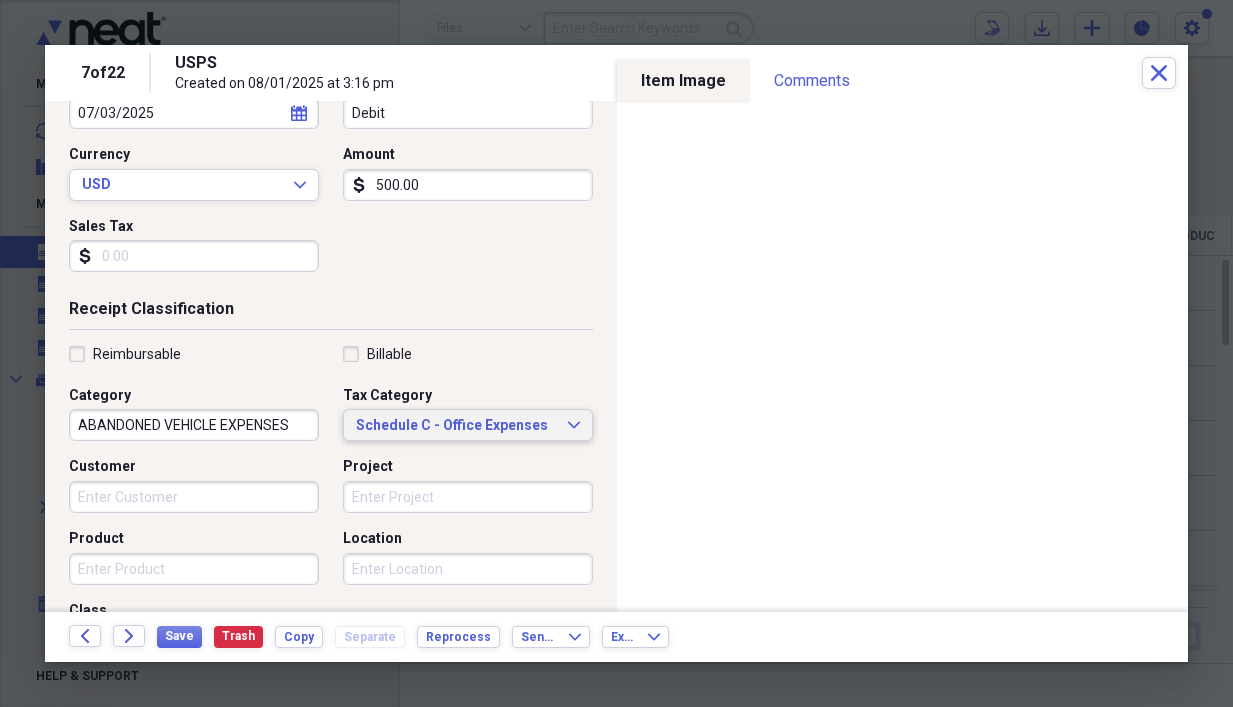 click on "Schedule C - Office Expenses Expand" at bounding box center (468, 426) 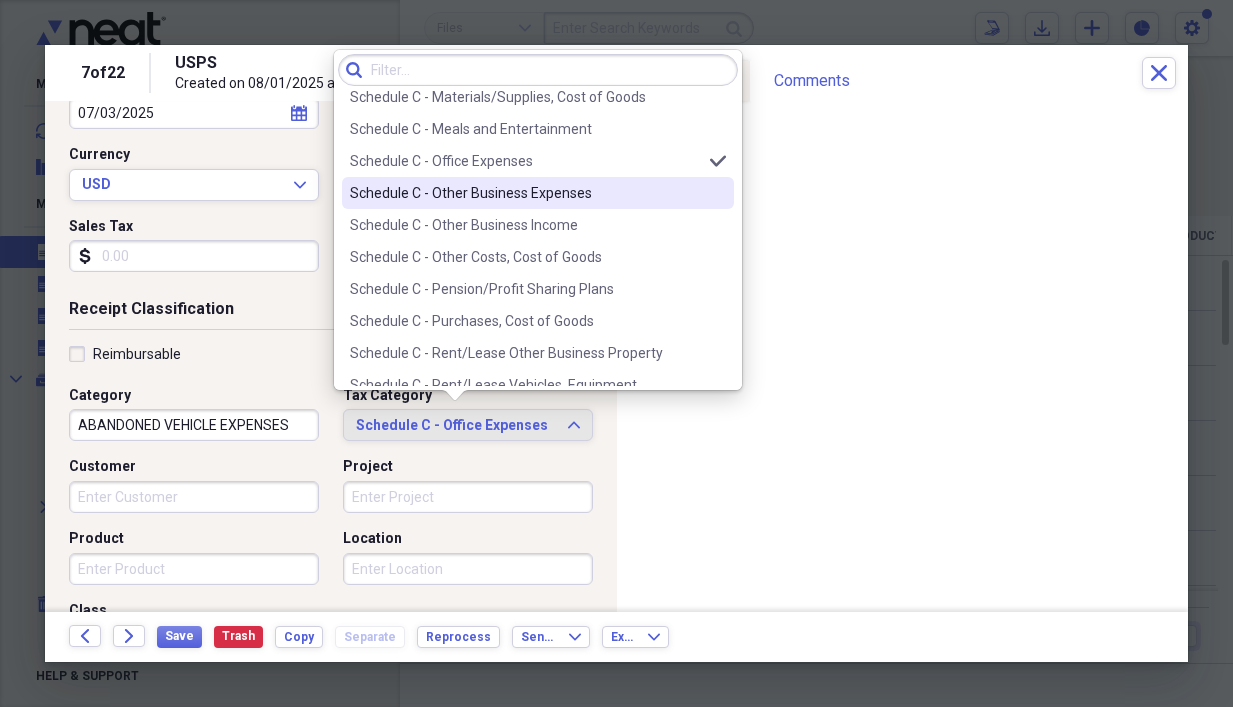 scroll, scrollTop: 3964, scrollLeft: 0, axis: vertical 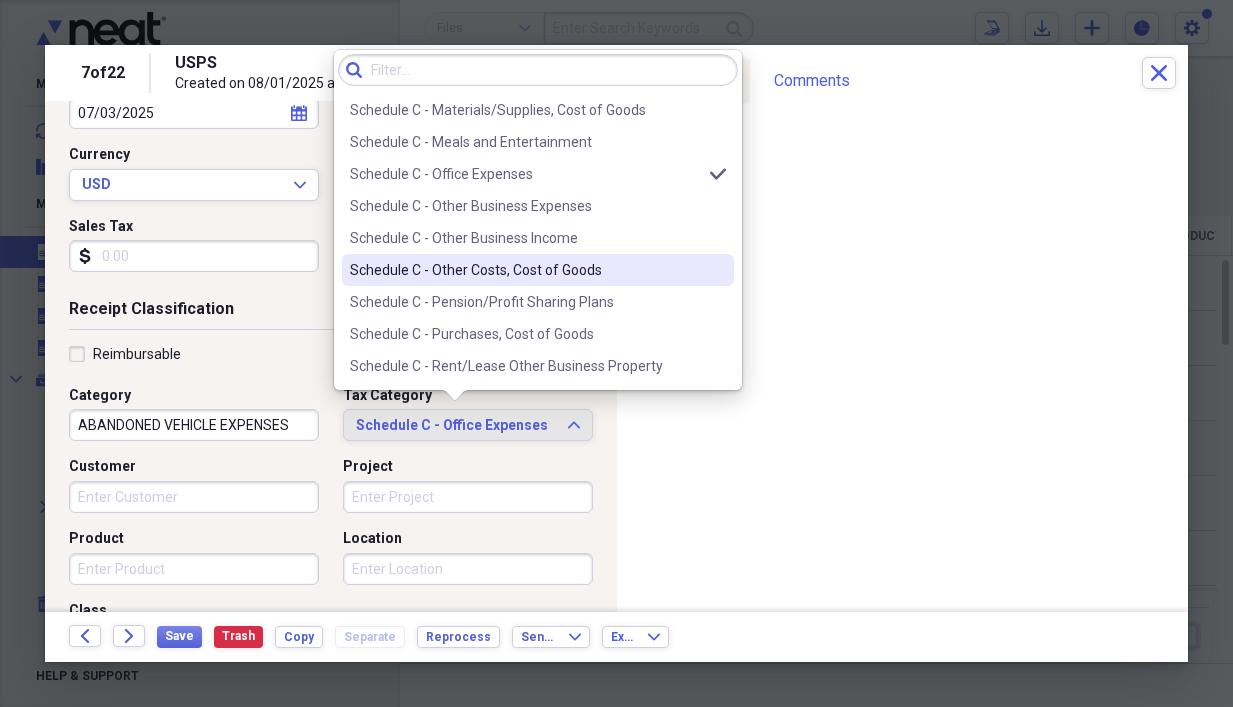 click on "Schedule C - Other Costs, Cost of Goods" at bounding box center [526, 270] 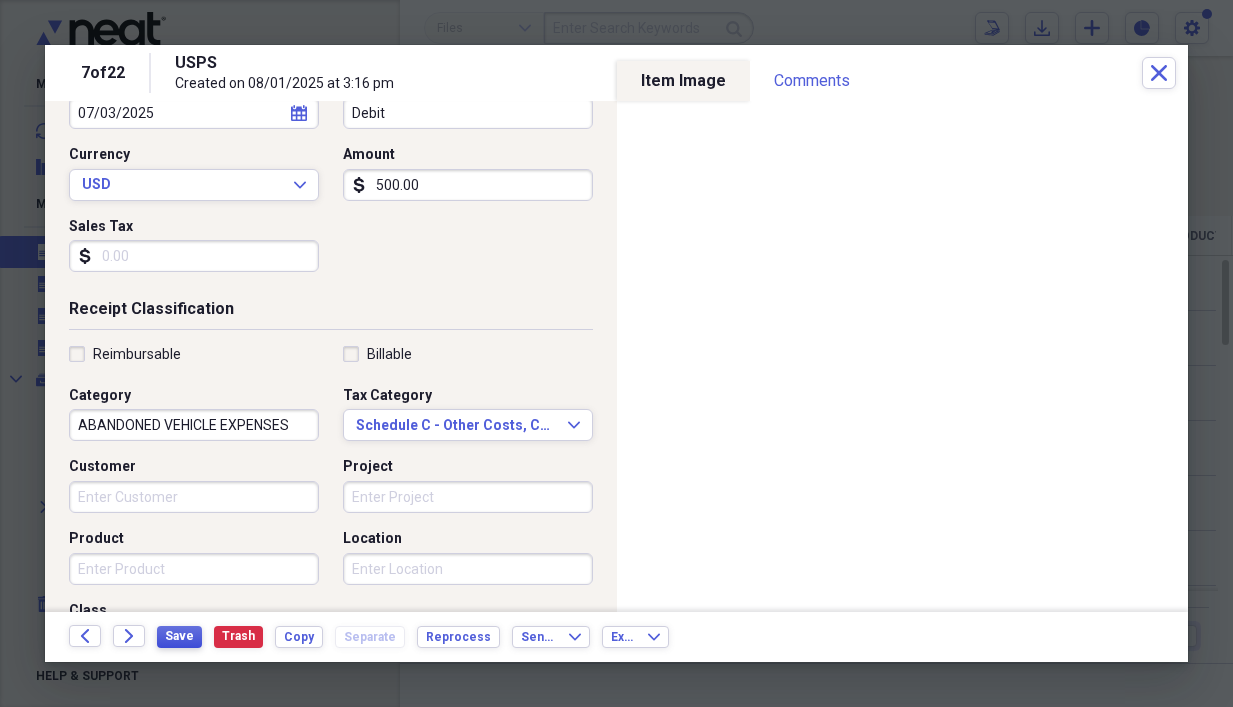click on "Save" at bounding box center [179, 636] 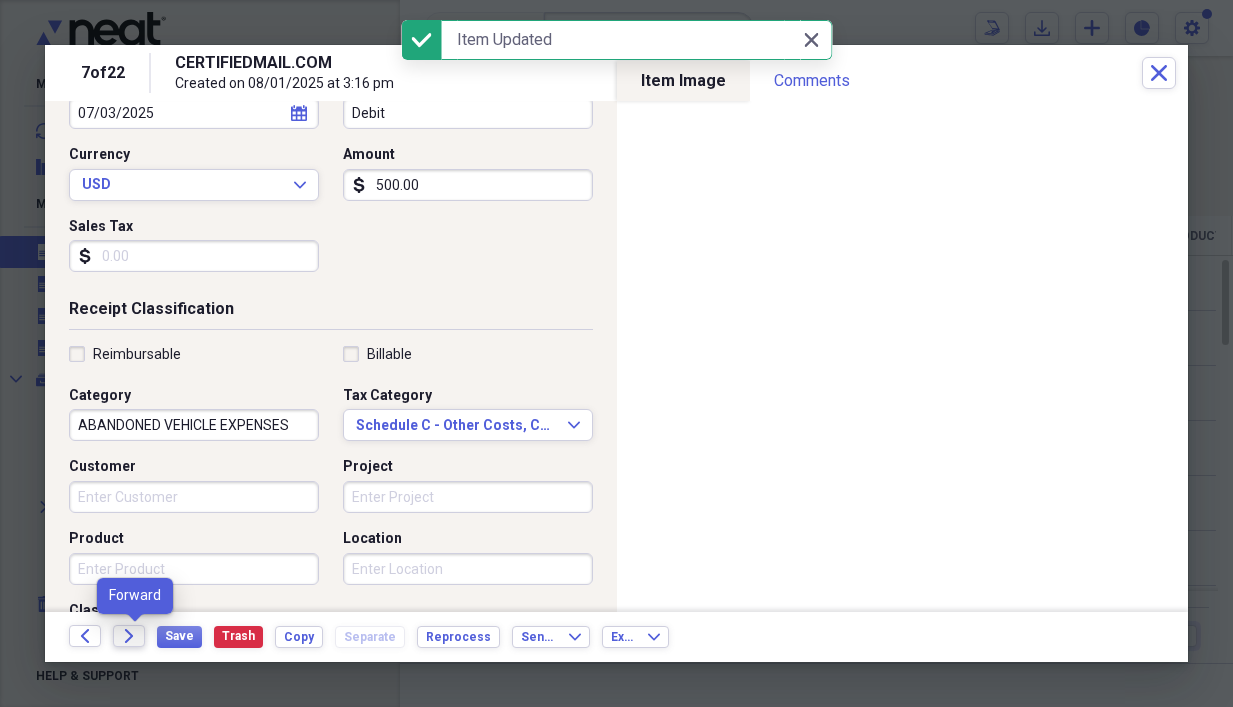click on "Forward" 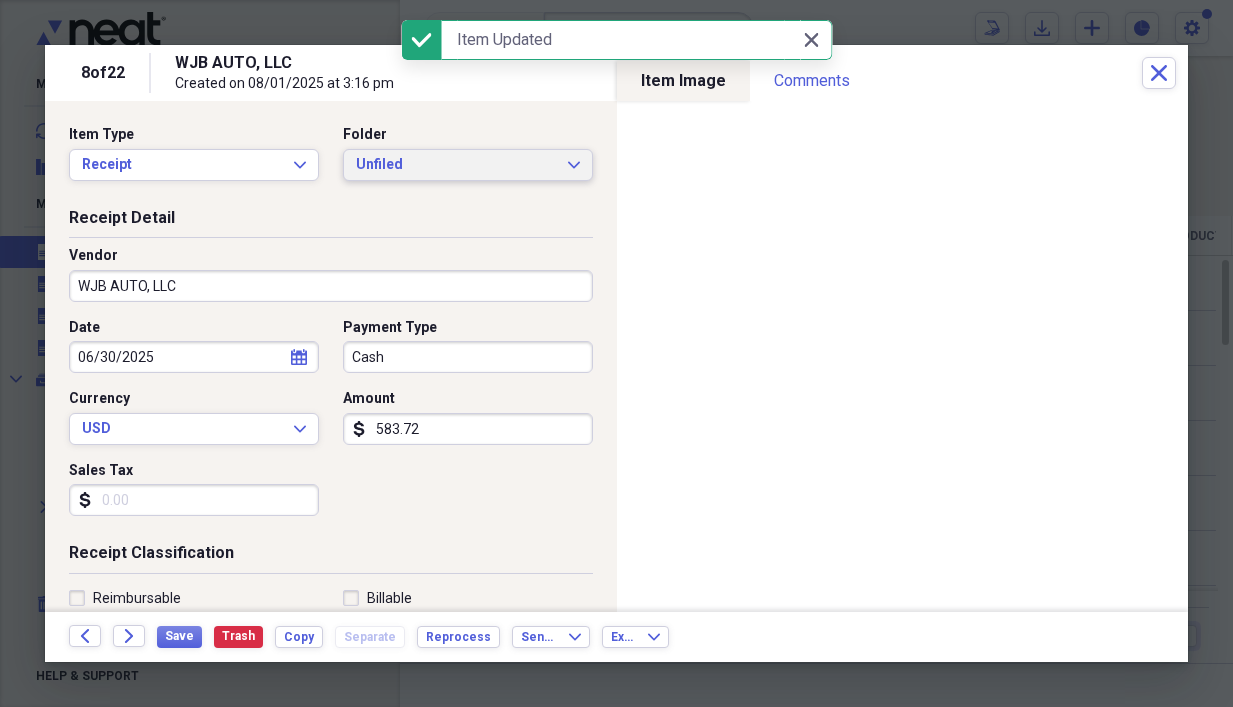 click on "Unfiled" at bounding box center [456, 165] 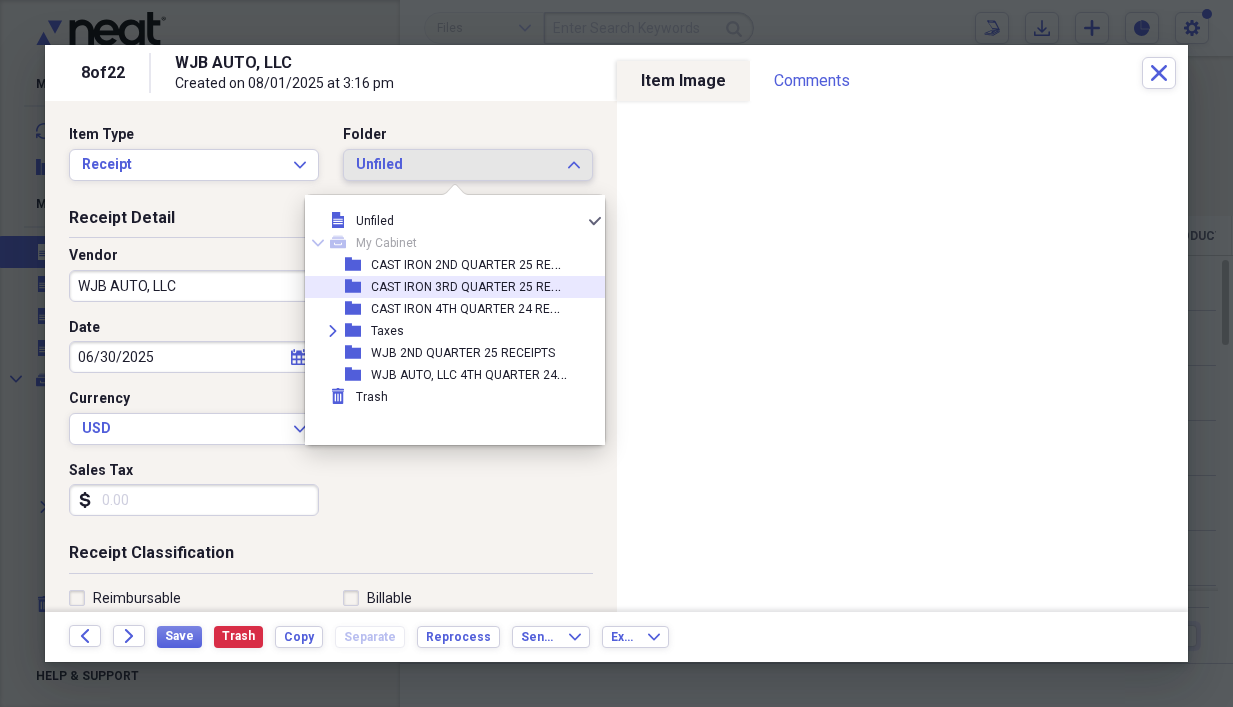 click on "CAST IRON 3RD QUARTER 25 RECEIPTS" at bounding box center [480, 285] 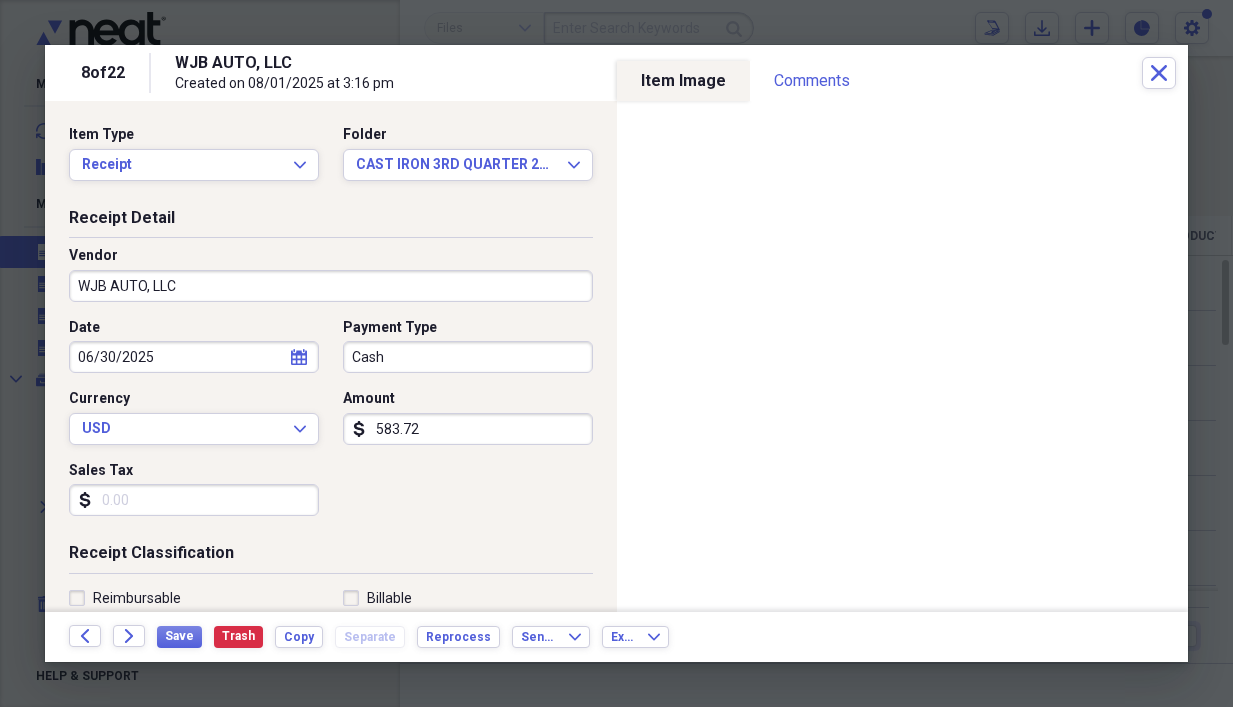 click on "Cash" at bounding box center (468, 357) 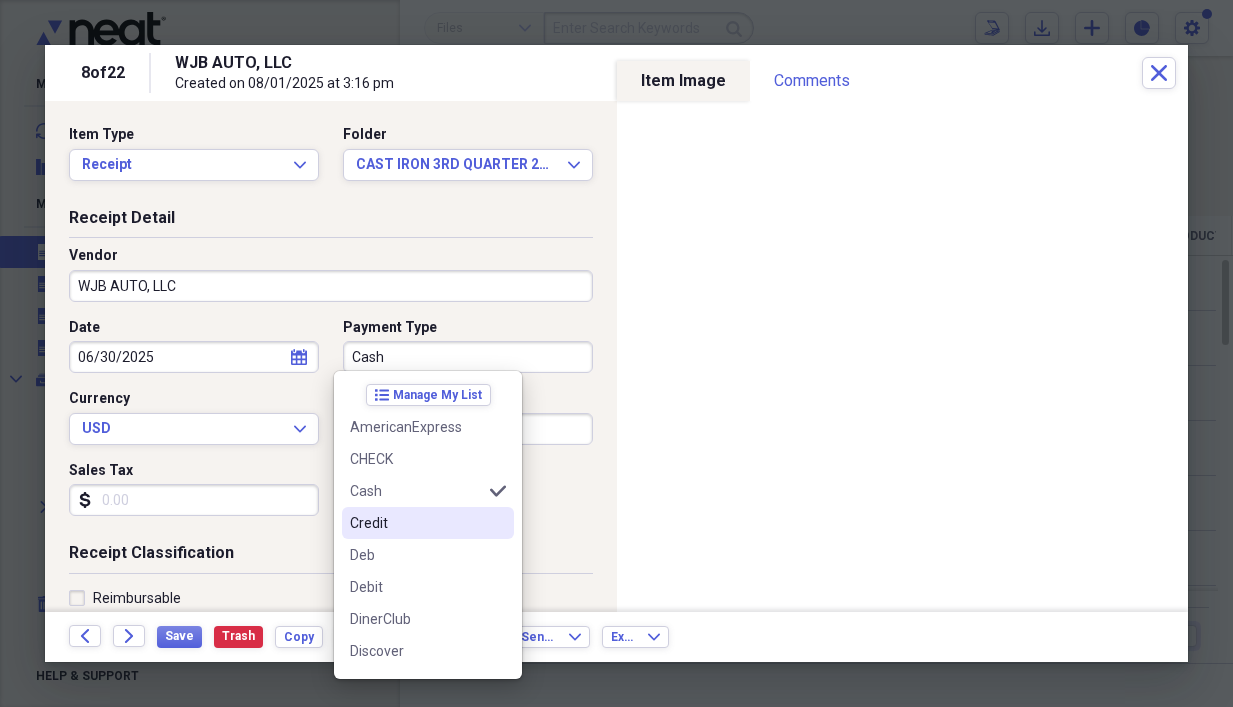 click on "Credit" at bounding box center [428, 523] 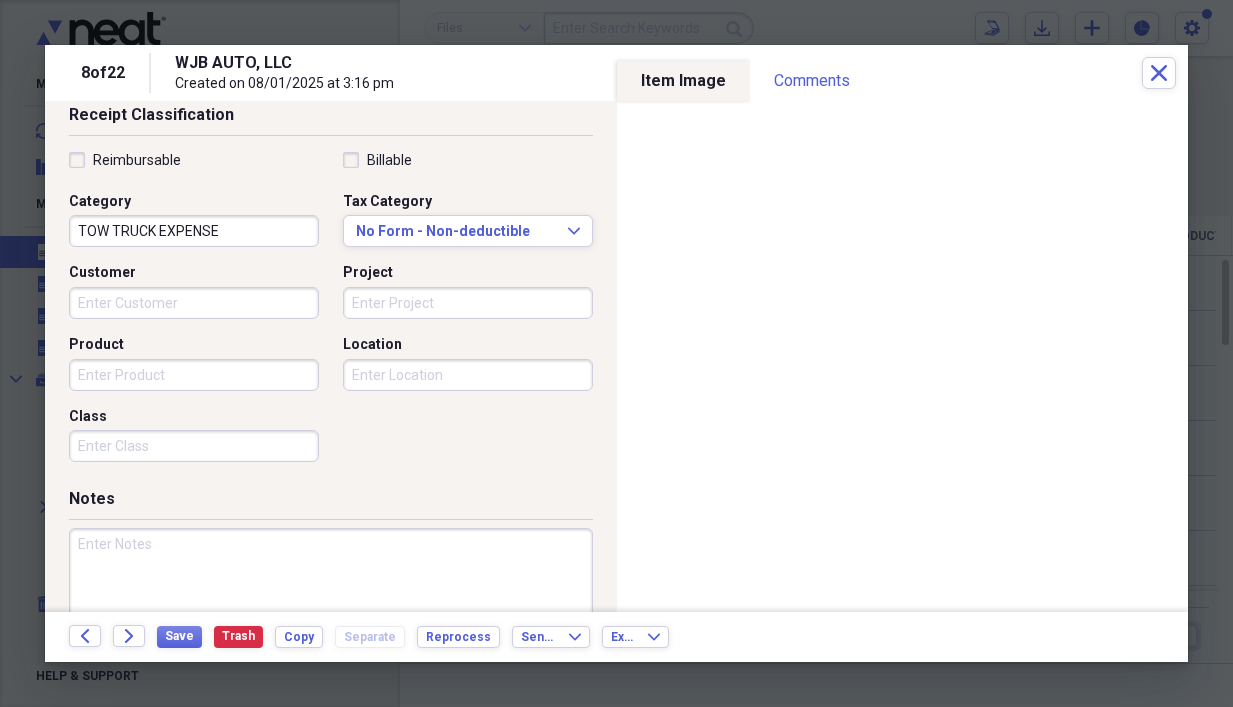 scroll, scrollTop: 440, scrollLeft: 0, axis: vertical 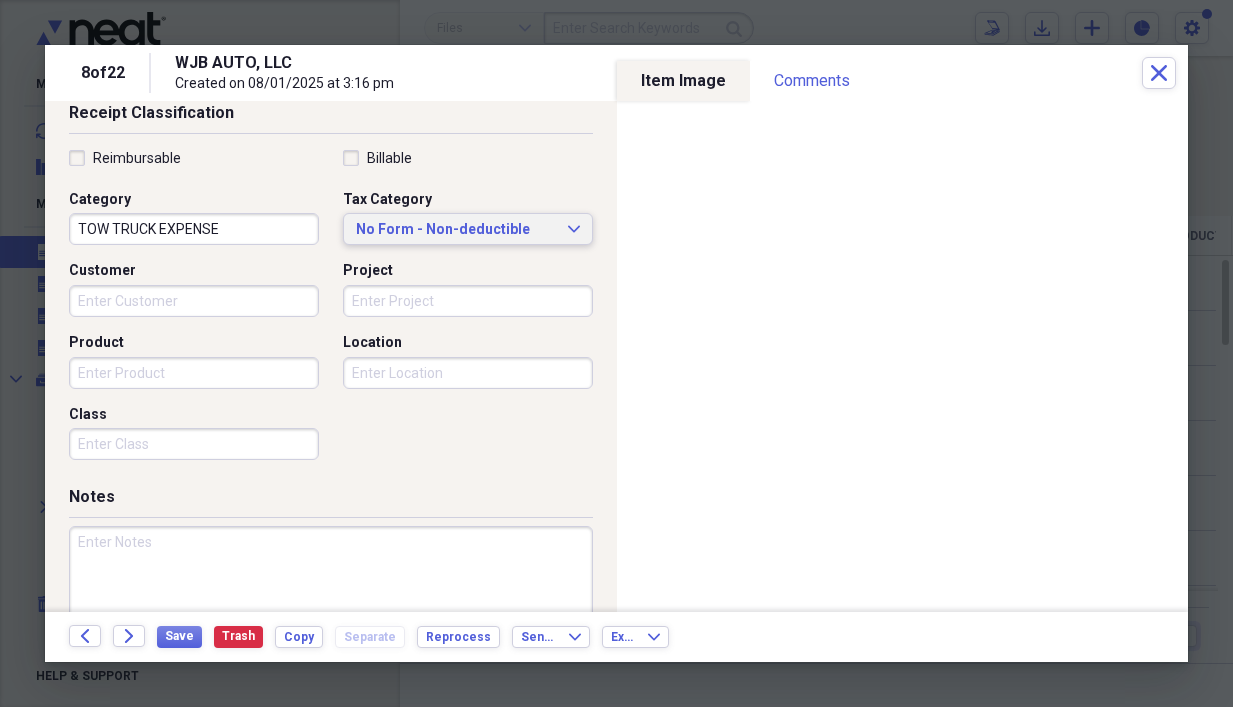 click on "No Form - Non-deductible" at bounding box center (456, 230) 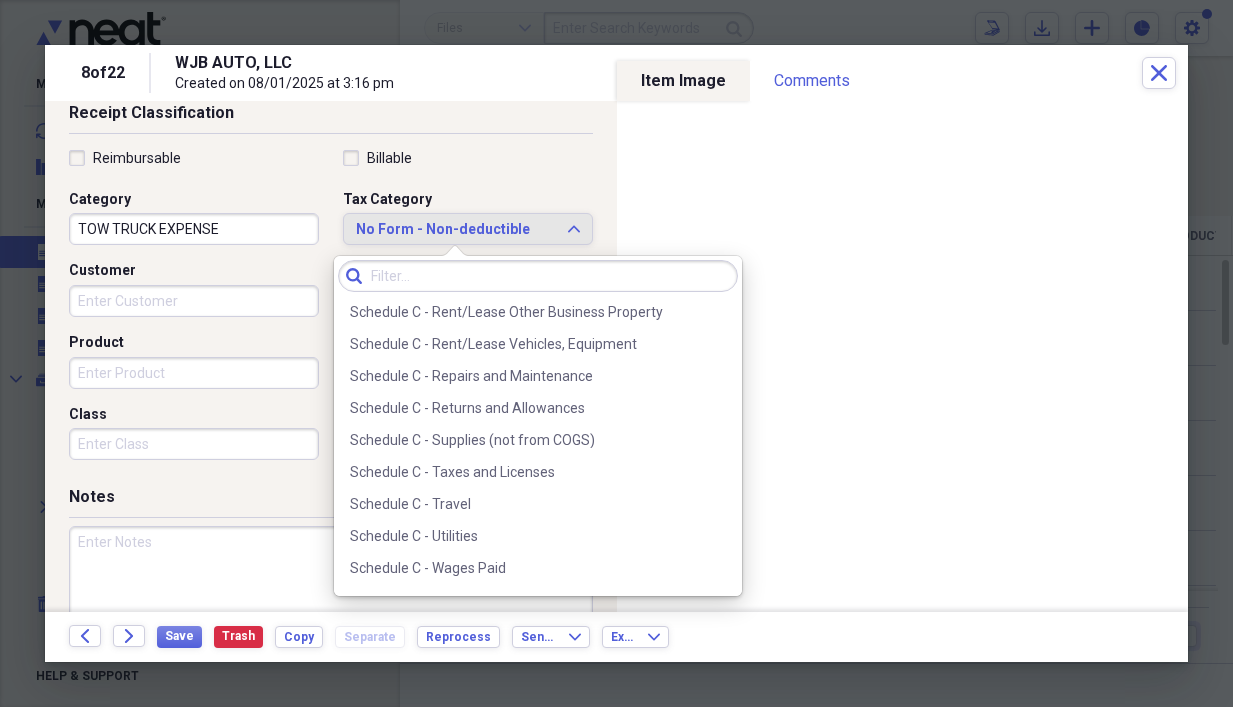 scroll, scrollTop: 4272, scrollLeft: 0, axis: vertical 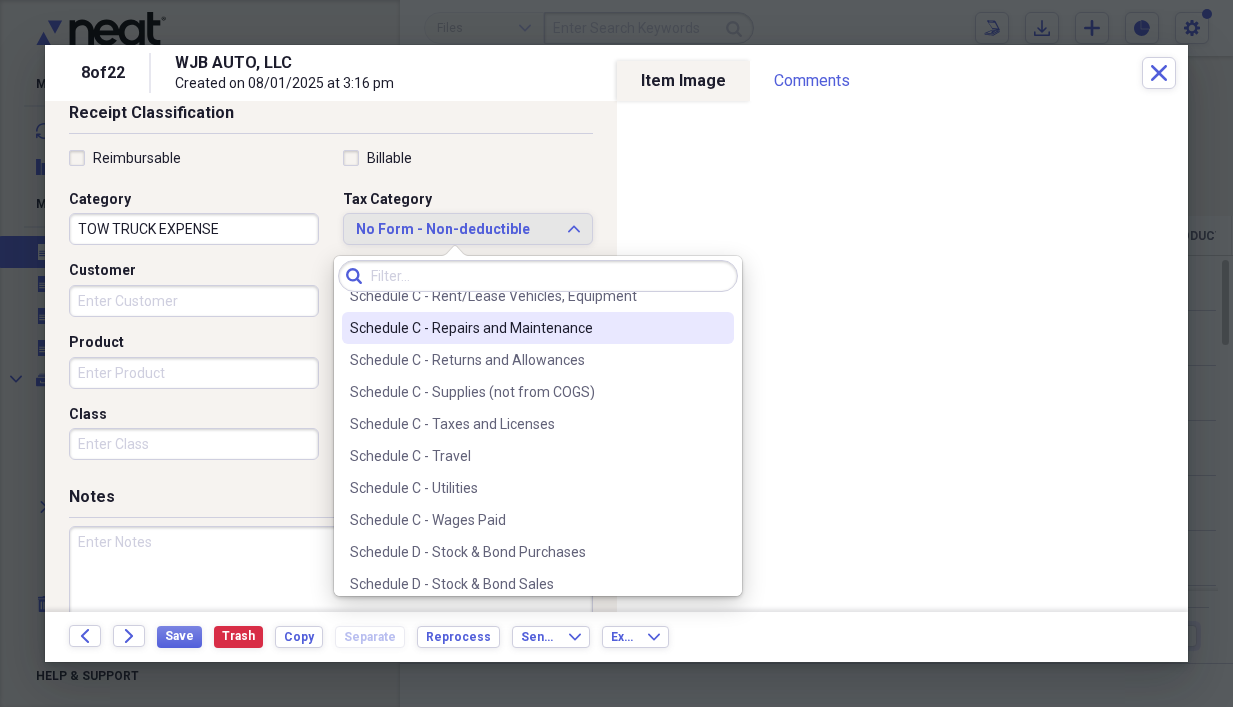 click on "Schedule C - Repairs and Maintenance" at bounding box center (526, 328) 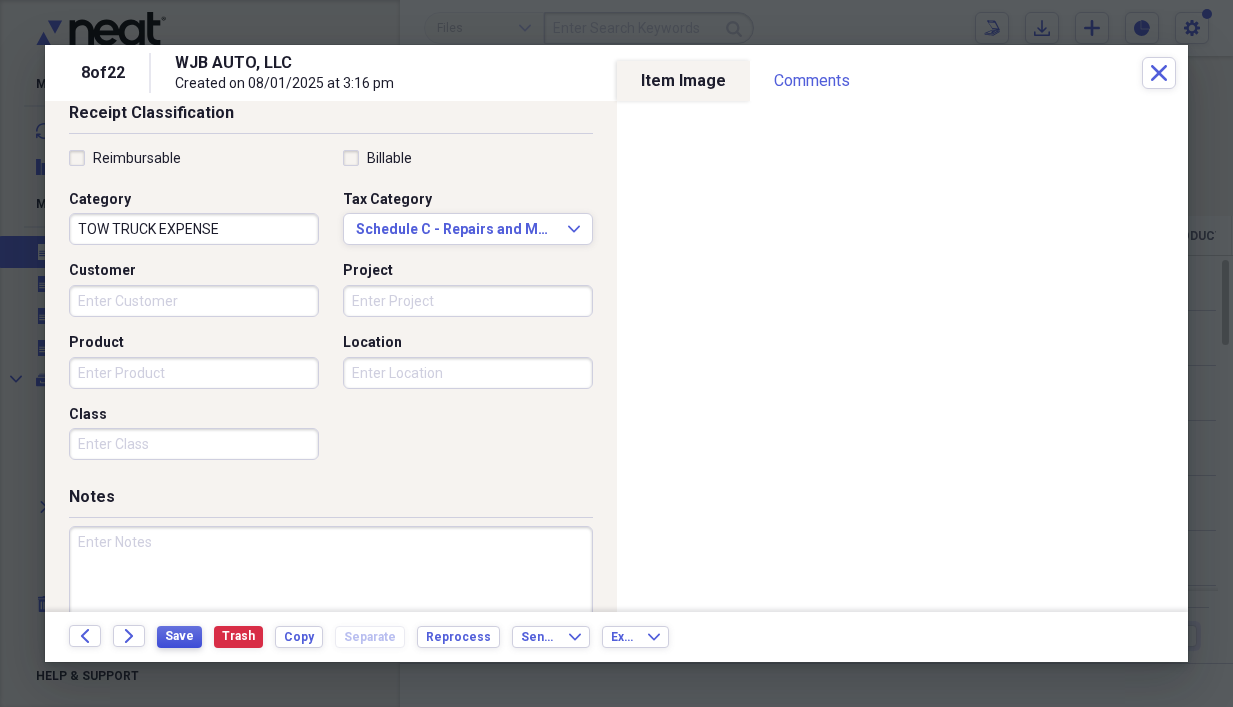 click on "Save" at bounding box center [179, 636] 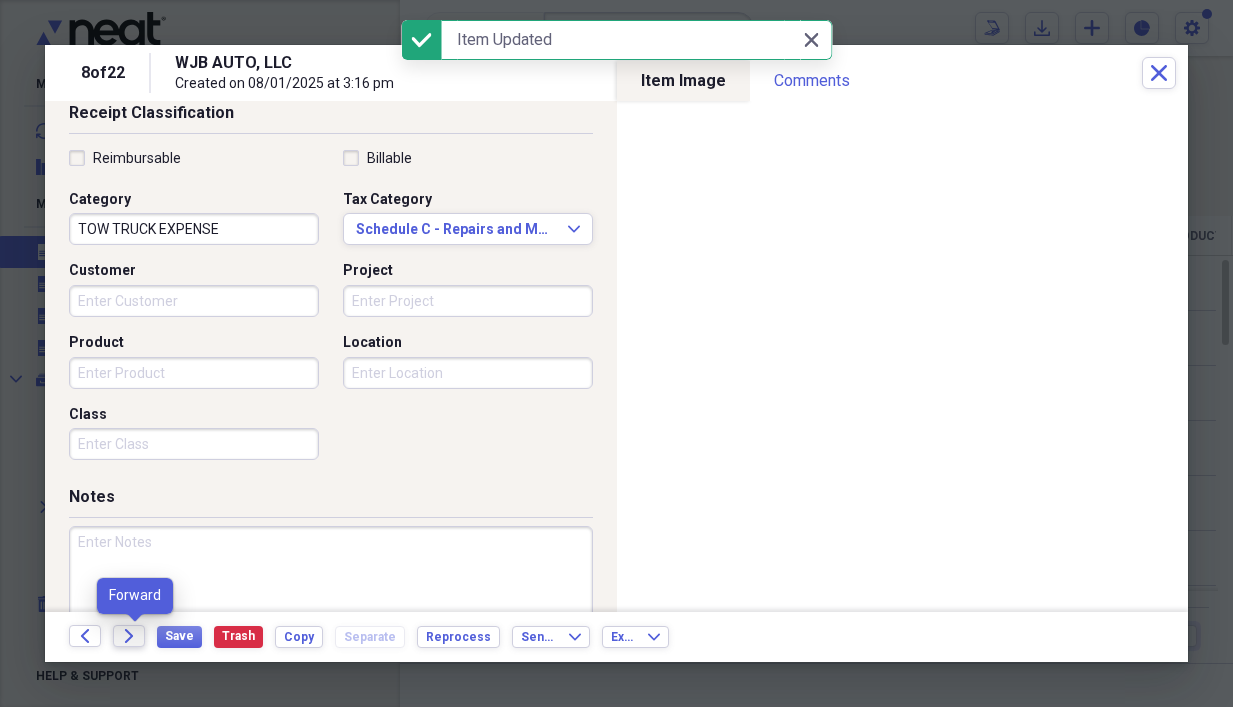 click on "Forward" 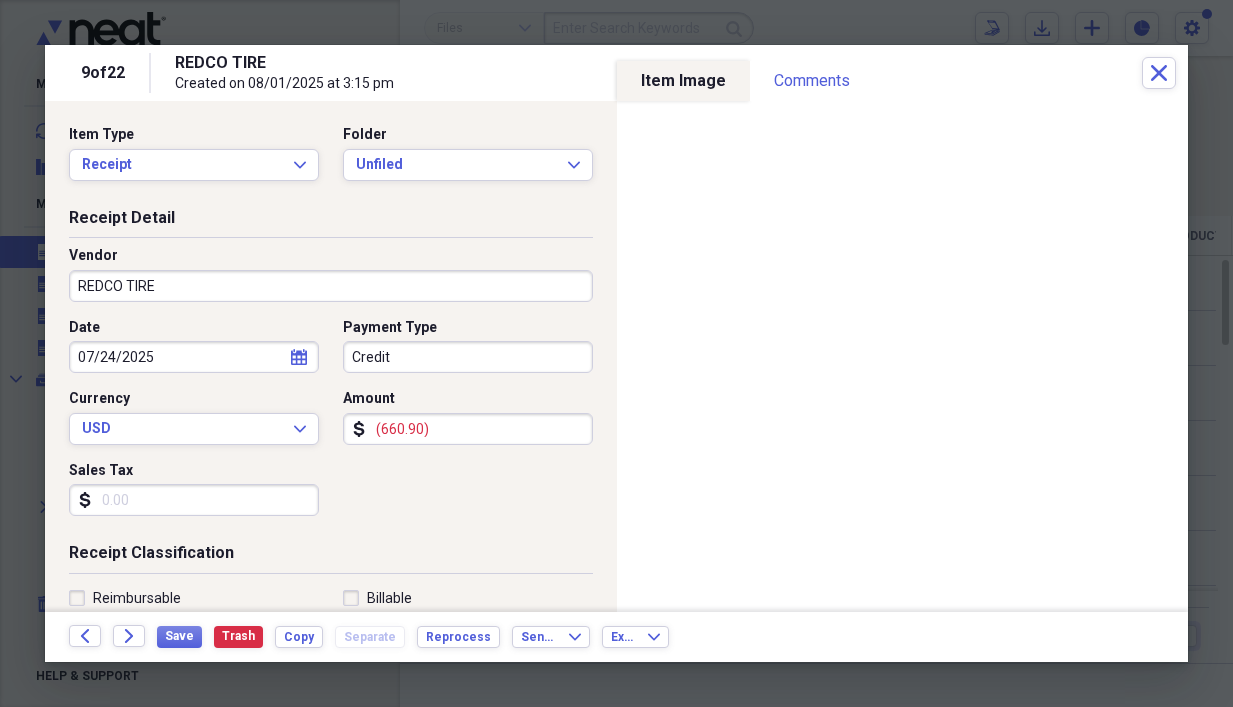 click on "(660.90)" at bounding box center (468, 429) 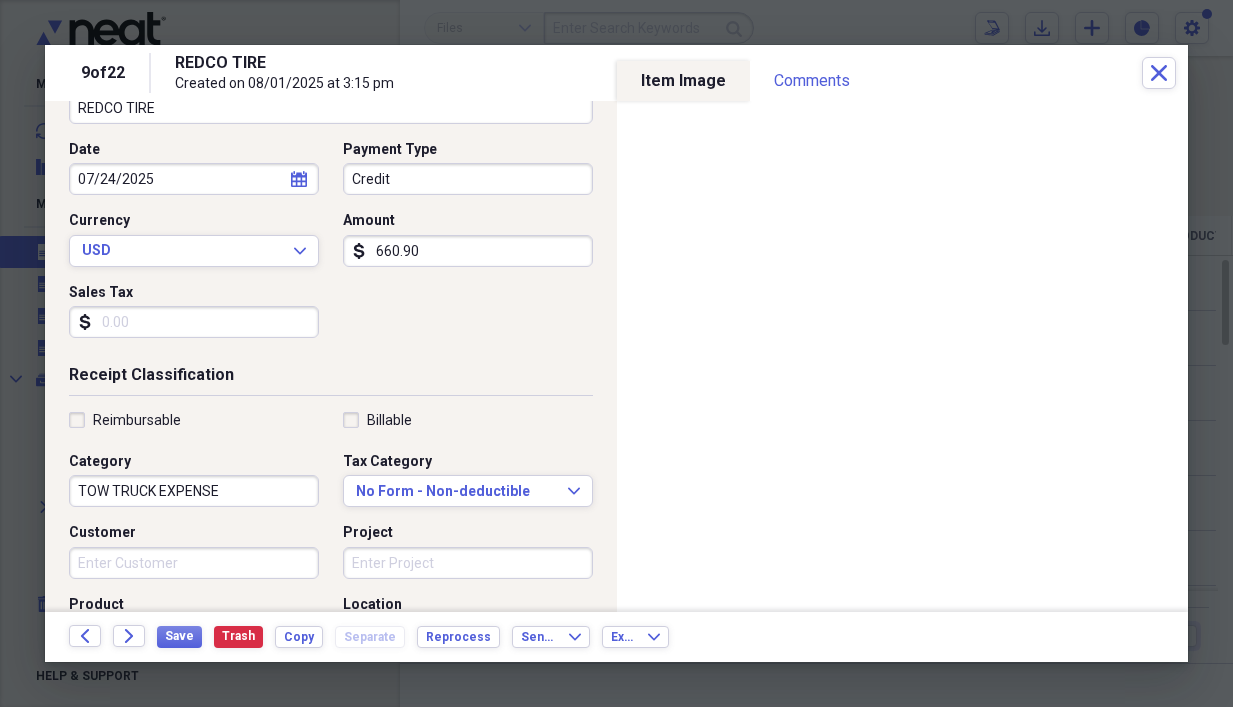 scroll, scrollTop: 320, scrollLeft: 0, axis: vertical 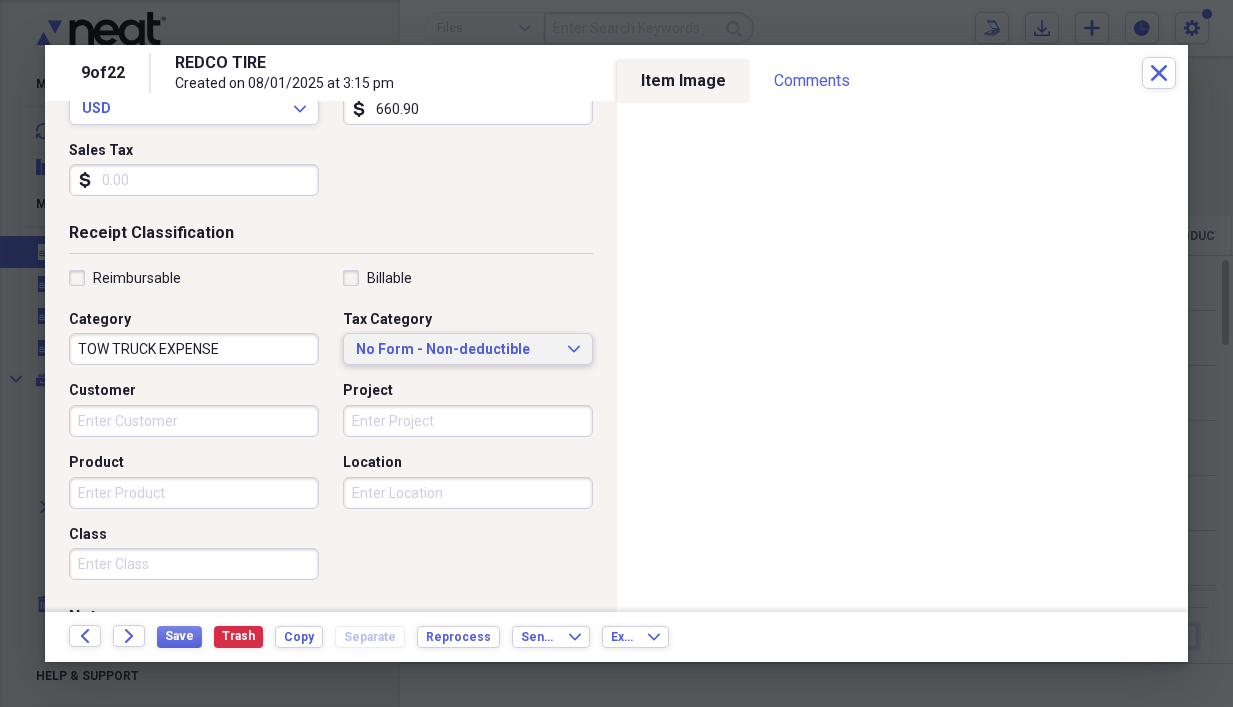type on "660.90" 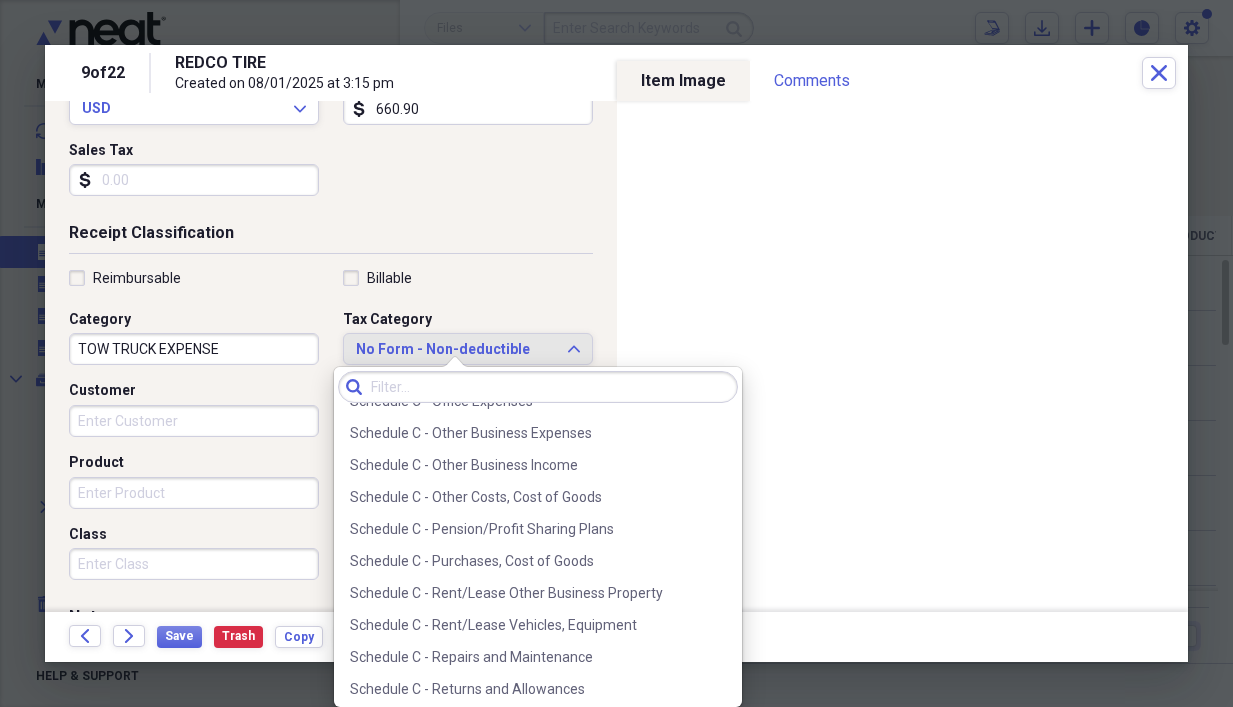 scroll, scrollTop: 4078, scrollLeft: 0, axis: vertical 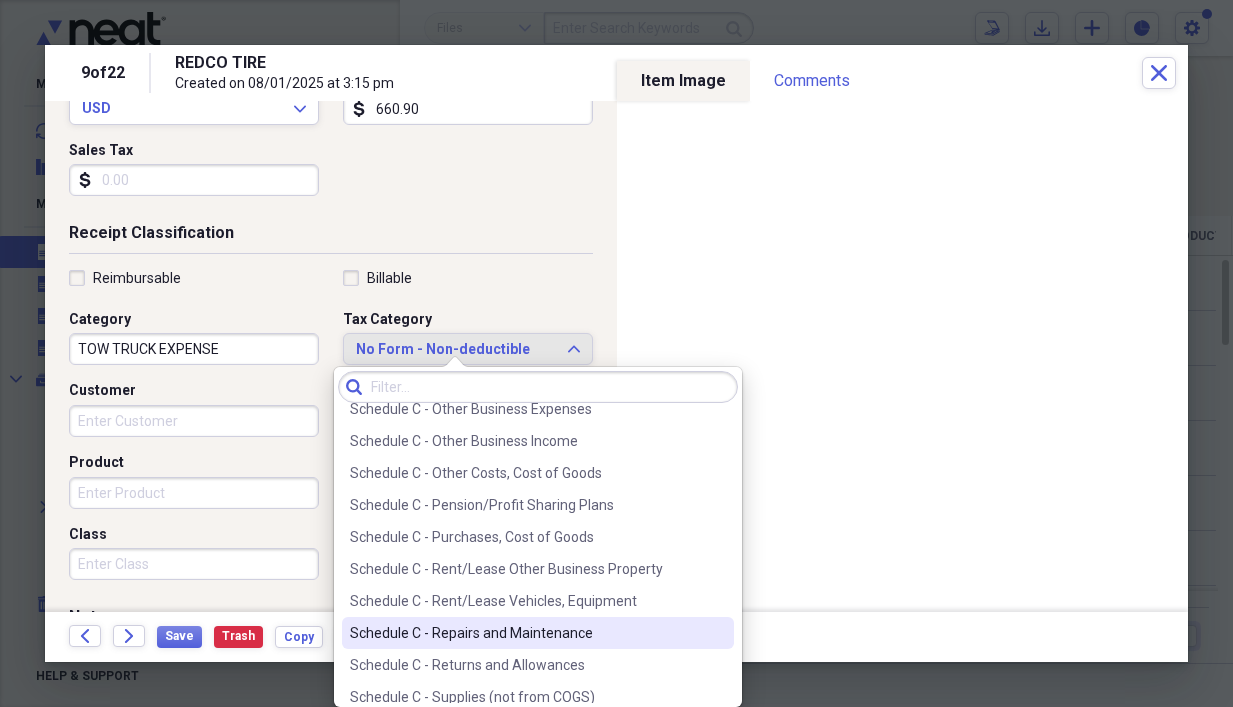 click on "Schedule C - Repairs and Maintenance" at bounding box center (526, 633) 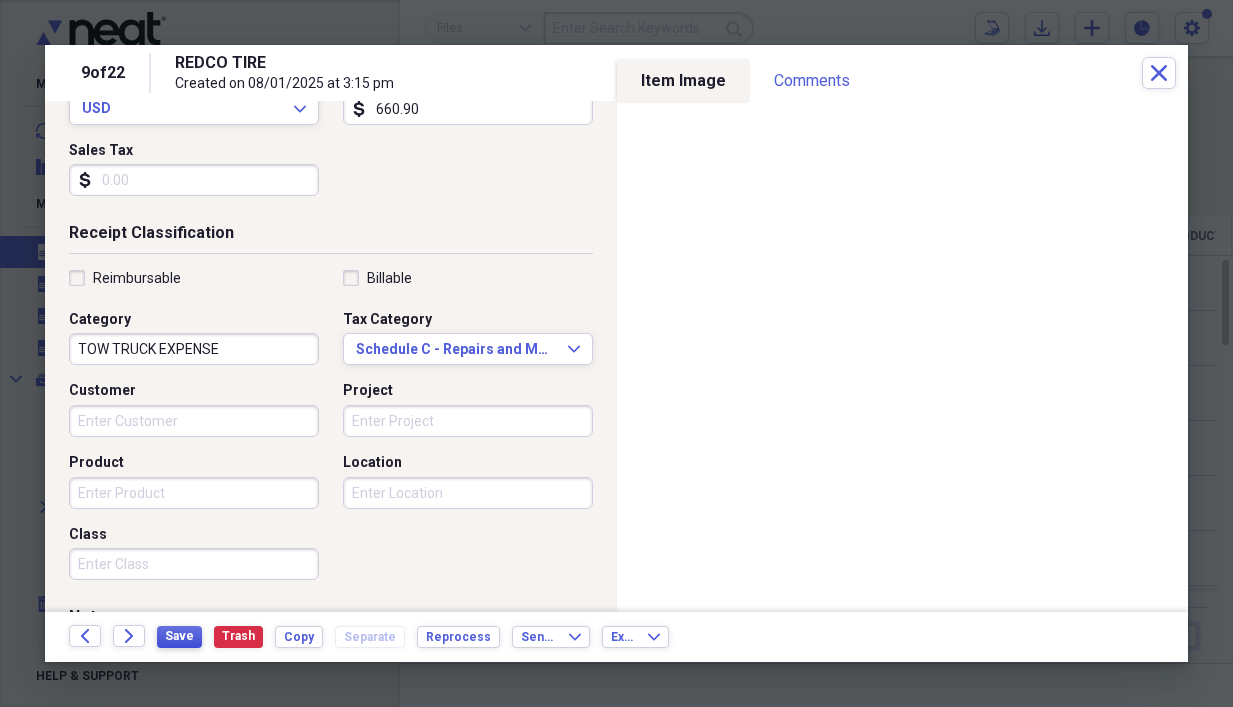 click on "Save" at bounding box center [179, 636] 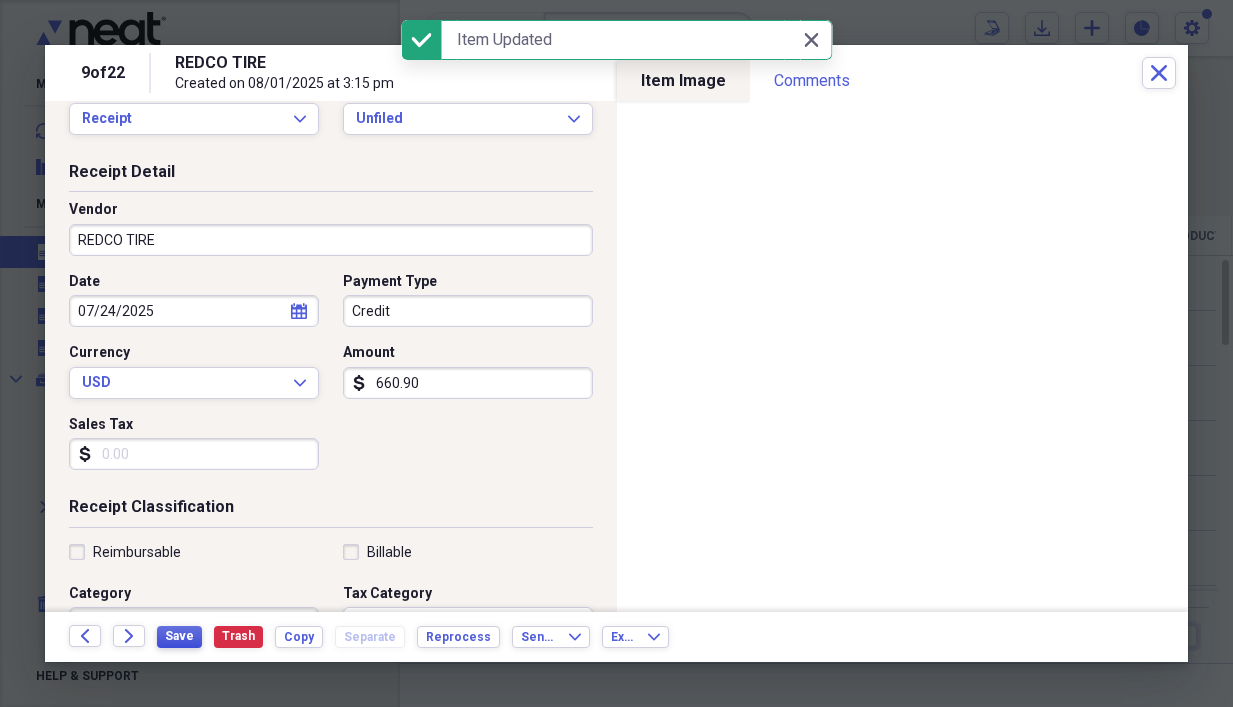 scroll, scrollTop: 0, scrollLeft: 0, axis: both 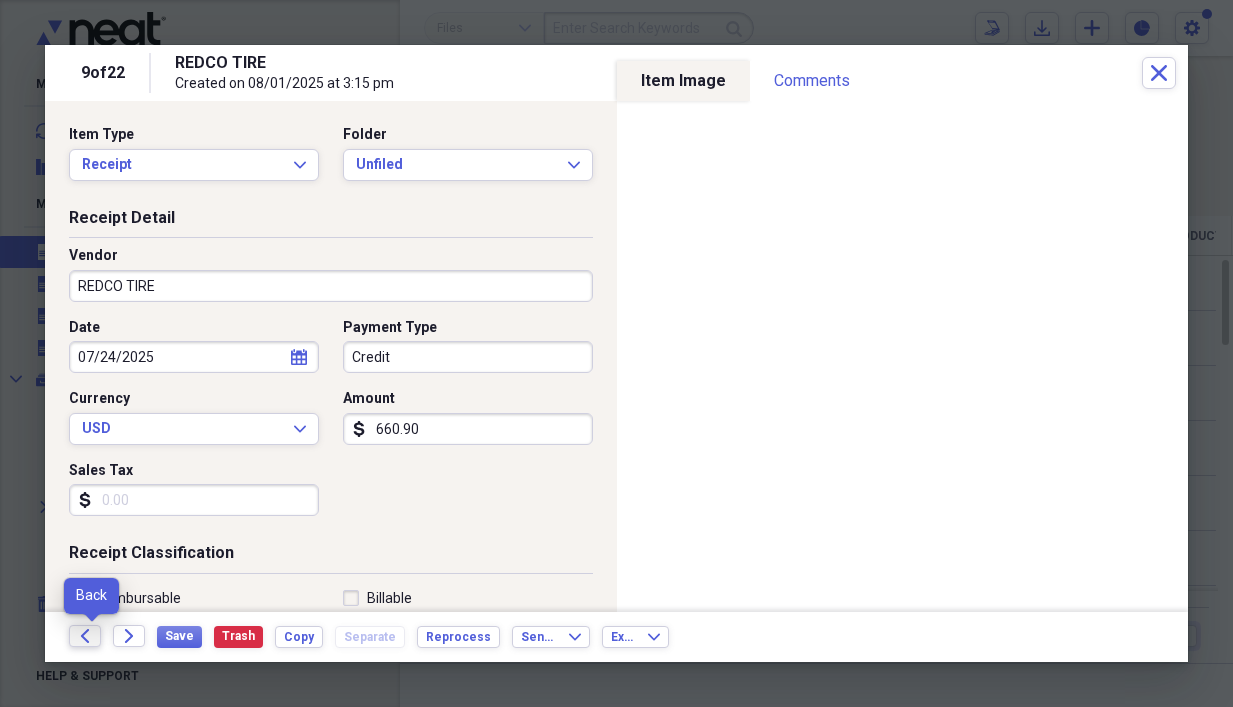 click on "Back" at bounding box center [85, 636] 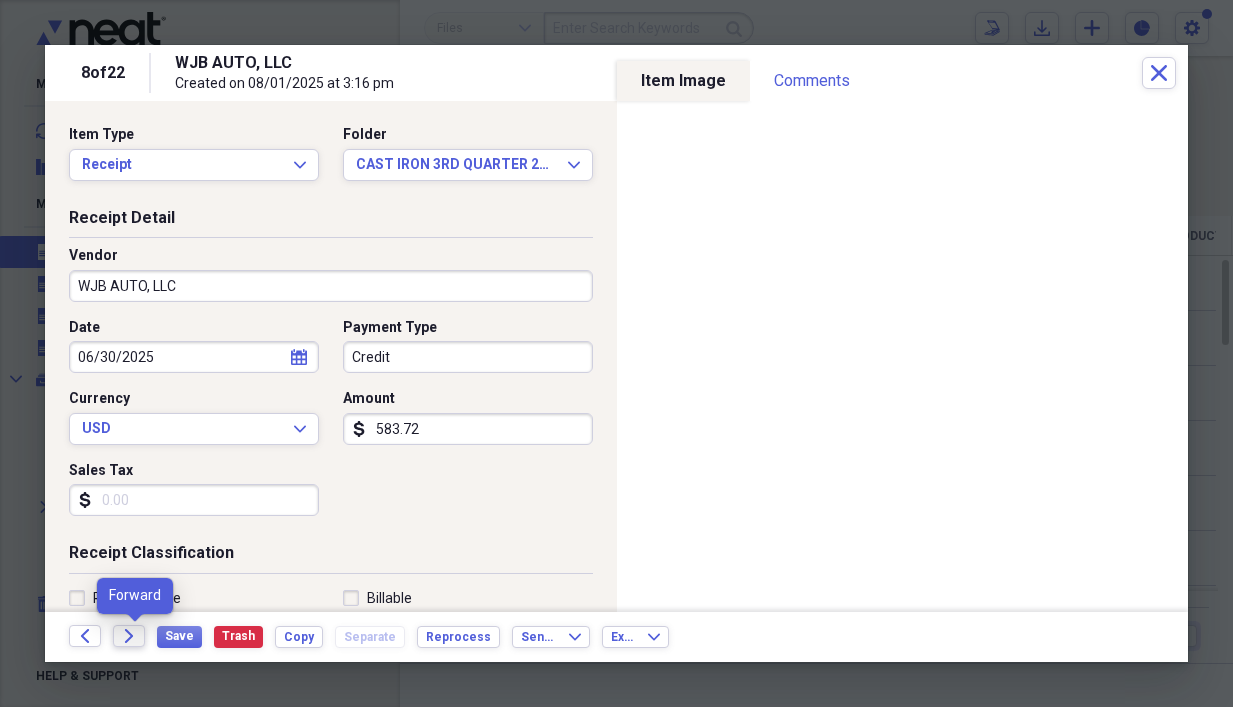 click on "Forward" at bounding box center (129, 636) 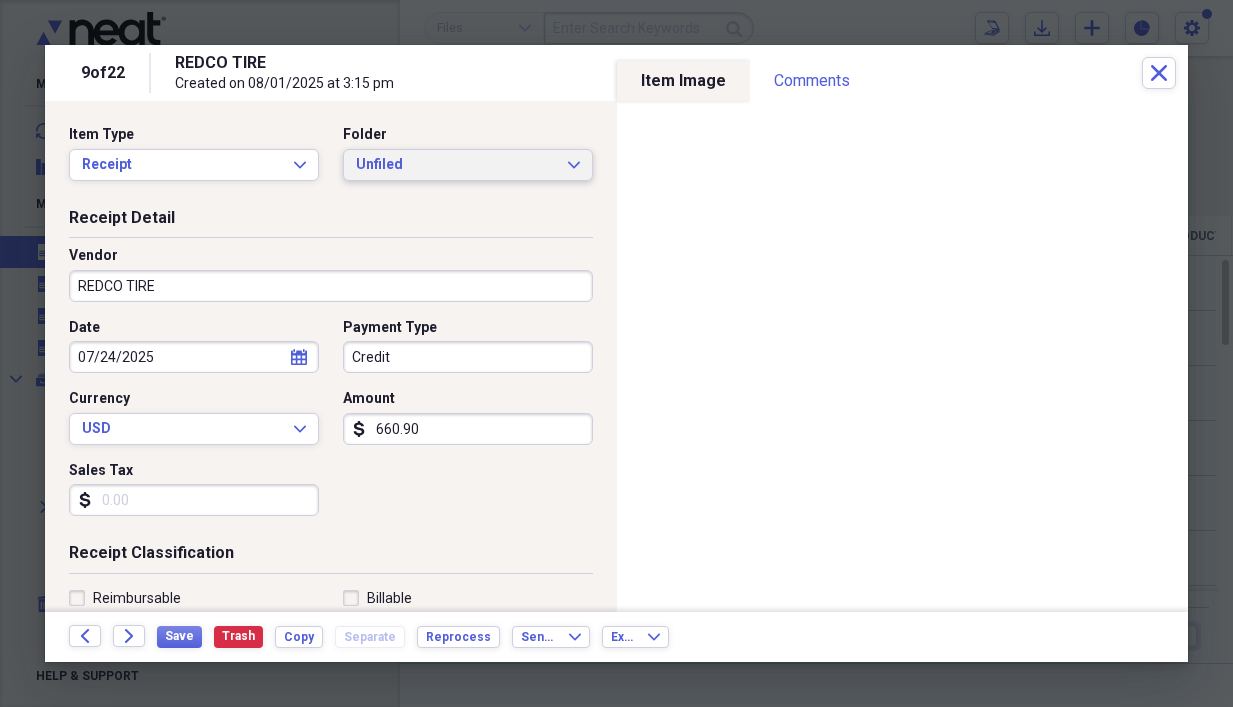 click on "Unfiled" at bounding box center [456, 165] 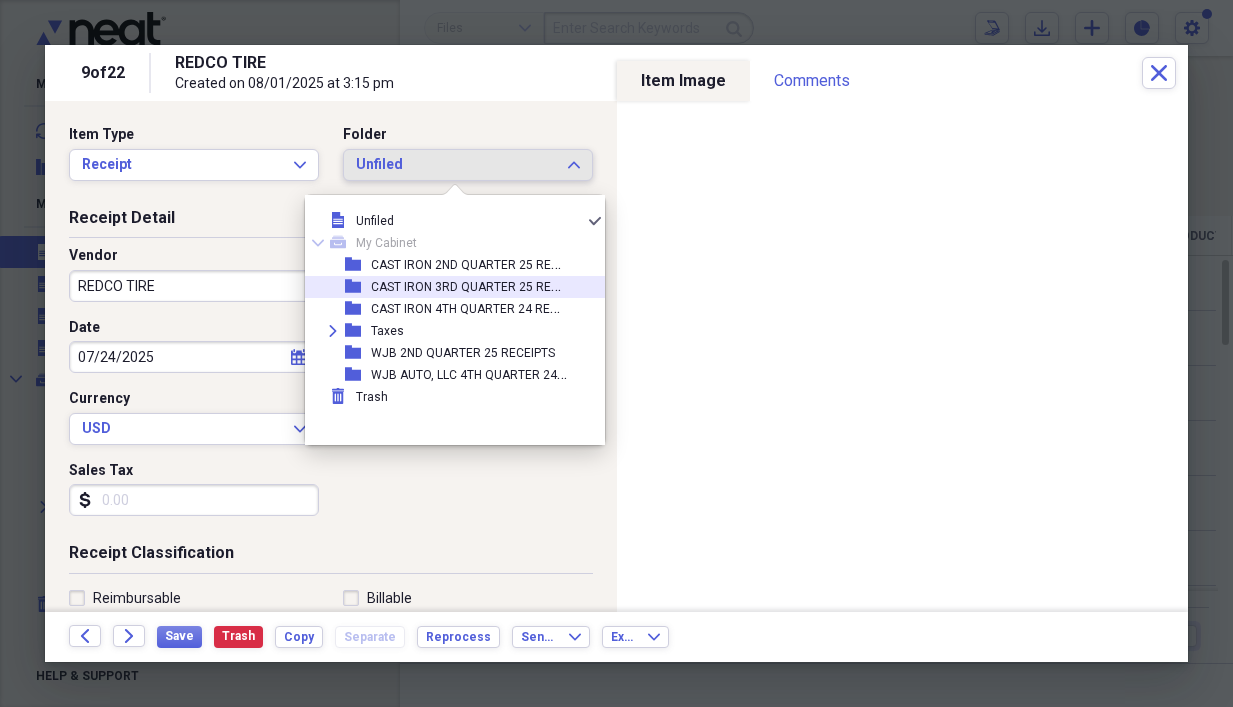 click on "CAST IRON 3RD QUARTER 25 RECEIPTS" at bounding box center (480, 285) 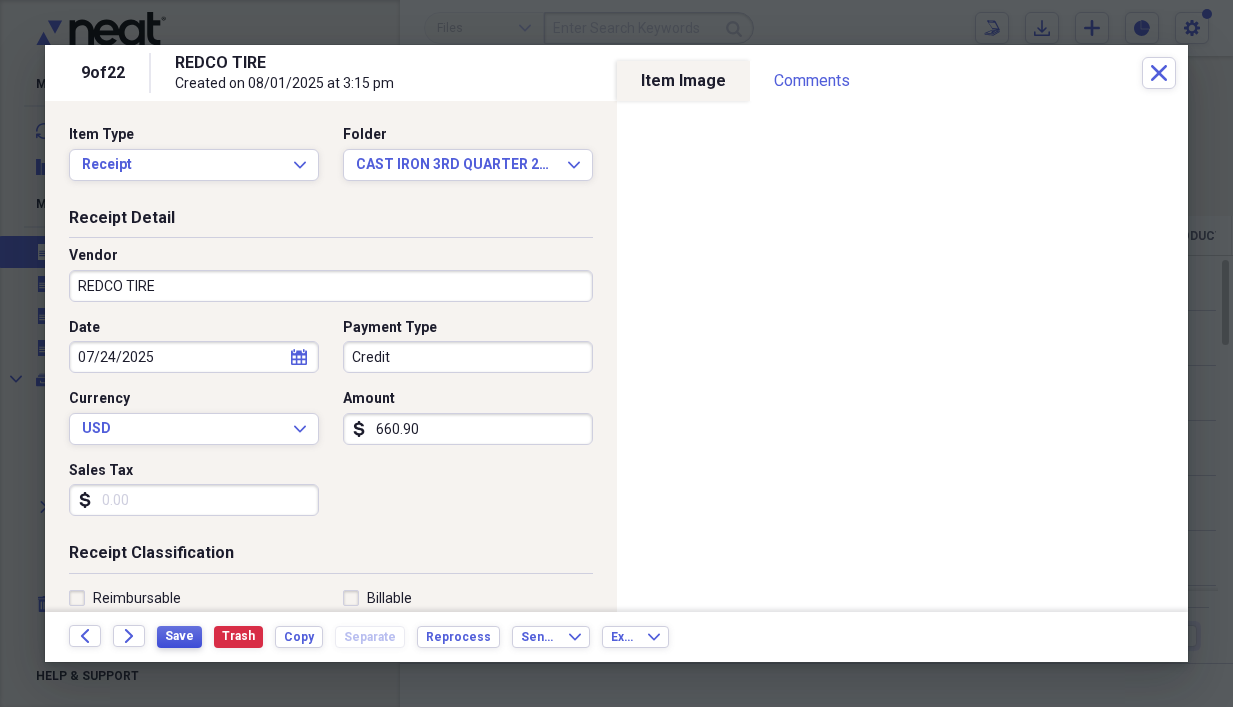 click on "Save" at bounding box center (179, 636) 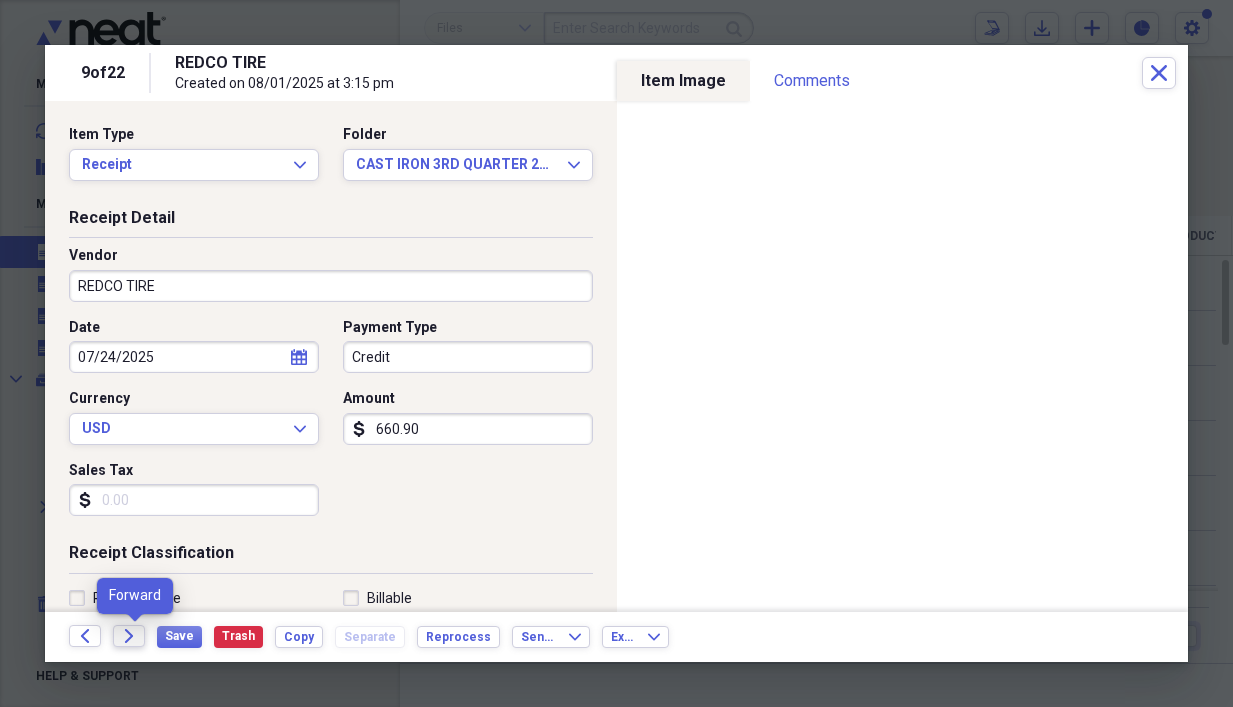 click 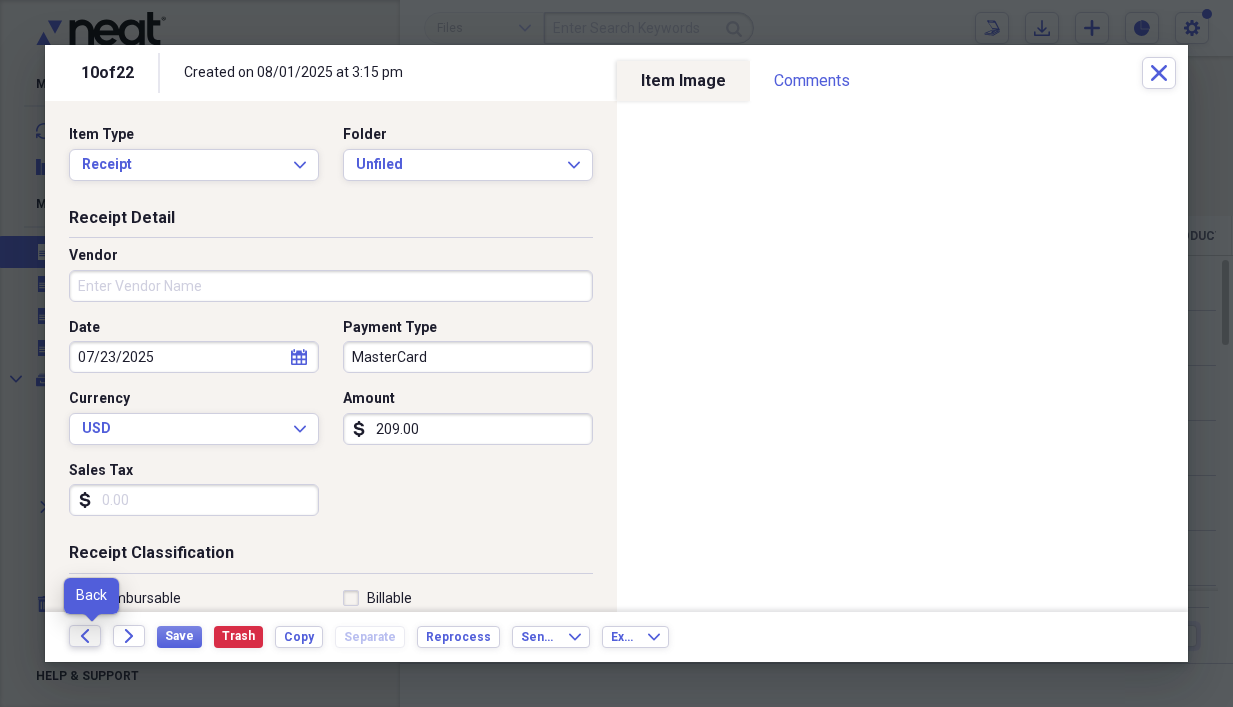 click on "Back" 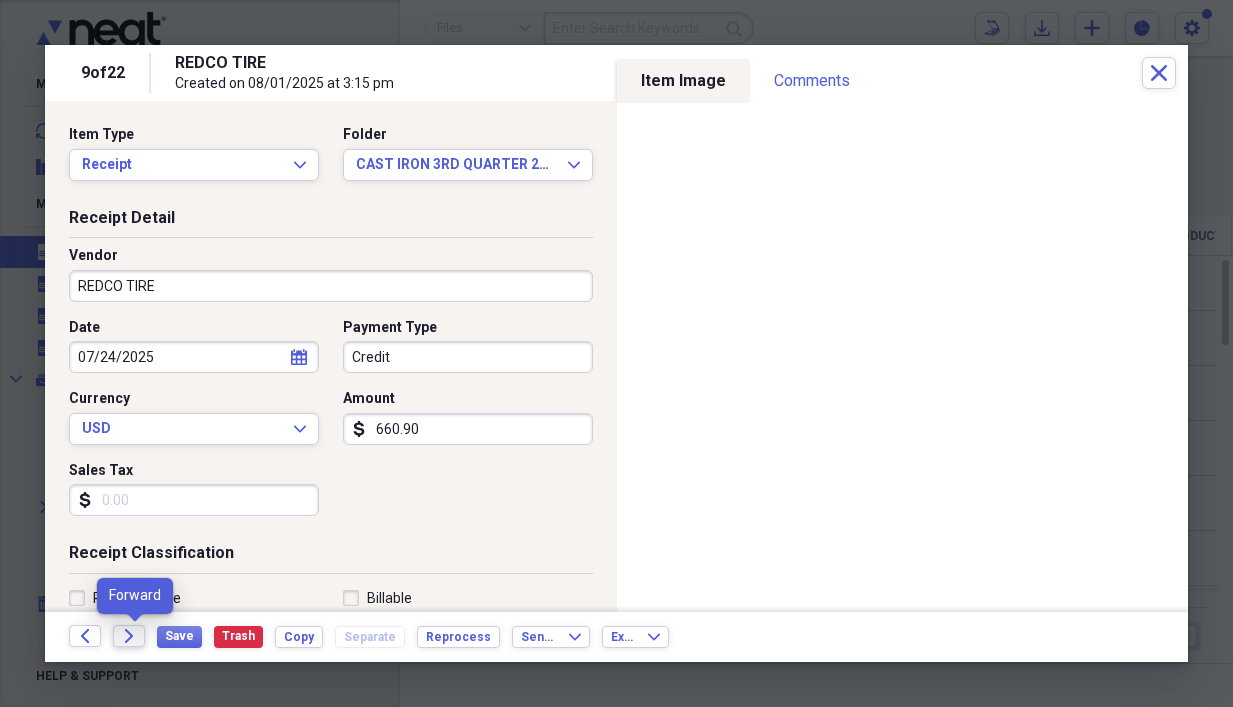 click on "Forward" 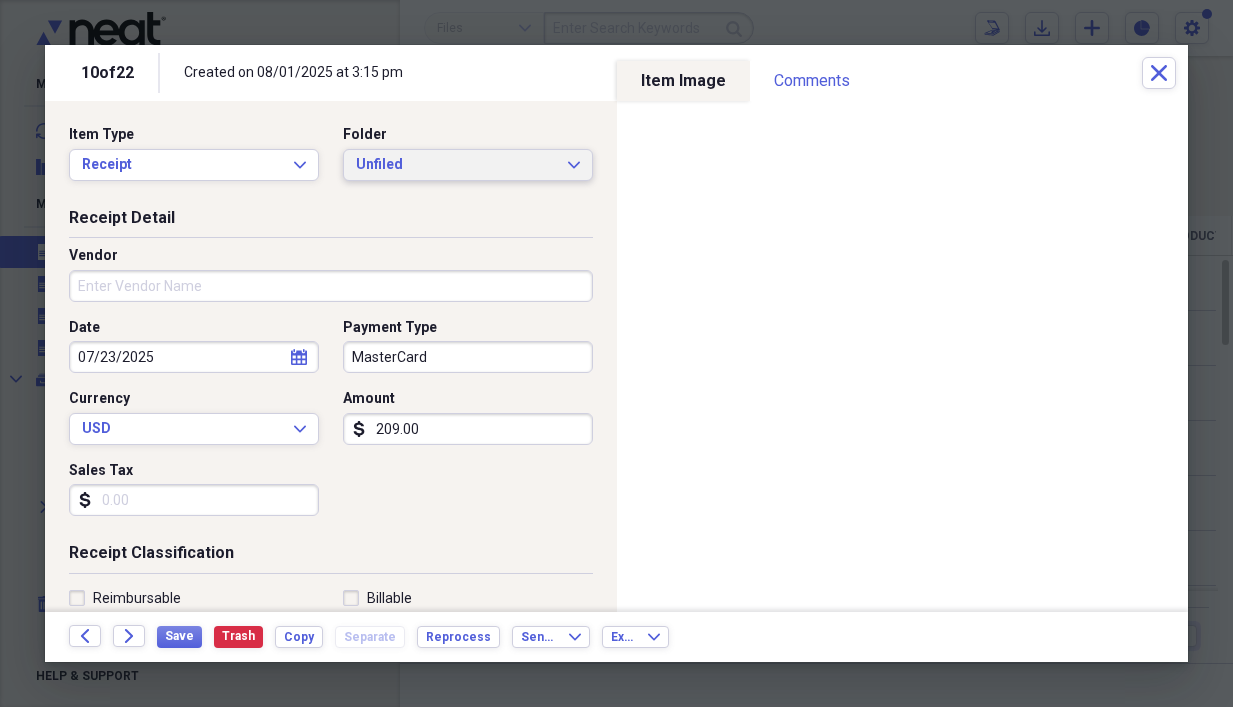 click on "Unfiled" at bounding box center (456, 165) 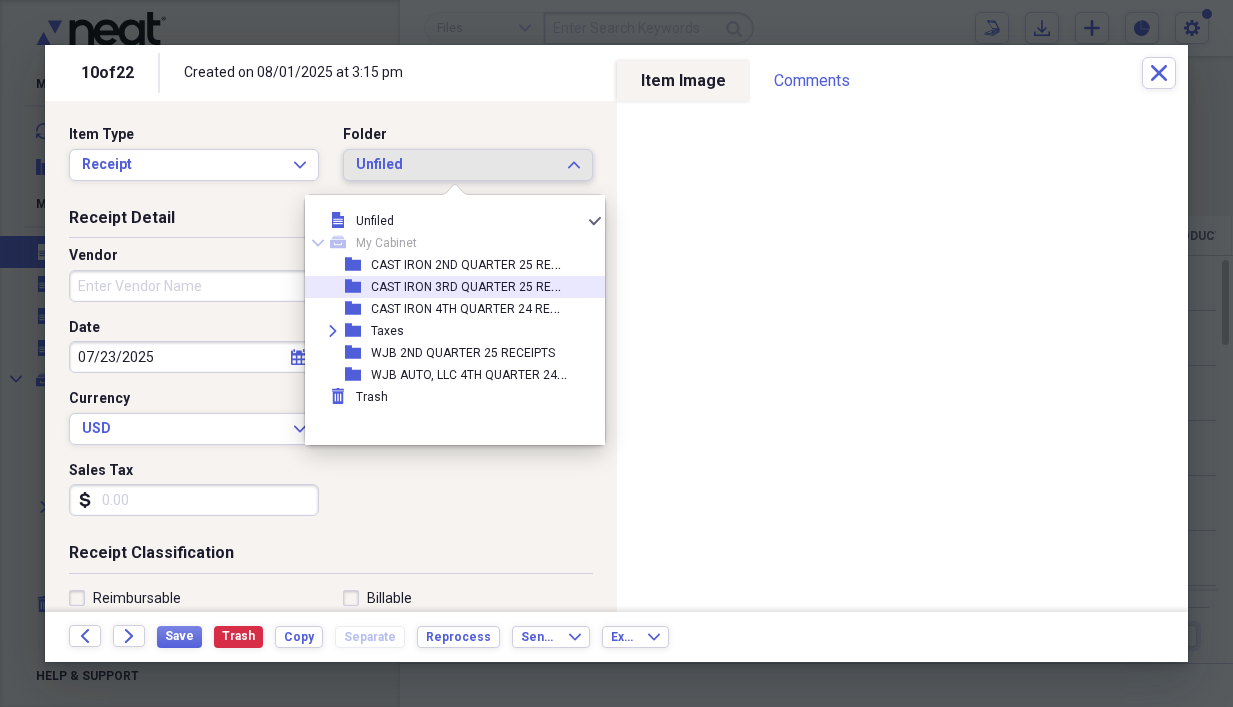 click on "CAST IRON 3RD QUARTER 25 RECEIPTS" at bounding box center (480, 285) 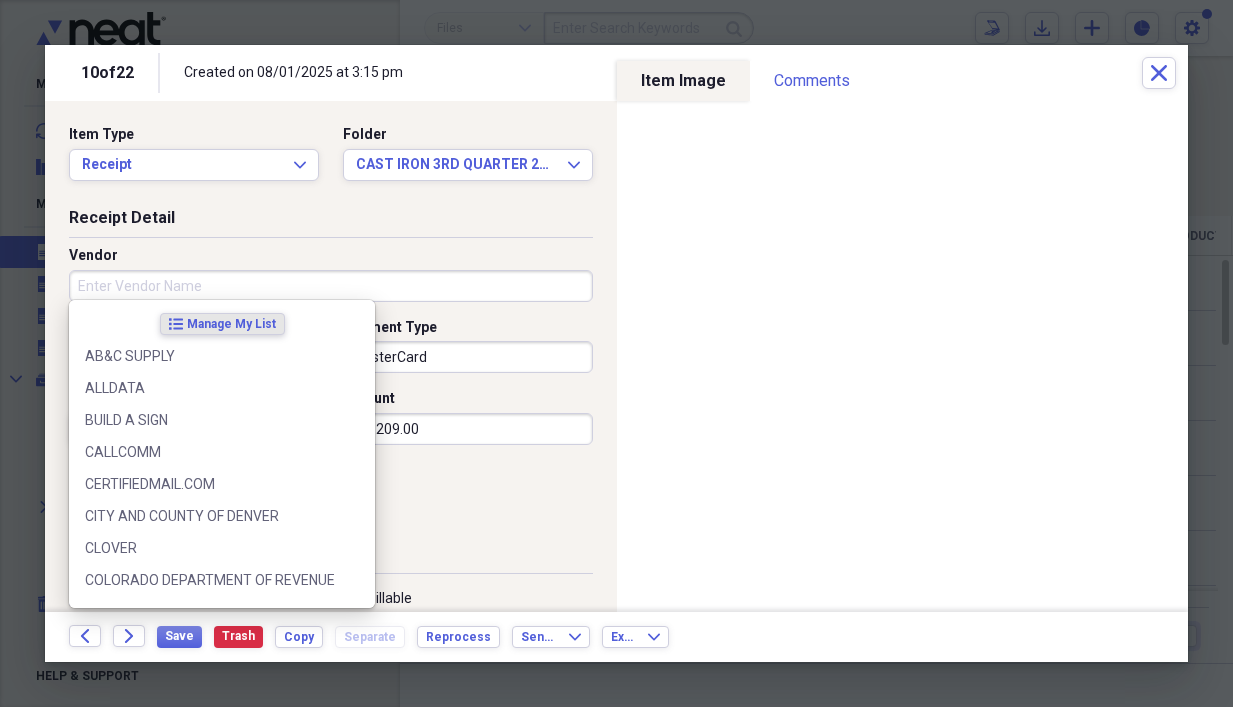 click on "Vendor" at bounding box center (331, 286) 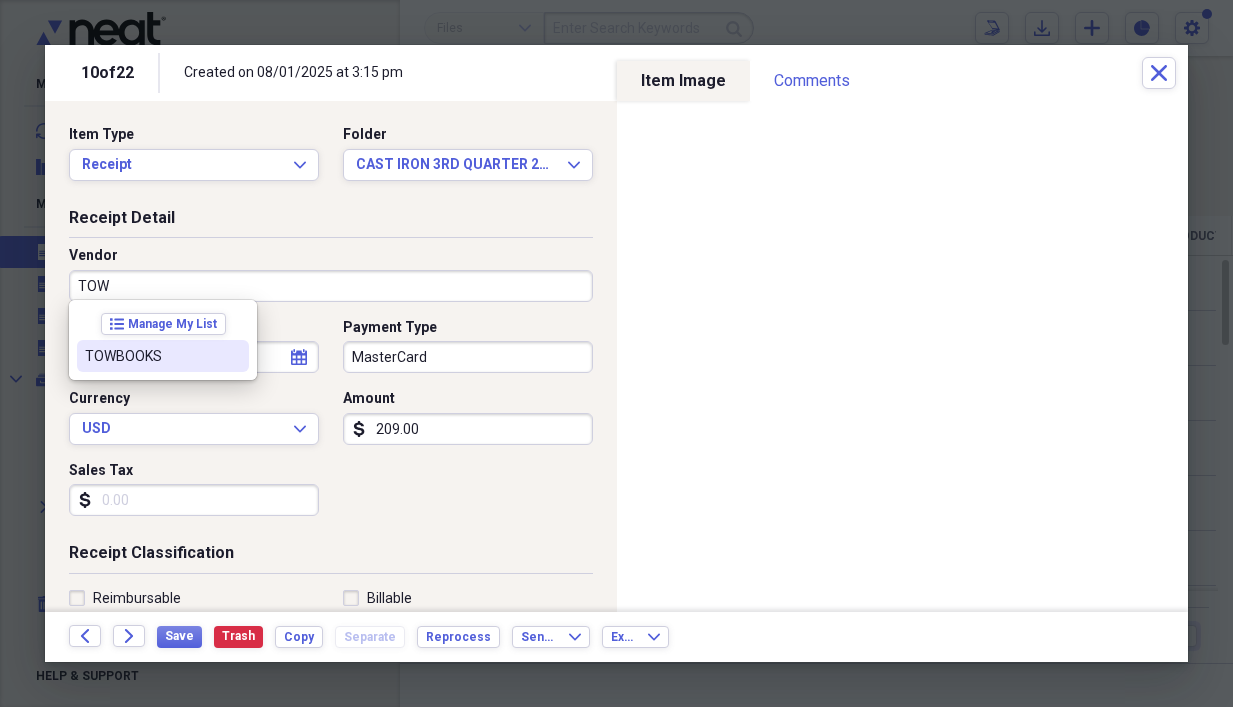 click on "TOWBOOKS" at bounding box center (151, 356) 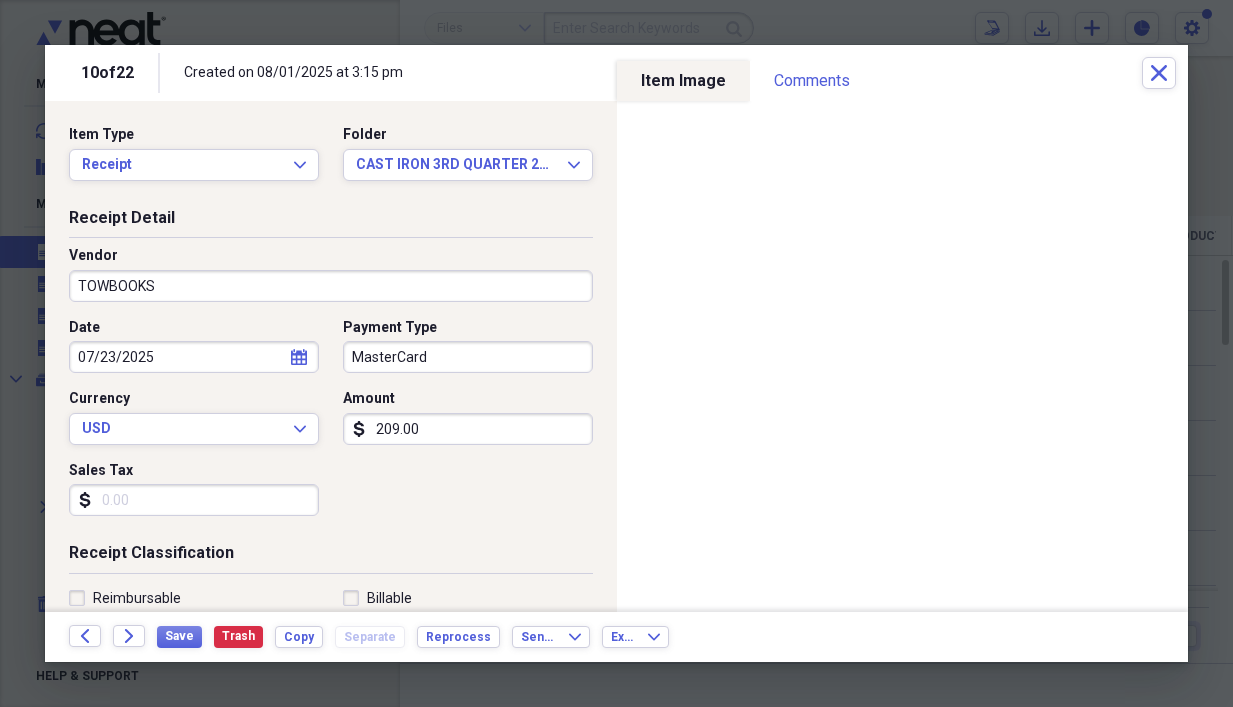 type on "SOFTWARE" 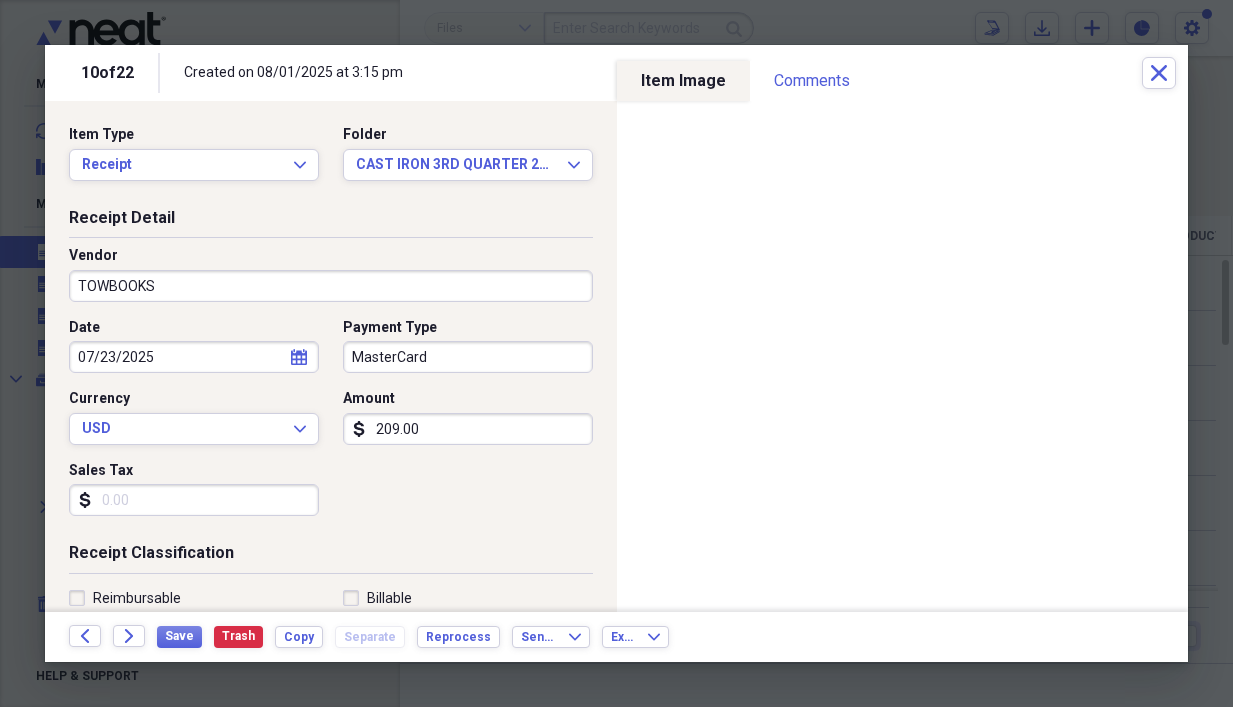 click on "MasterCard" at bounding box center (468, 357) 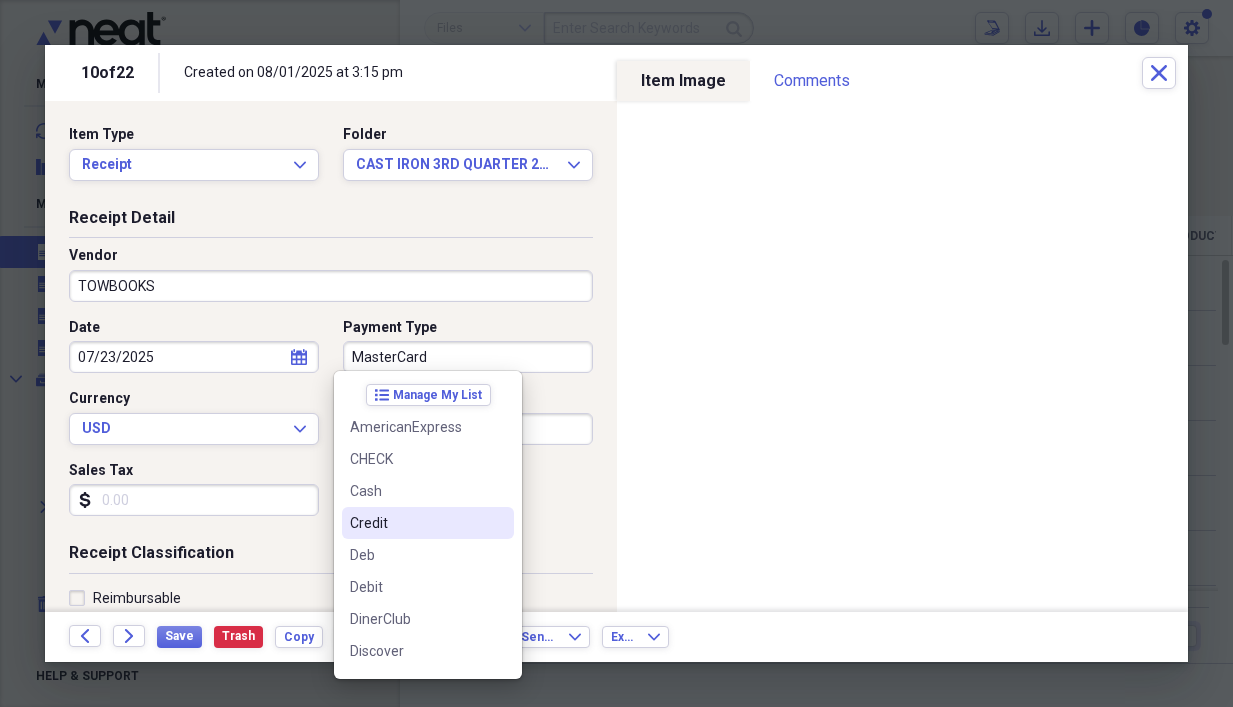 click on "Credit" at bounding box center (416, 523) 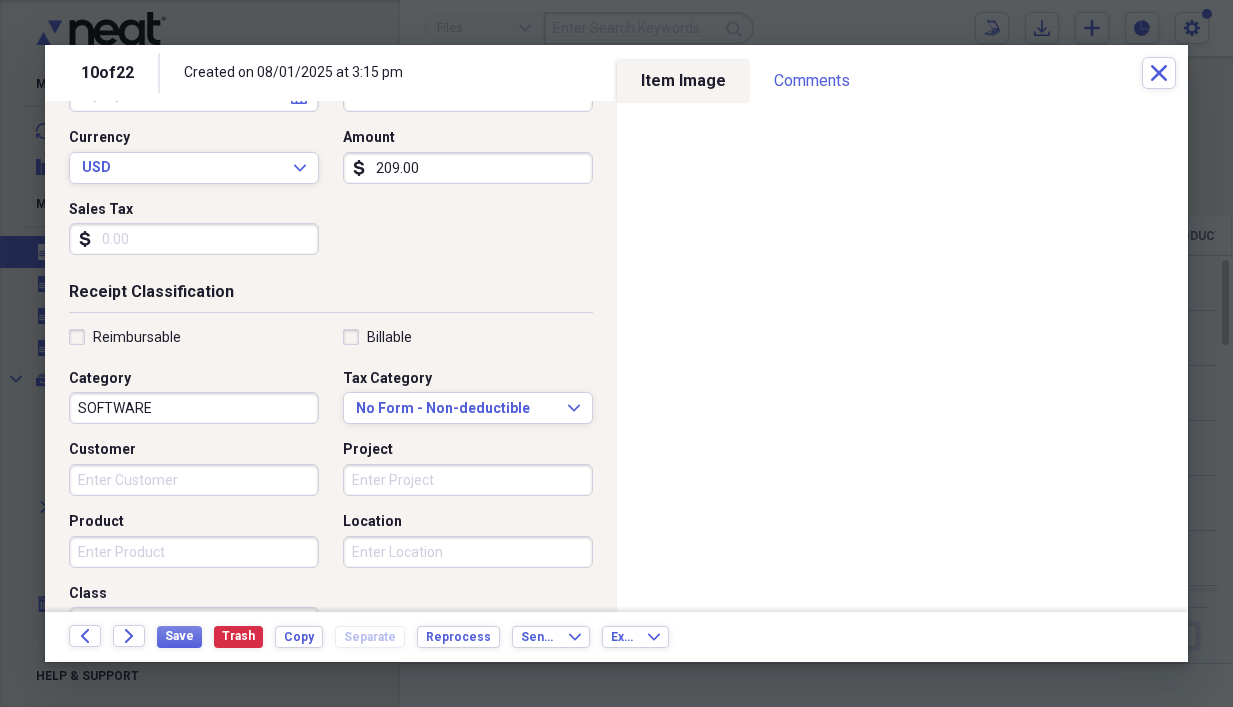 scroll, scrollTop: 286, scrollLeft: 0, axis: vertical 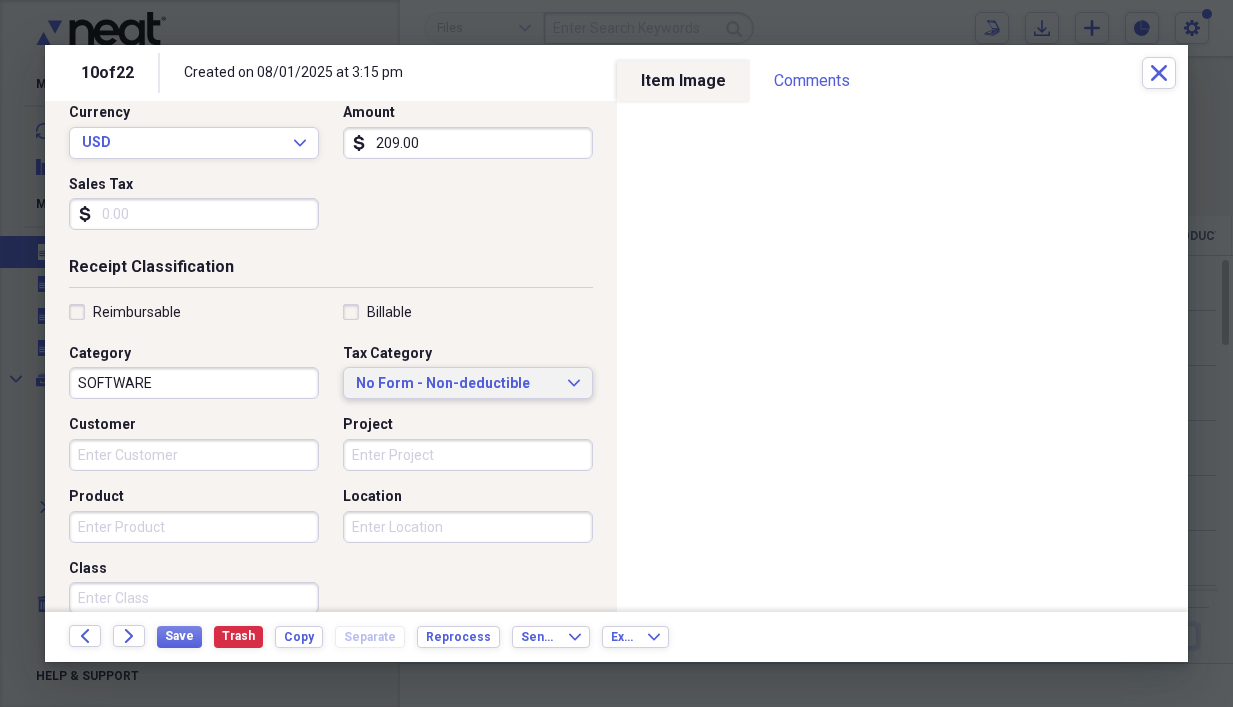 click on "No Form - Non-deductible Expand" at bounding box center (468, 384) 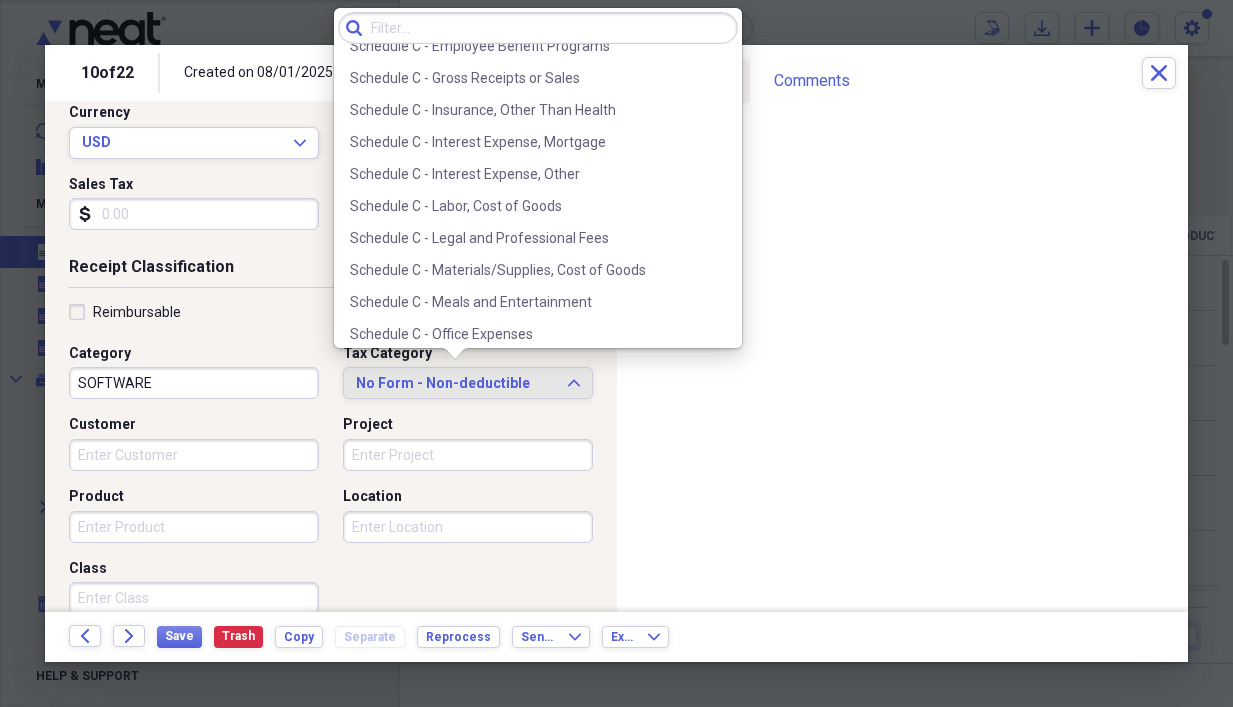 scroll, scrollTop: 3811, scrollLeft: 0, axis: vertical 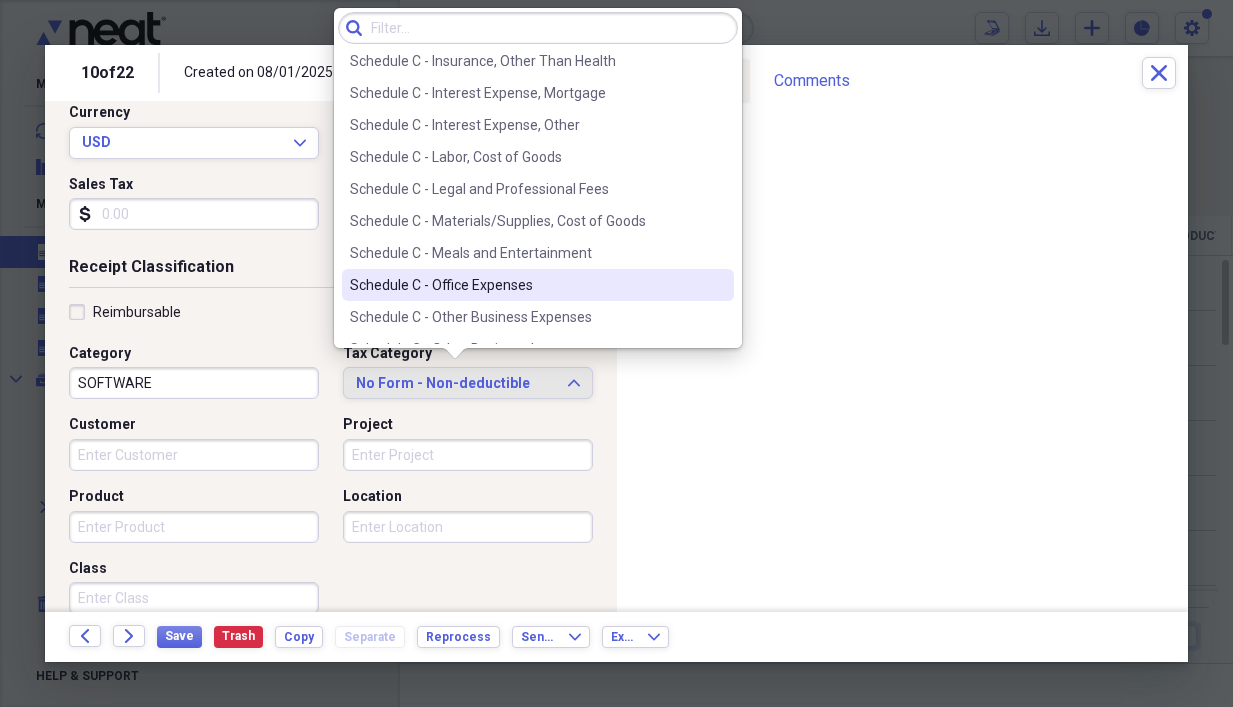 click on "Schedule C - Office Expenses" at bounding box center [526, 285] 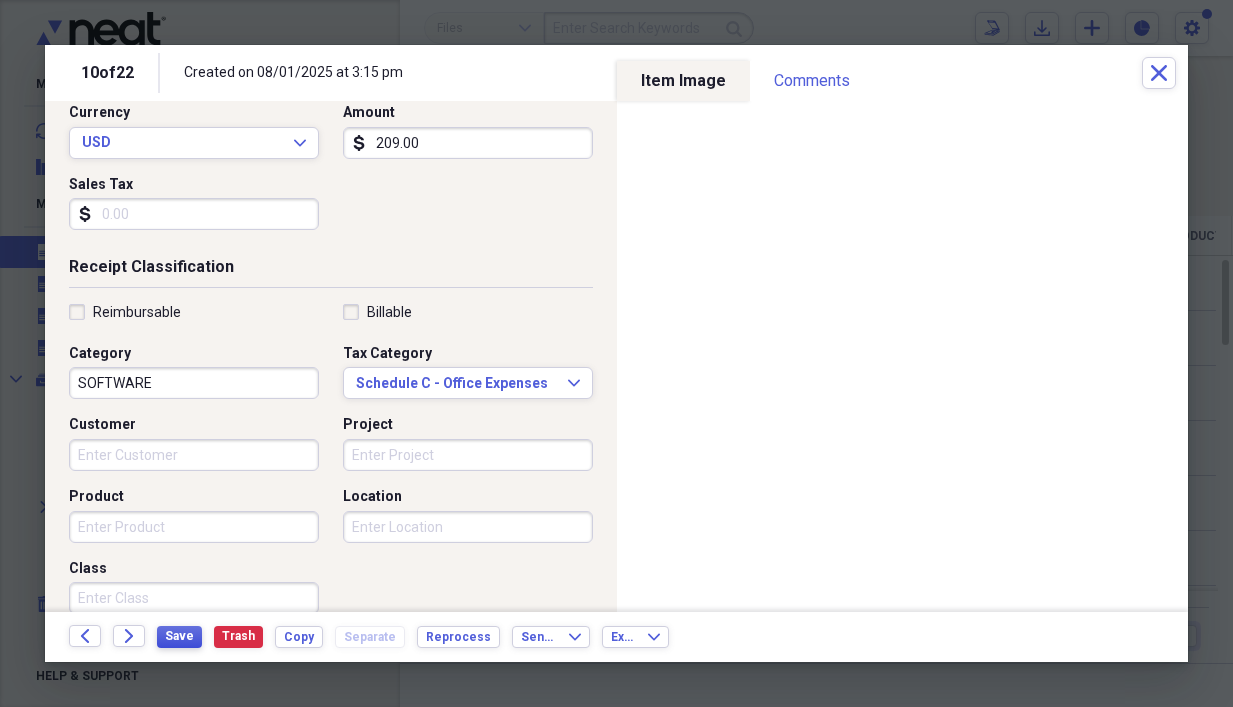 click on "Save" at bounding box center [179, 636] 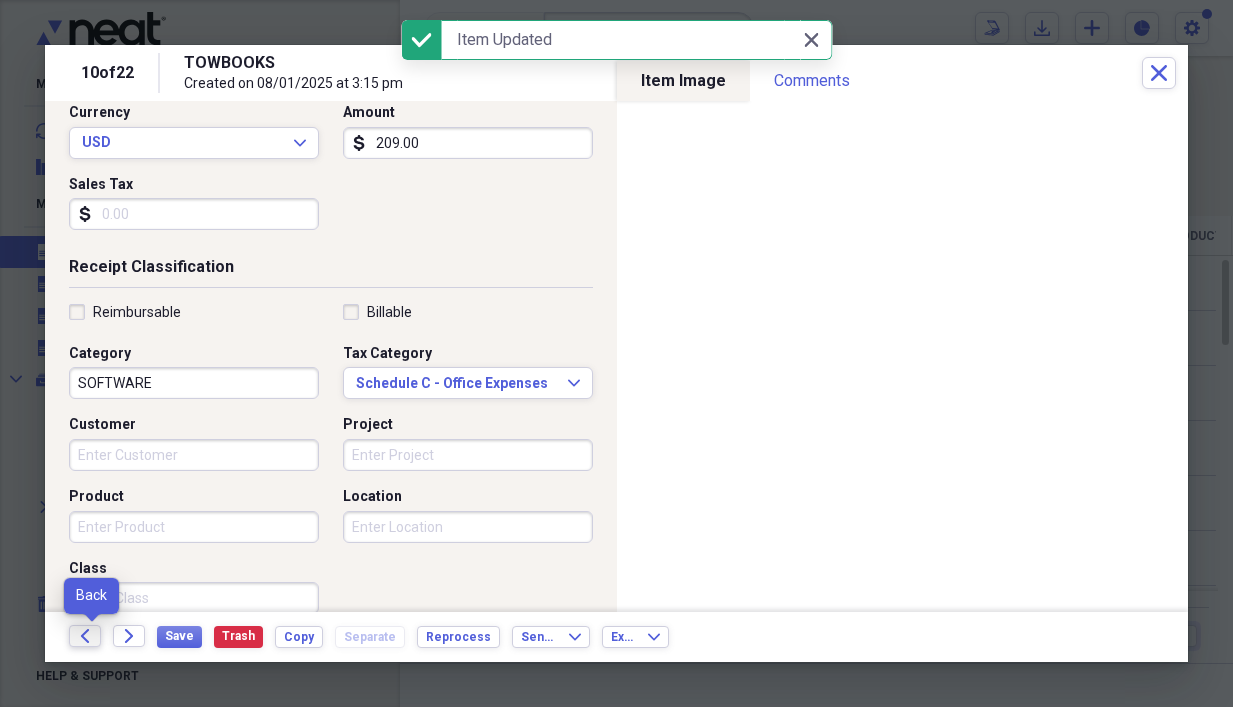 click on "Back" at bounding box center [85, 636] 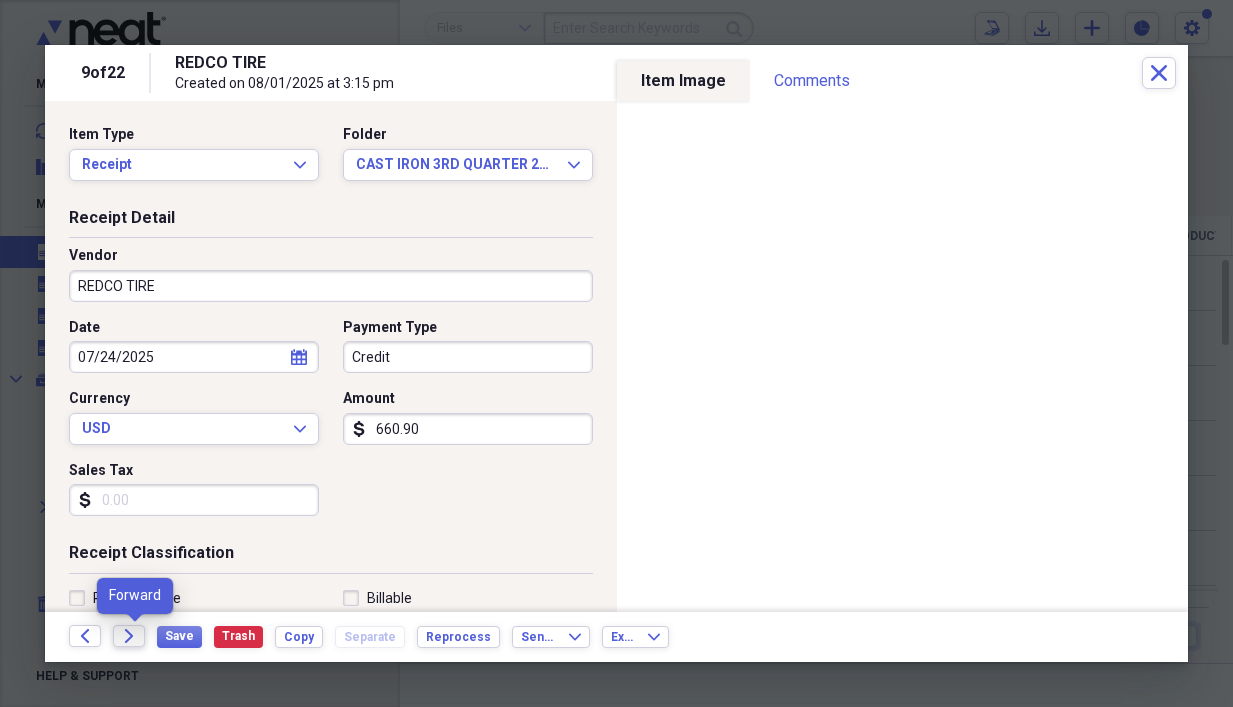 click 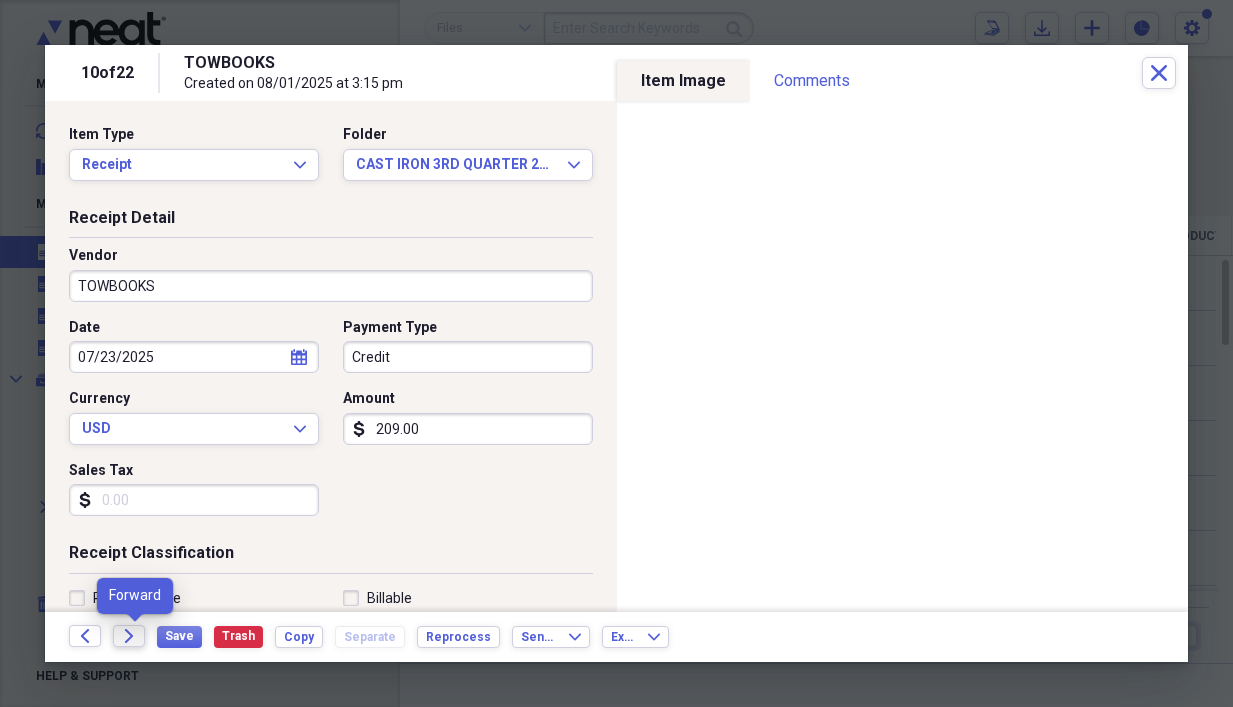 click 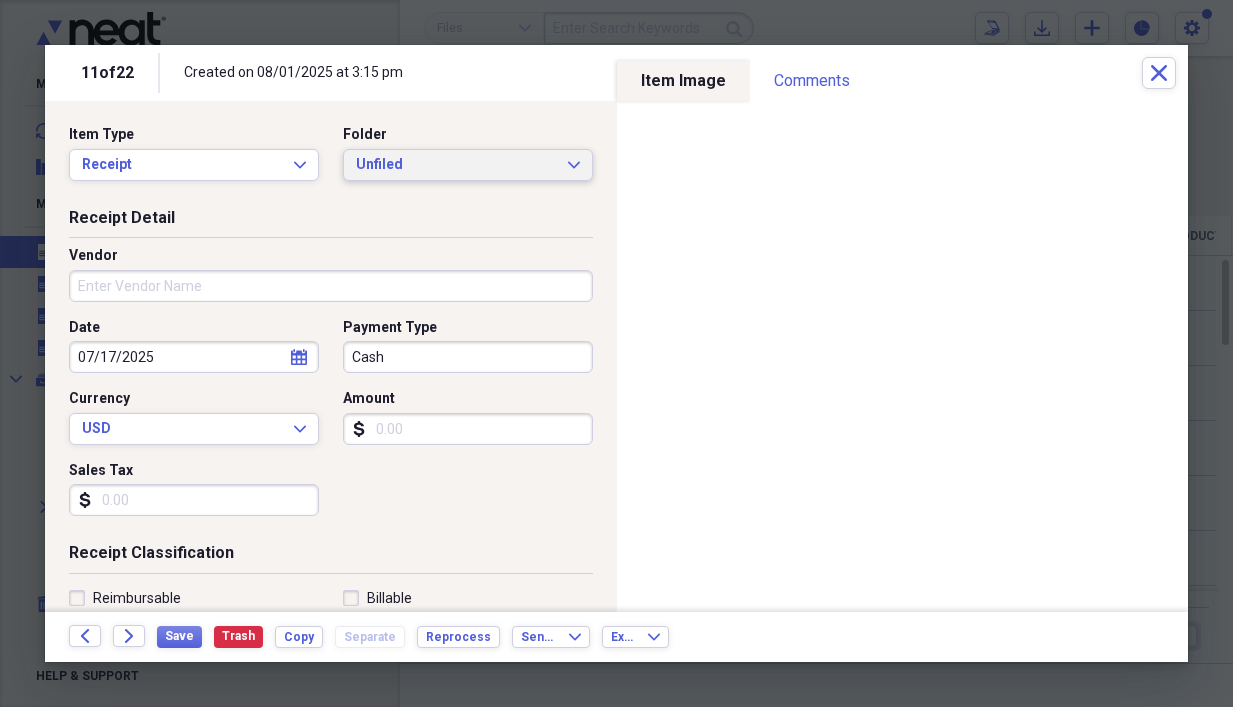click on "Unfiled" at bounding box center [456, 165] 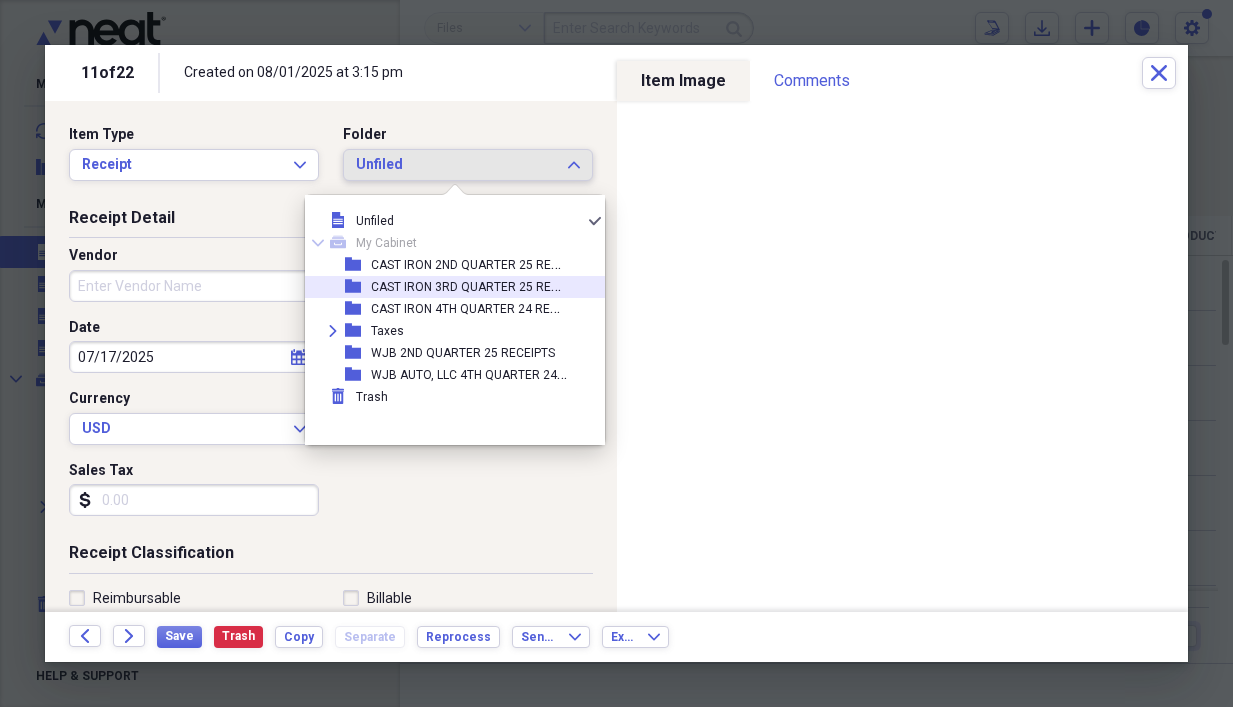 click on "CAST IRON 3RD QUARTER 25 RECEIPTS" at bounding box center (480, 285) 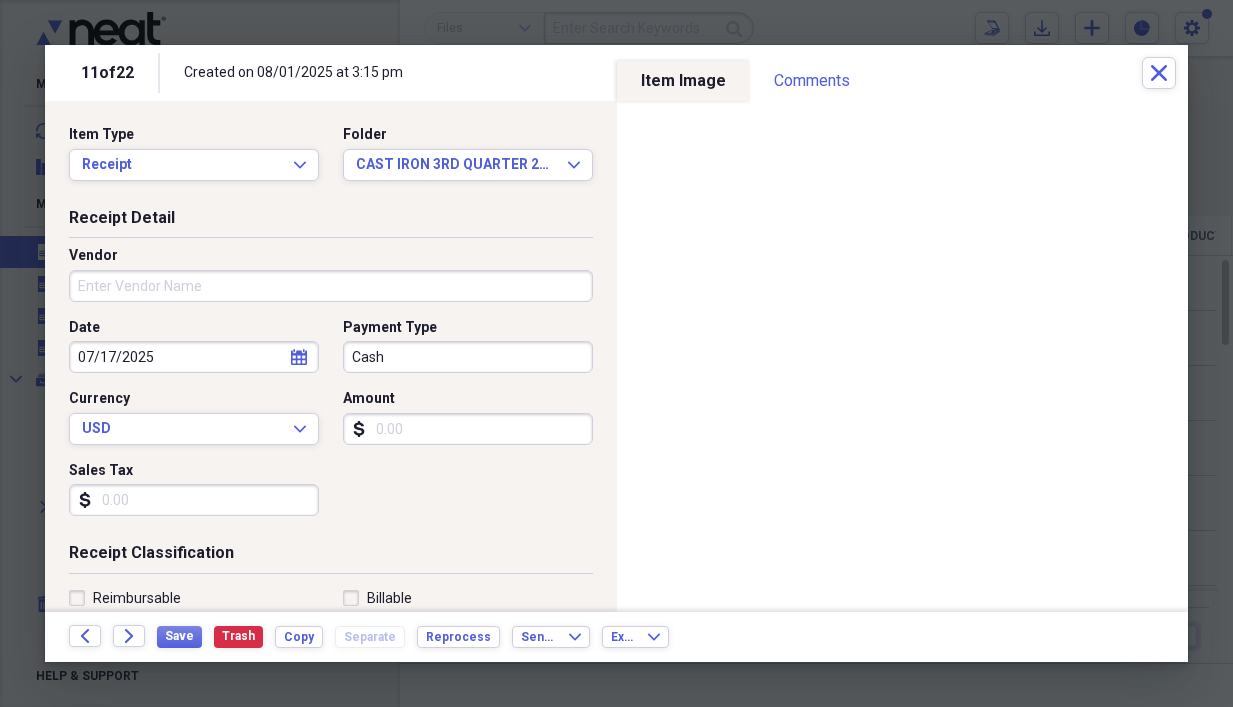 click on "Vendor" at bounding box center (331, 286) 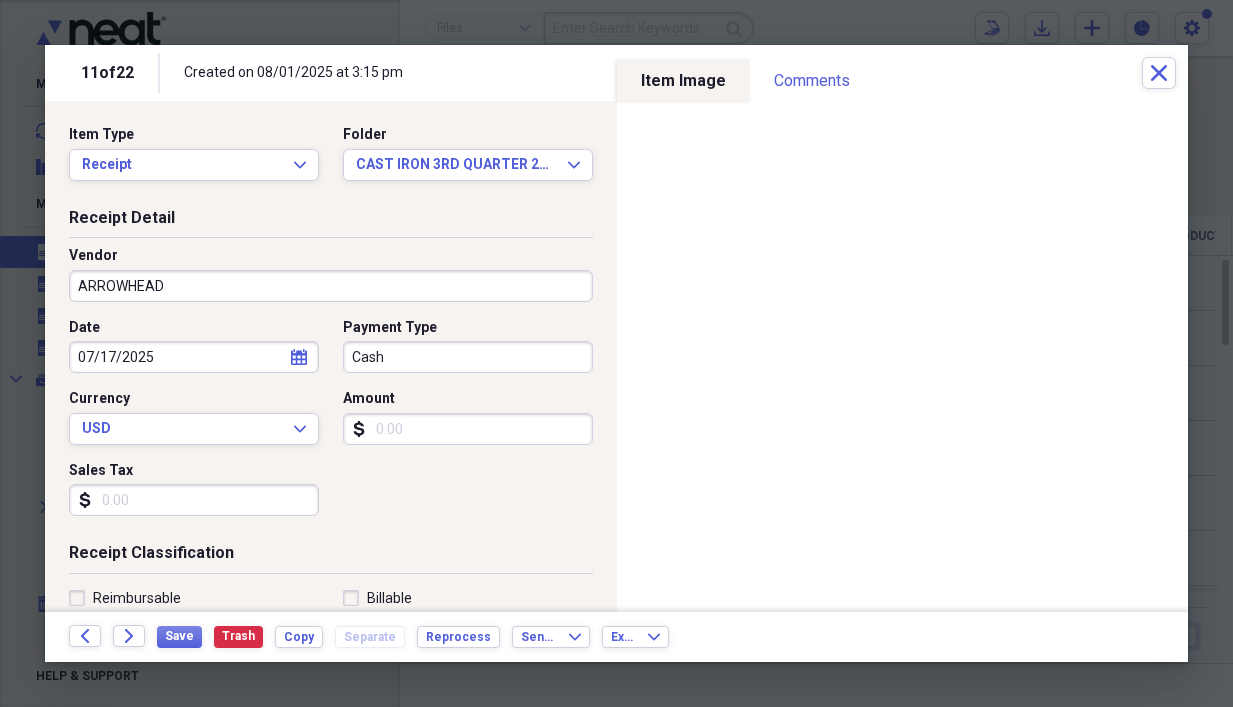 type on "ARROWHEAD" 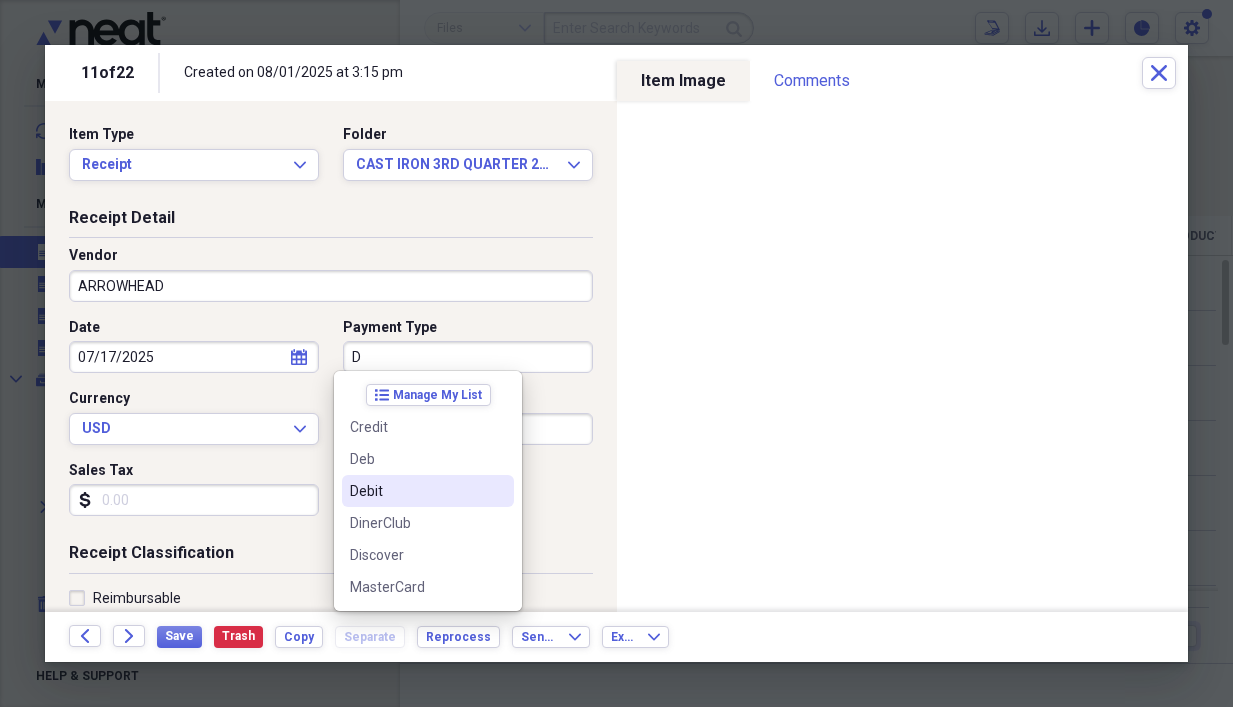 click on "Debit" at bounding box center (416, 491) 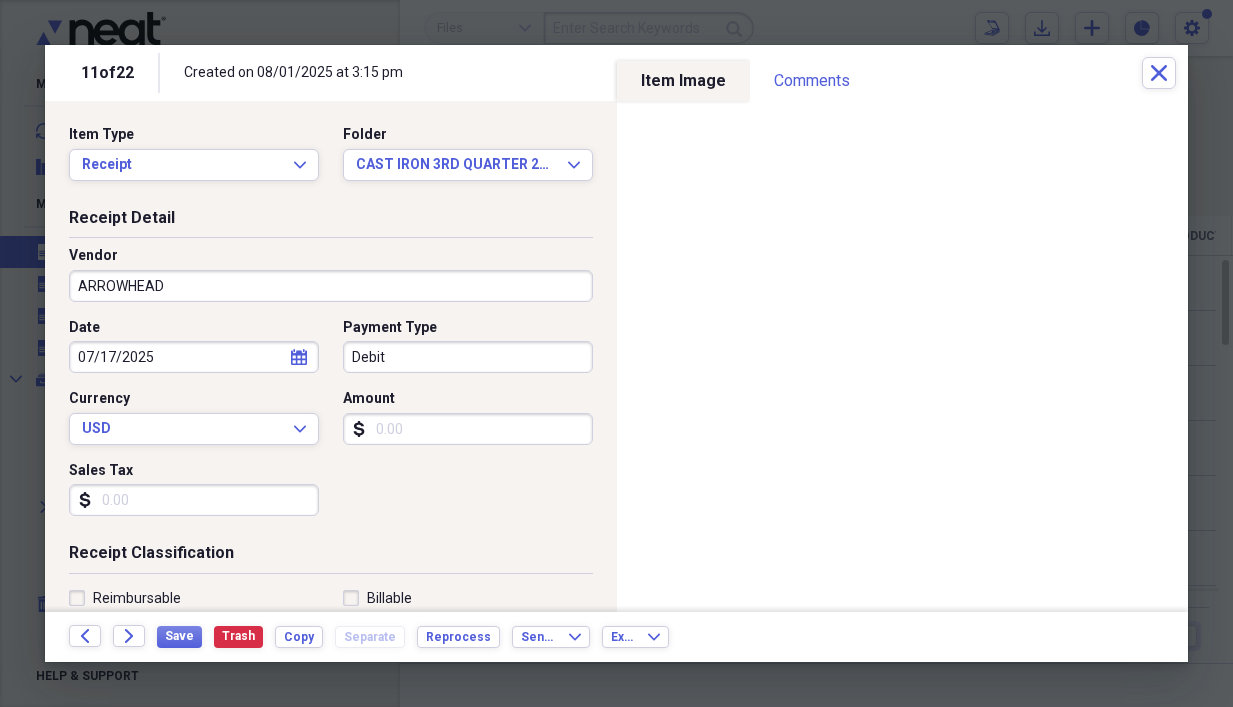 click on "Amount" at bounding box center (468, 429) 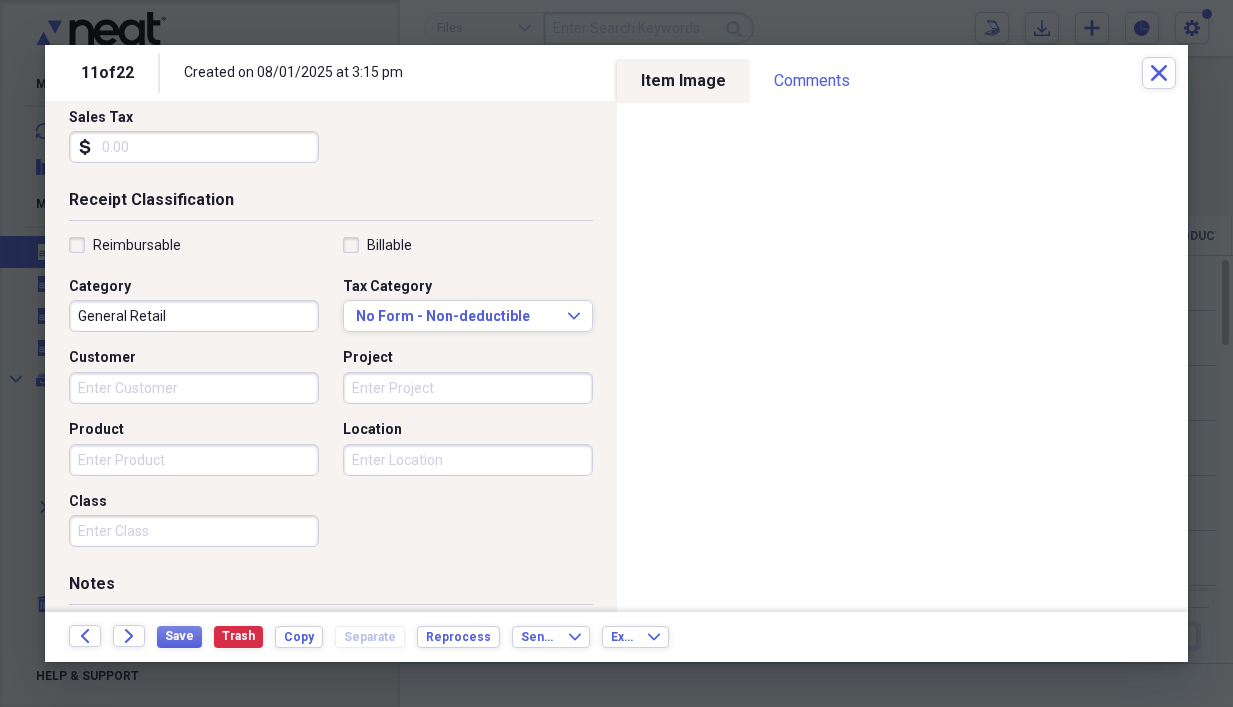 scroll, scrollTop: 360, scrollLeft: 0, axis: vertical 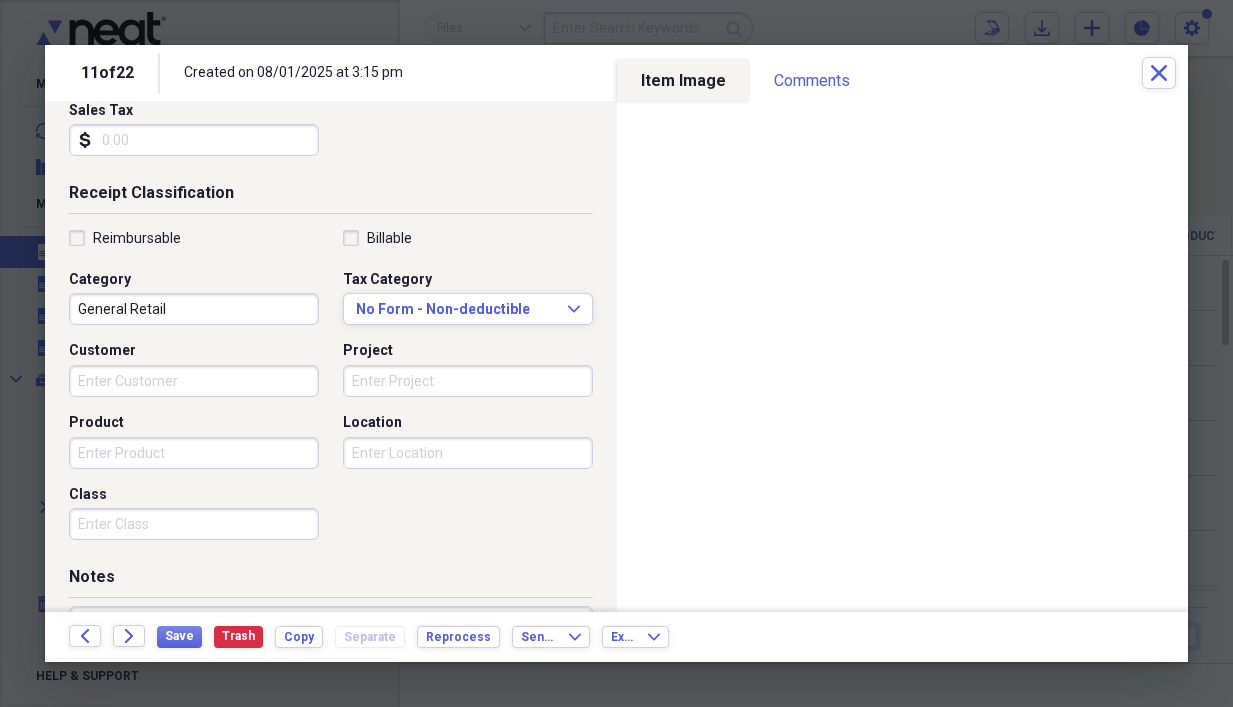 type on "31214.74" 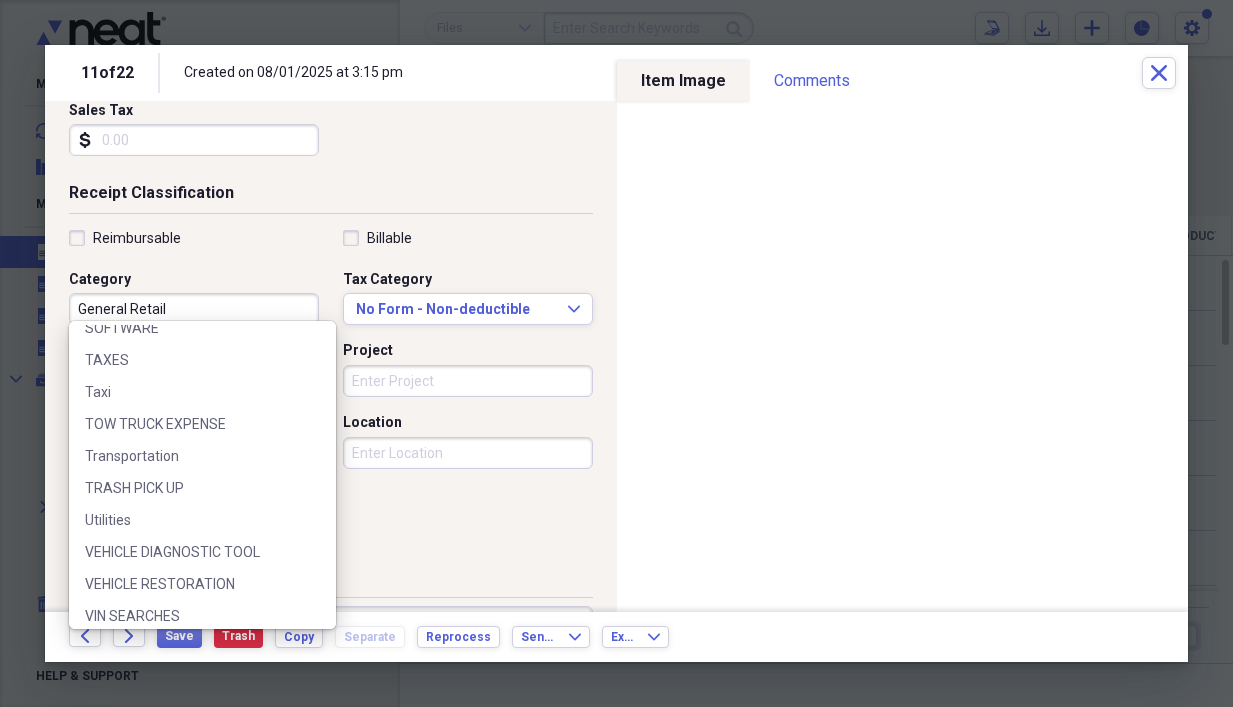 scroll, scrollTop: 639, scrollLeft: 0, axis: vertical 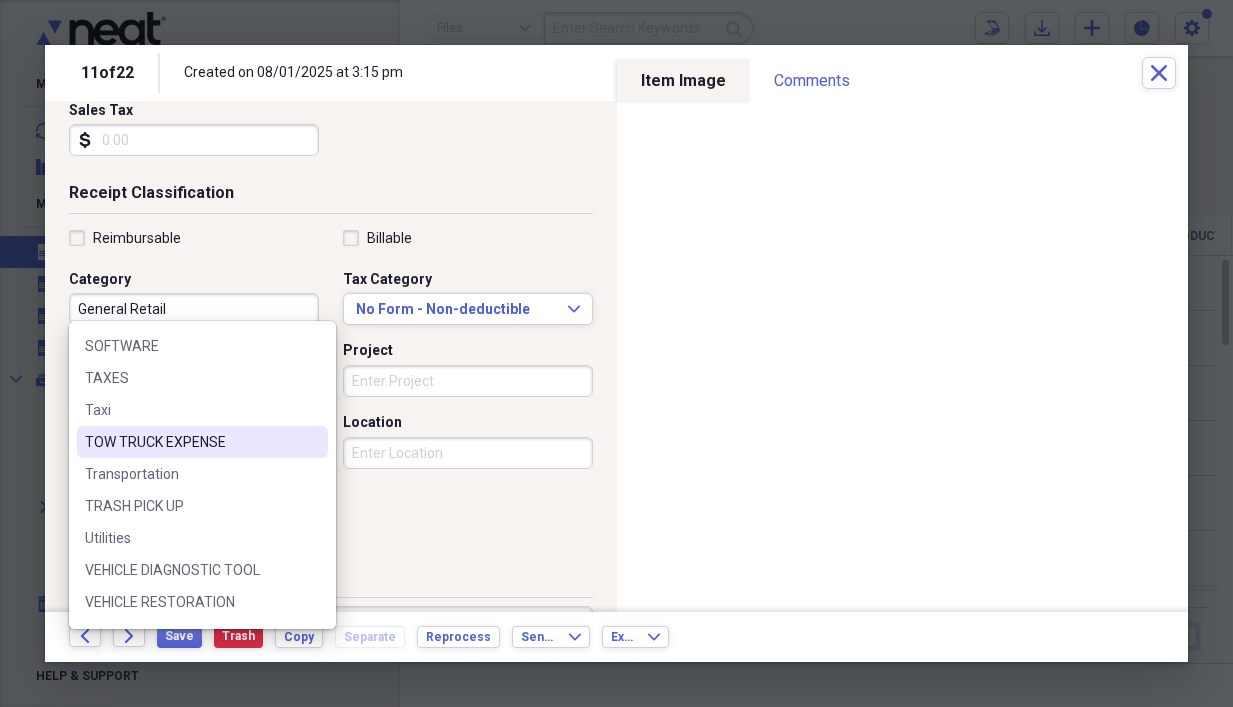 click on "TOW TRUCK EXPENSE" at bounding box center [190, 442] 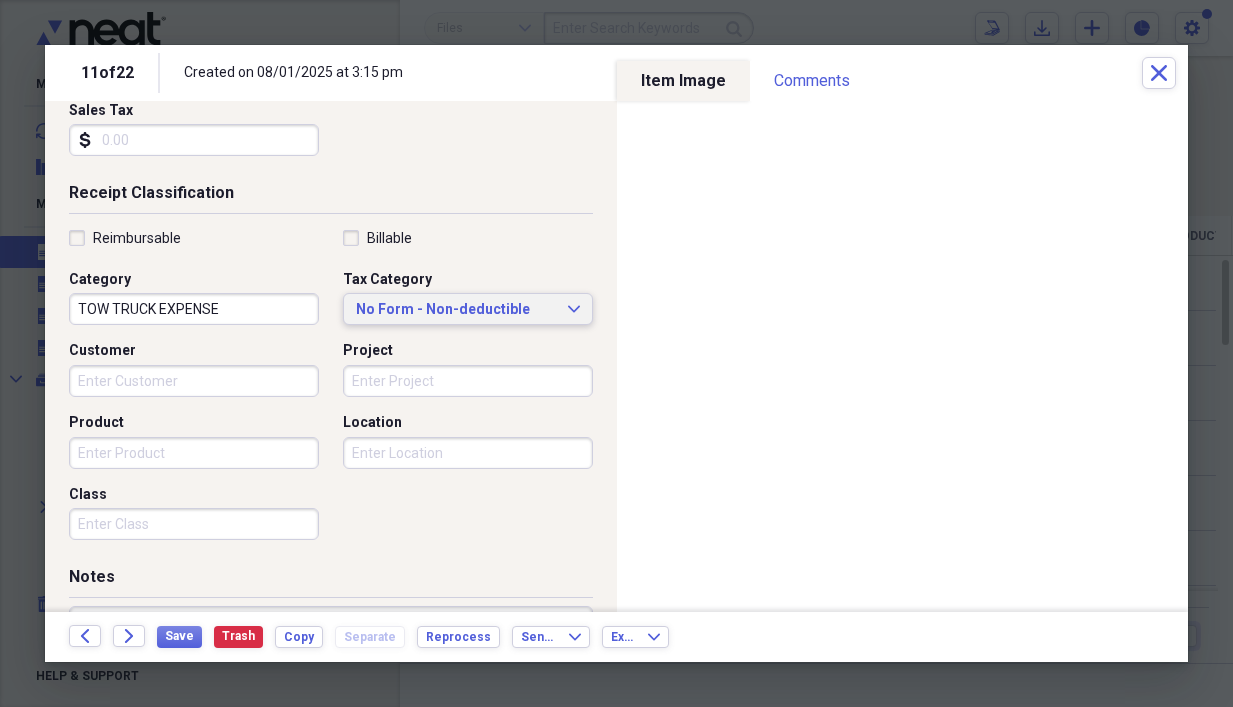 click on "No Form - Non-deductible Expand" at bounding box center (468, 309) 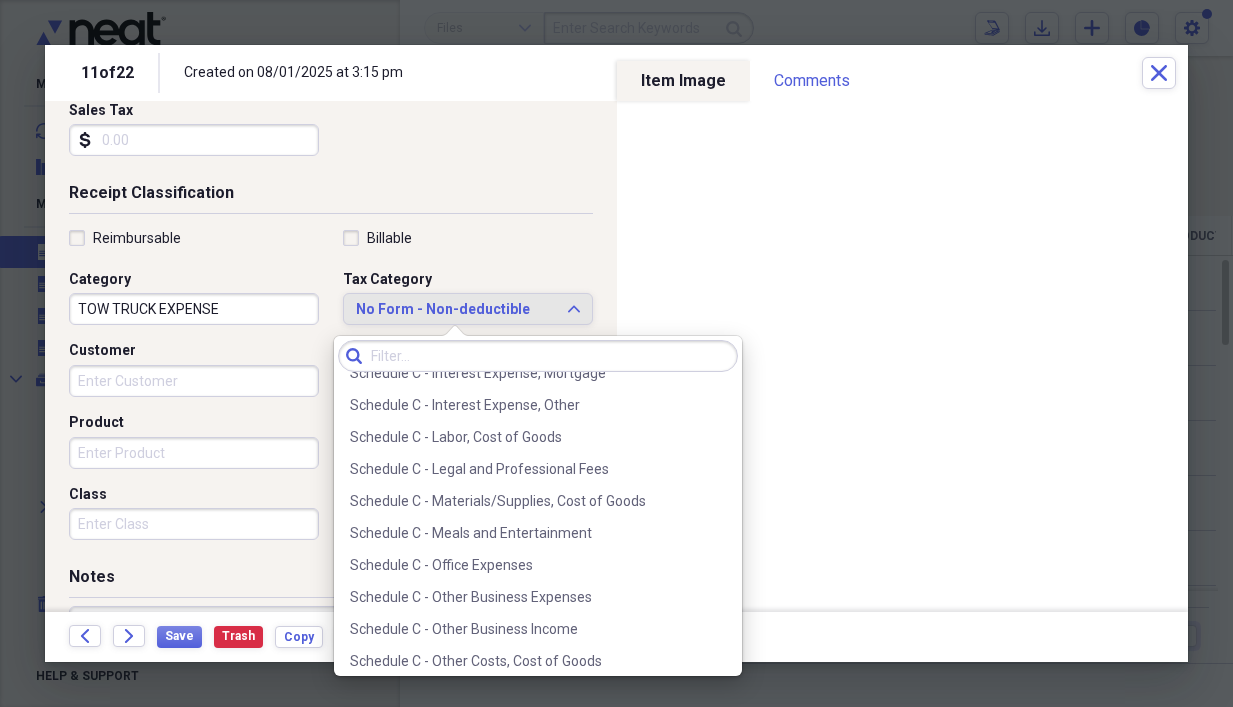 scroll, scrollTop: 3738, scrollLeft: 0, axis: vertical 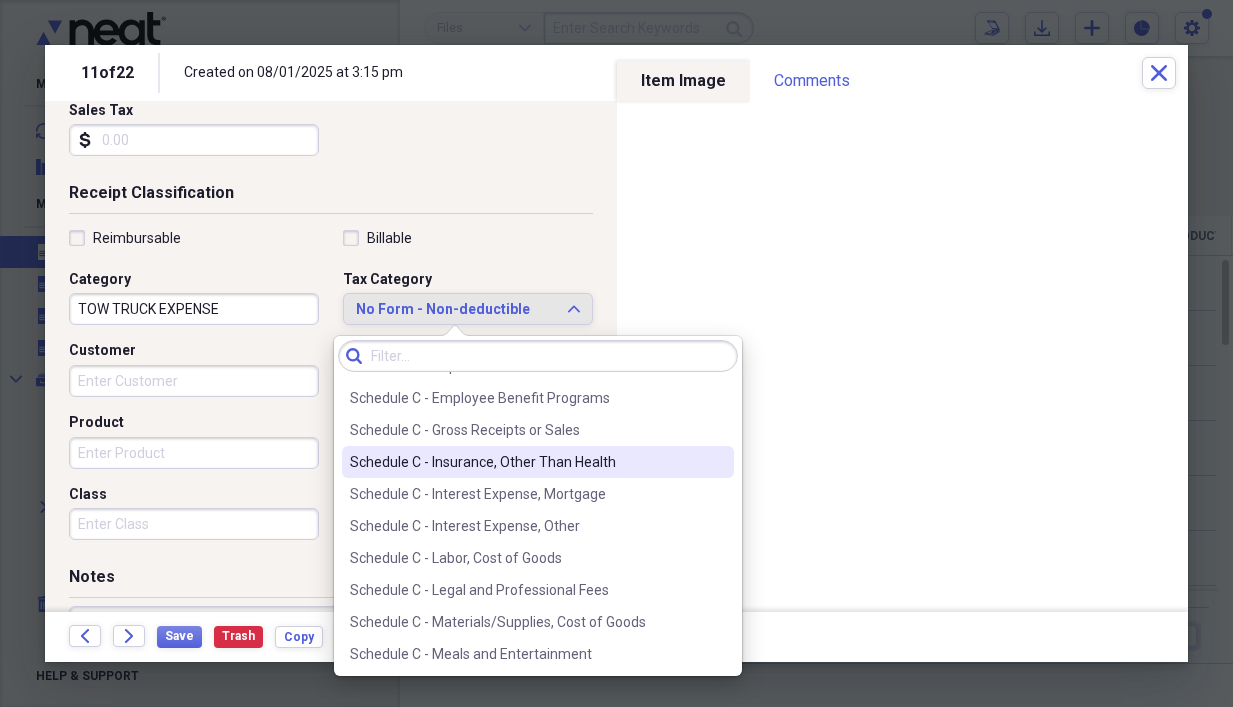 click on "Schedule C - Insurance, Other Than Health" at bounding box center (526, 462) 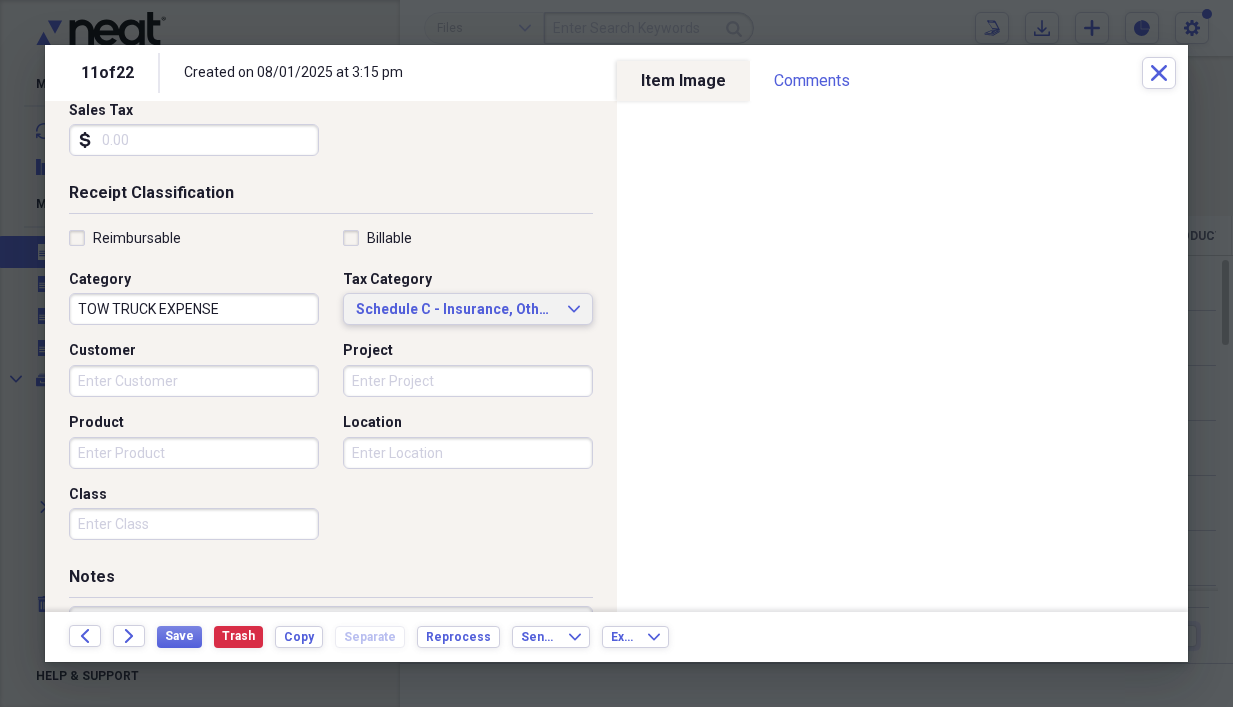 scroll, scrollTop: 0, scrollLeft: 0, axis: both 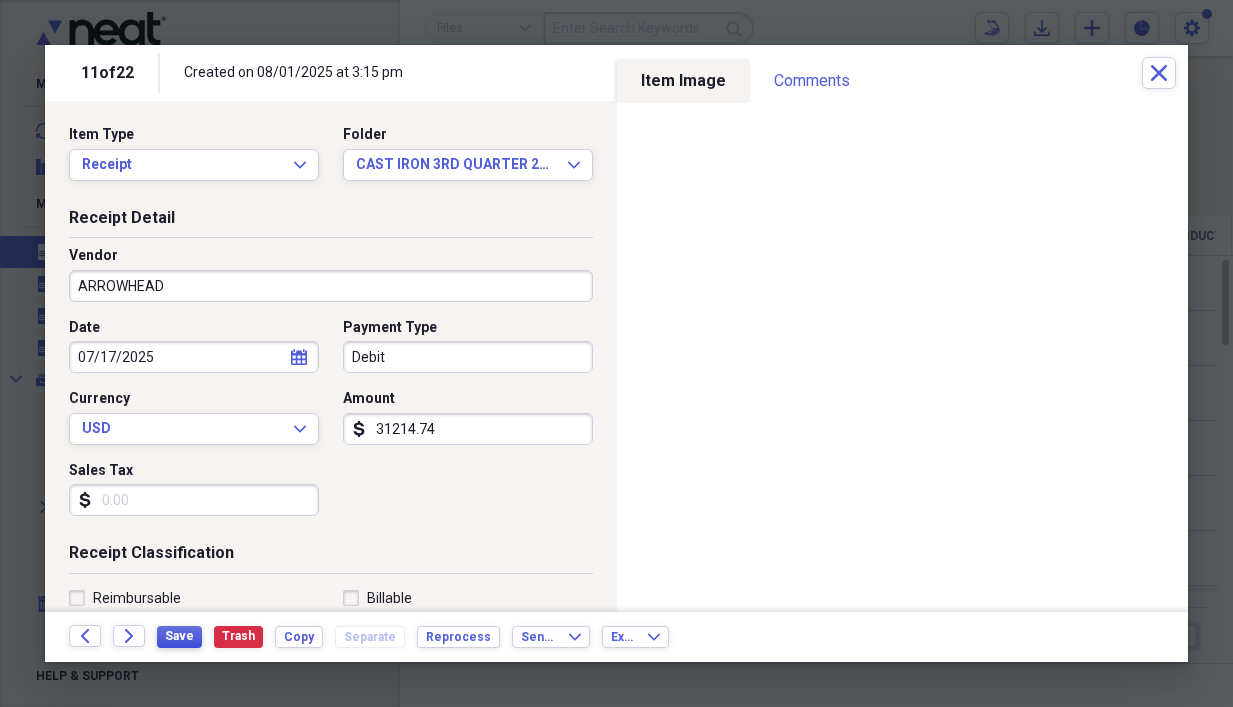 click on "Save" at bounding box center [179, 636] 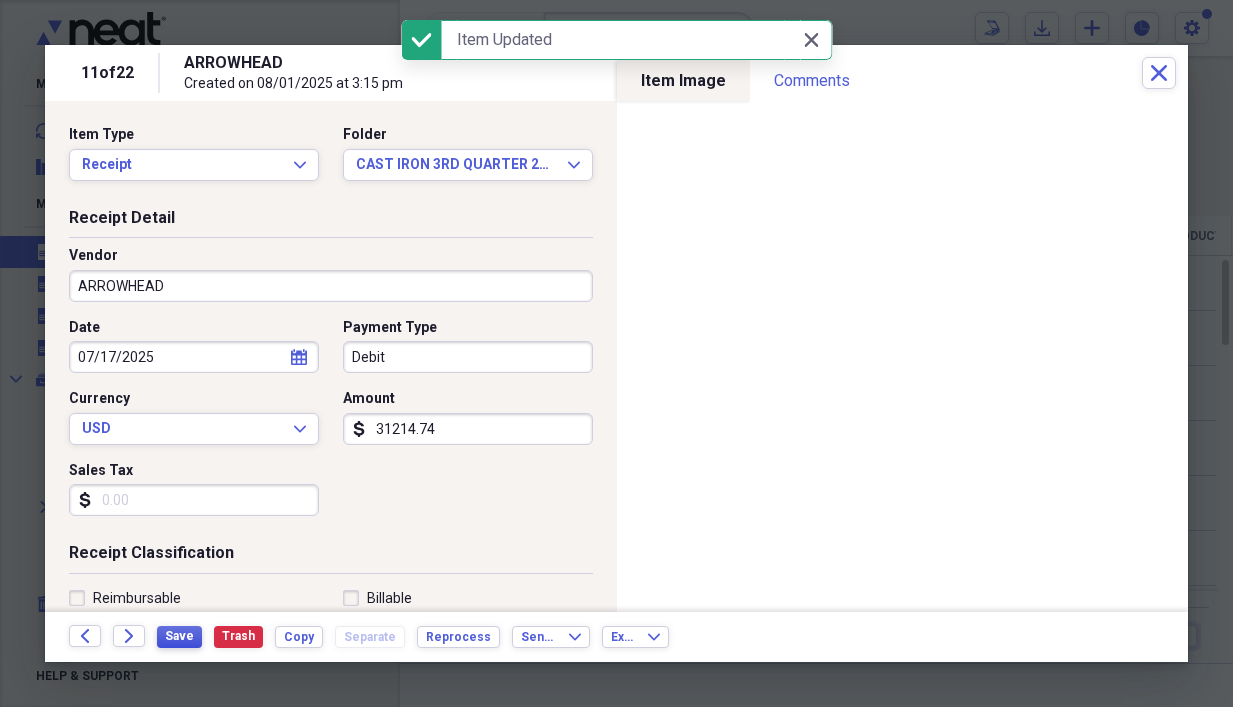 type on "ARROWHEAD" 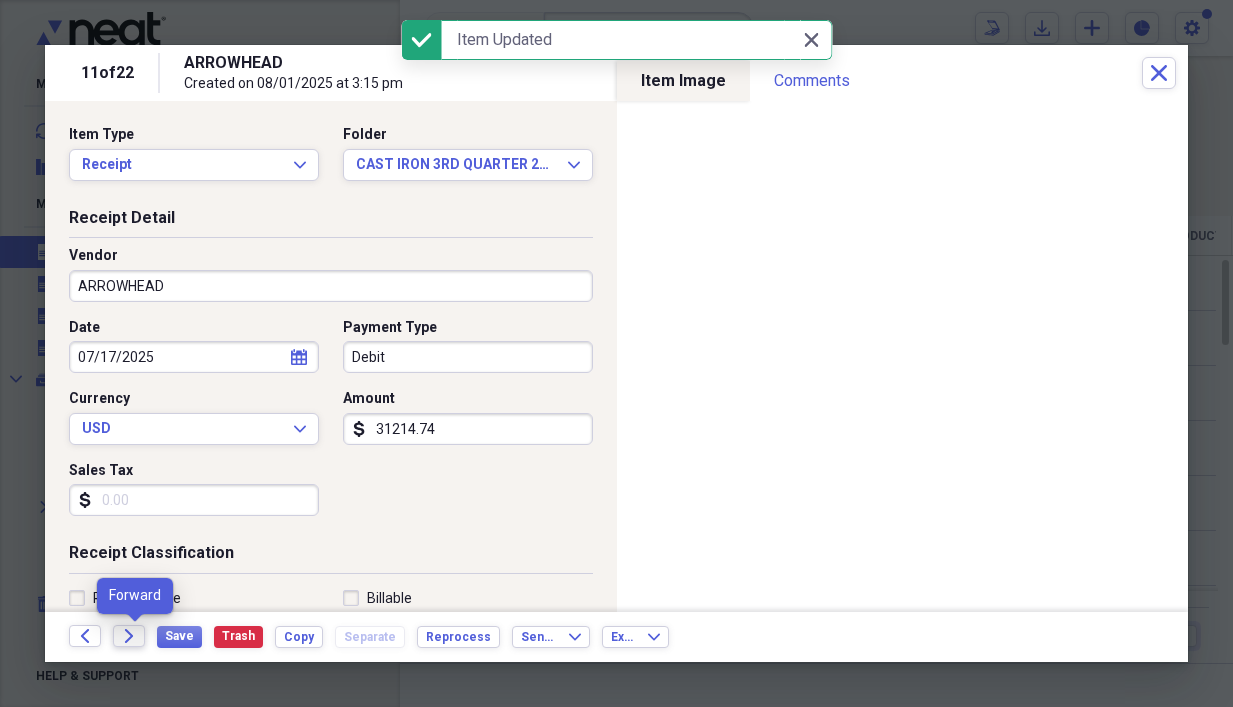 click 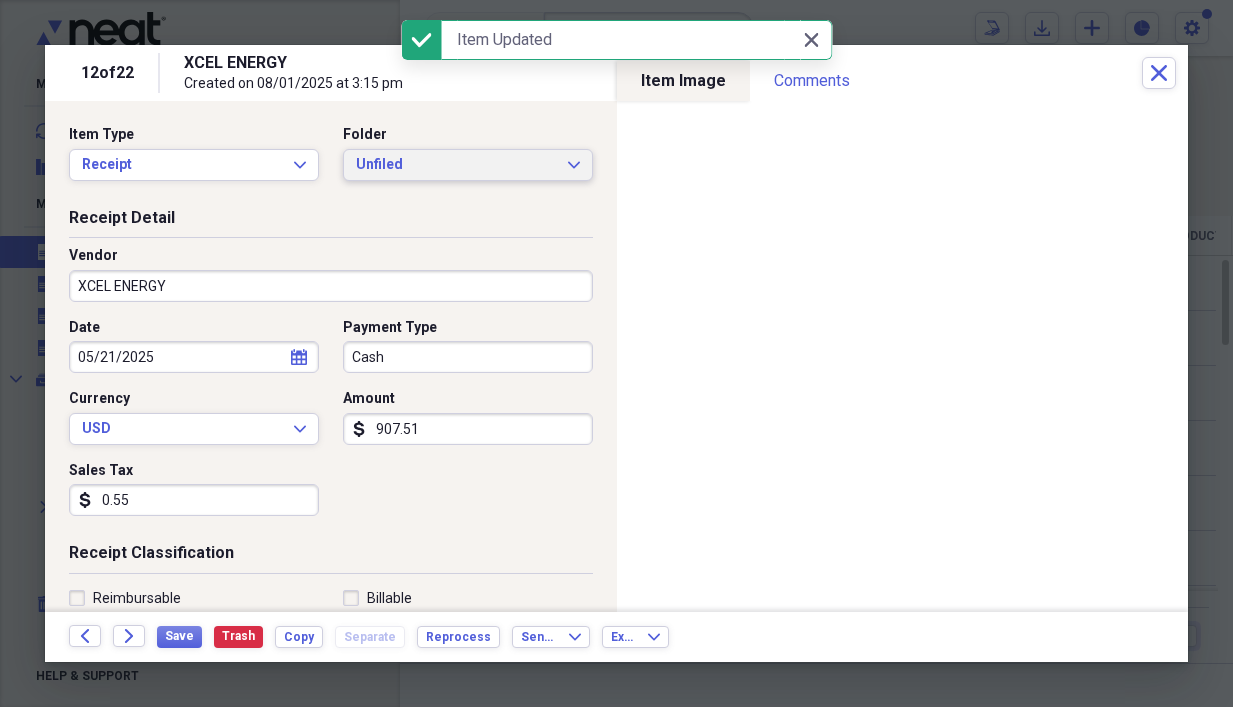 click on "Unfiled Expand" at bounding box center (468, 165) 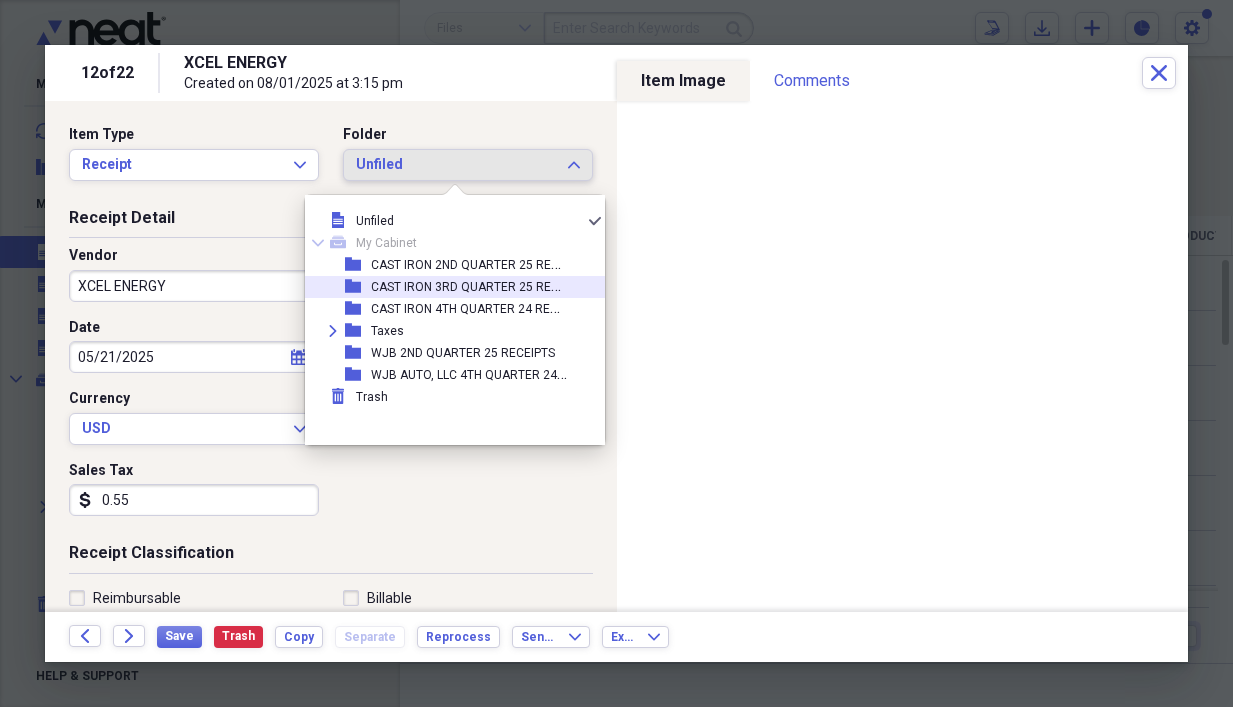 click on "CAST IRON 3RD QUARTER 25 RECEIPTS" at bounding box center [480, 285] 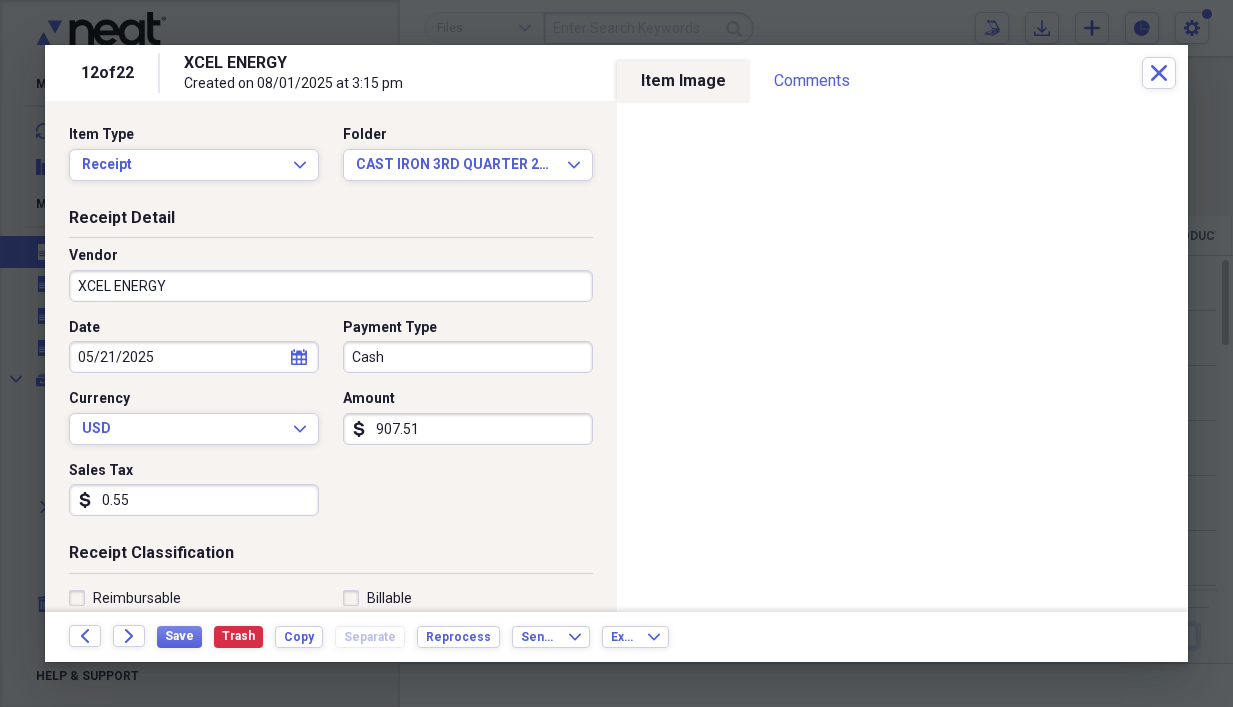 click on "Cash" at bounding box center [468, 357] 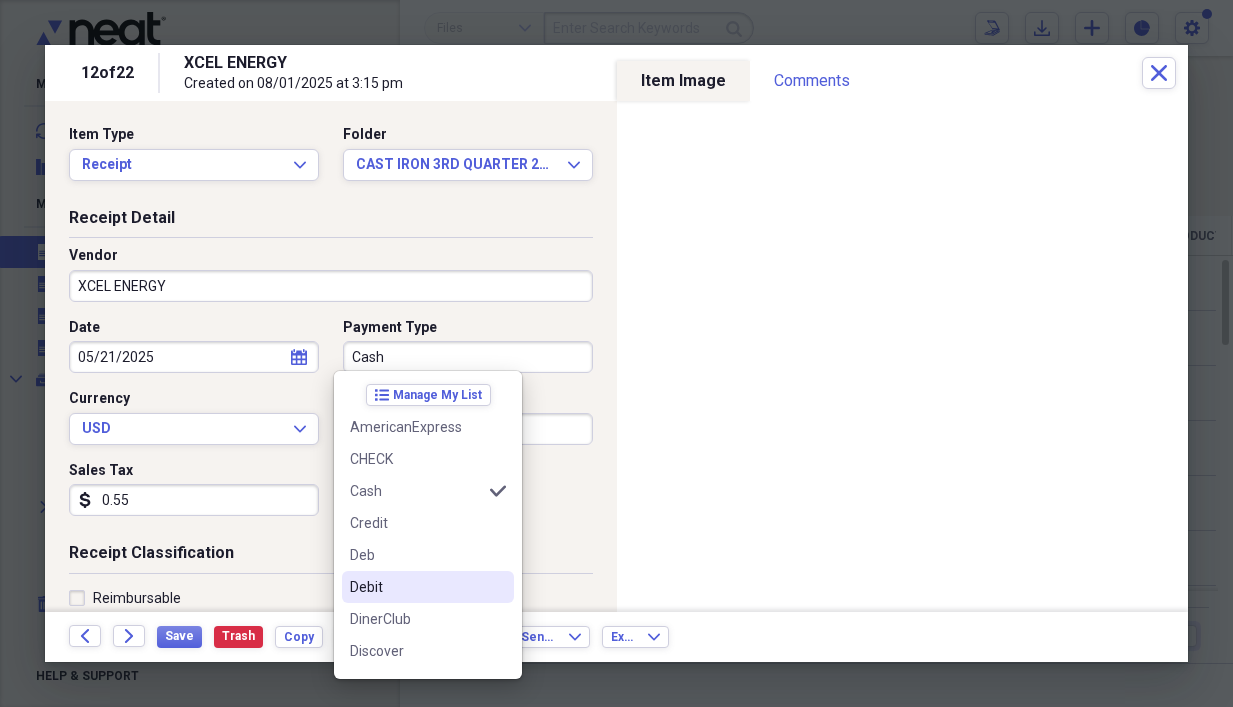 click on "Debit" at bounding box center [416, 587] 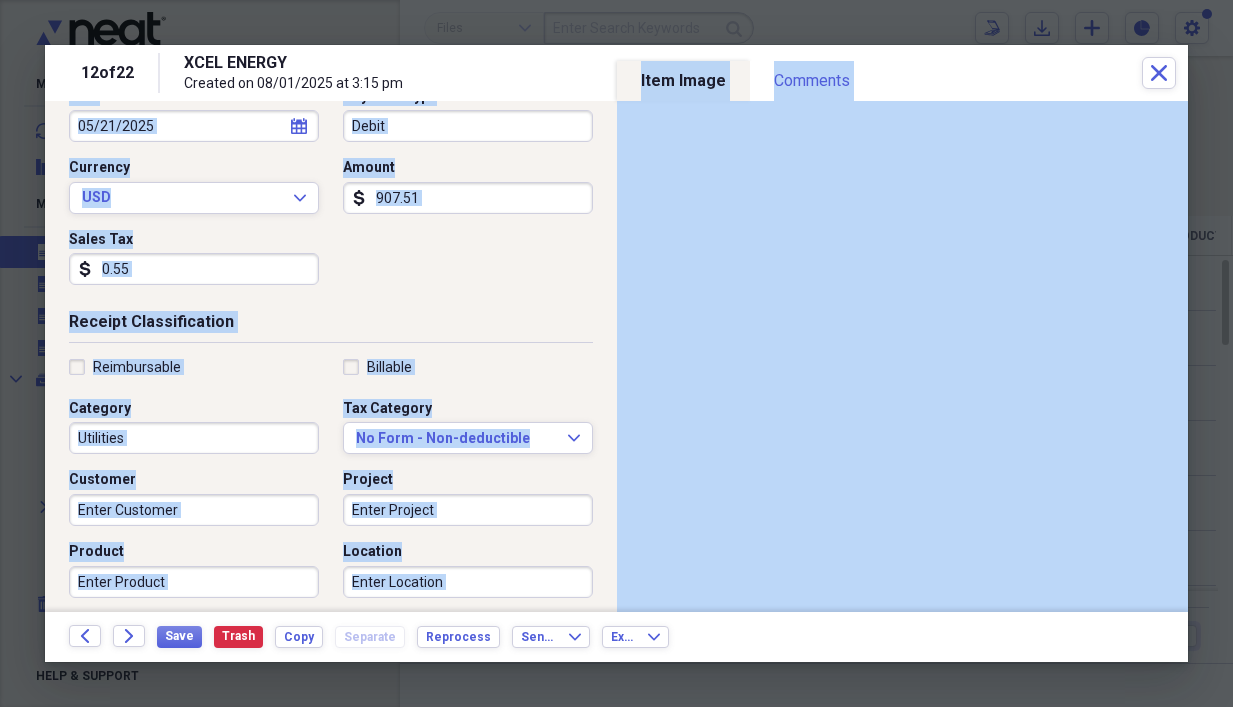 scroll, scrollTop: 278, scrollLeft: 0, axis: vertical 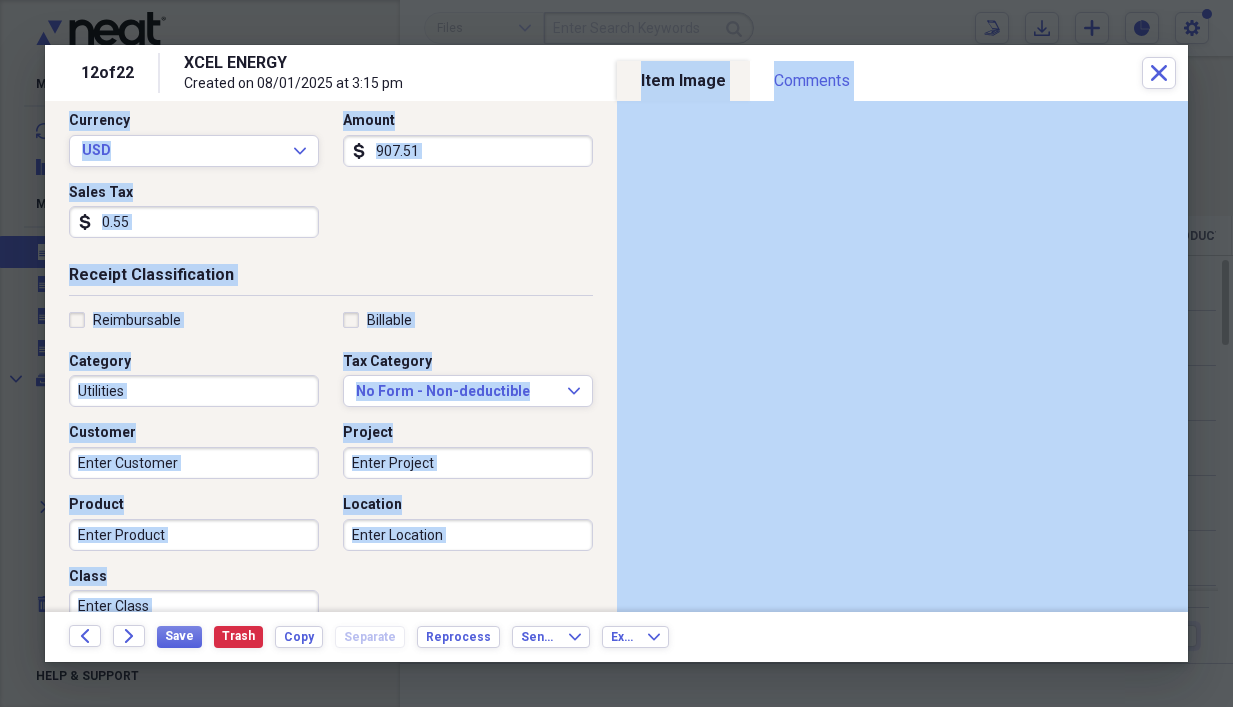 click on "Tax Category" at bounding box center (468, 362) 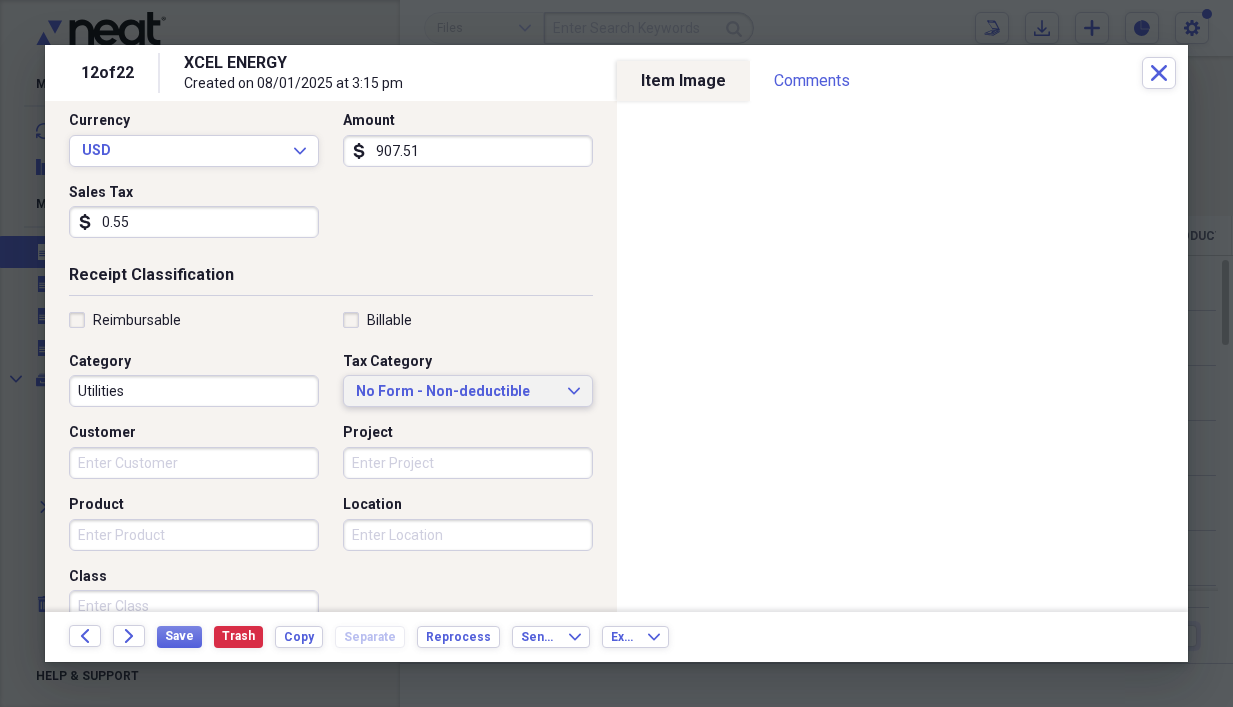 click on "Expand" 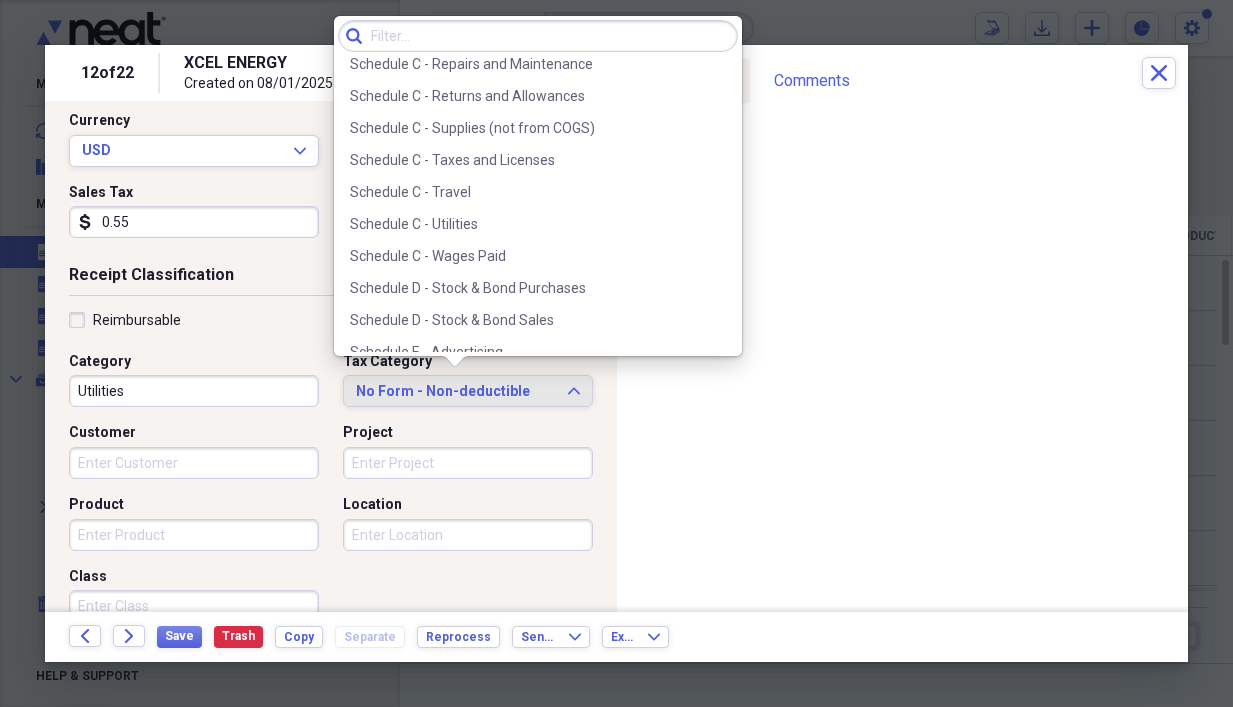 scroll, scrollTop: 4369, scrollLeft: 0, axis: vertical 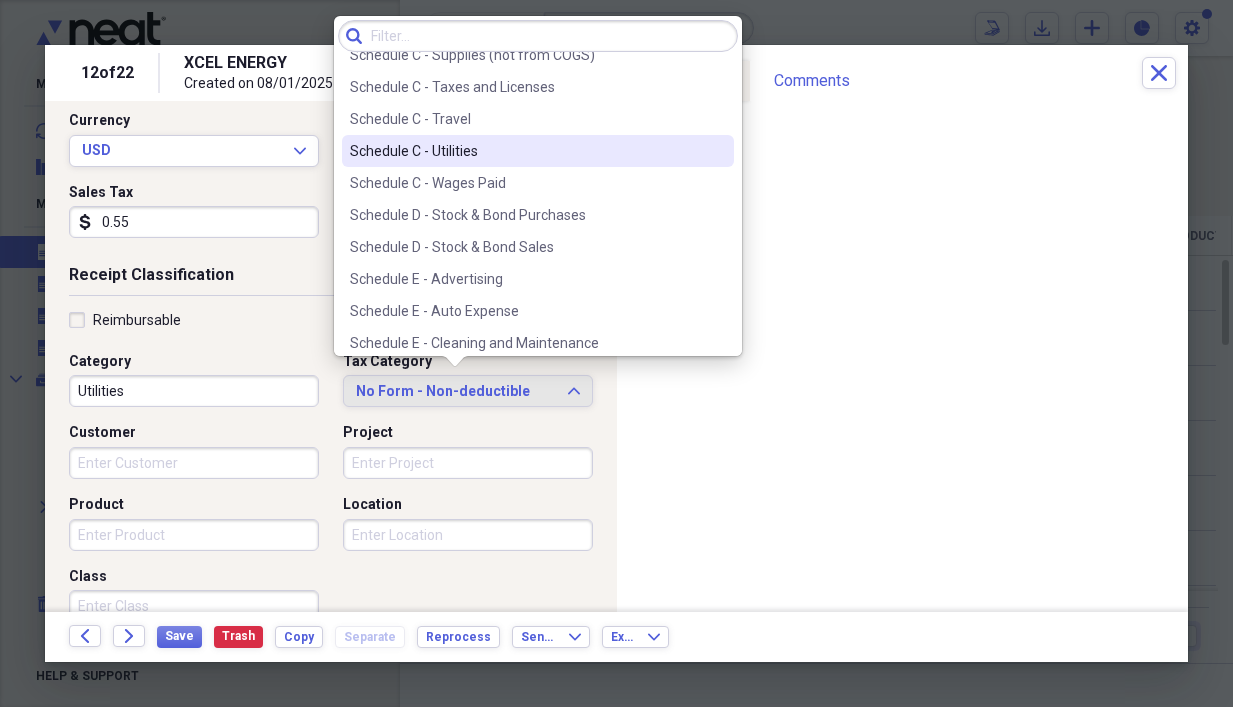 click on "Schedule C - Utilities" at bounding box center (526, 151) 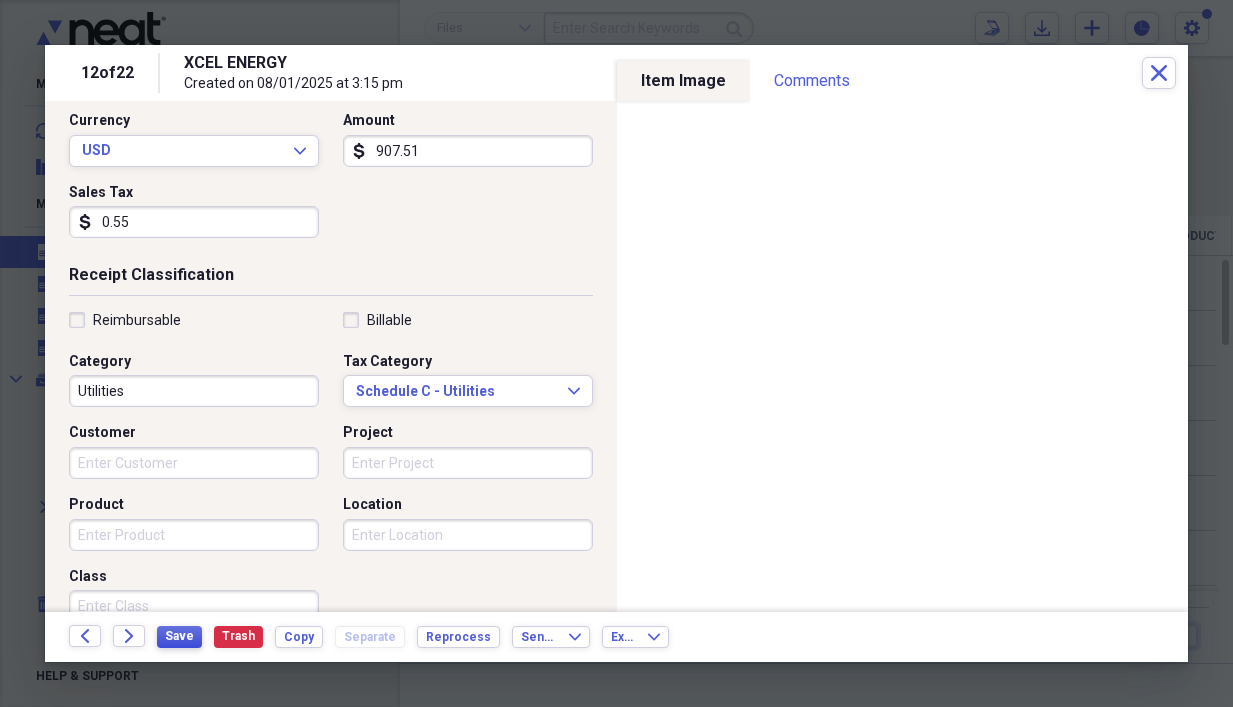 click on "Save" at bounding box center (179, 637) 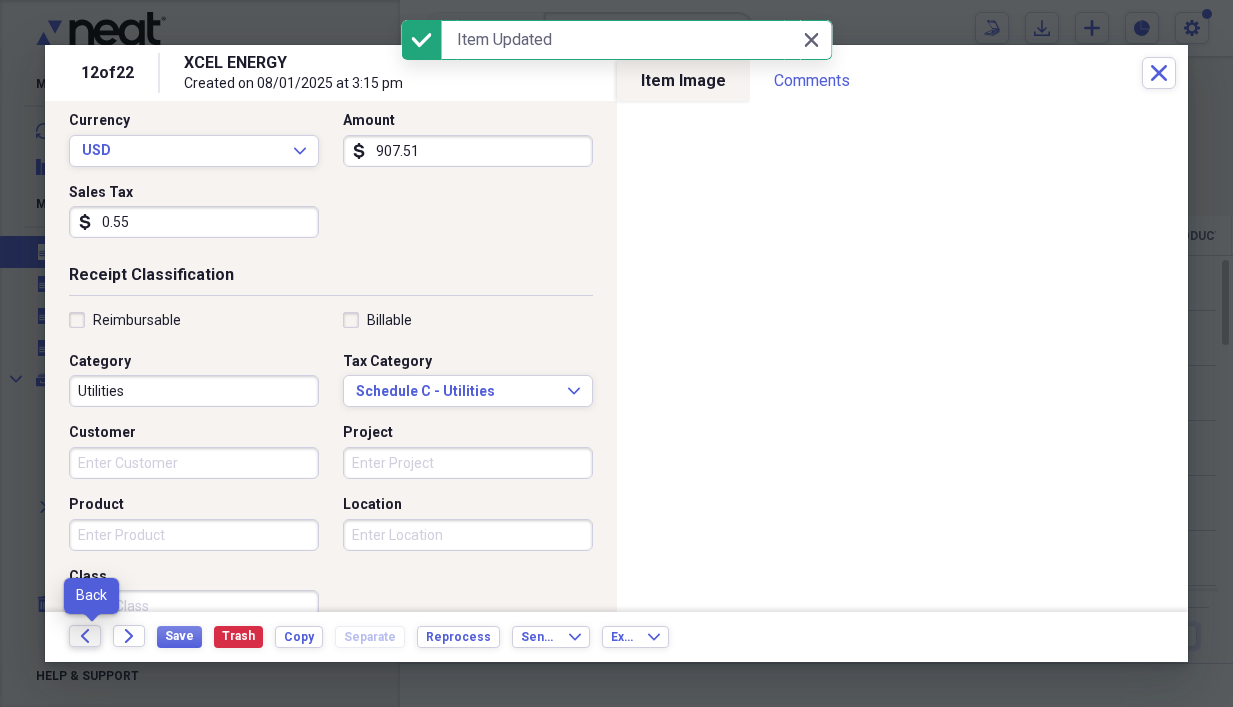 click on "Back" at bounding box center (85, 636) 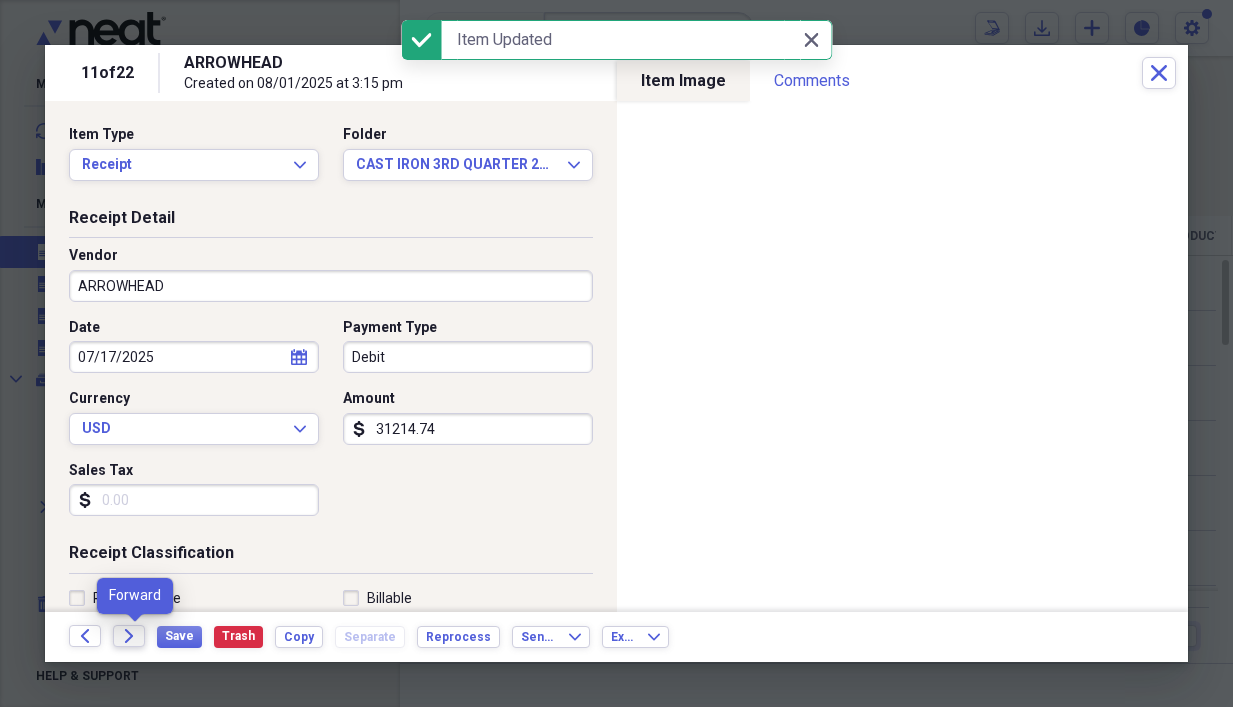 click on "Forward" 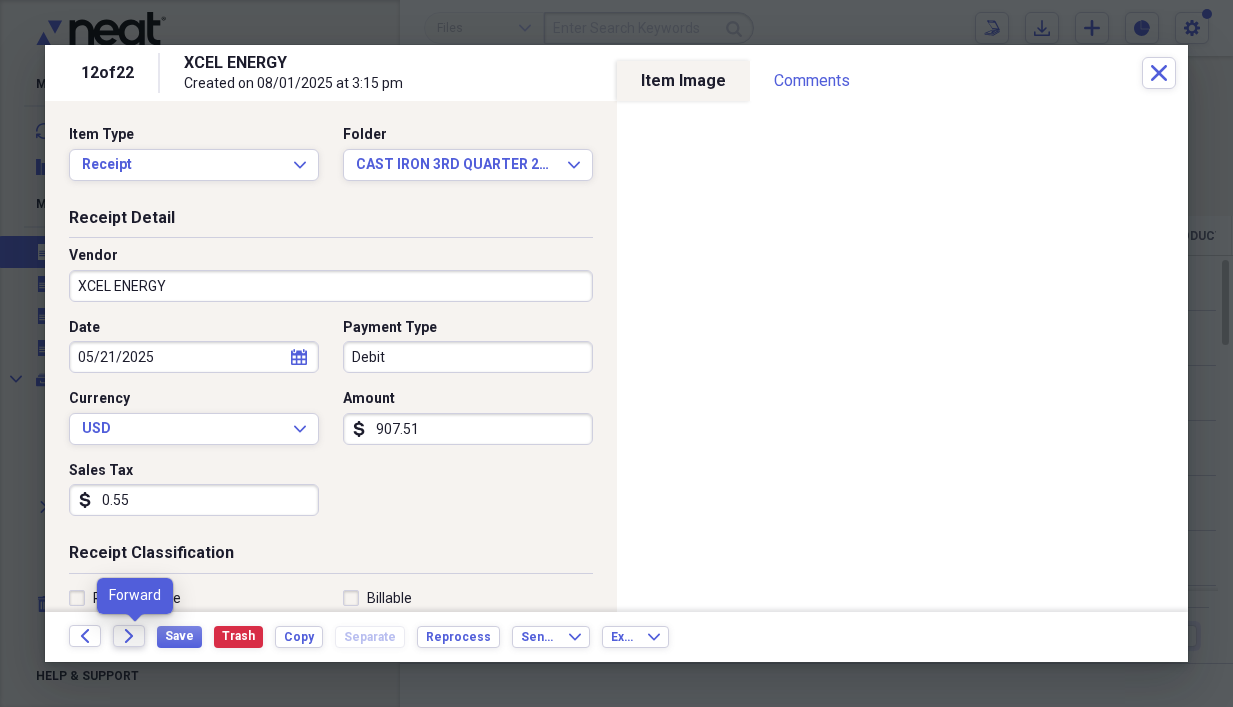 click on "Forward" 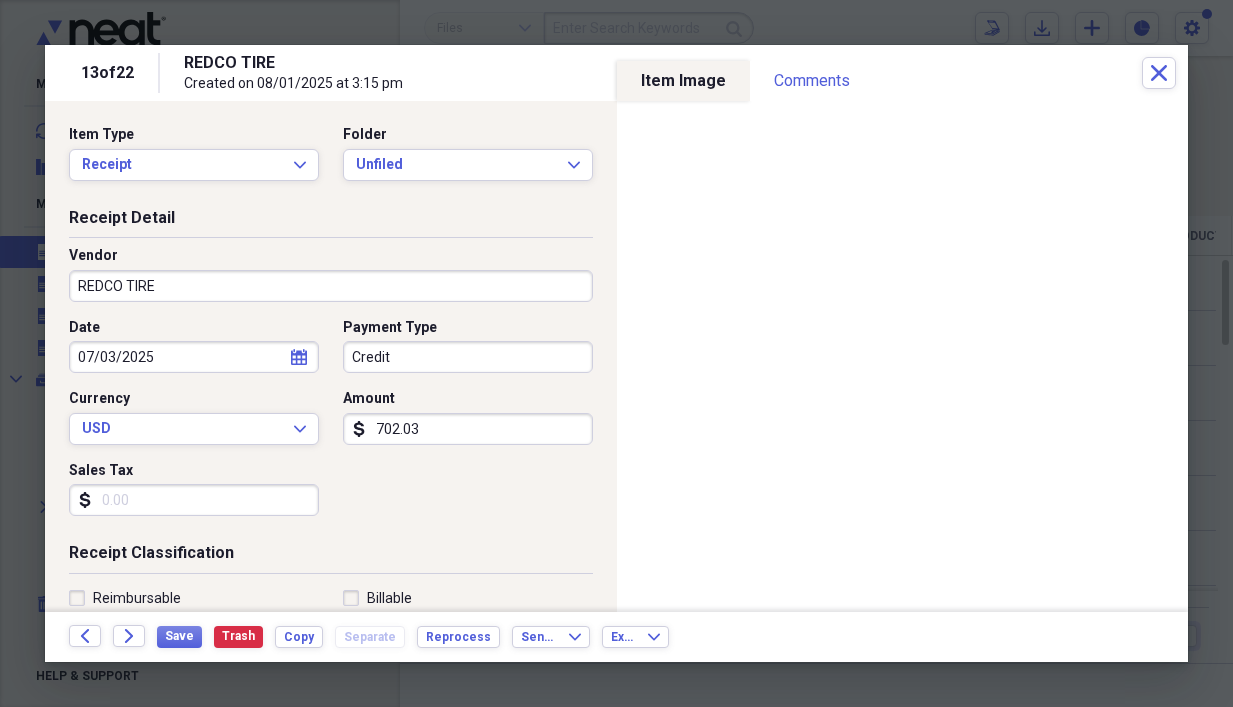 click on "Folder Unfiled Expand" at bounding box center [462, 153] 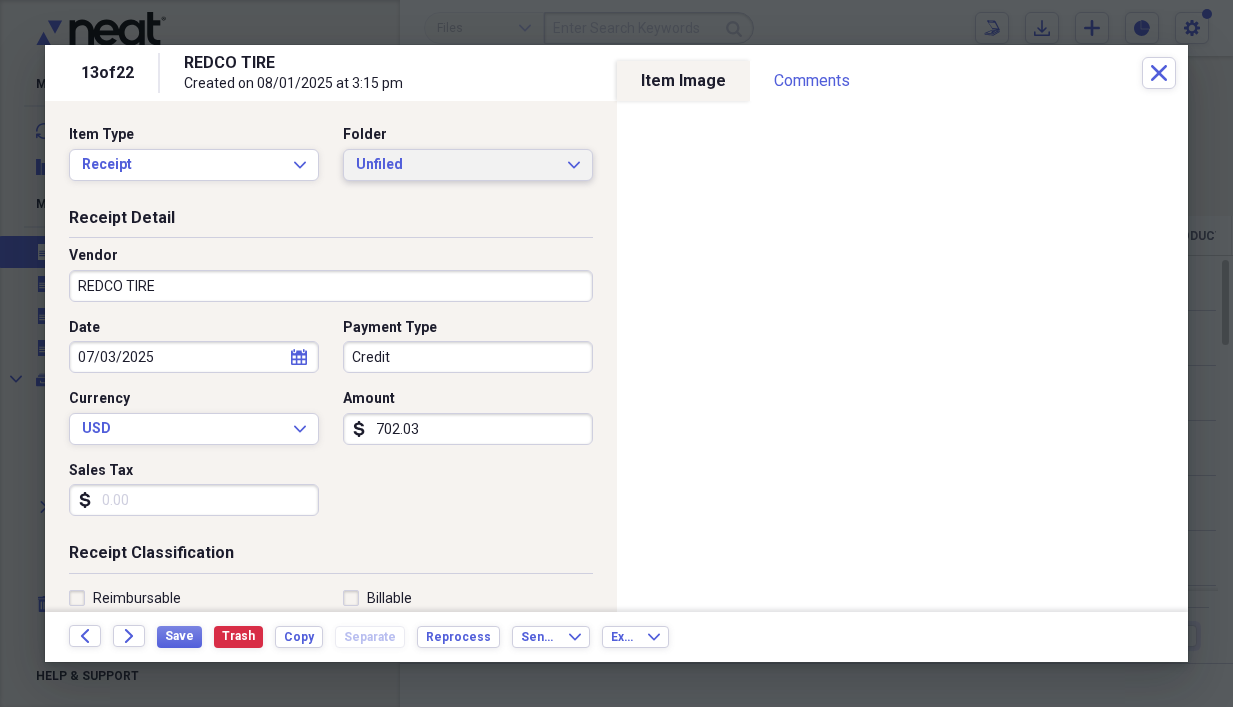 click on "Unfiled" at bounding box center (456, 165) 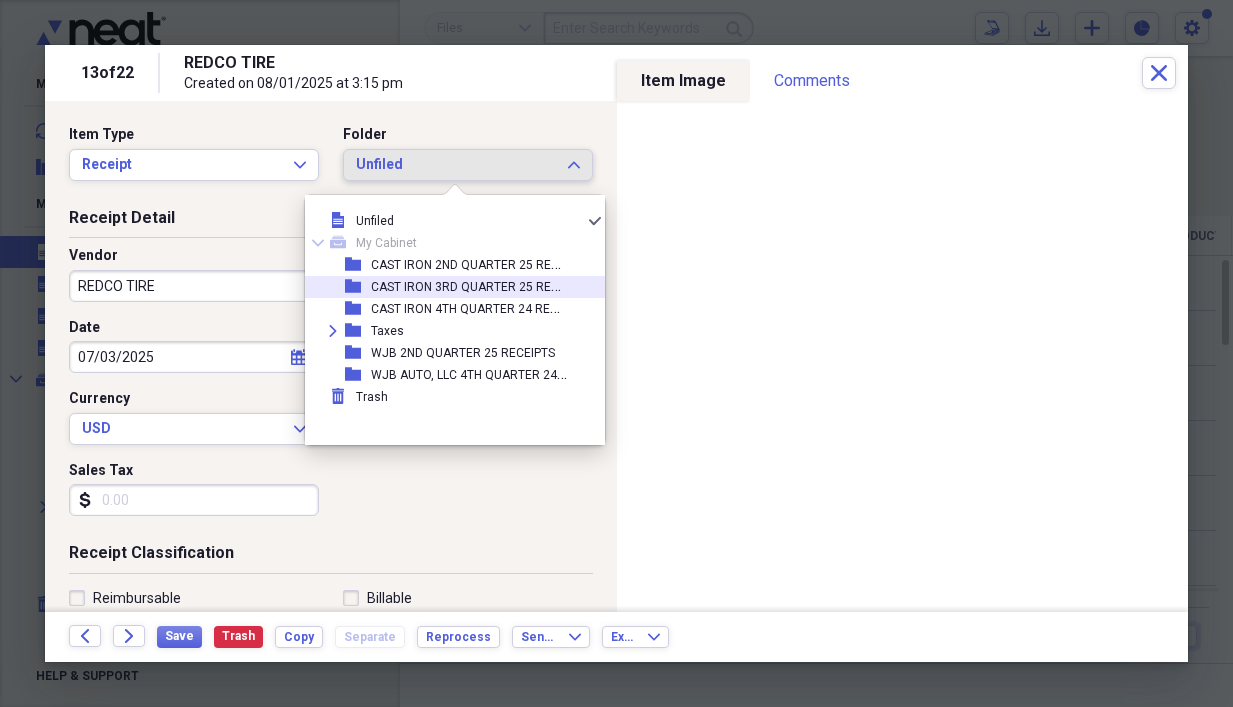 click on "CAST IRON 3RD QUARTER 25 RECEIPTS" at bounding box center (480, 285) 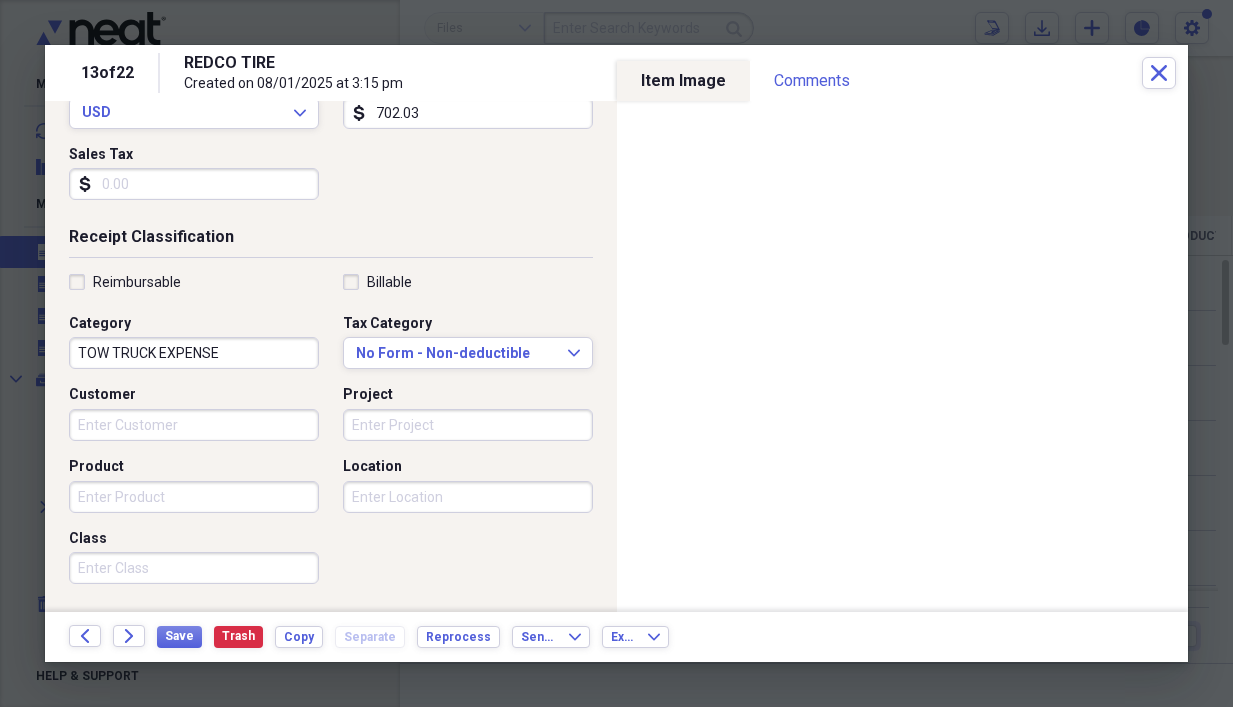 scroll, scrollTop: 320, scrollLeft: 0, axis: vertical 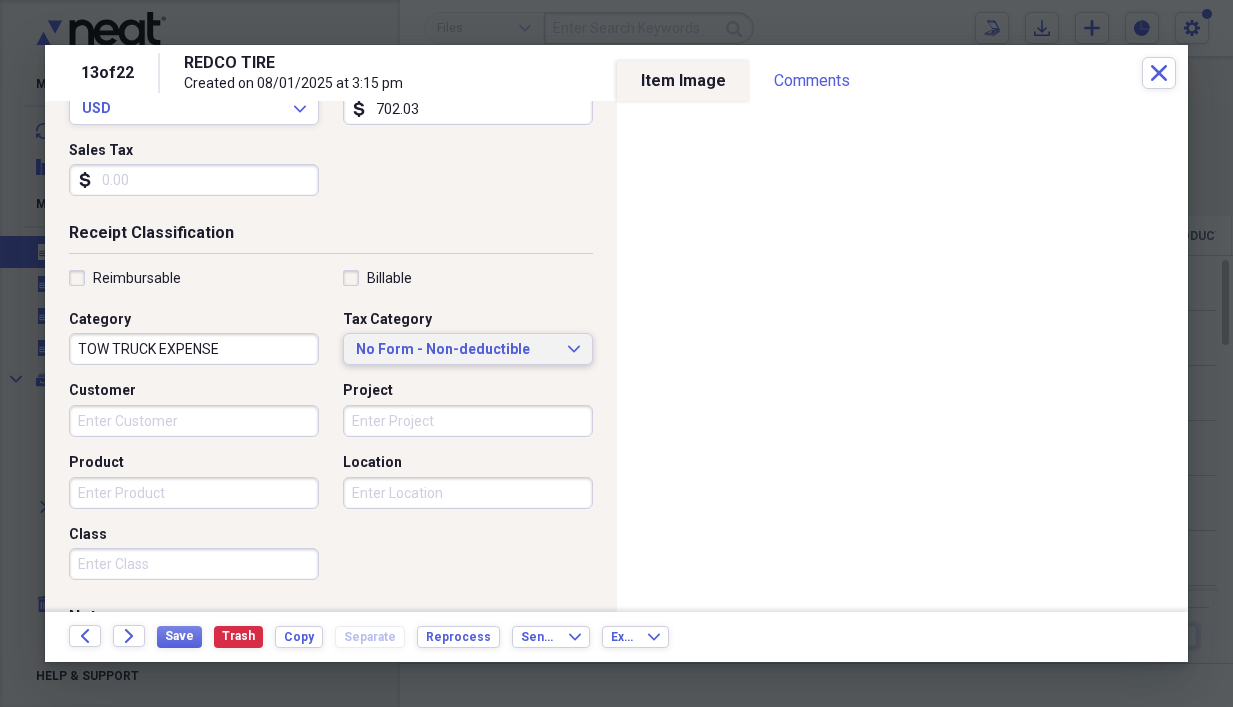 click on "No Form - Non-deductible" at bounding box center (456, 350) 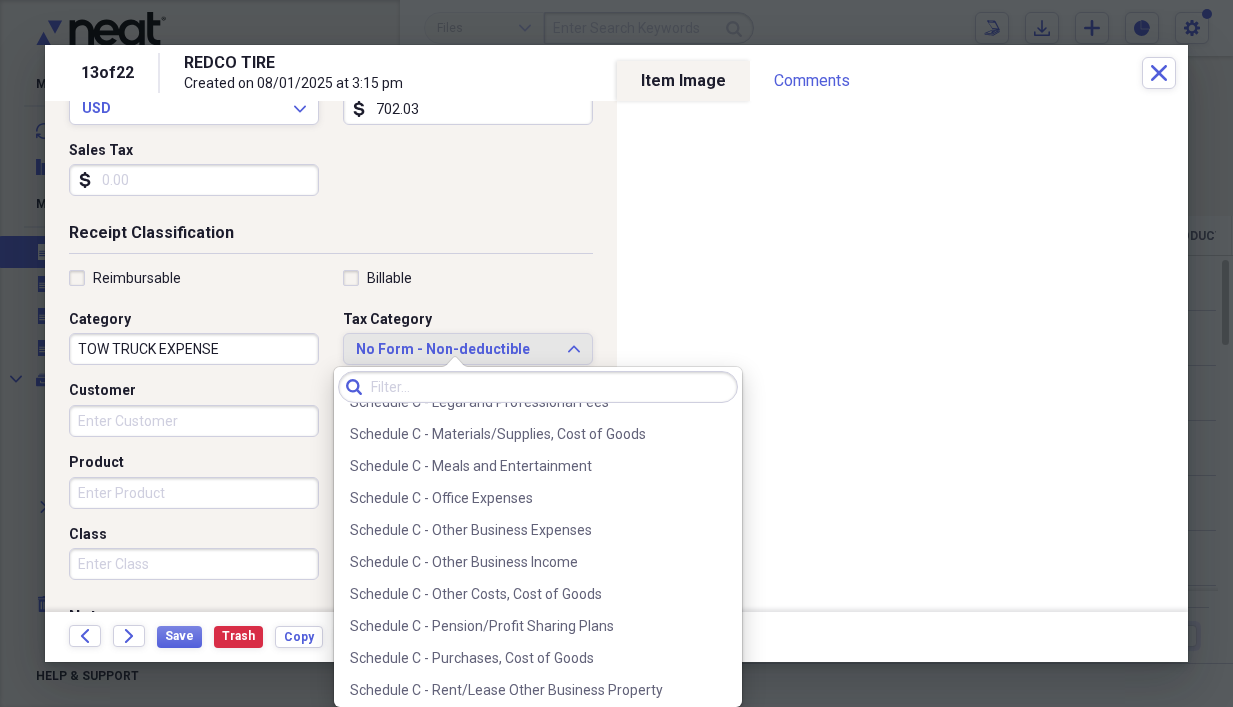 scroll, scrollTop: 4151, scrollLeft: 0, axis: vertical 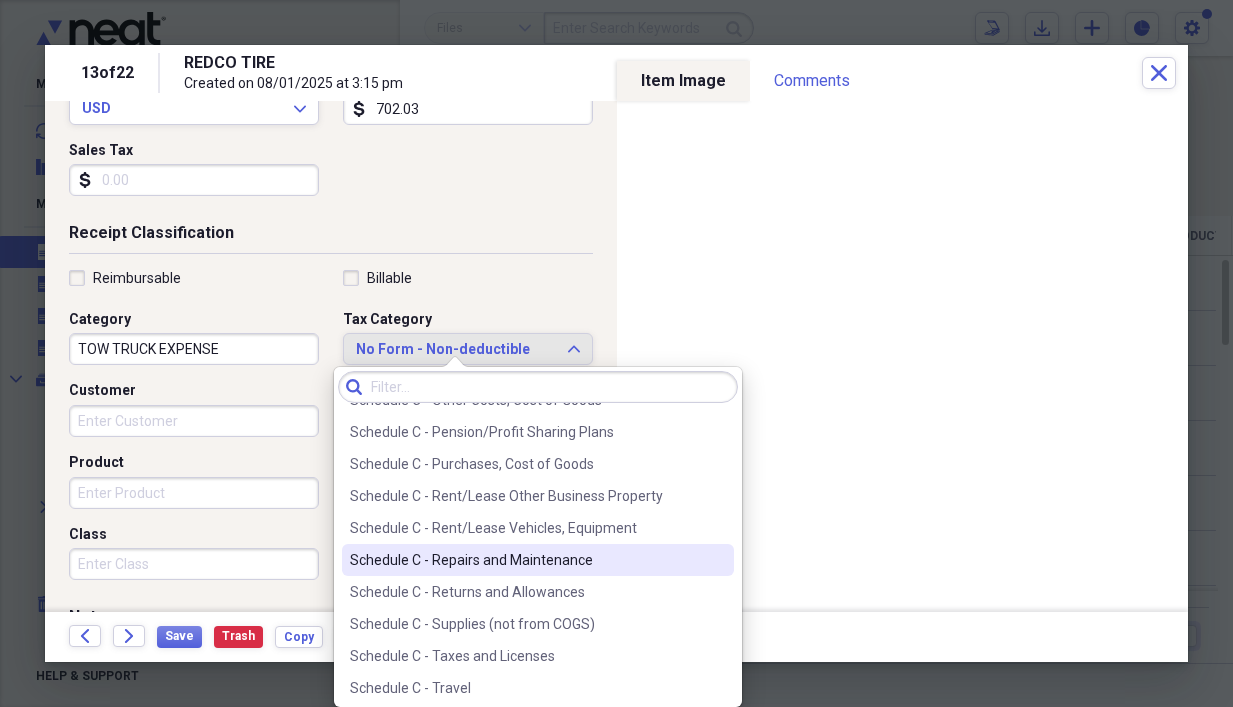 click on "Schedule C - Repairs and Maintenance" at bounding box center (526, 560) 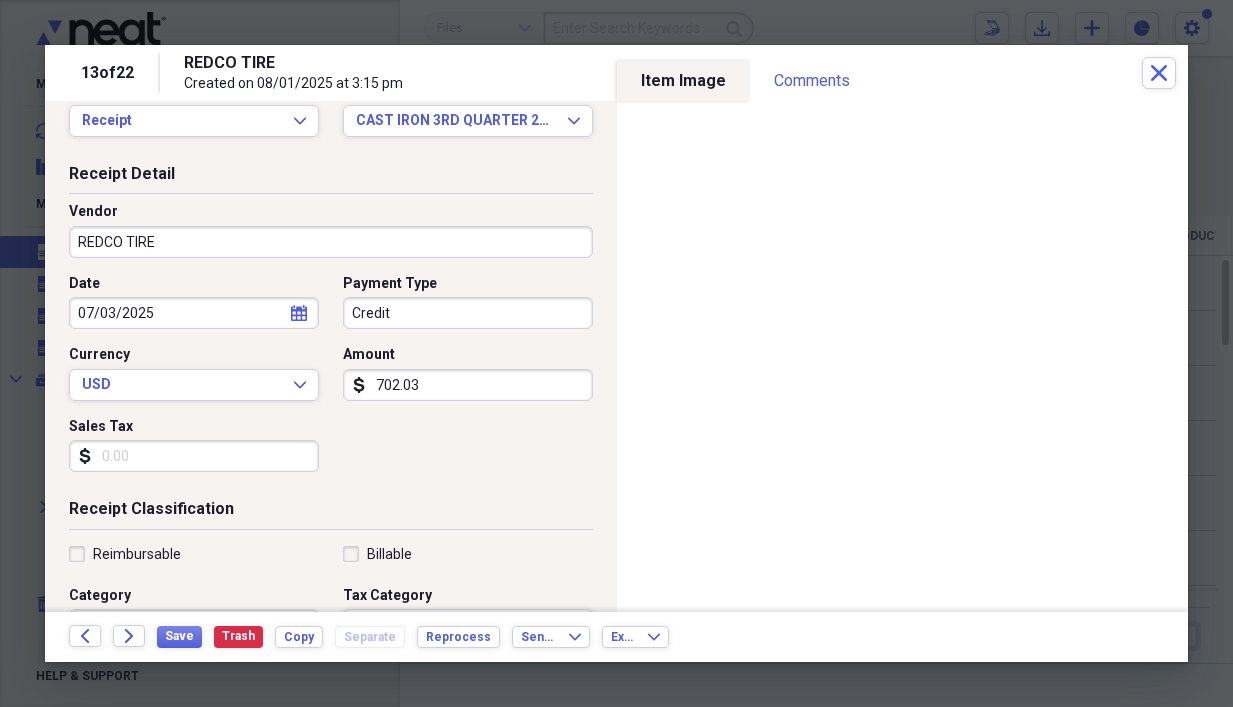 scroll, scrollTop: 0, scrollLeft: 0, axis: both 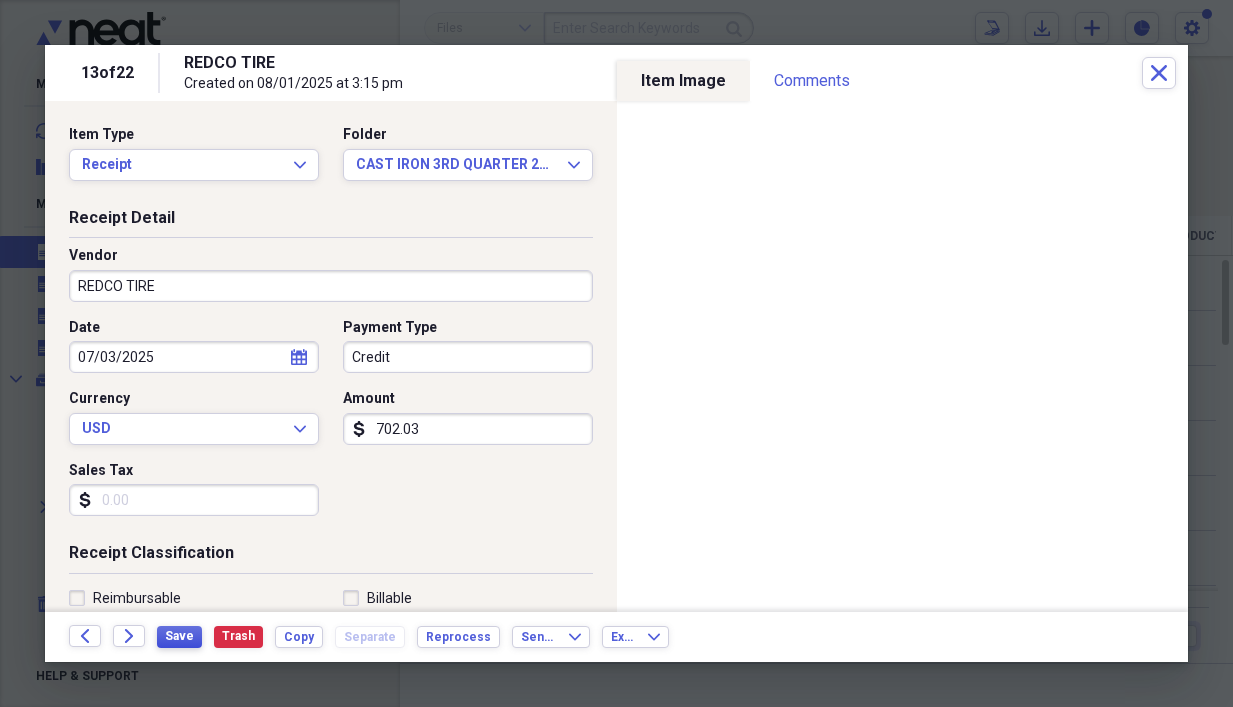 click on "Save" at bounding box center [179, 636] 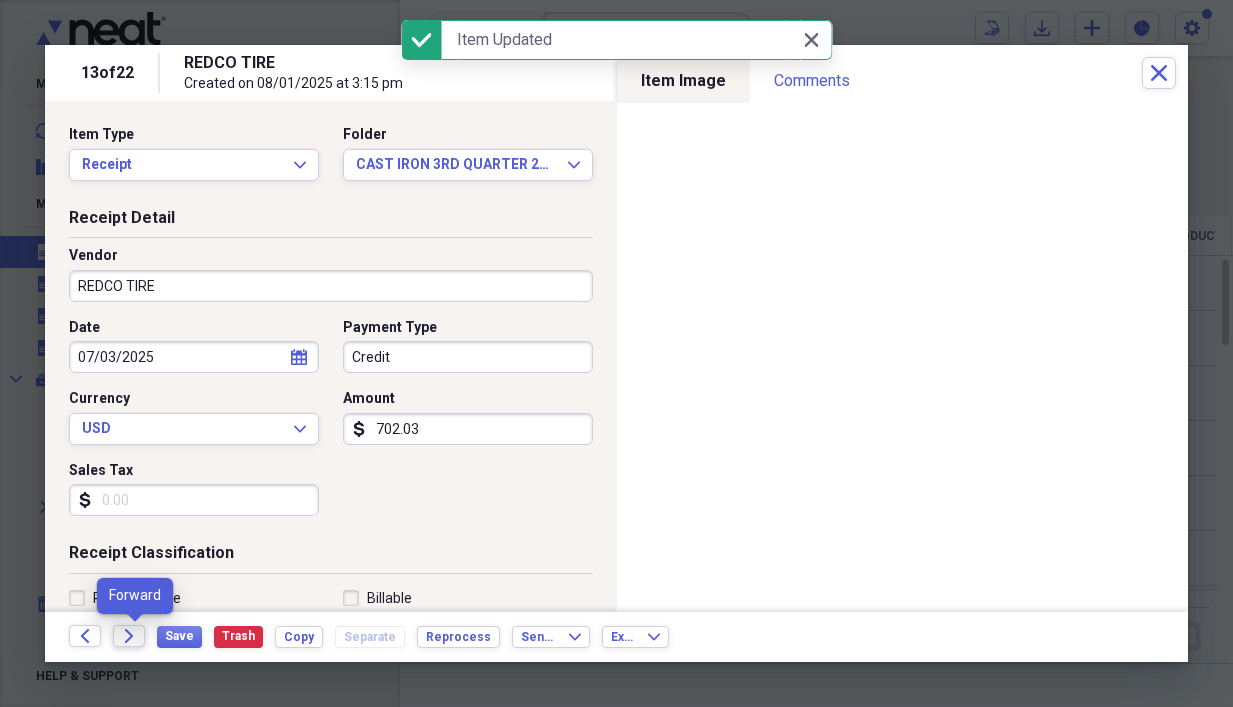 click on "Forward" 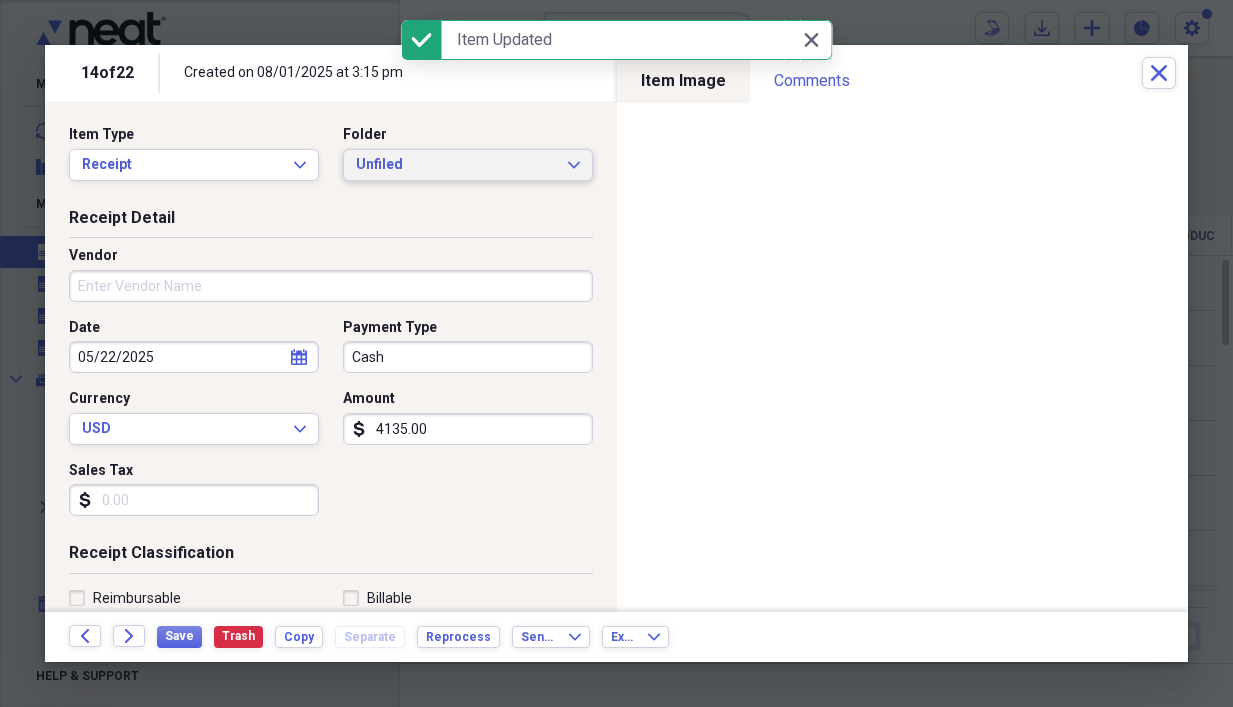 click on "Unfiled Expand" at bounding box center [468, 165] 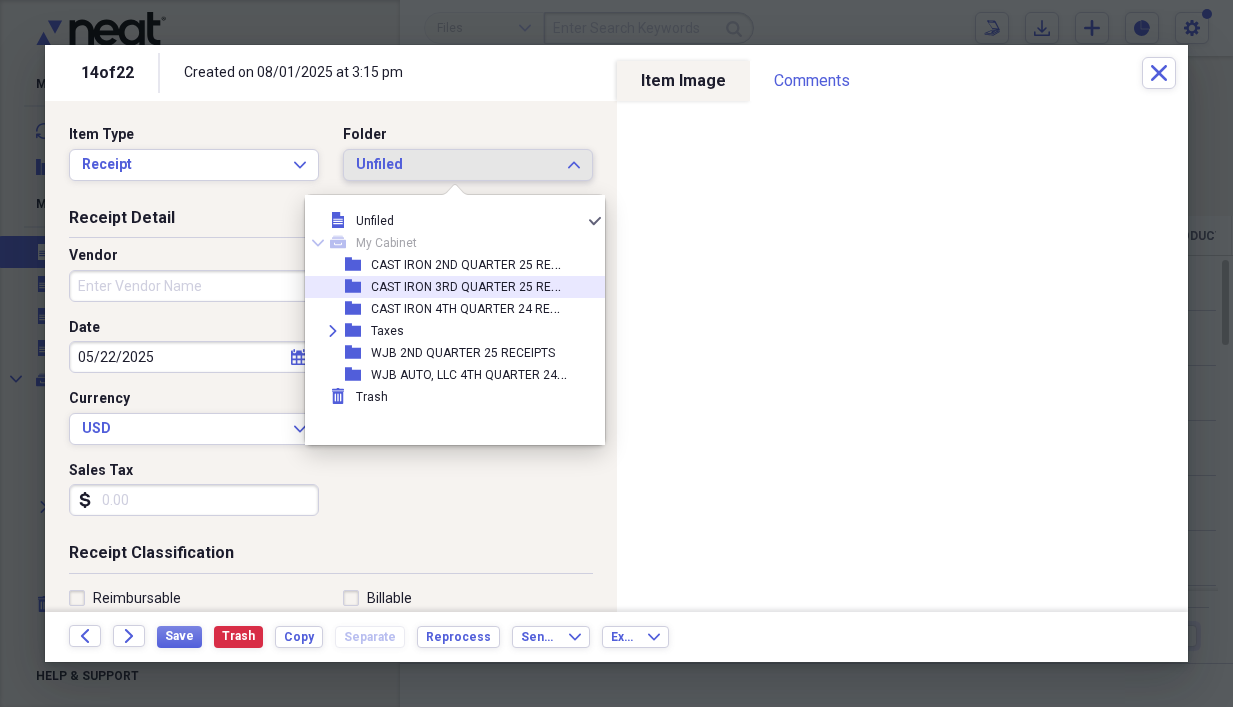 click on "CAST IRON 3RD QUARTER 25 RECEIPTS" at bounding box center (480, 285) 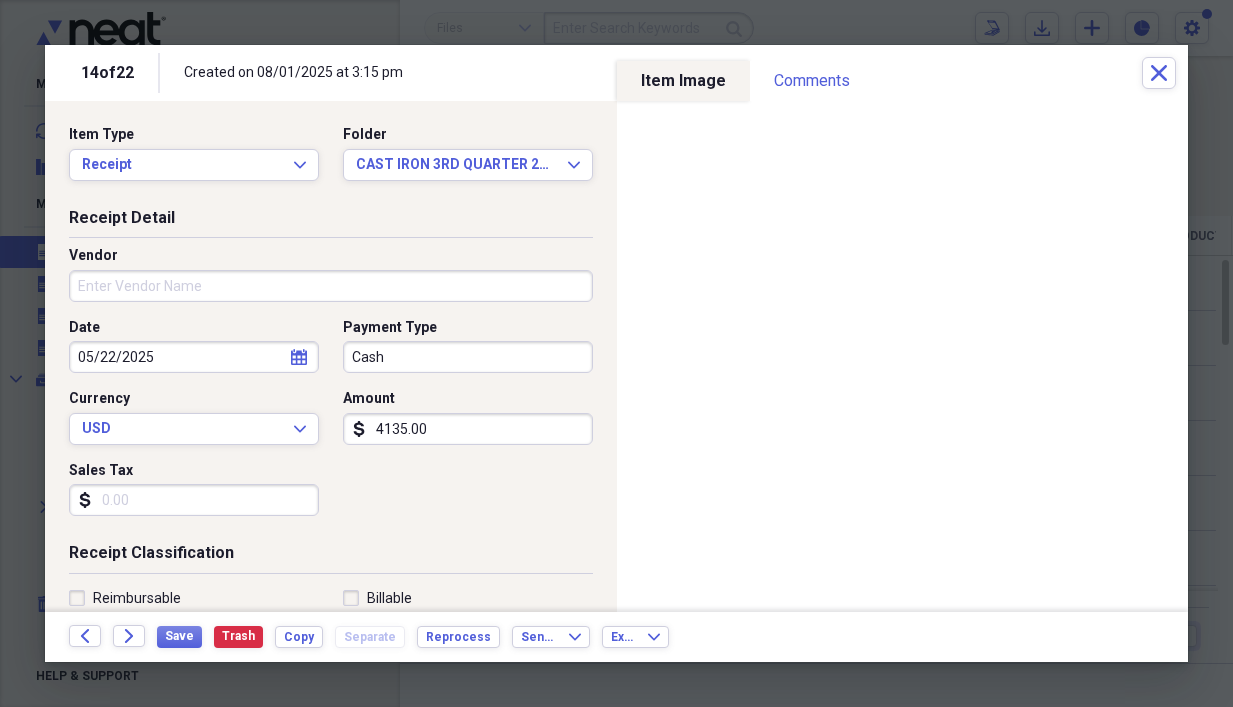 click on "Vendor" at bounding box center [331, 286] 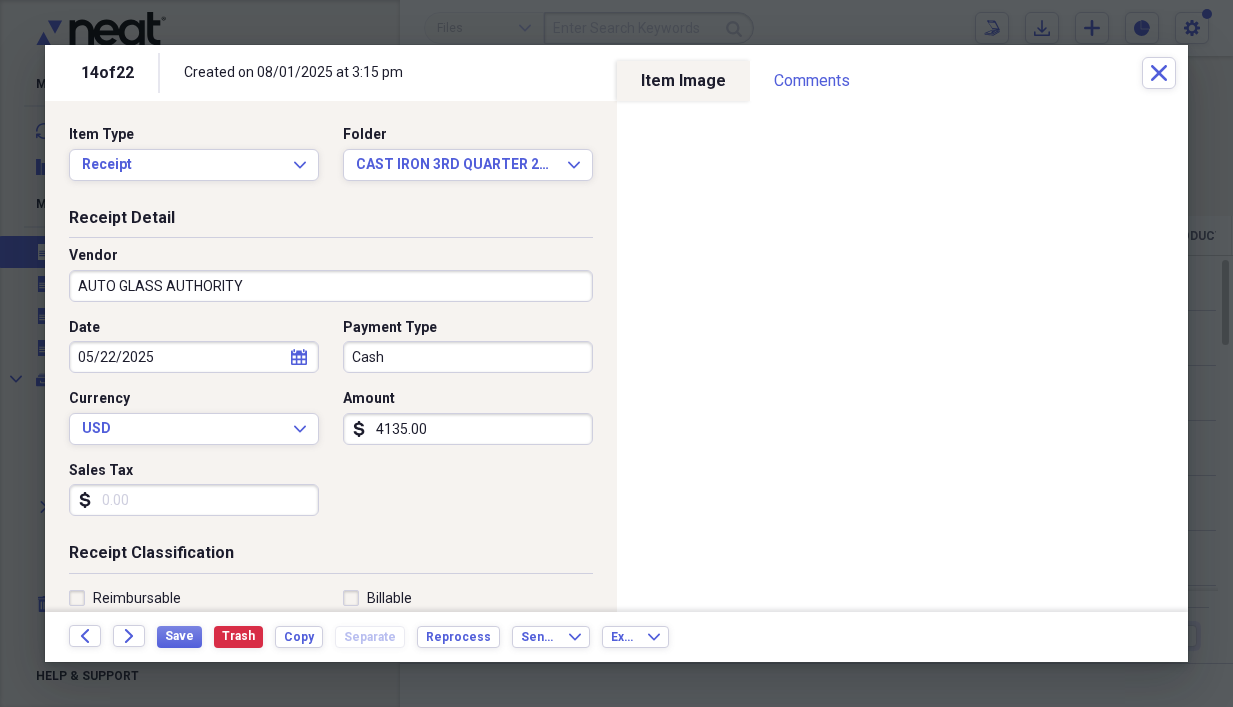 type on "AUTO GLASS AUTHORITY" 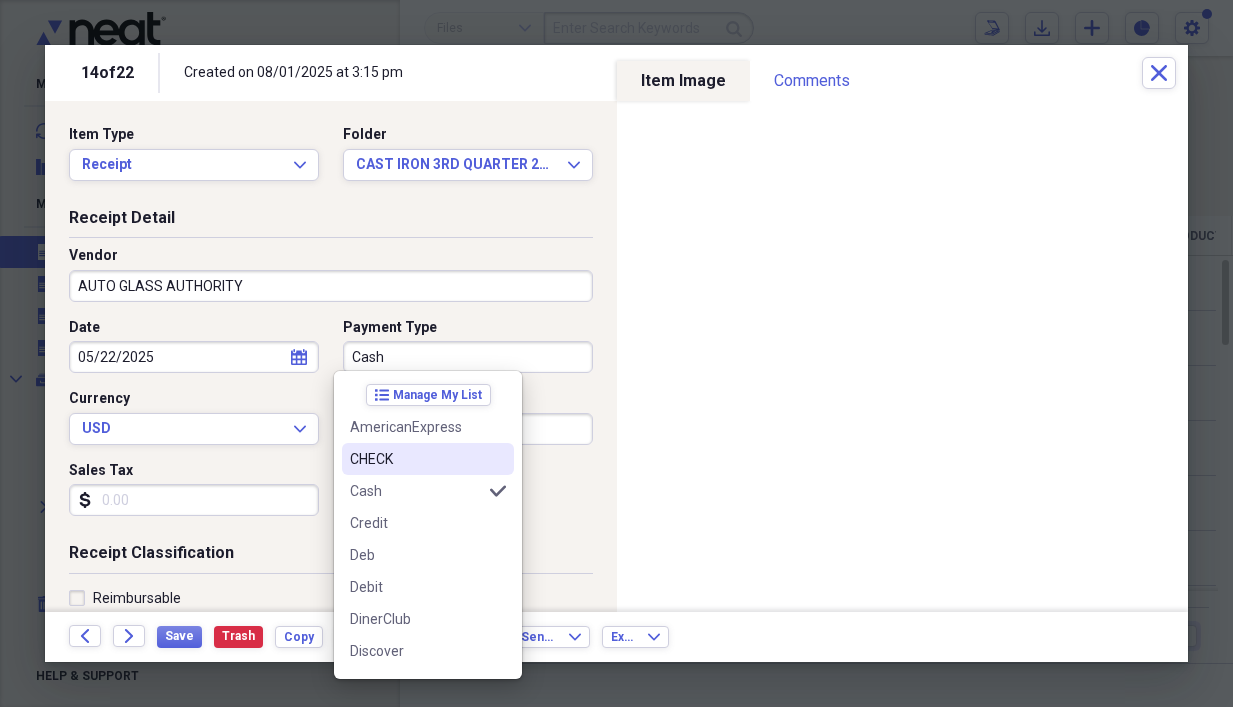 click on "CHECK" at bounding box center (416, 459) 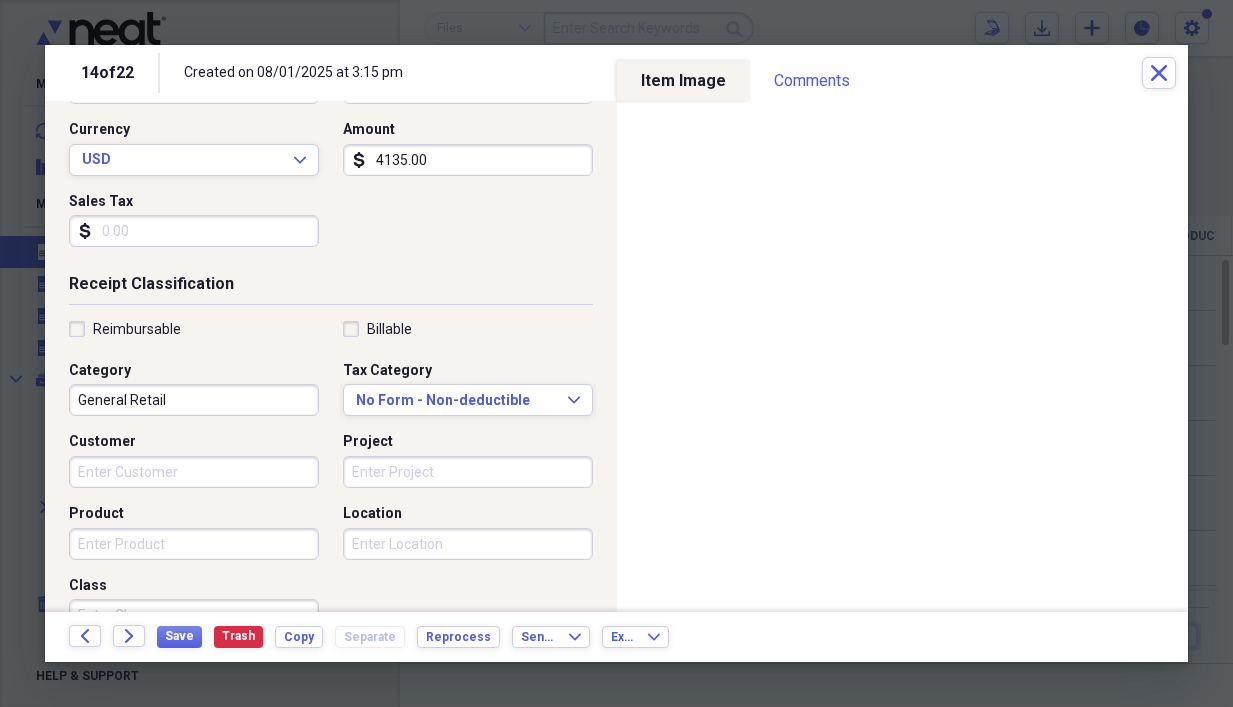 scroll, scrollTop: 278, scrollLeft: 0, axis: vertical 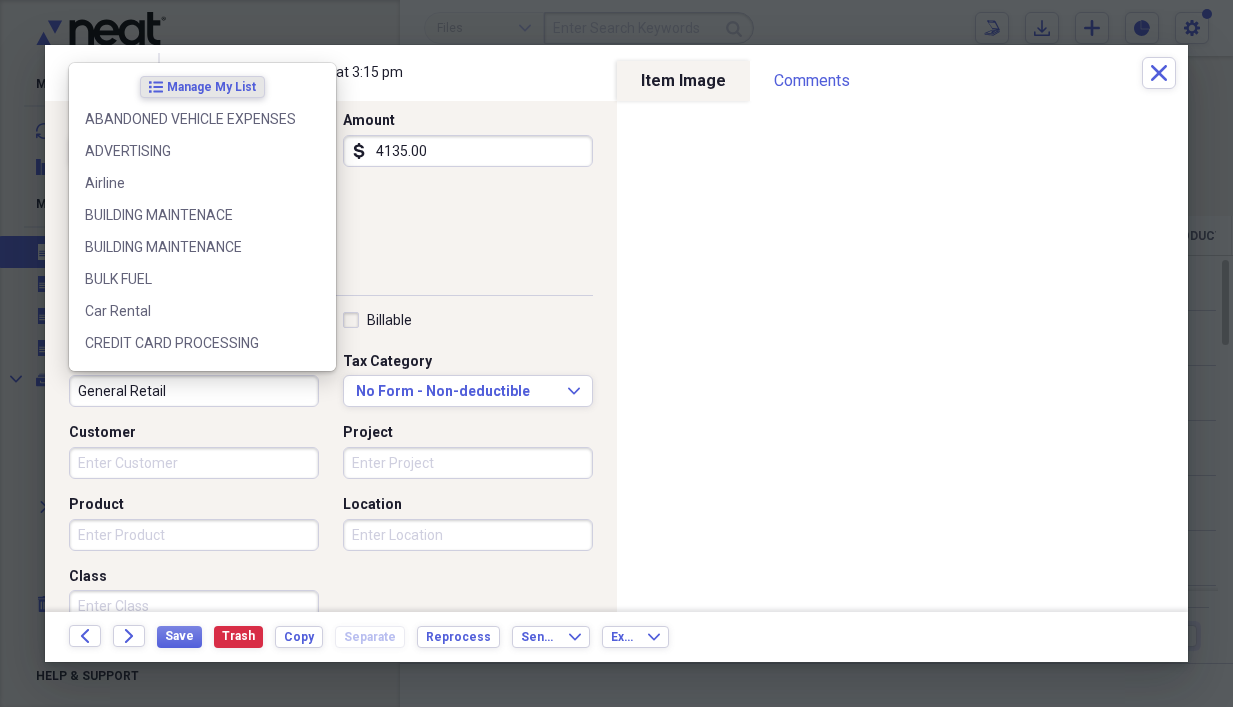 click on "General Retail" at bounding box center [194, 391] 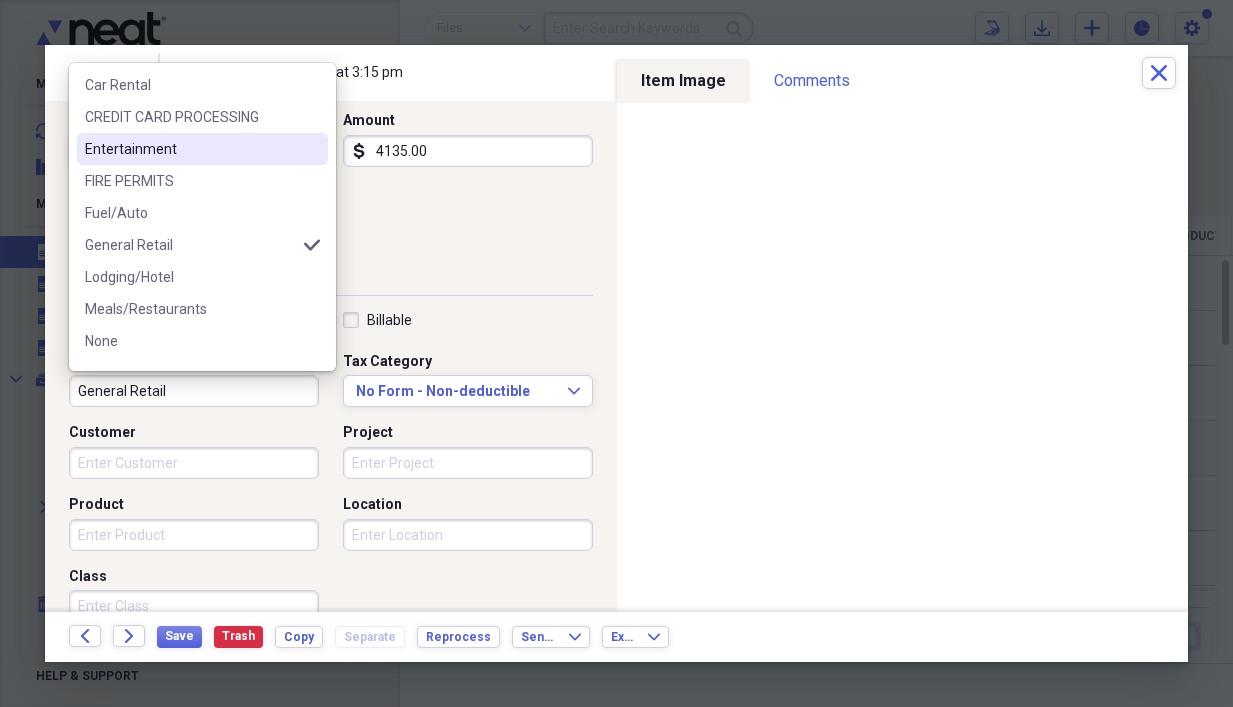 scroll, scrollTop: 253, scrollLeft: 0, axis: vertical 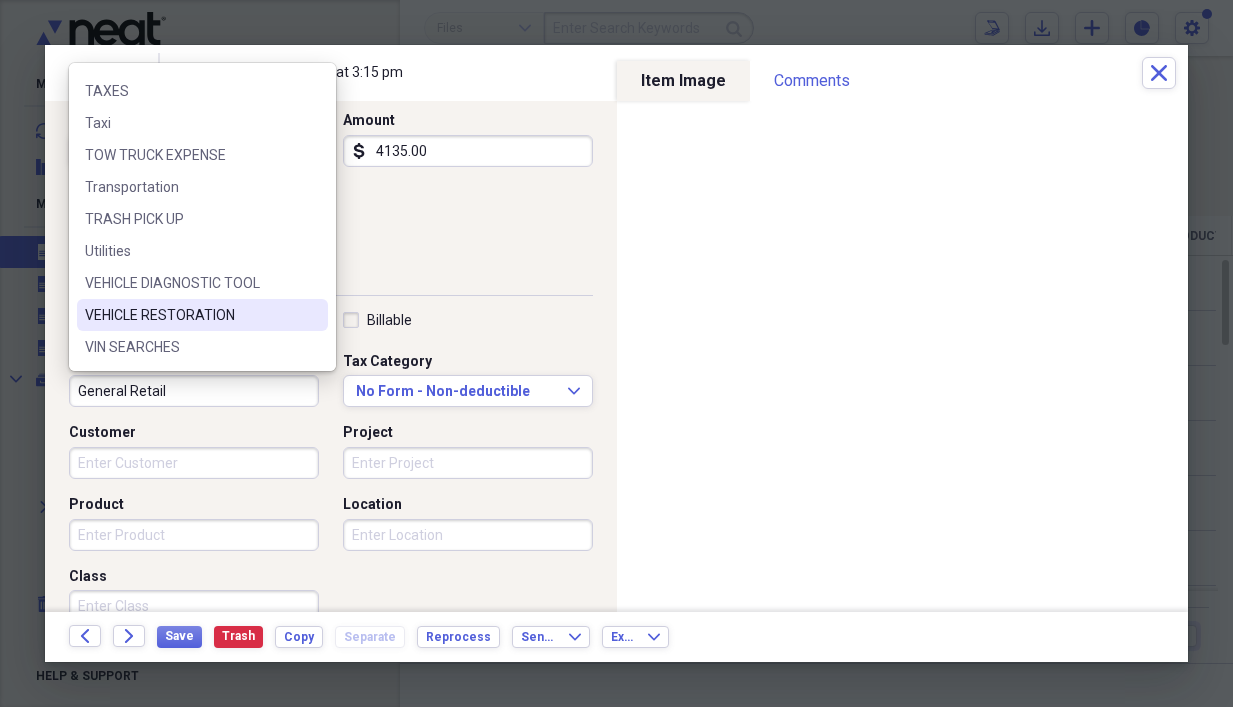 click on "VEHICLE RESTORATION" at bounding box center [202, 315] 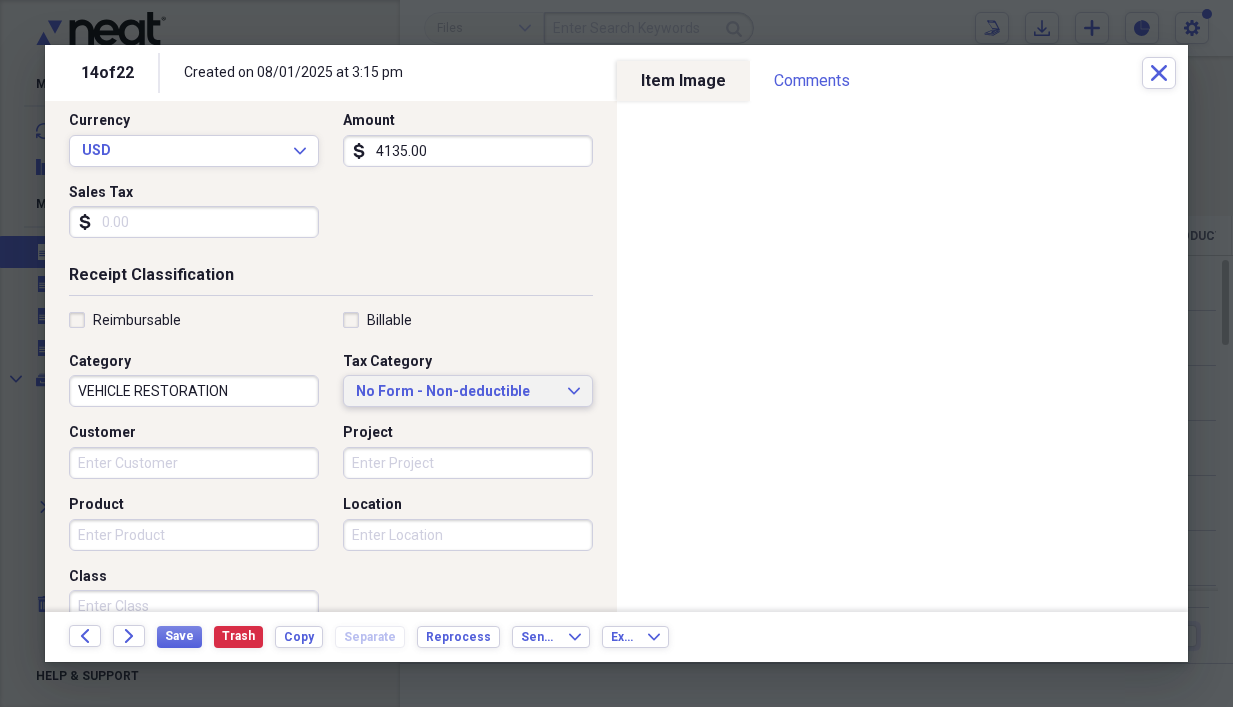 click on "Expand" 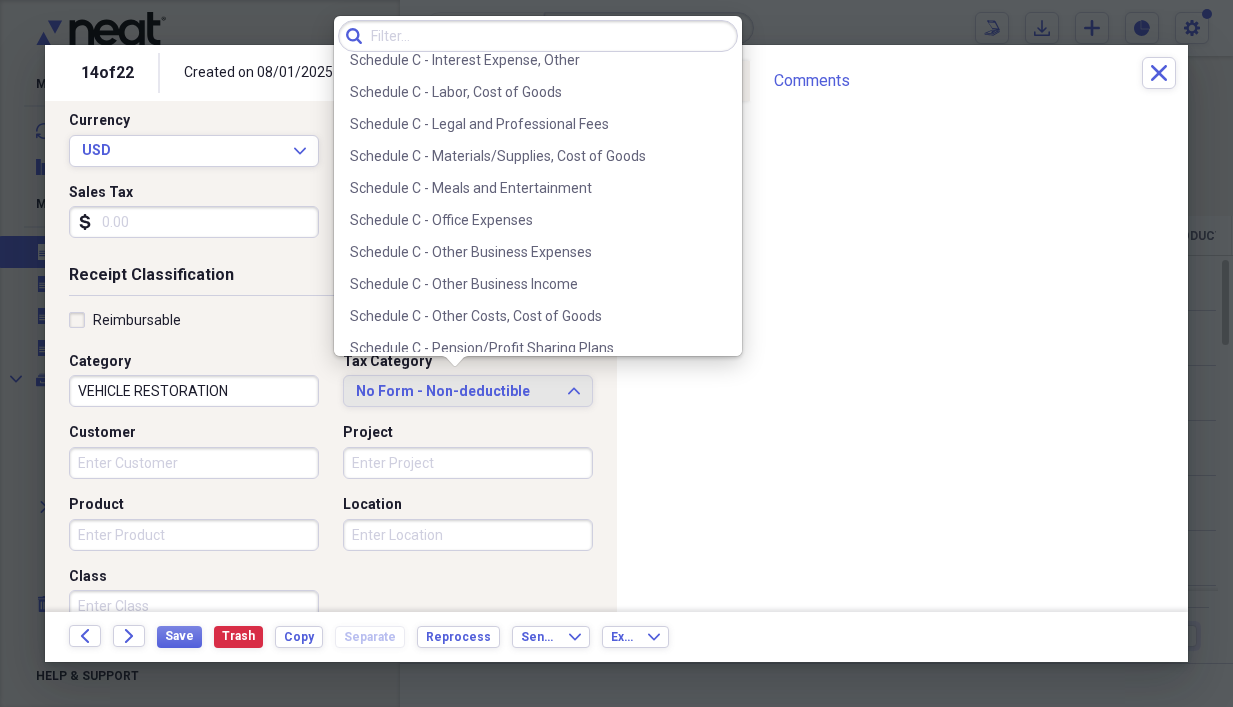 scroll, scrollTop: 3957, scrollLeft: 0, axis: vertical 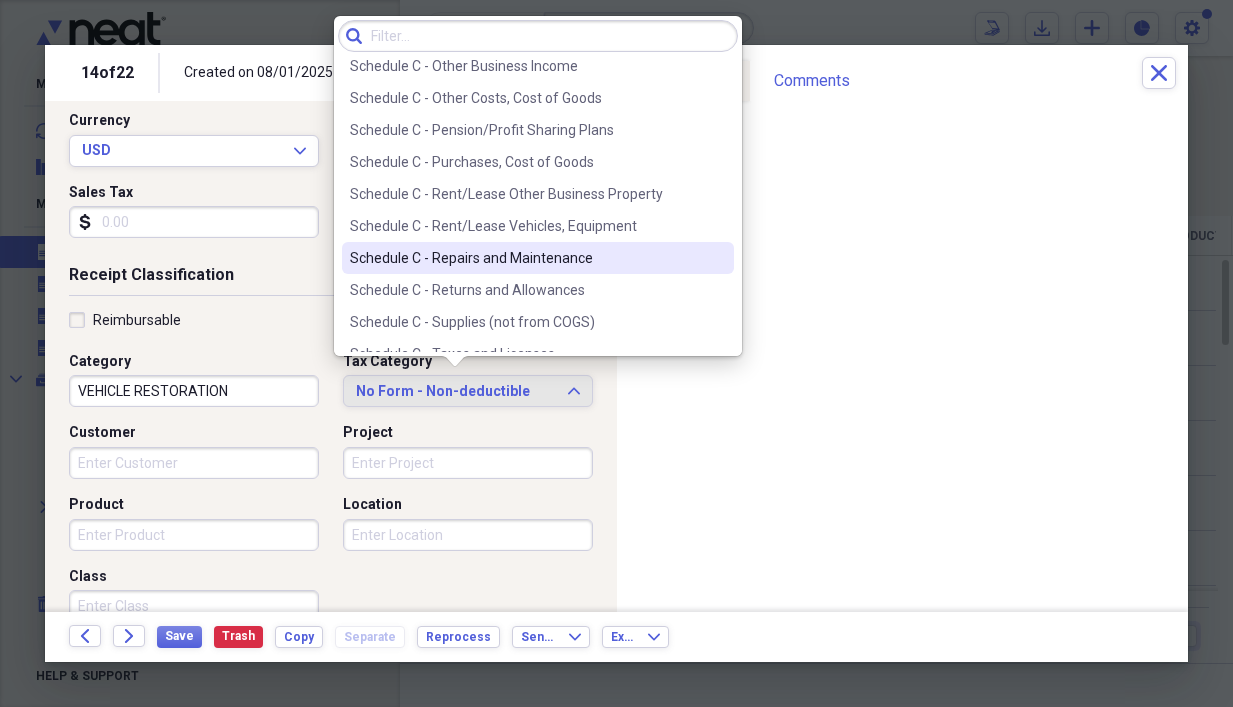 click on "Schedule C - Repairs and Maintenance" at bounding box center (526, 258) 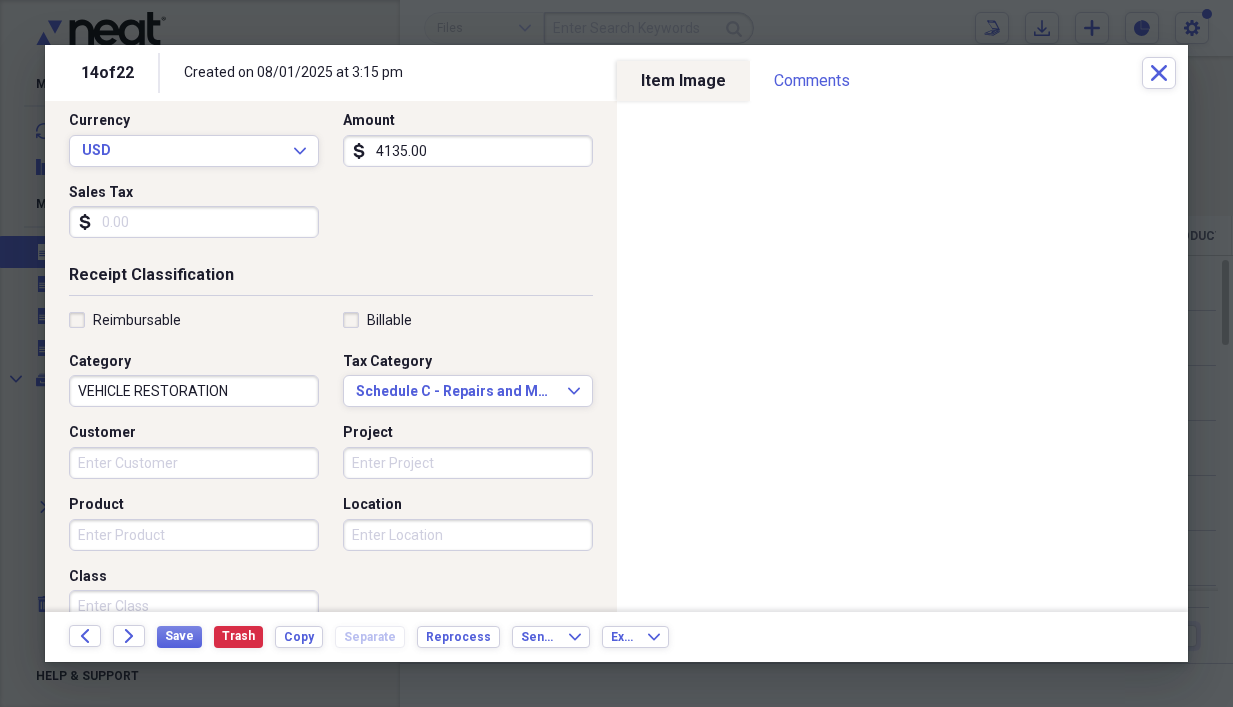 click on "4135.00" at bounding box center (468, 151) 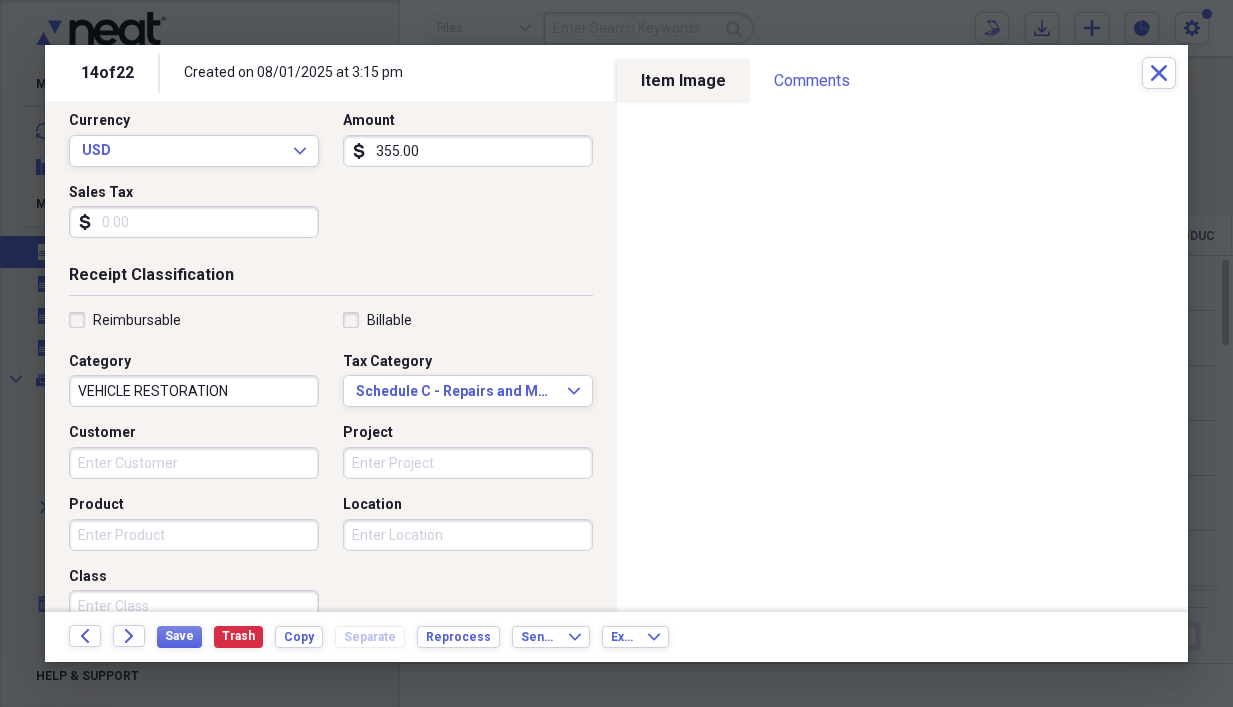 scroll, scrollTop: 0, scrollLeft: 0, axis: both 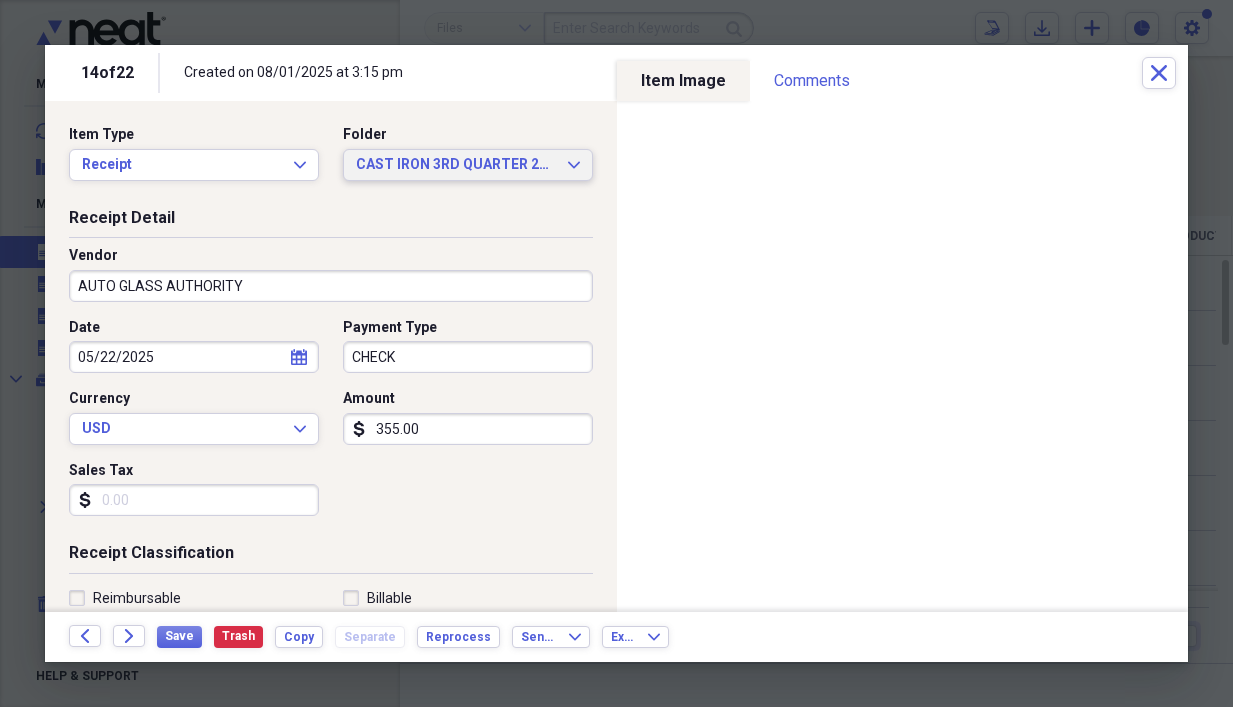 type on "355.00" 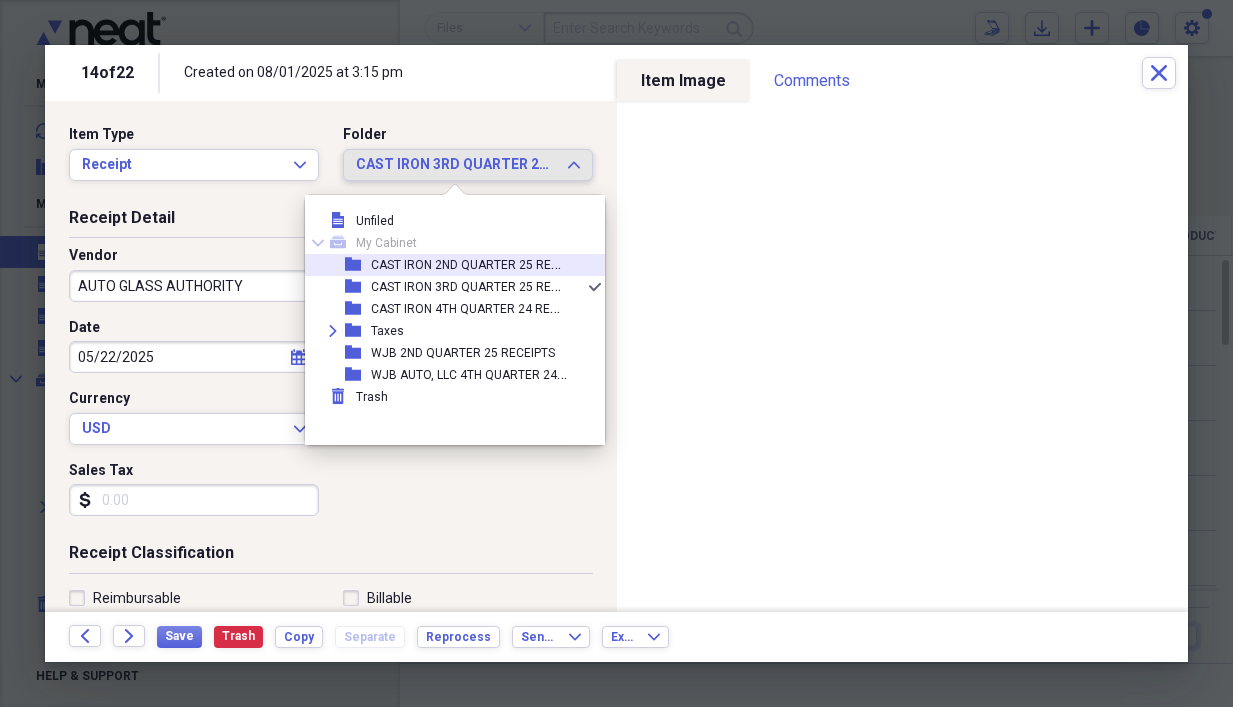 click on "CAST IRON 2ND QUARTER 25 RECEIPTS" at bounding box center [480, 263] 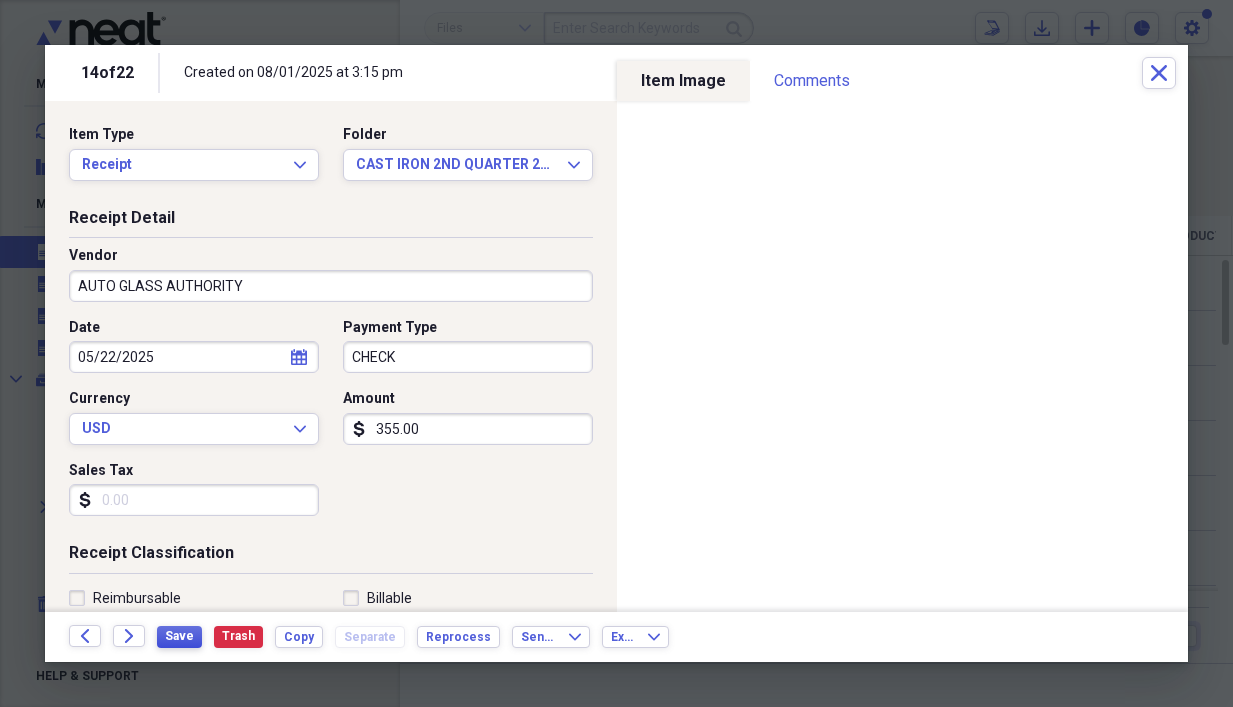 click on "Save" at bounding box center [179, 636] 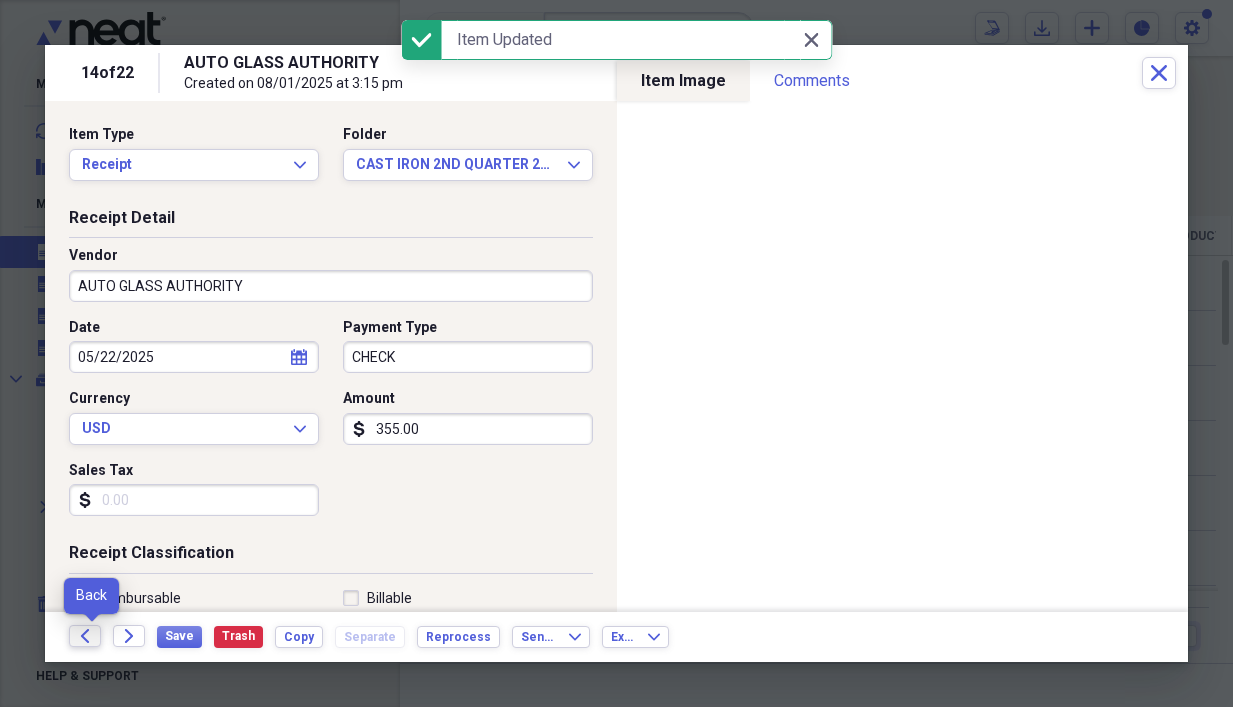 click 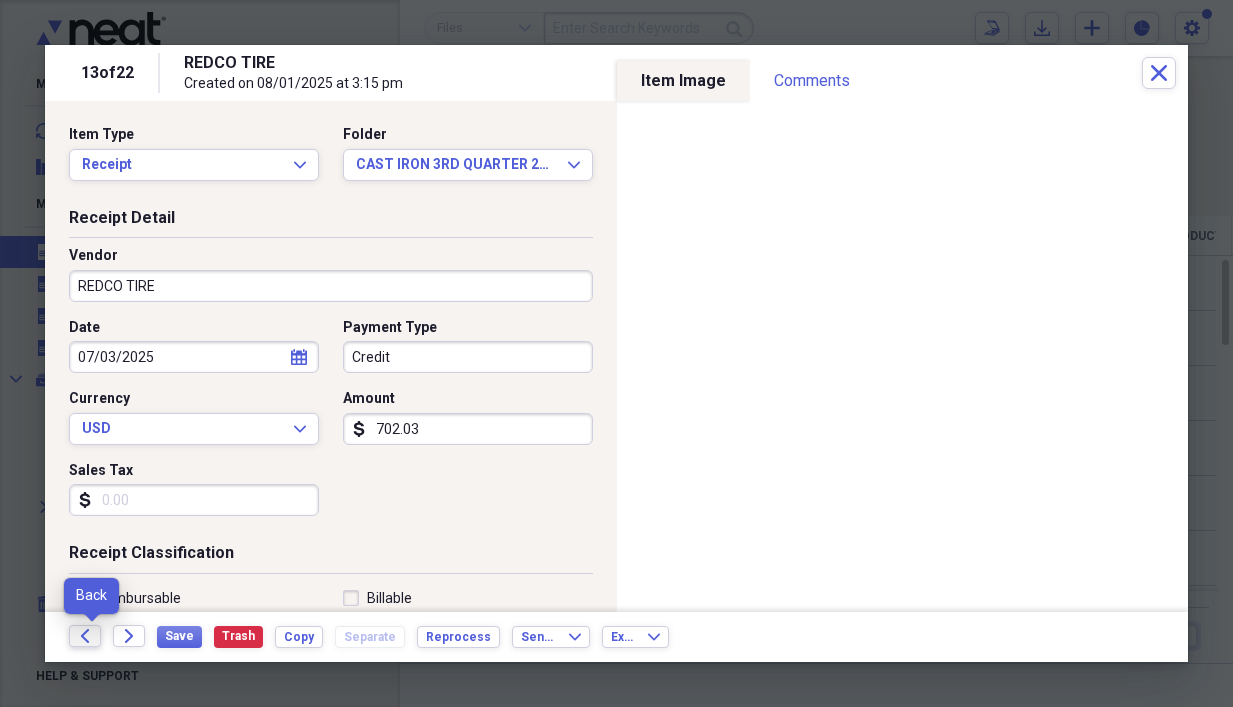click on "Back" at bounding box center [85, 636] 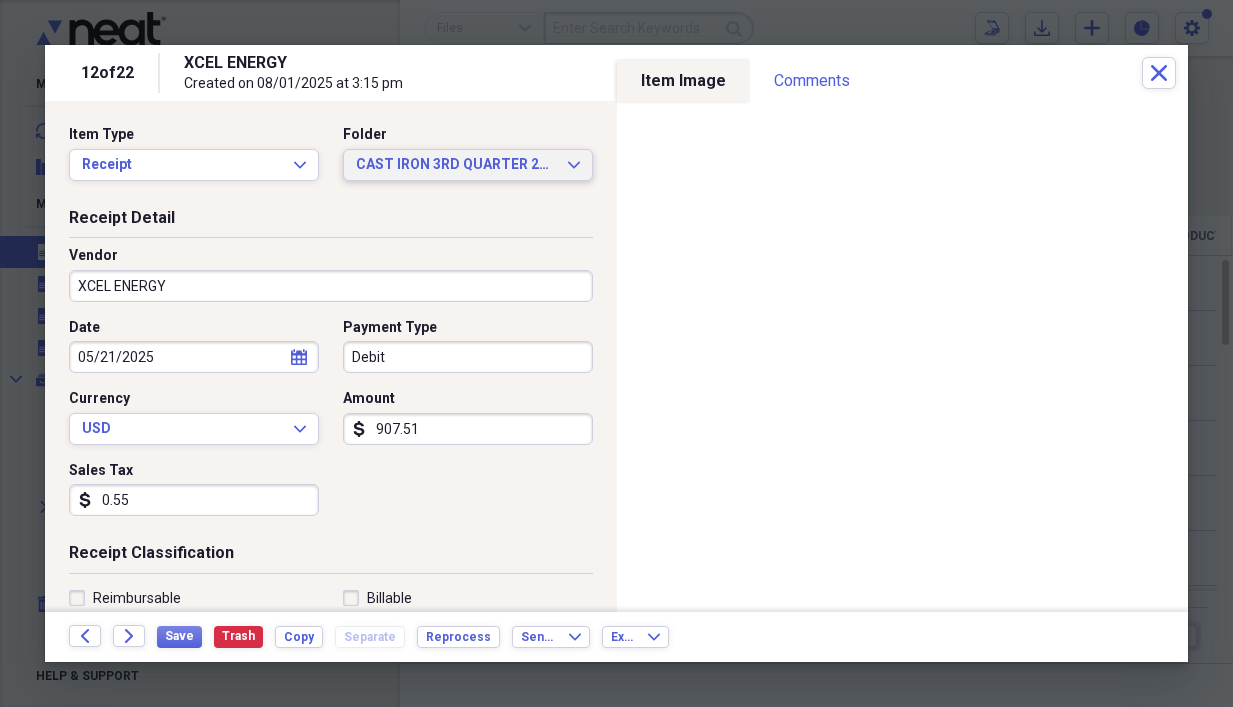 click on "CAST IRON 3RD QUARTER 25 RECEIPTS Expand" at bounding box center (468, 165) 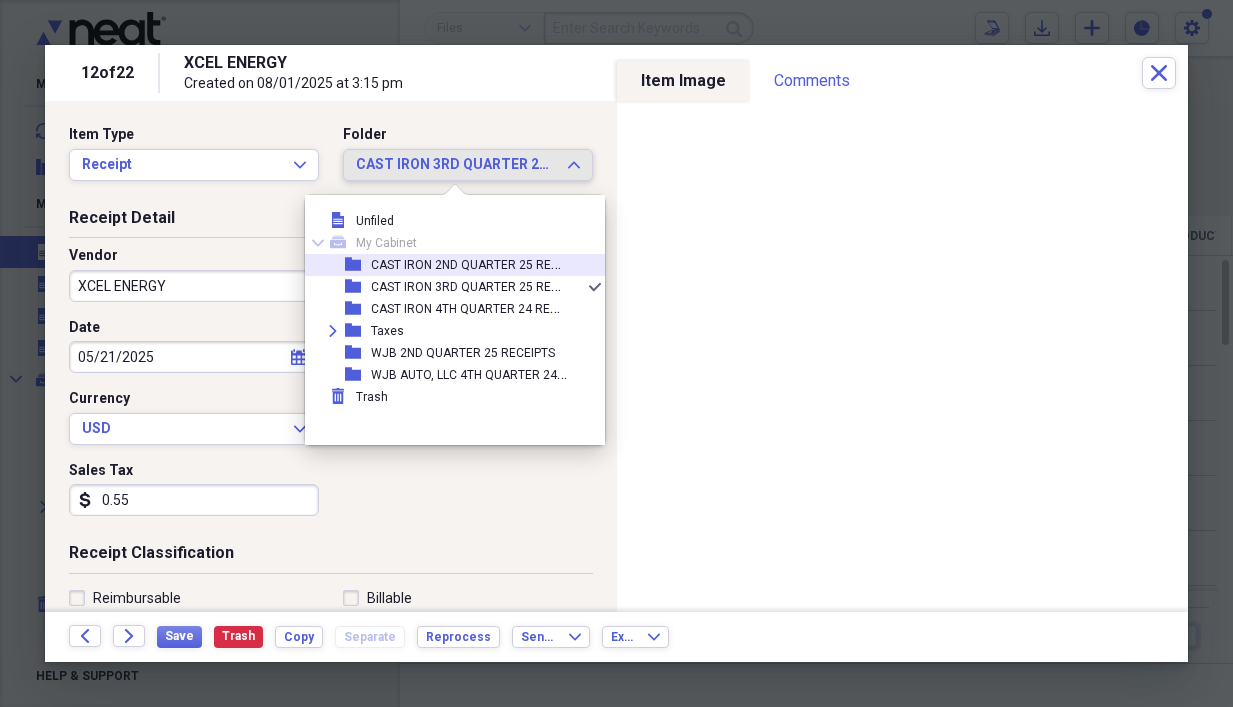 click on "CAST IRON 2ND QUARTER 25 RECEIPTS" at bounding box center (480, 263) 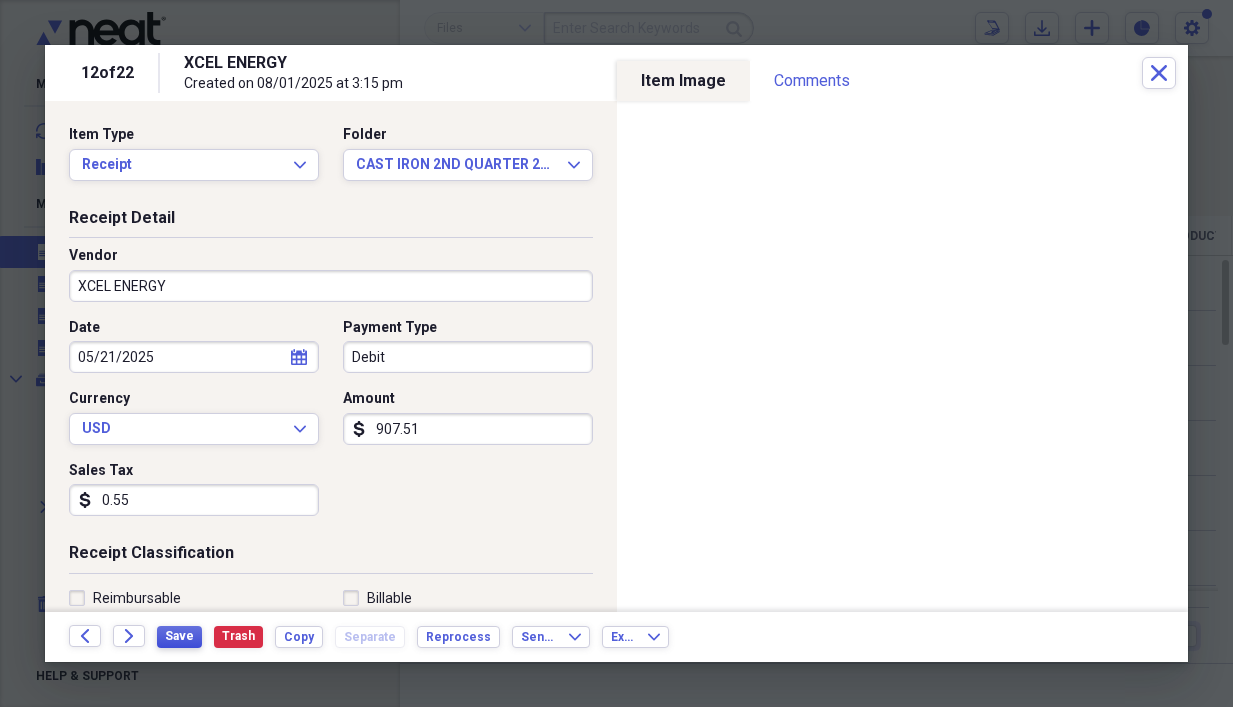 click on "Save" at bounding box center (179, 636) 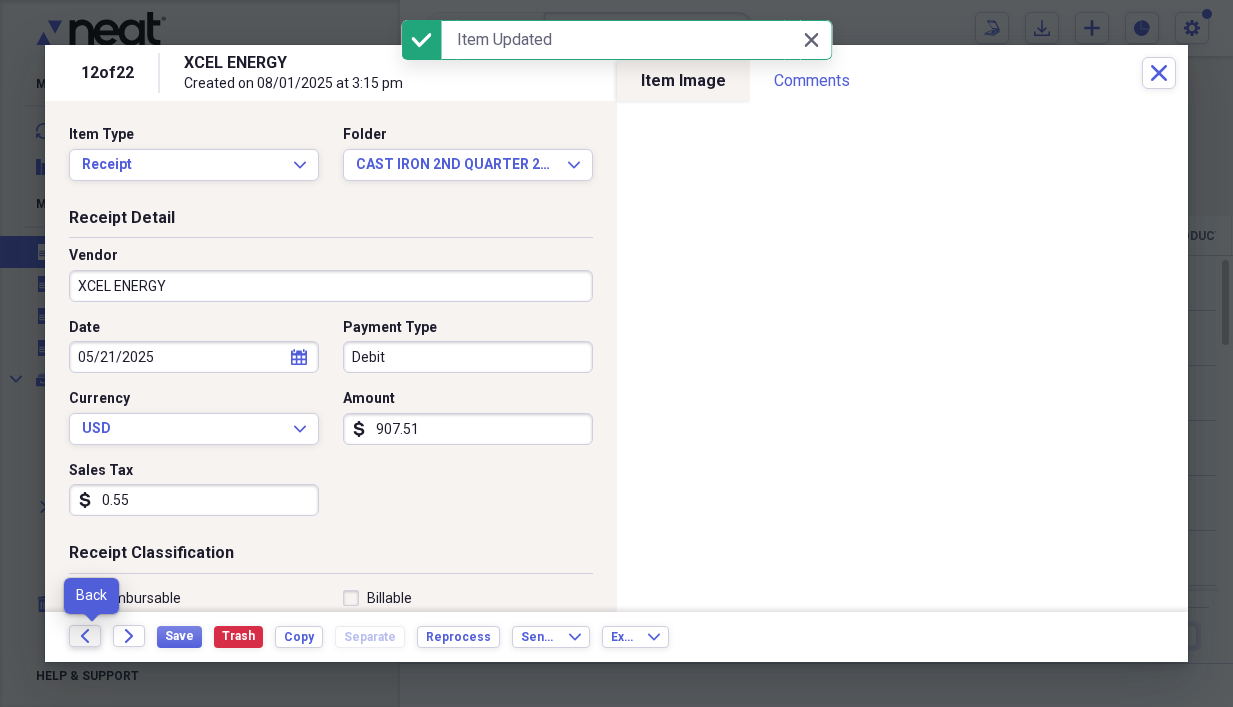 click on "Back" 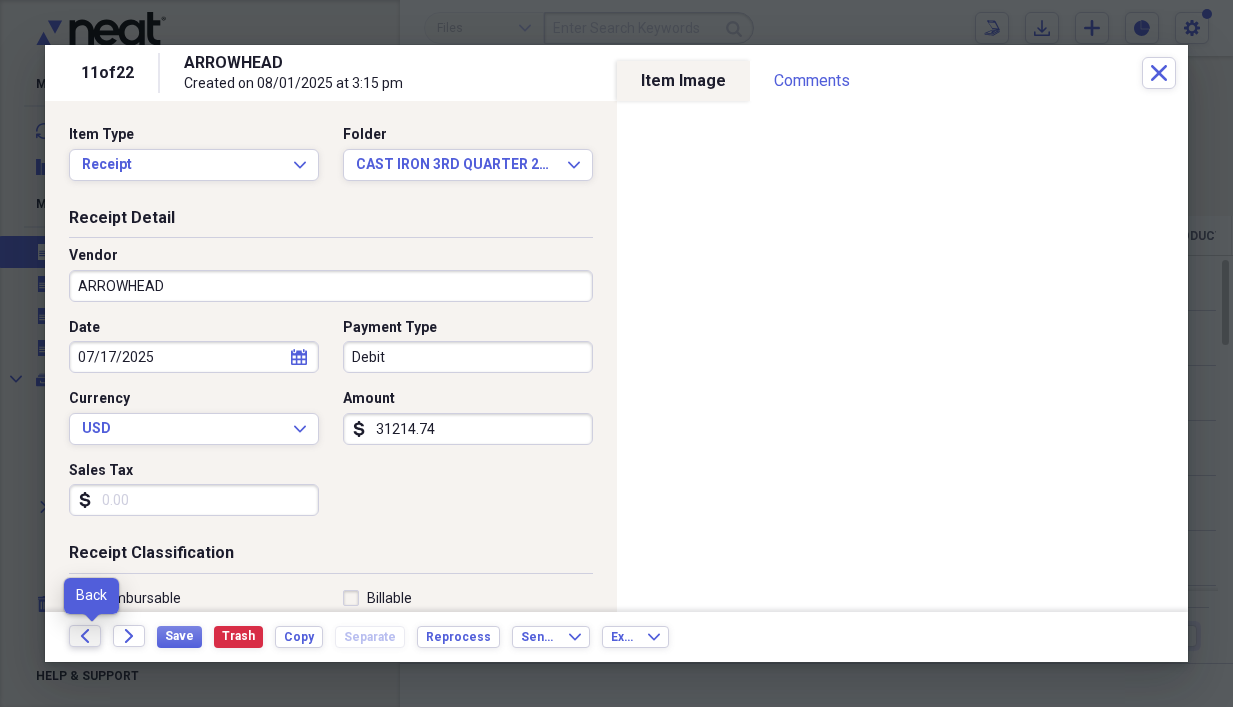 click on "Back" 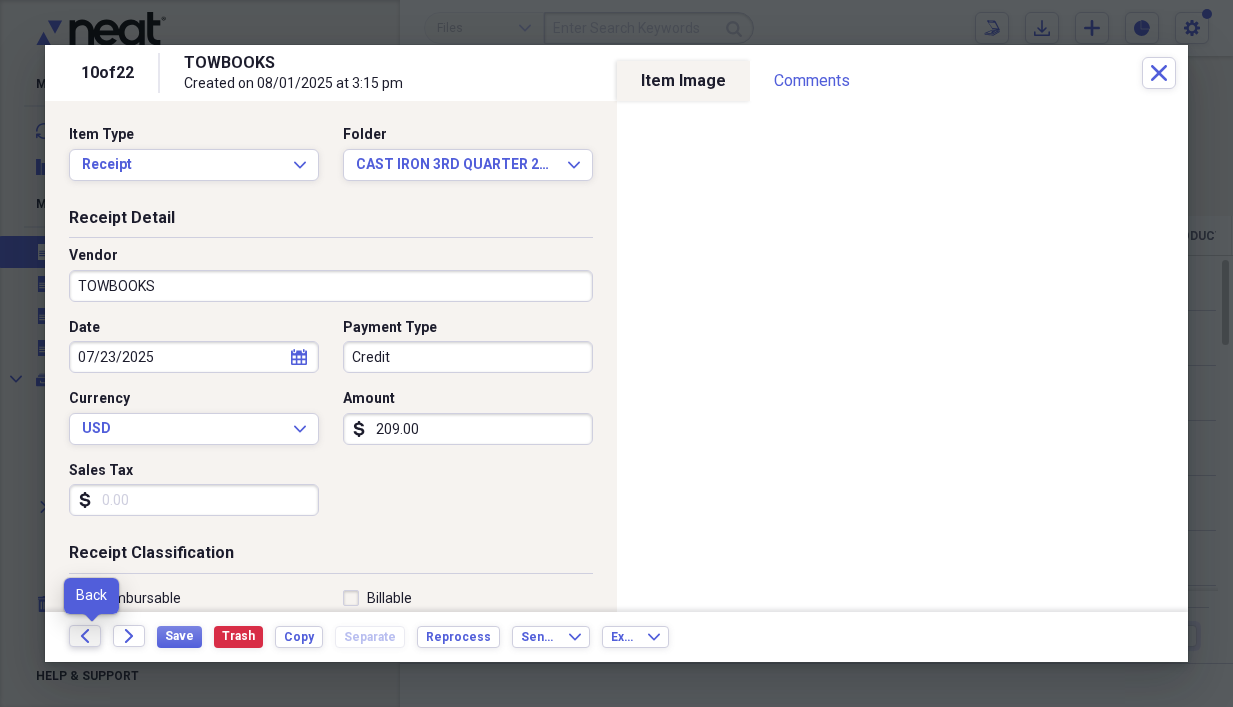 click on "Back" 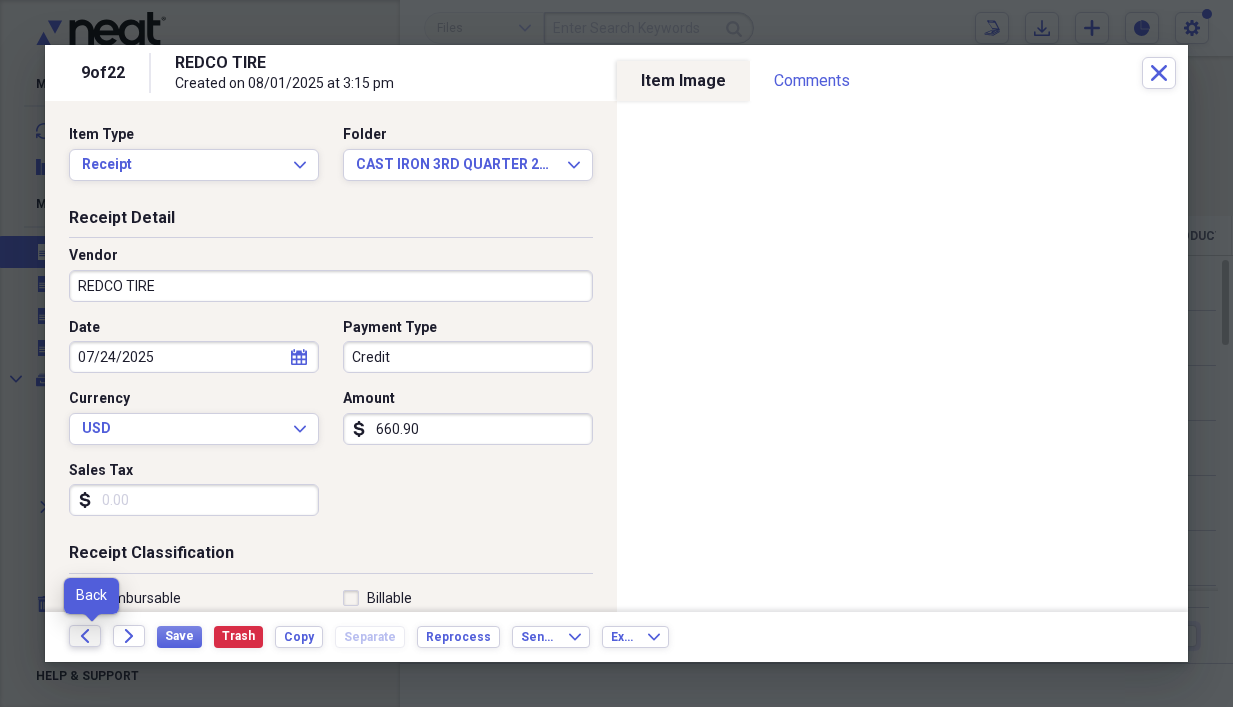 click 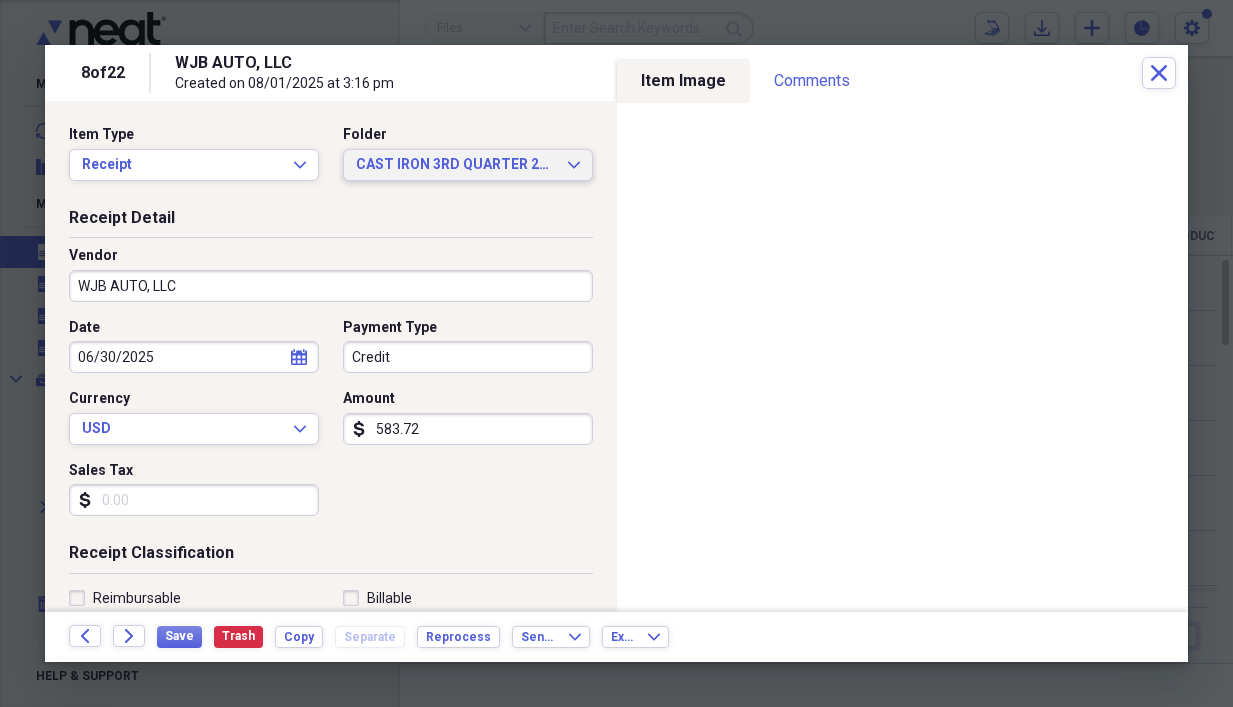 click on "CAST IRON 3RD QUARTER 25 RECEIPTS" at bounding box center [456, 165] 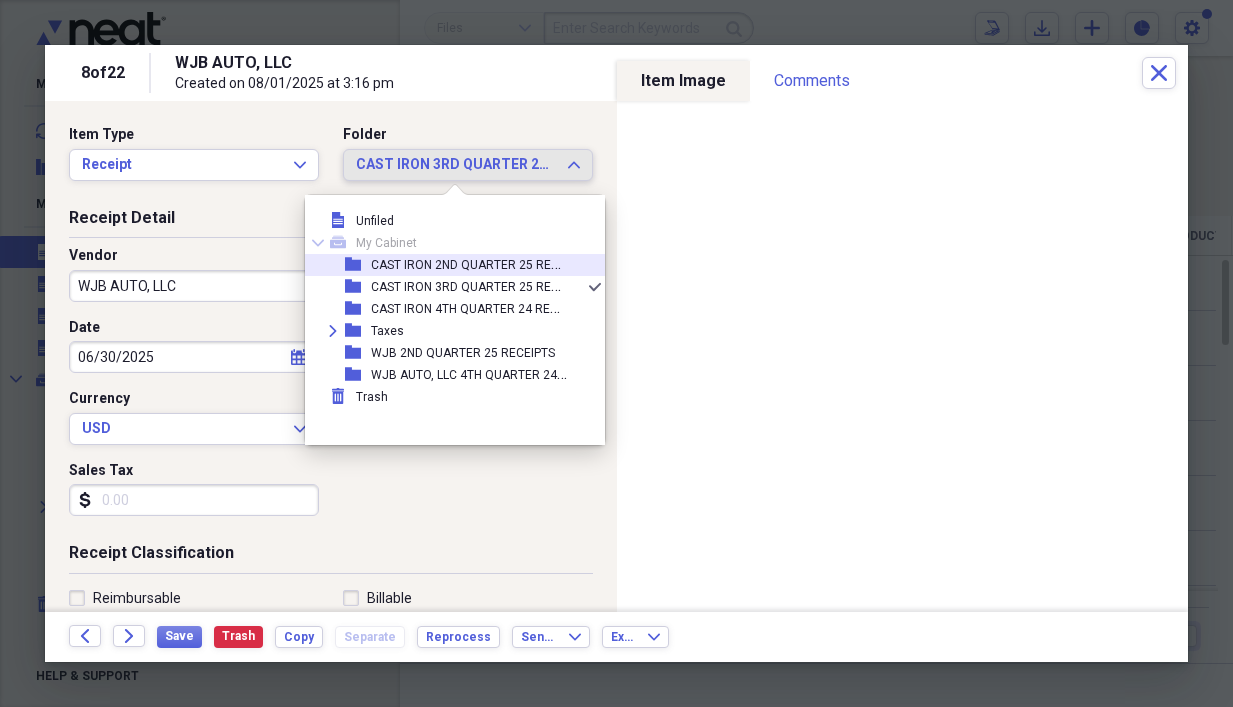 click on "CAST IRON 2ND QUARTER 25 RECEIPTS" at bounding box center [480, 263] 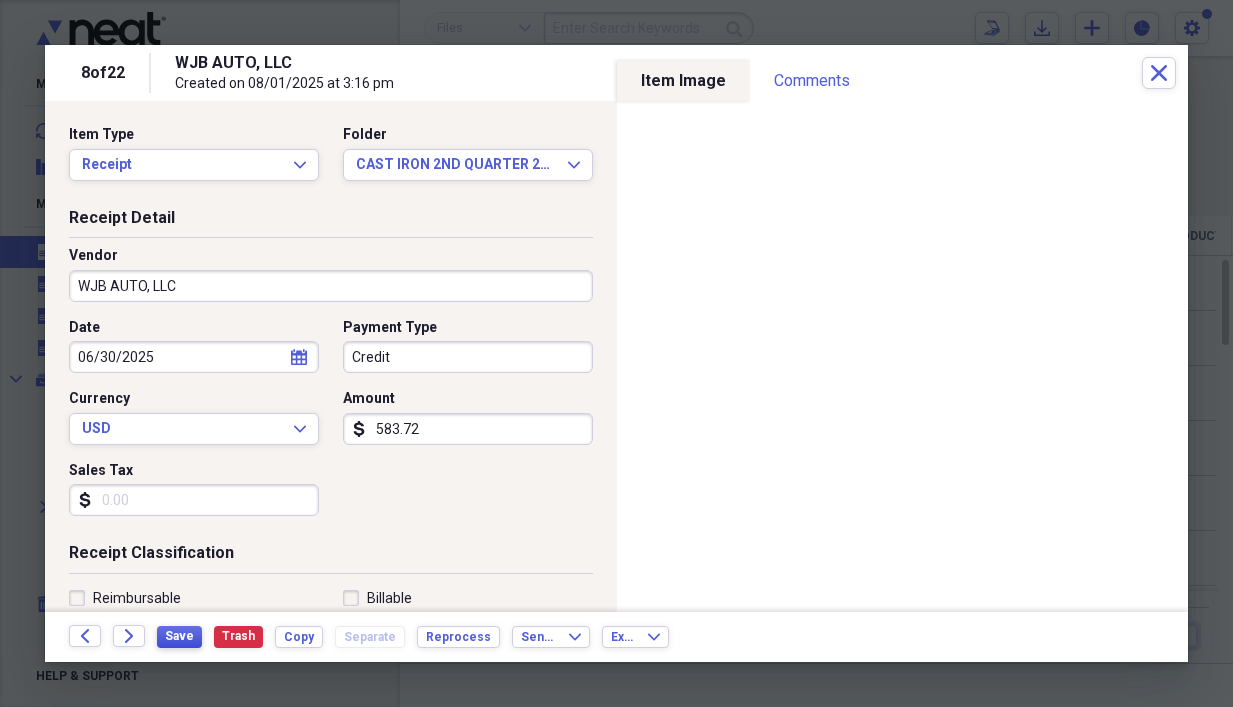 click on "Save" at bounding box center (179, 636) 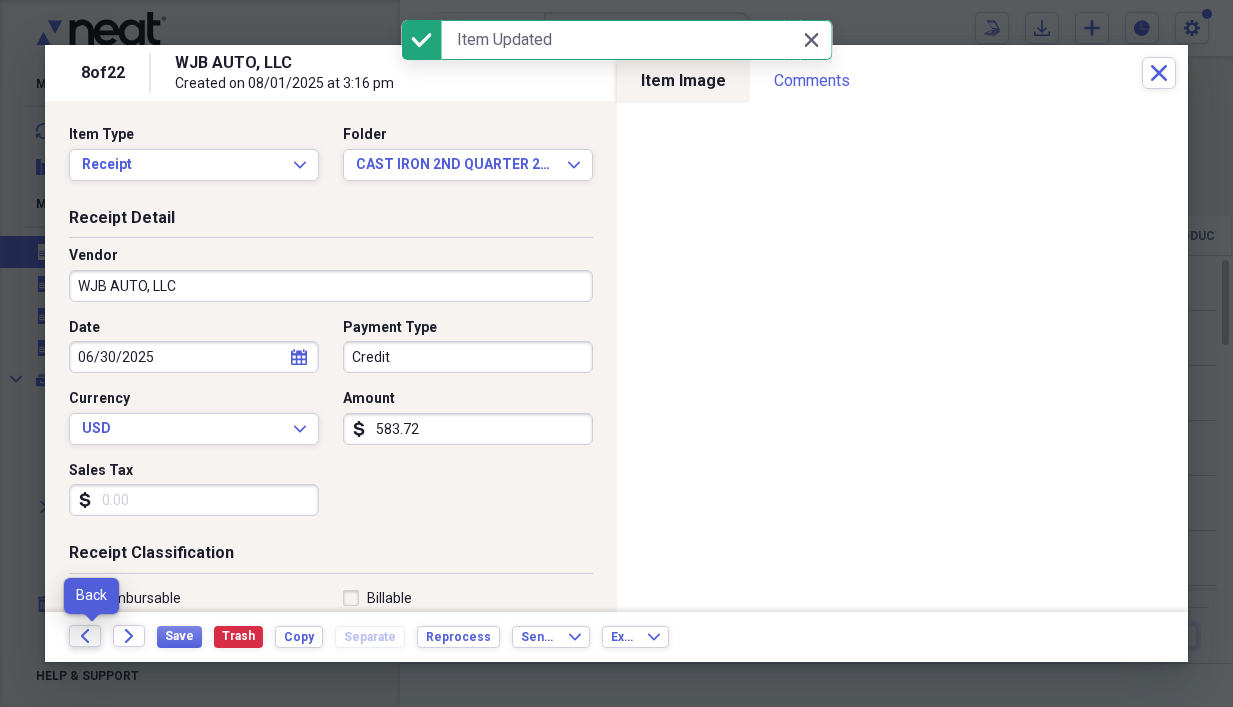 click on "Back" 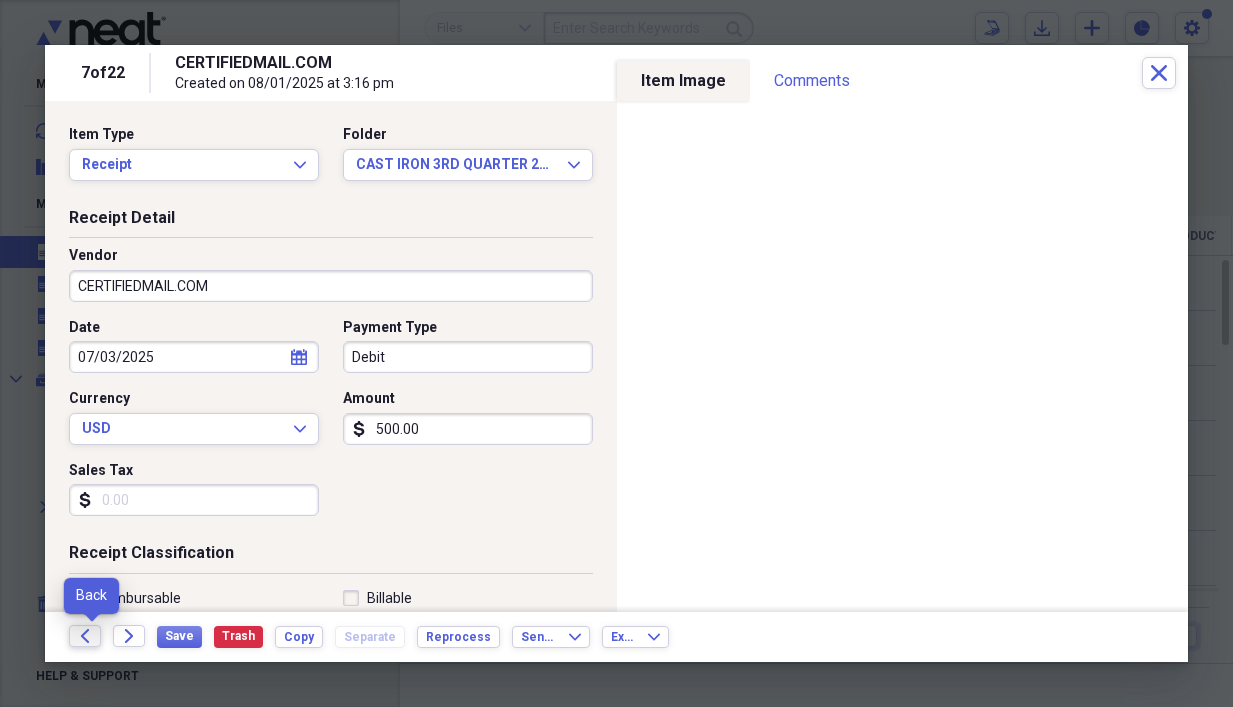 click on "Back" 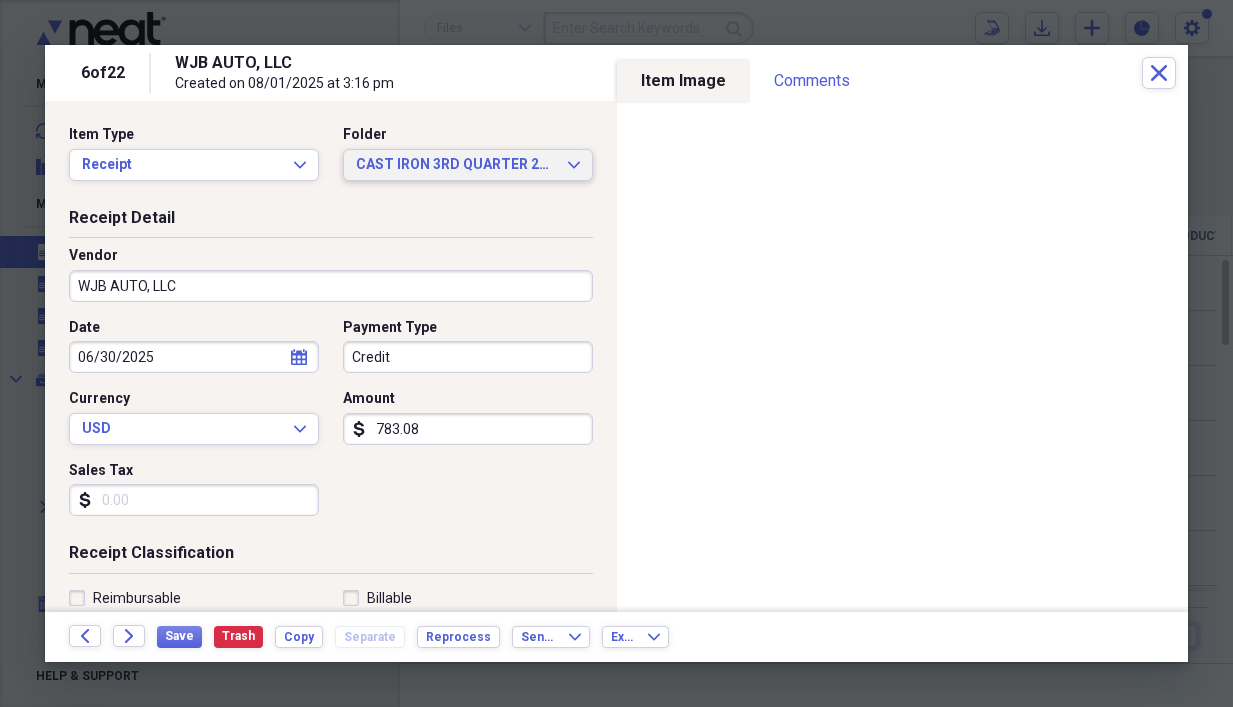 click on "CAST IRON 3RD QUARTER 25 RECEIPTS" at bounding box center (456, 165) 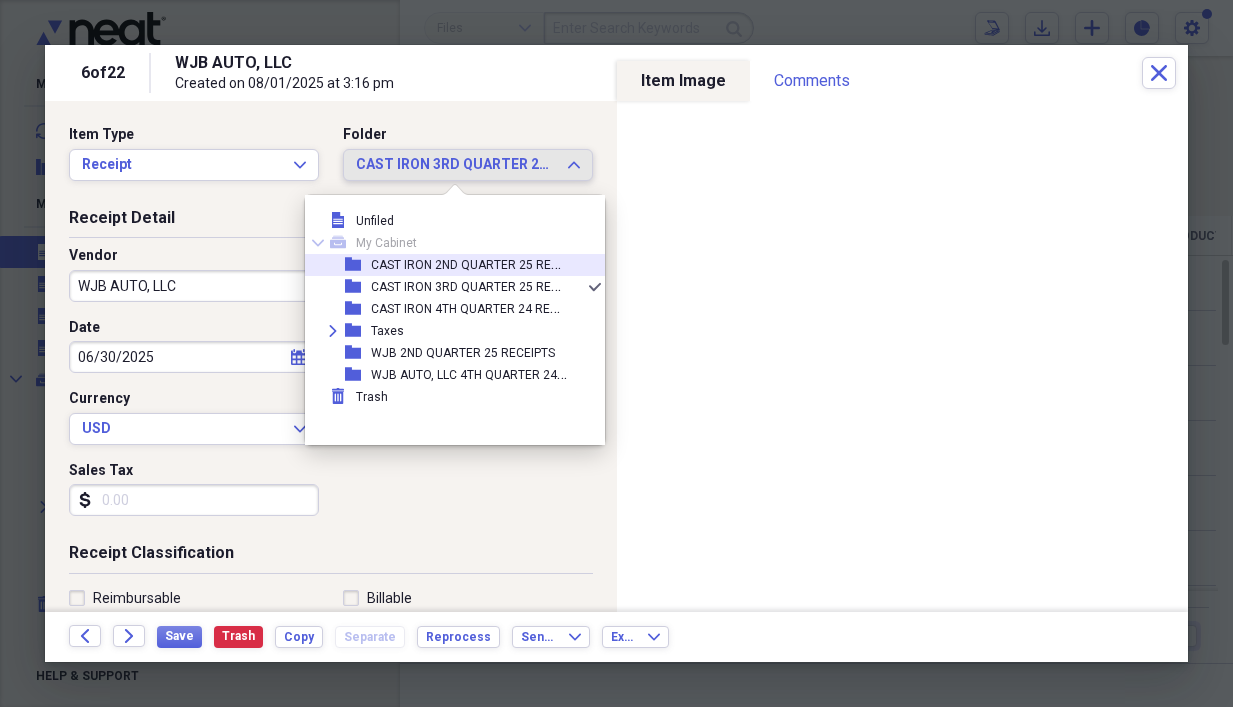 click on "CAST IRON 2ND QUARTER 25 RECEIPTS" at bounding box center (480, 263) 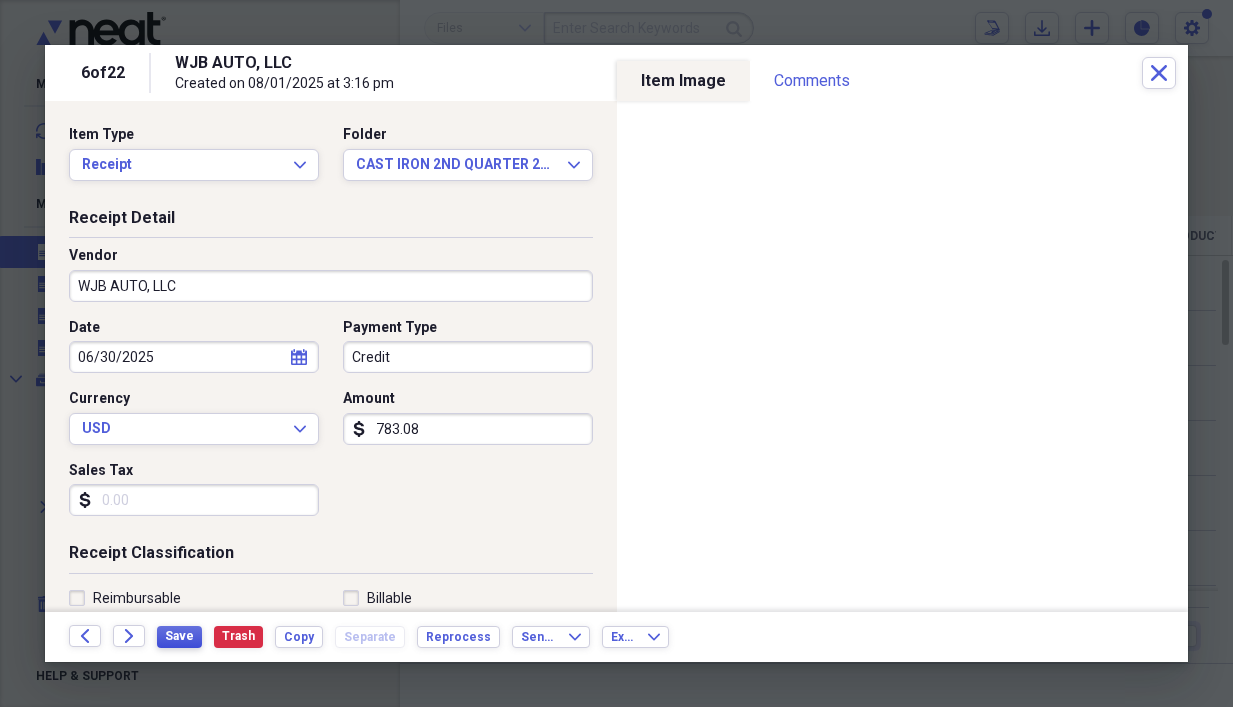click on "Save" at bounding box center (179, 636) 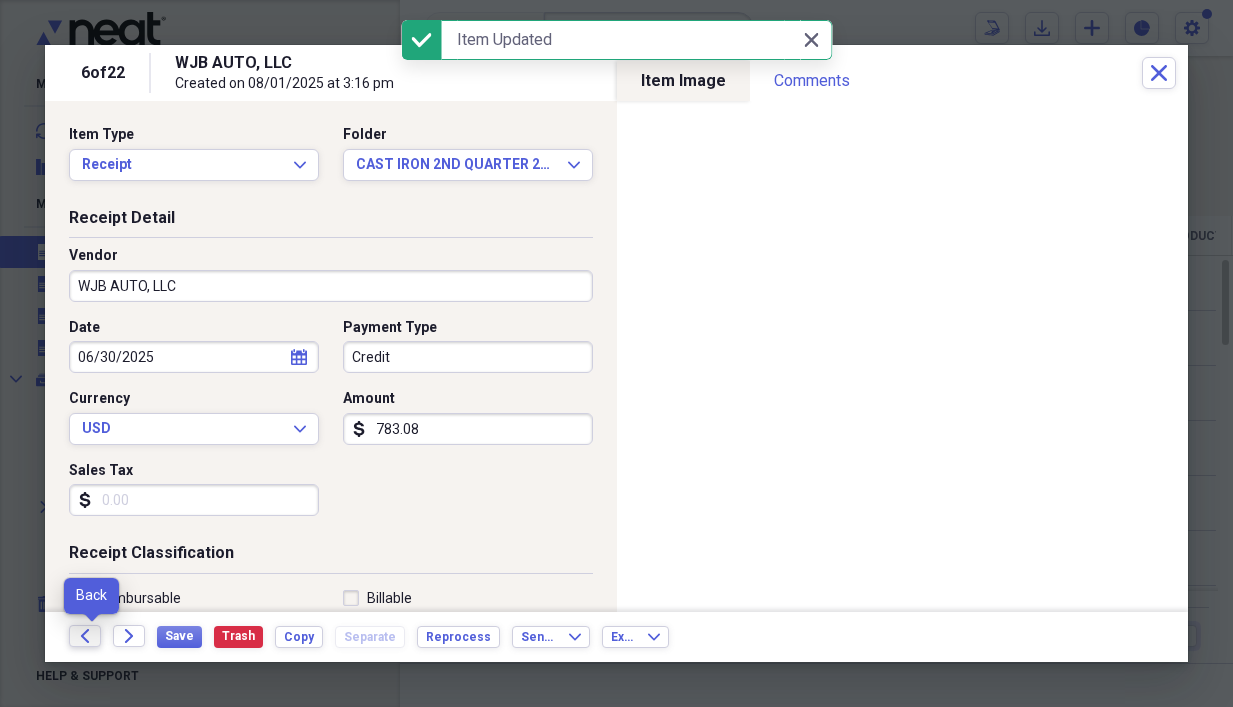 click on "Back" 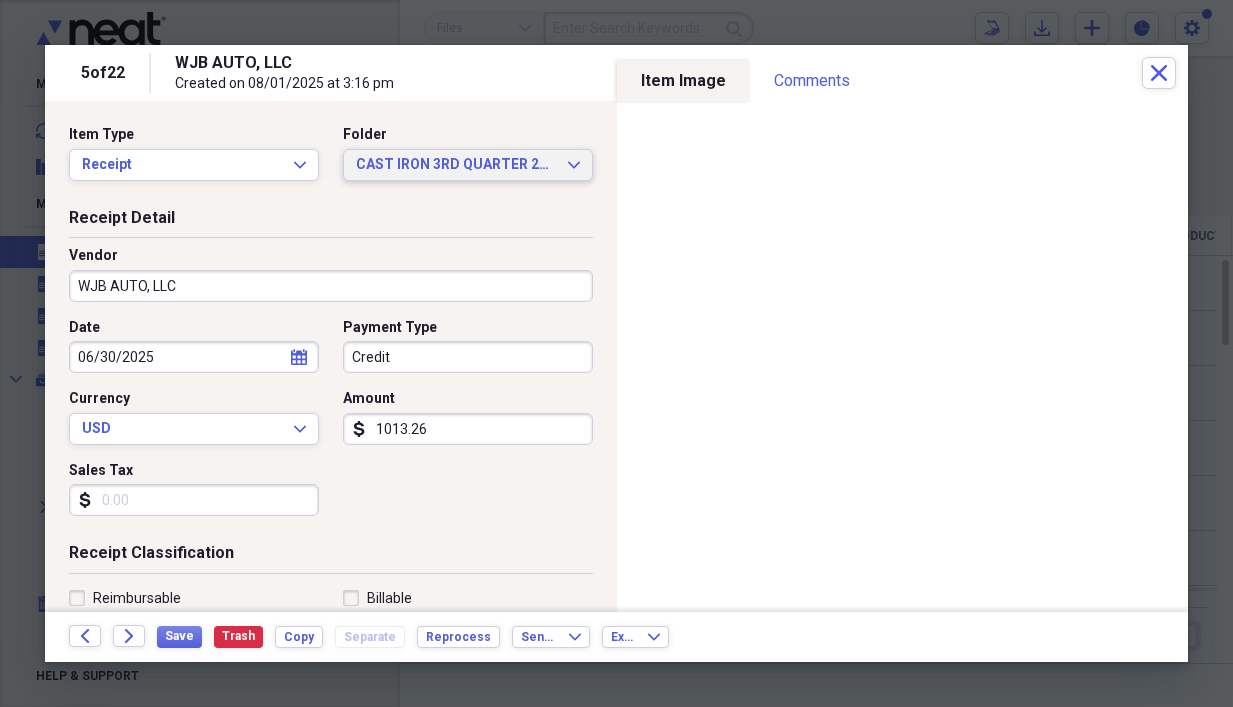 click on "CAST IRON 3RD QUARTER 25 RECEIPTS Expand" at bounding box center (468, 165) 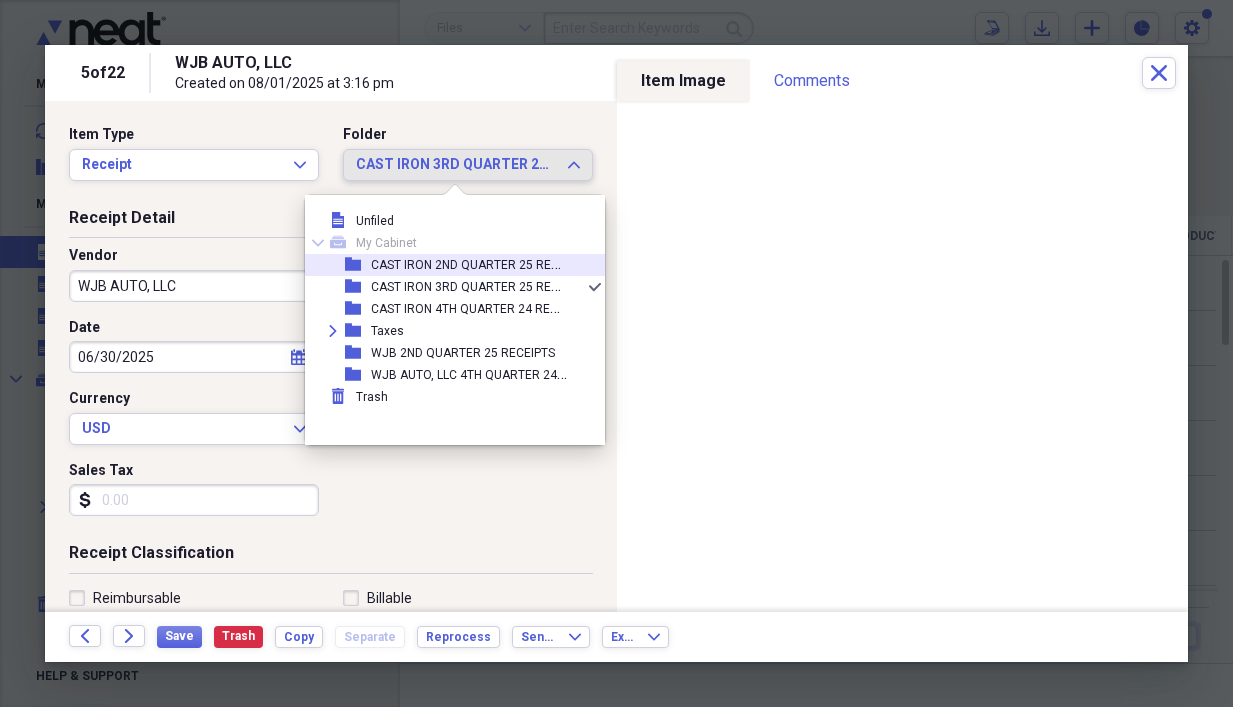 click on "CAST IRON 2ND QUARTER 25 RECEIPTS" at bounding box center [480, 263] 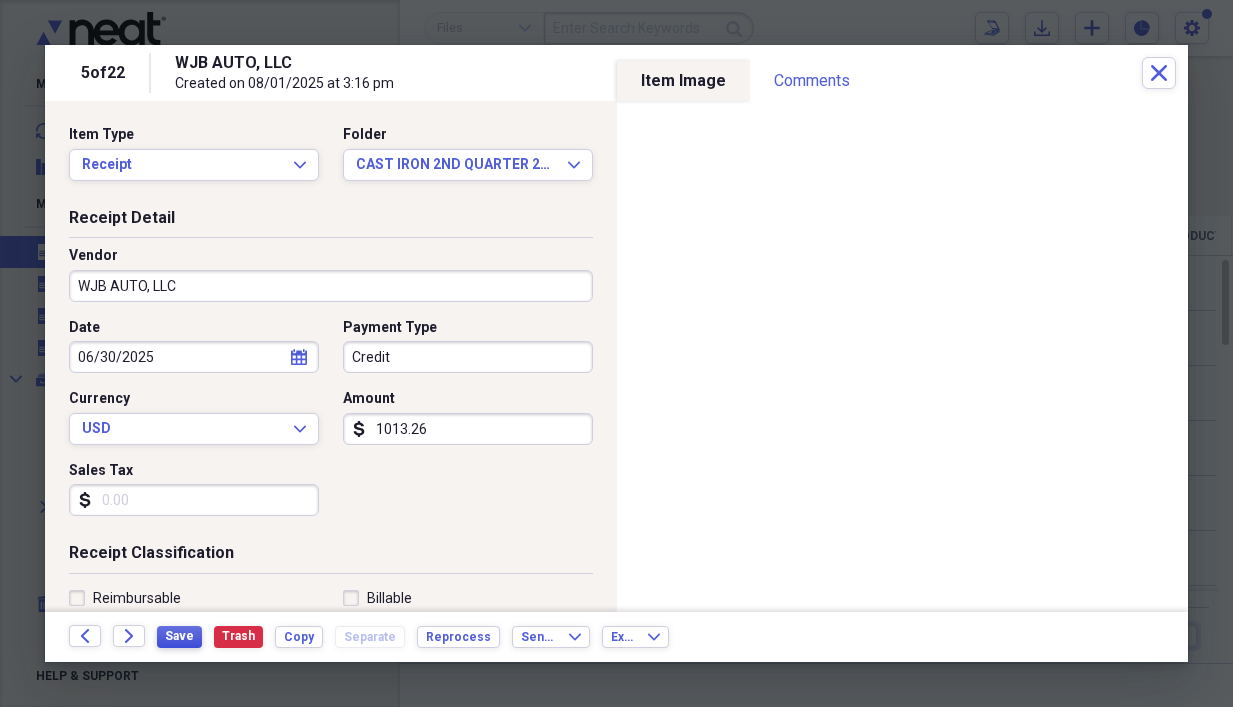 click on "Save" at bounding box center [179, 636] 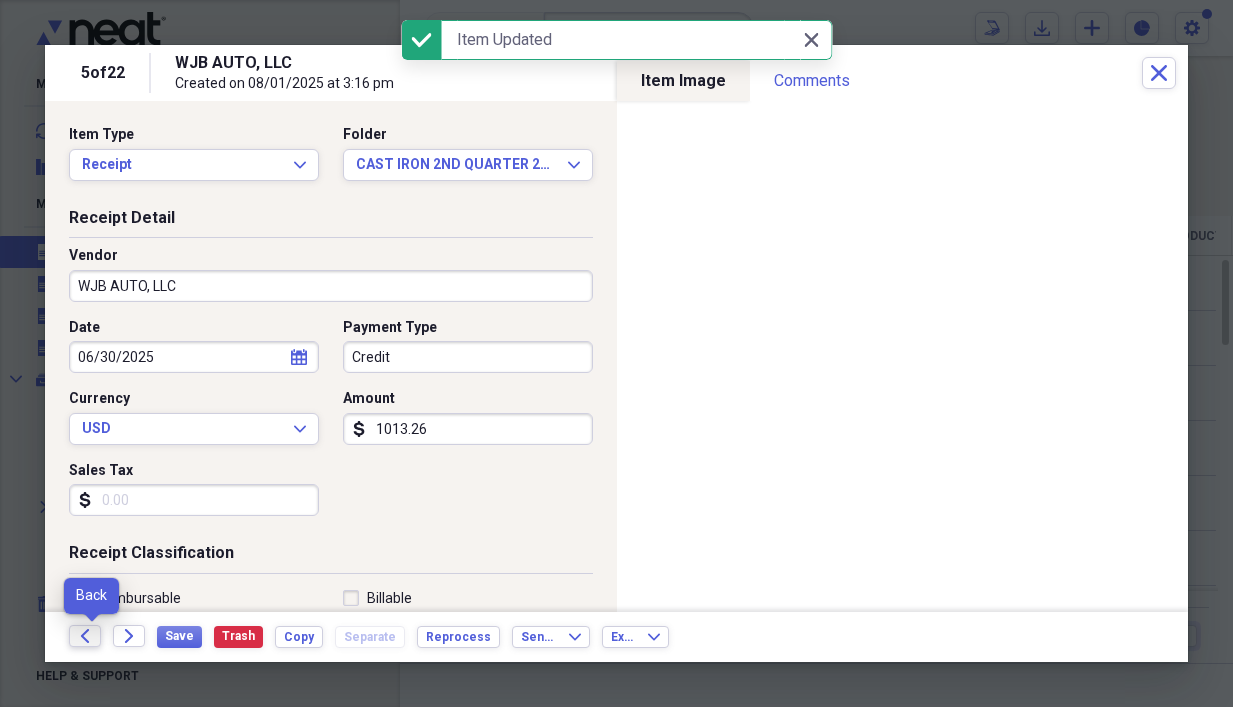 click 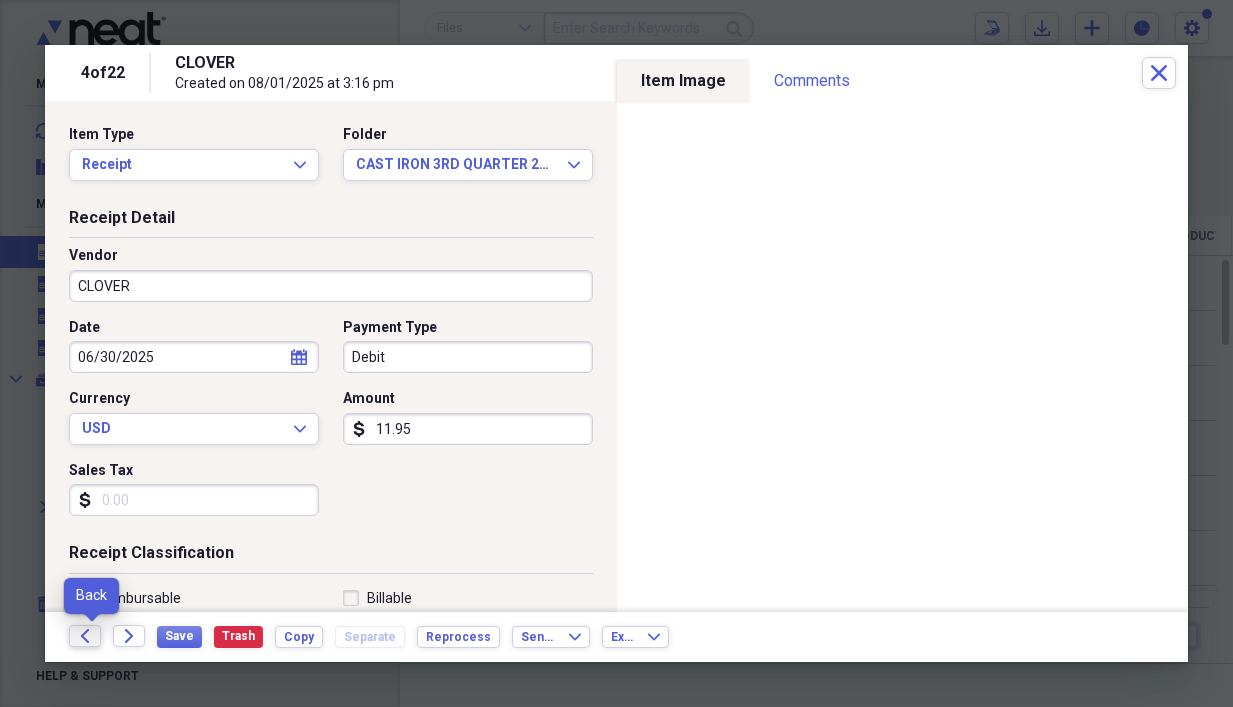 click 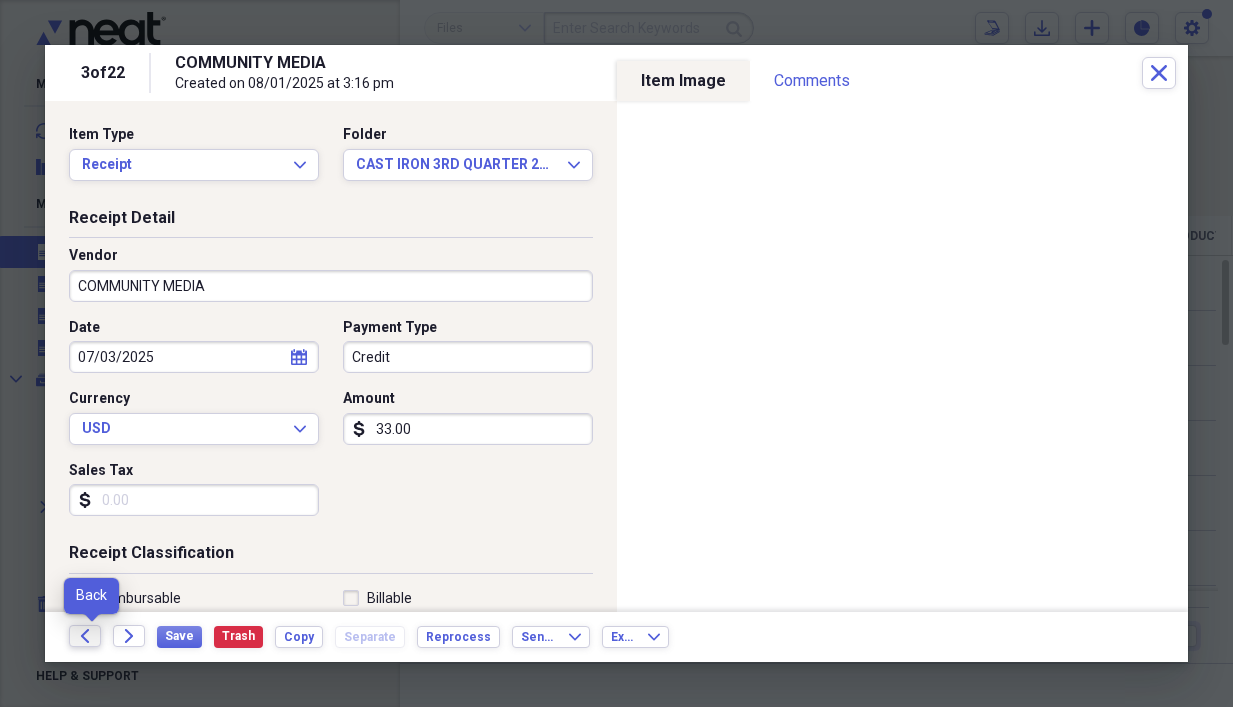click 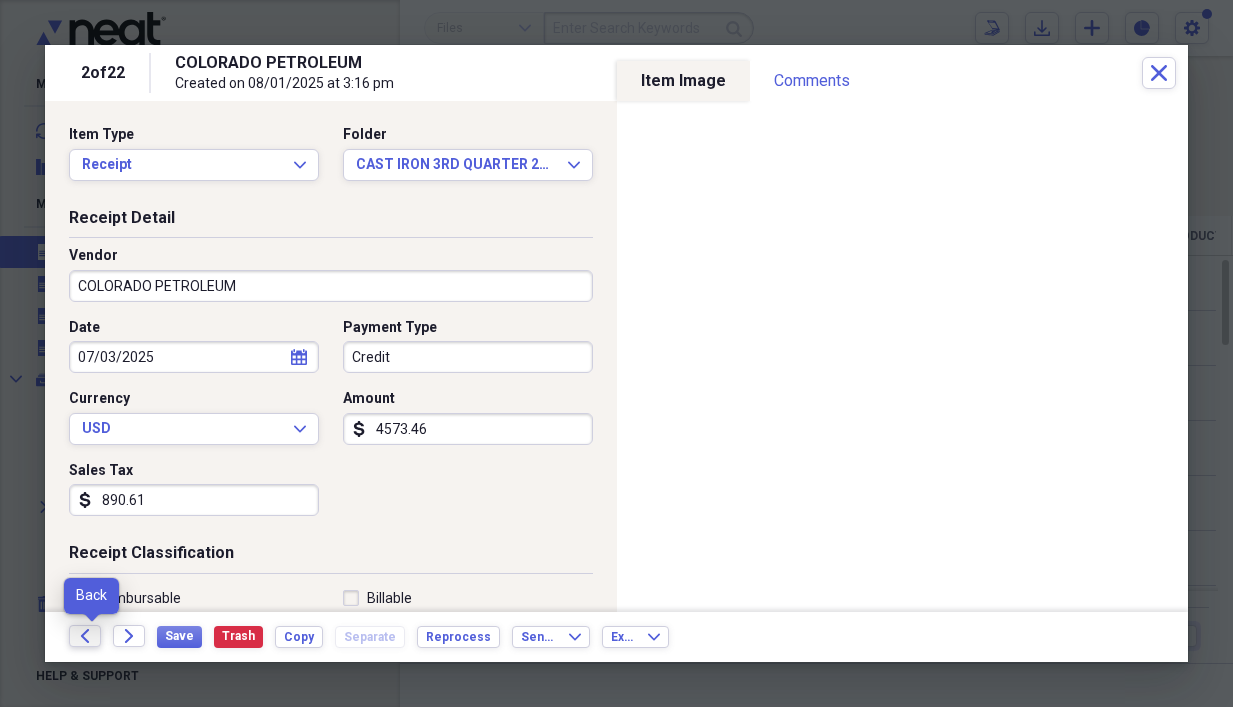 click 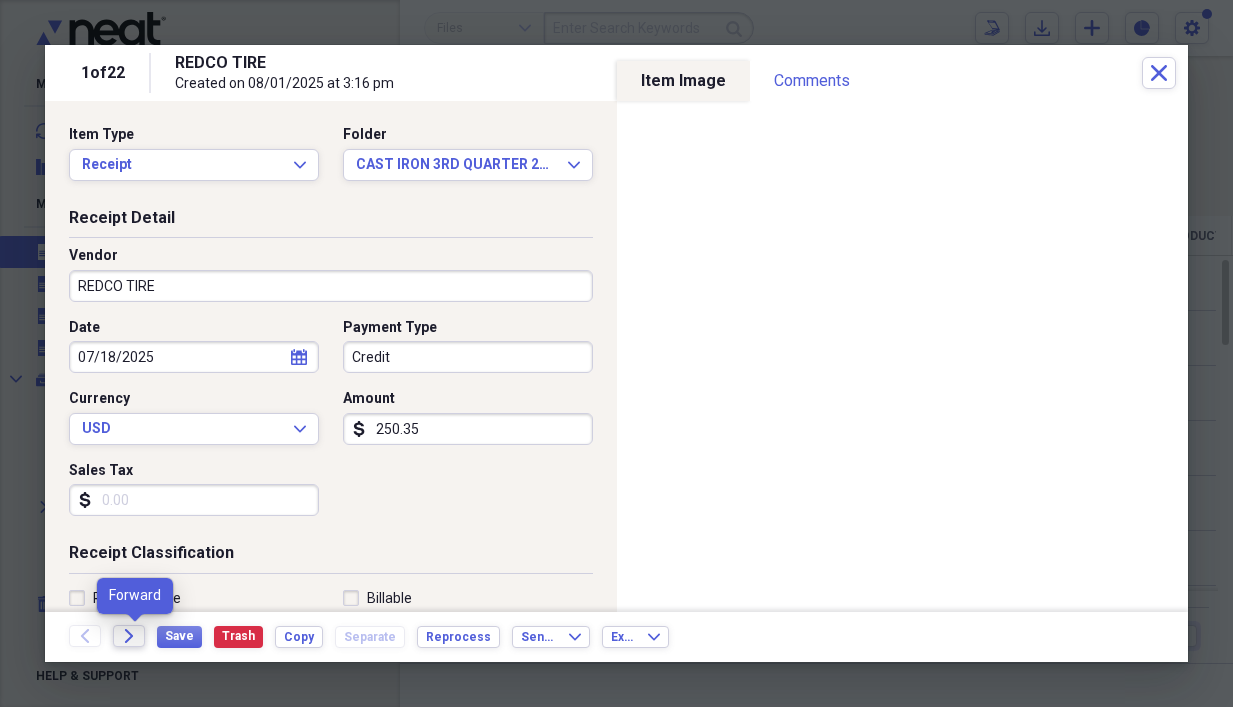 click on "Forward" 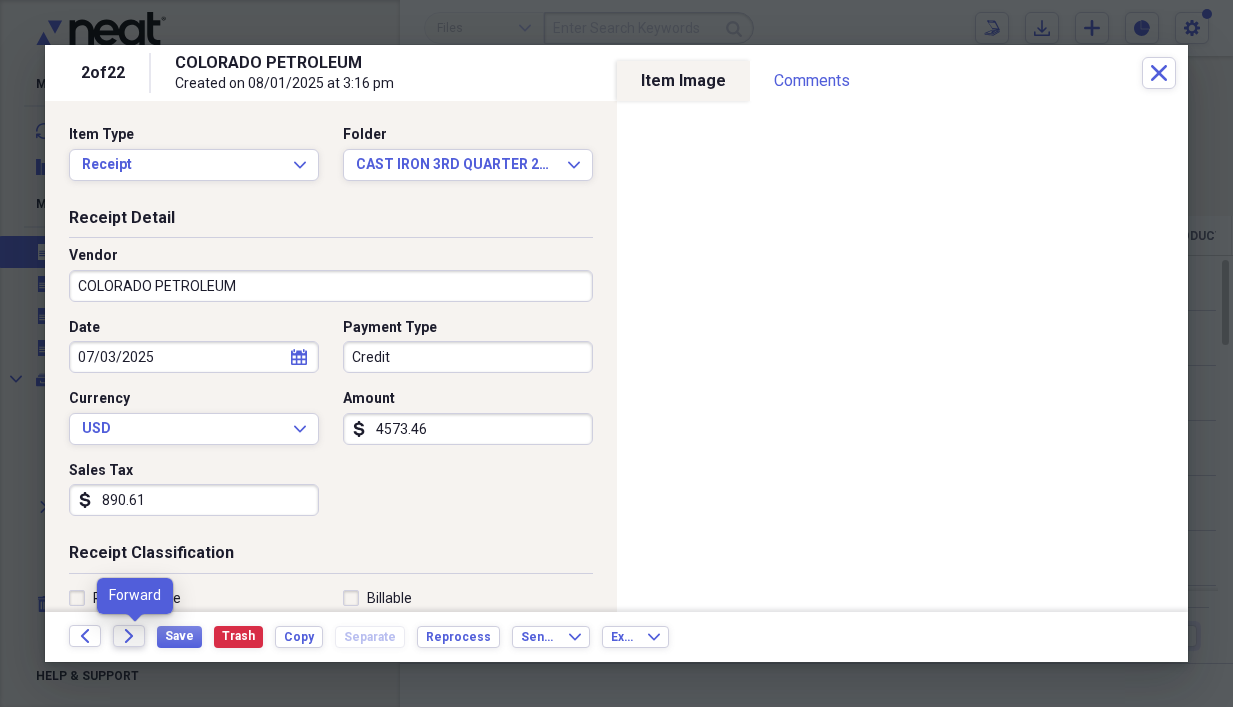 click on "Forward" 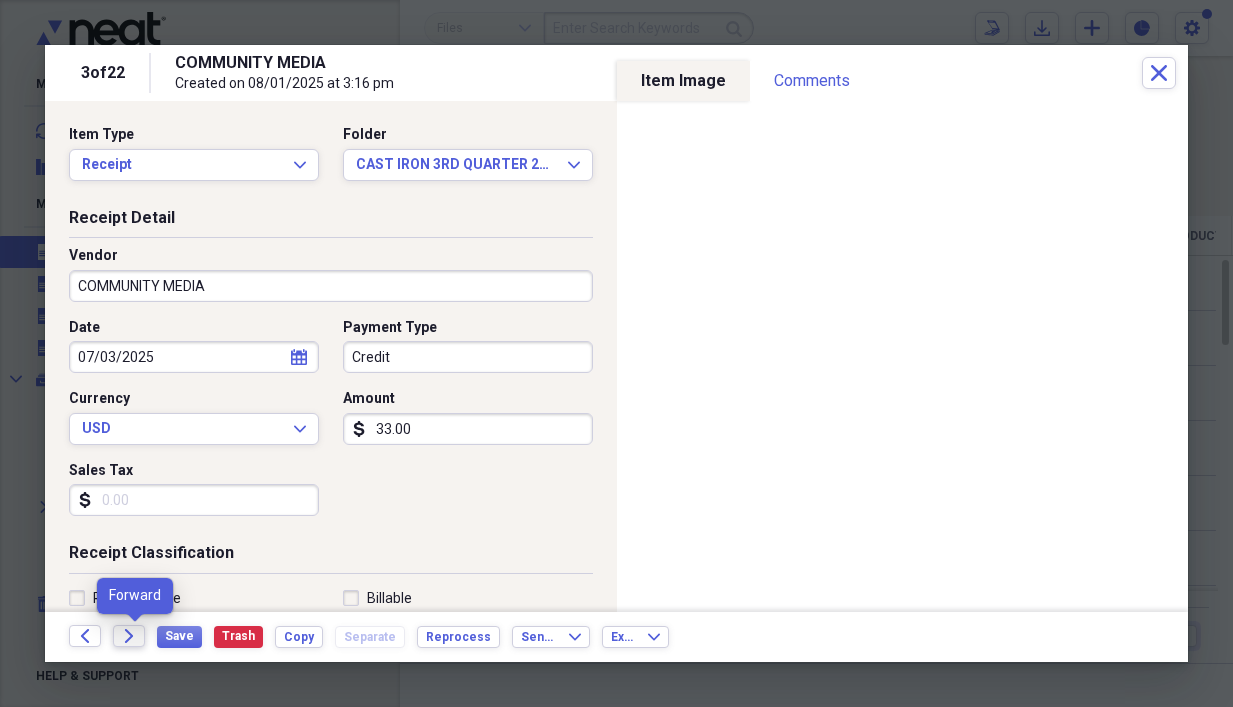 click on "Forward" 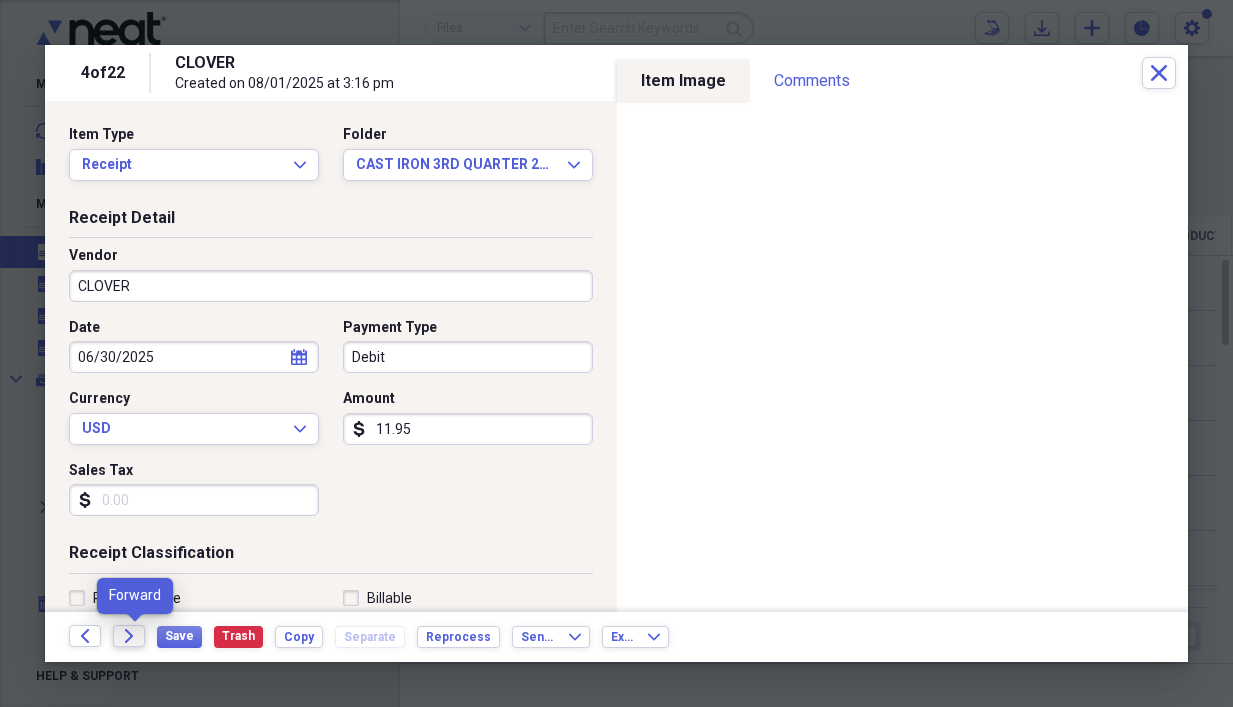 click on "Forward" 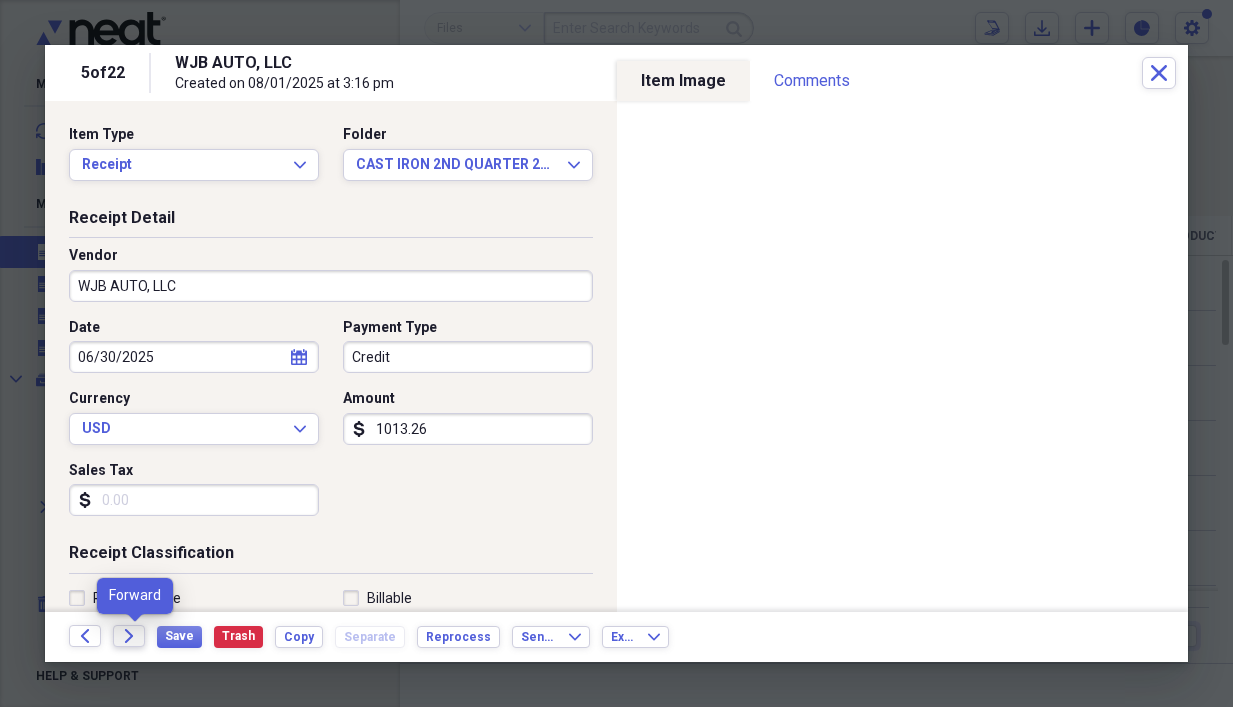 click on "Forward" 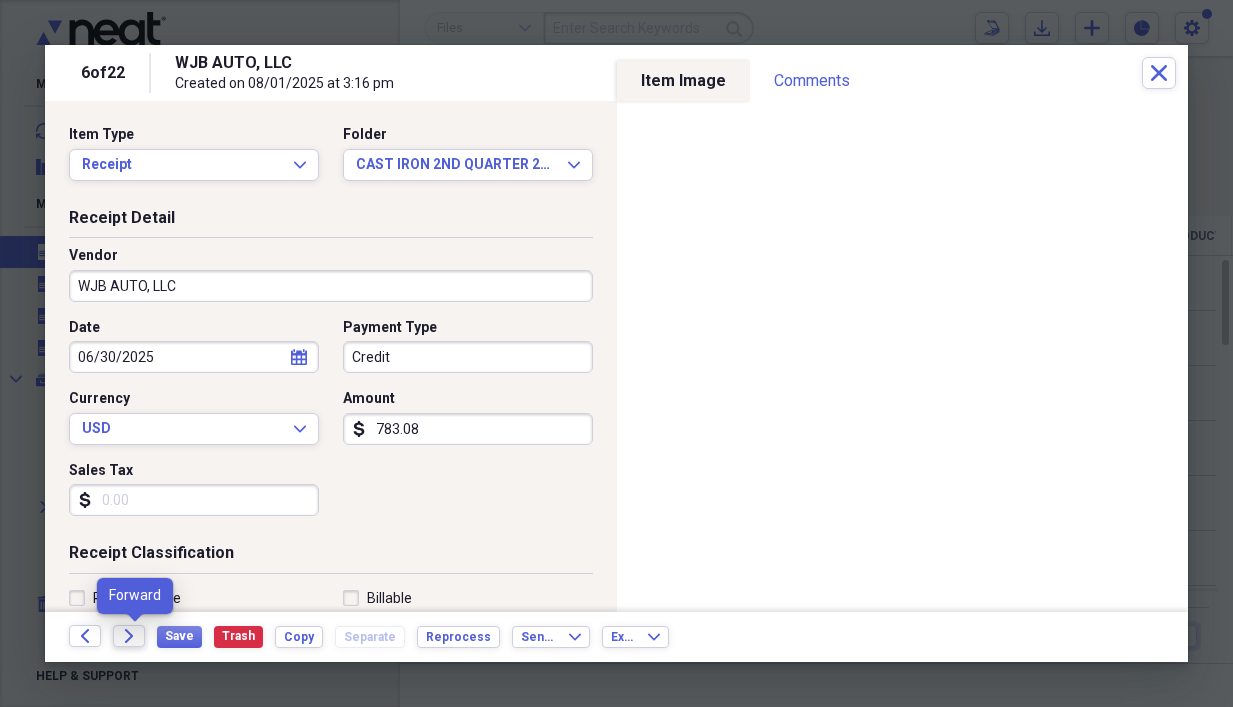 click on "Forward" 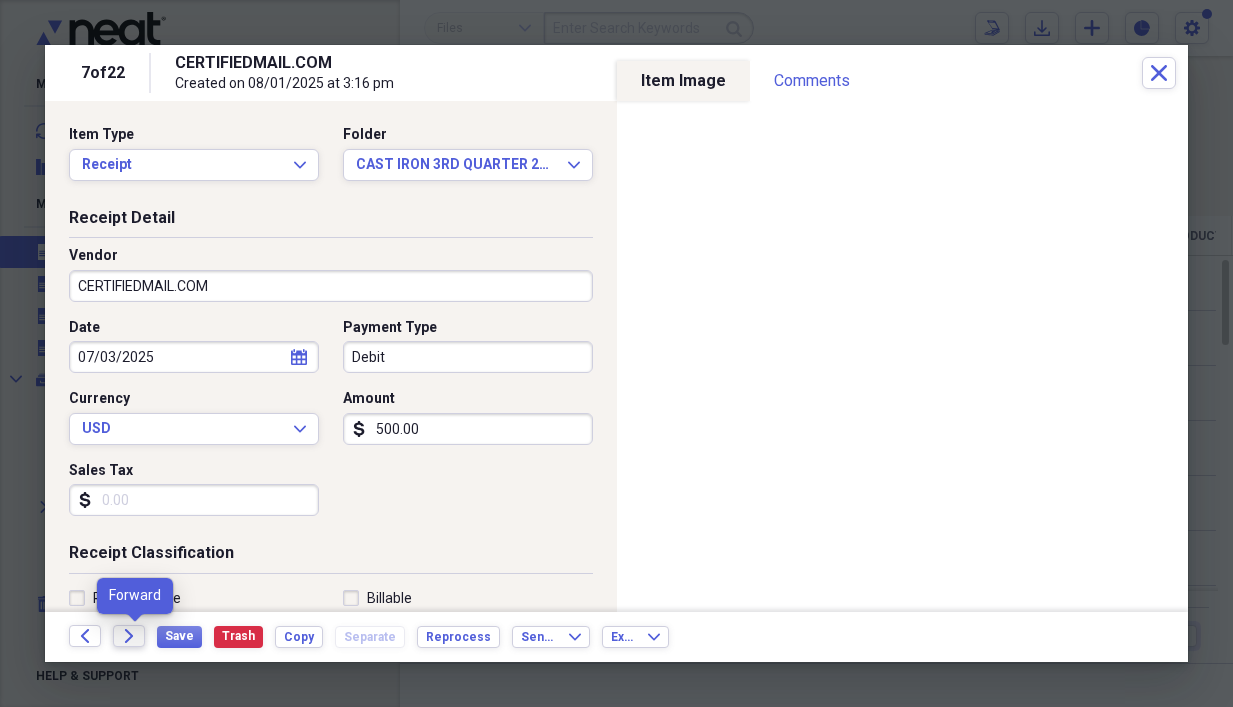 click on "Forward" 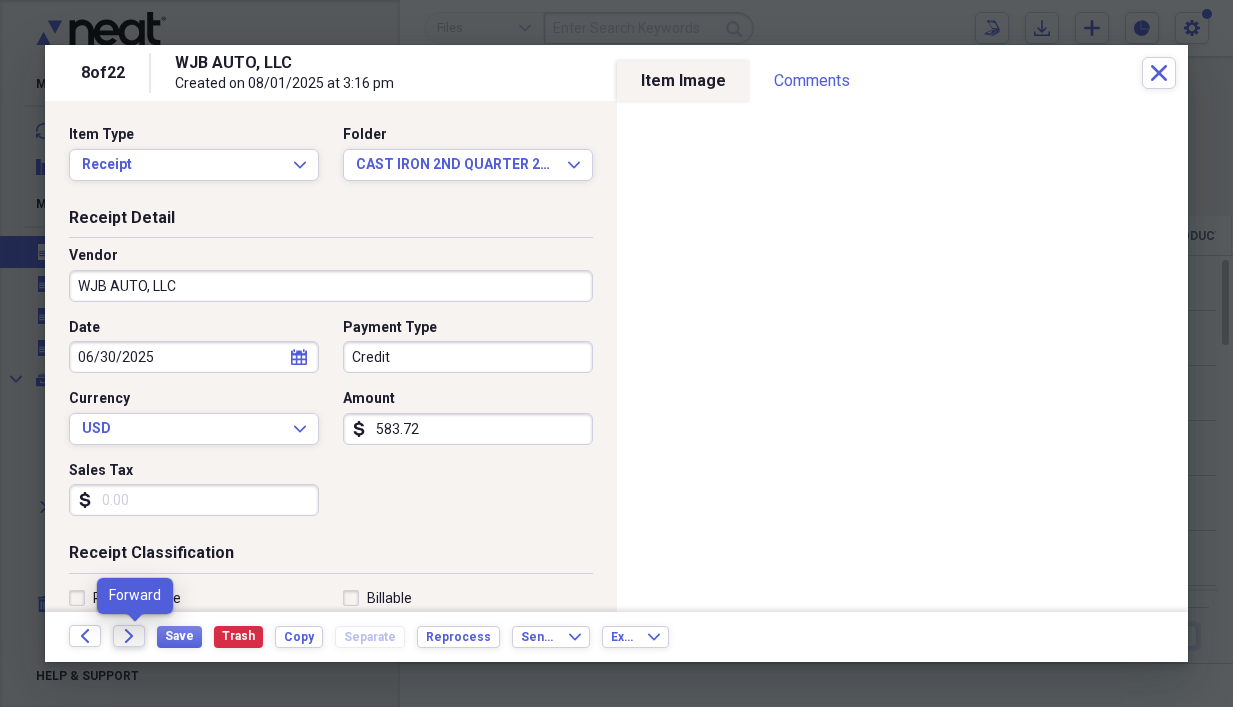click on "Forward" 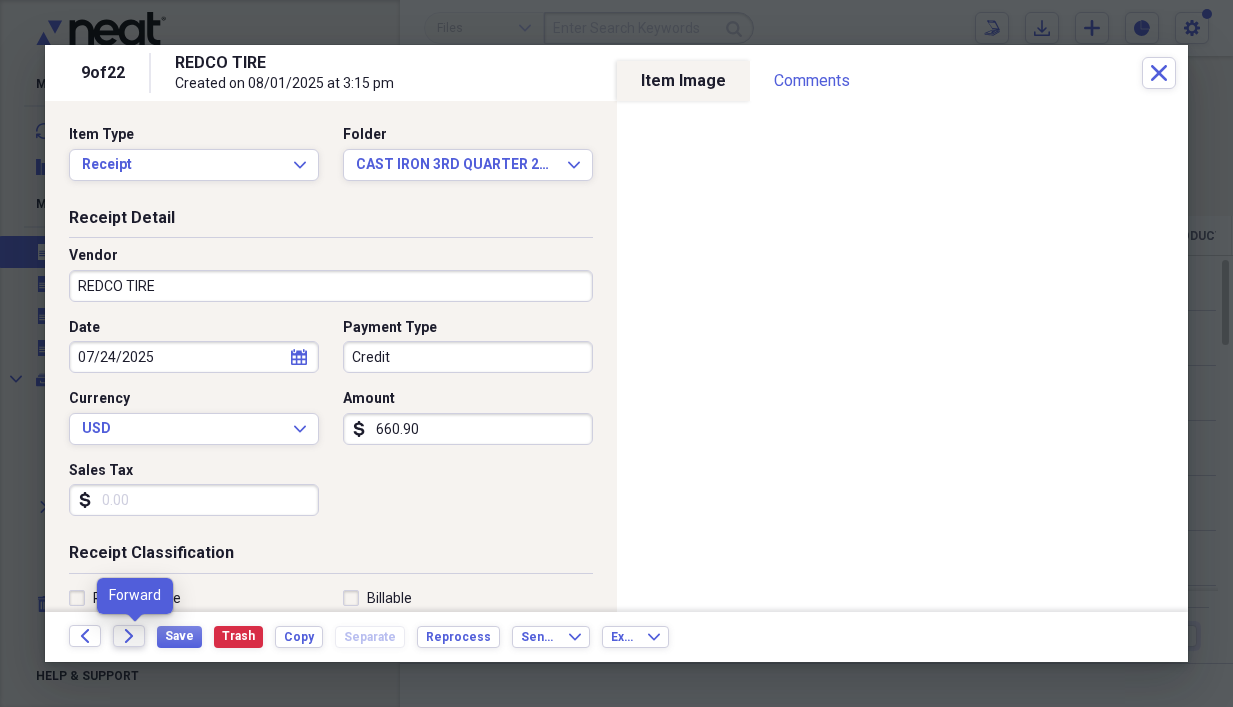 click on "Forward" 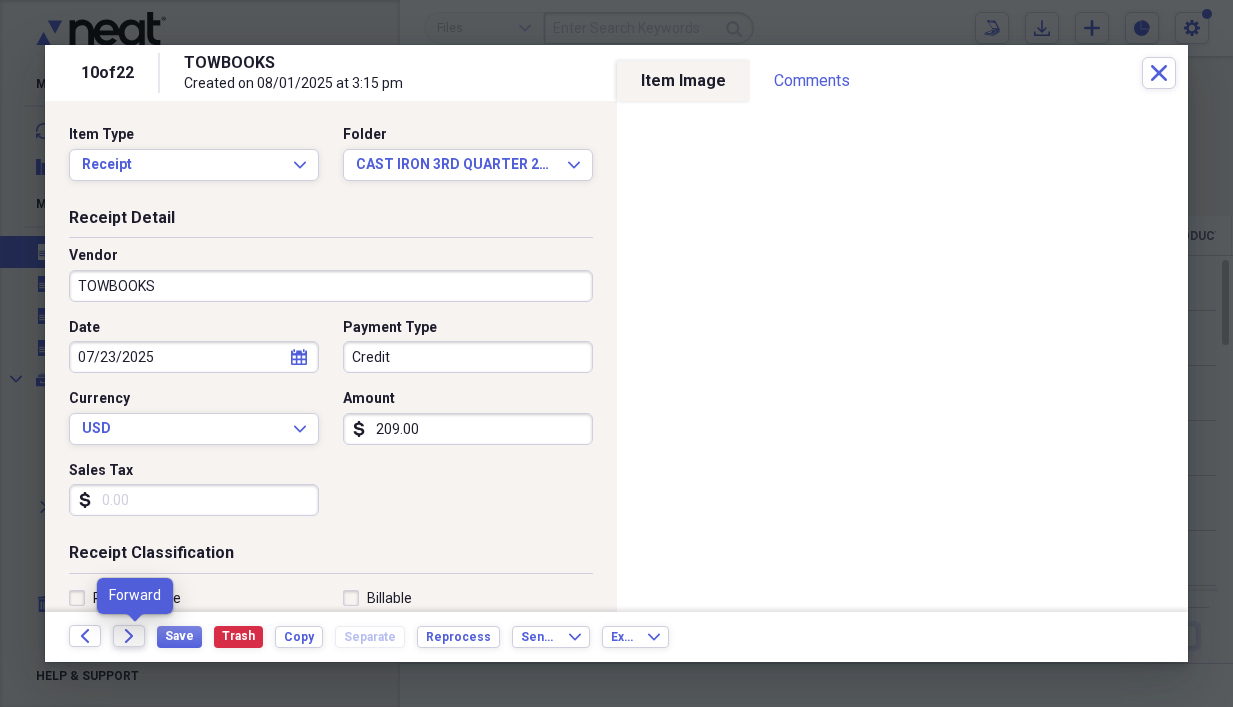 click on "Forward" 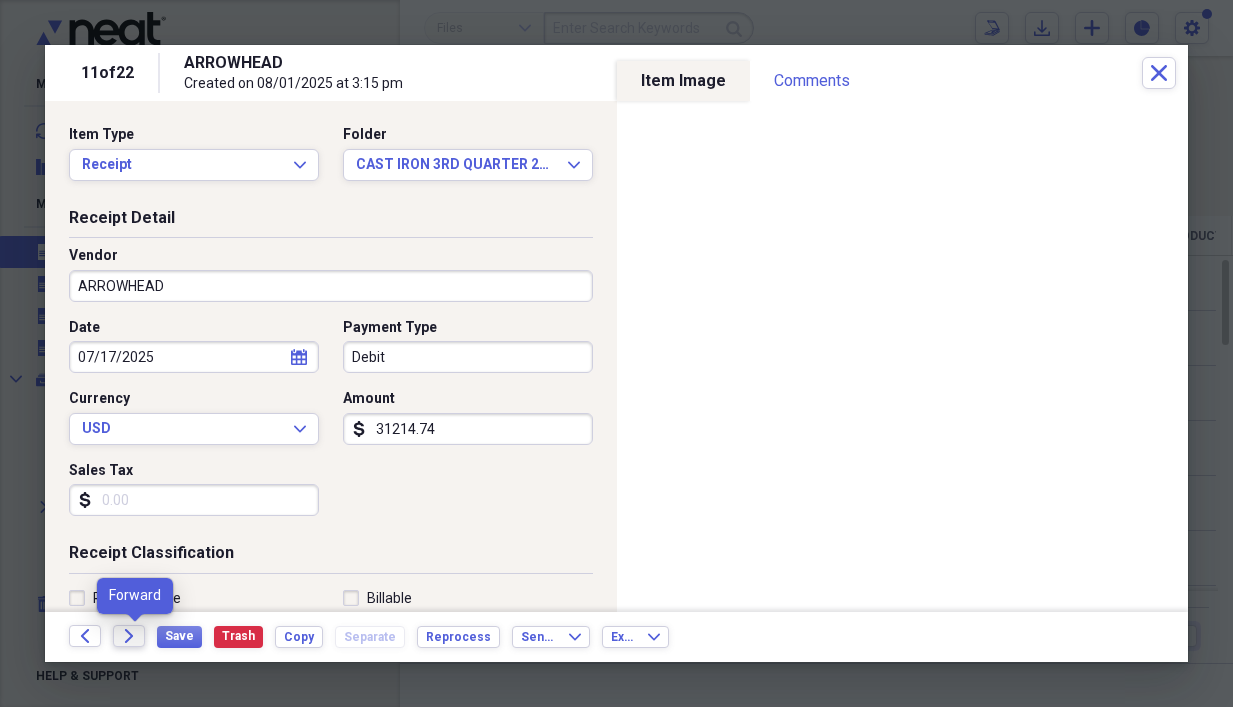 click on "Forward" 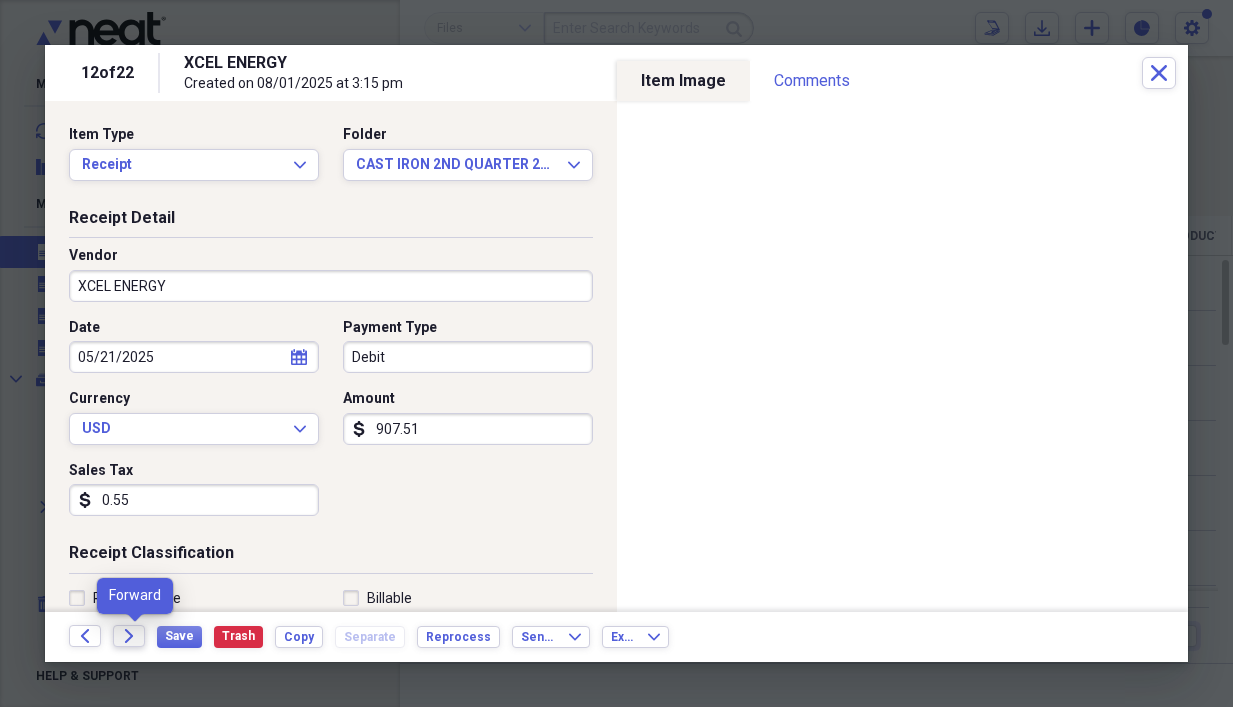 click on "Forward" 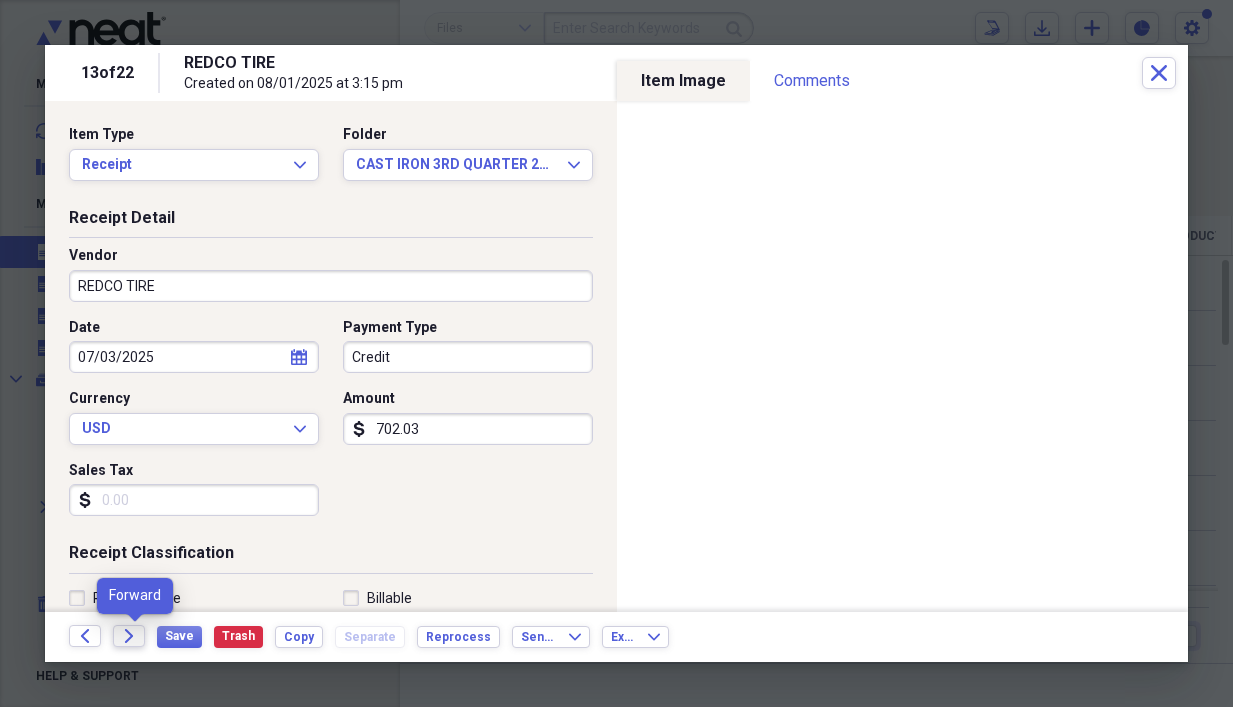 click on "Forward" 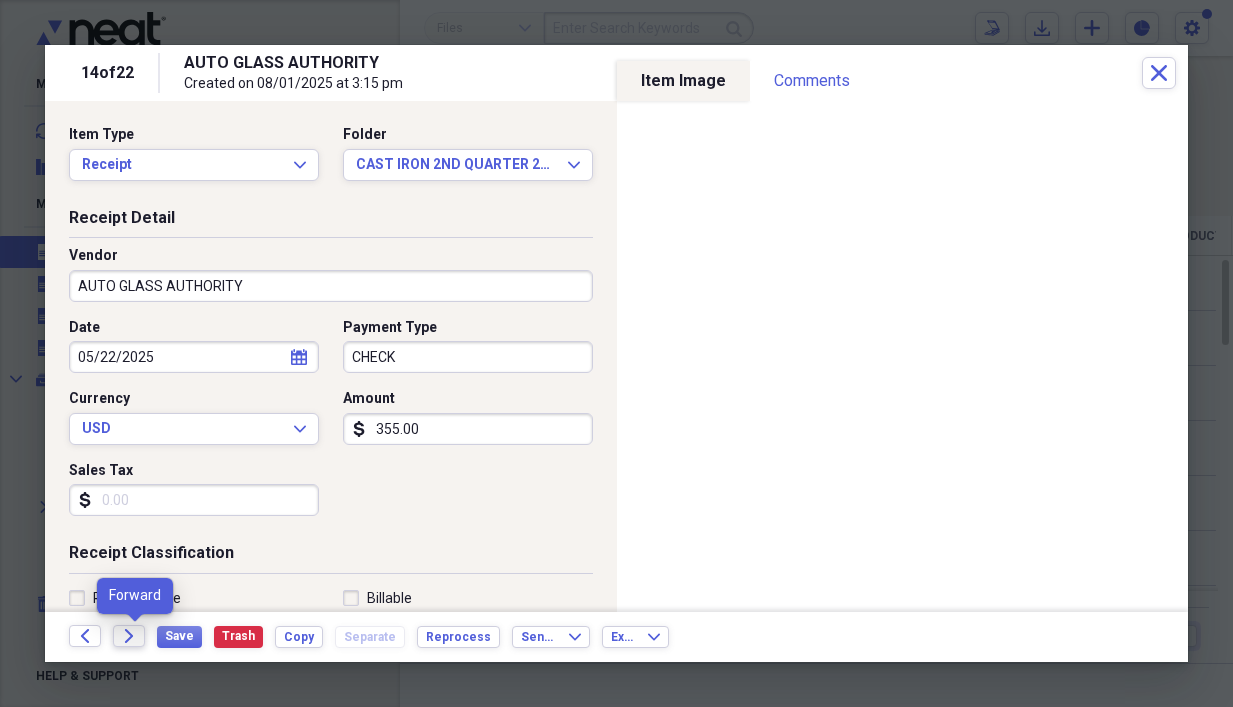 click on "Forward" 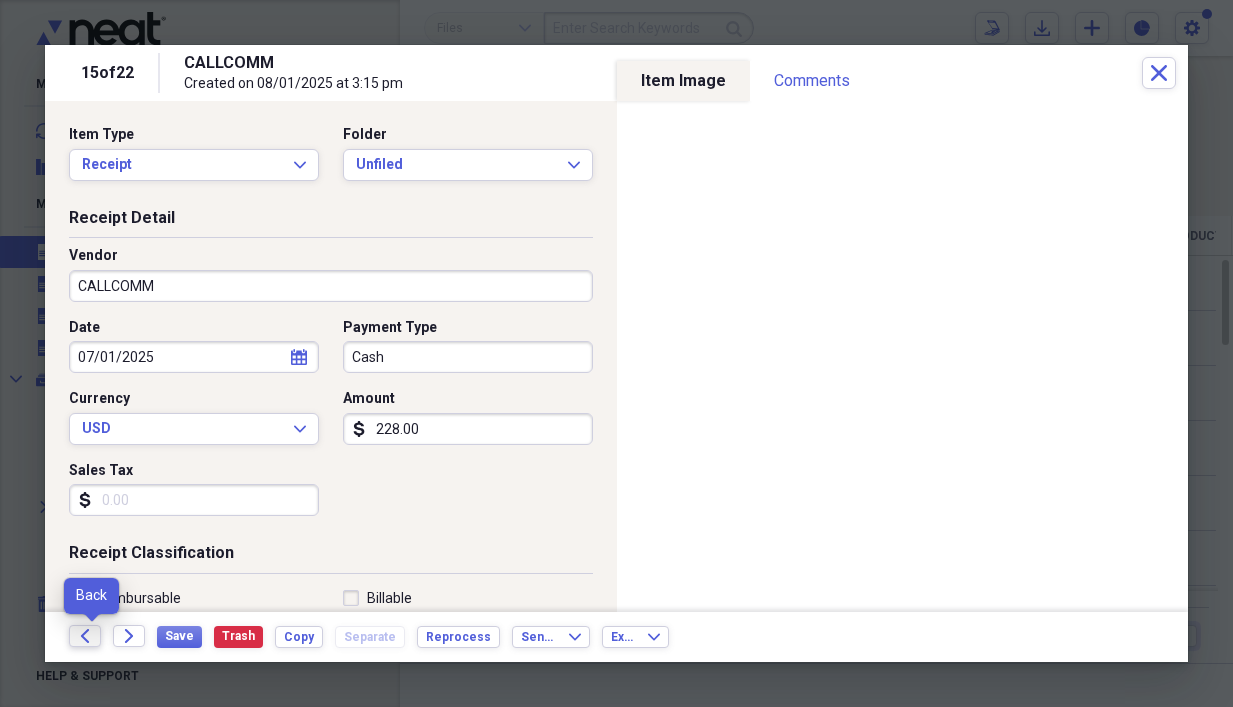 click on "Back" at bounding box center (85, 636) 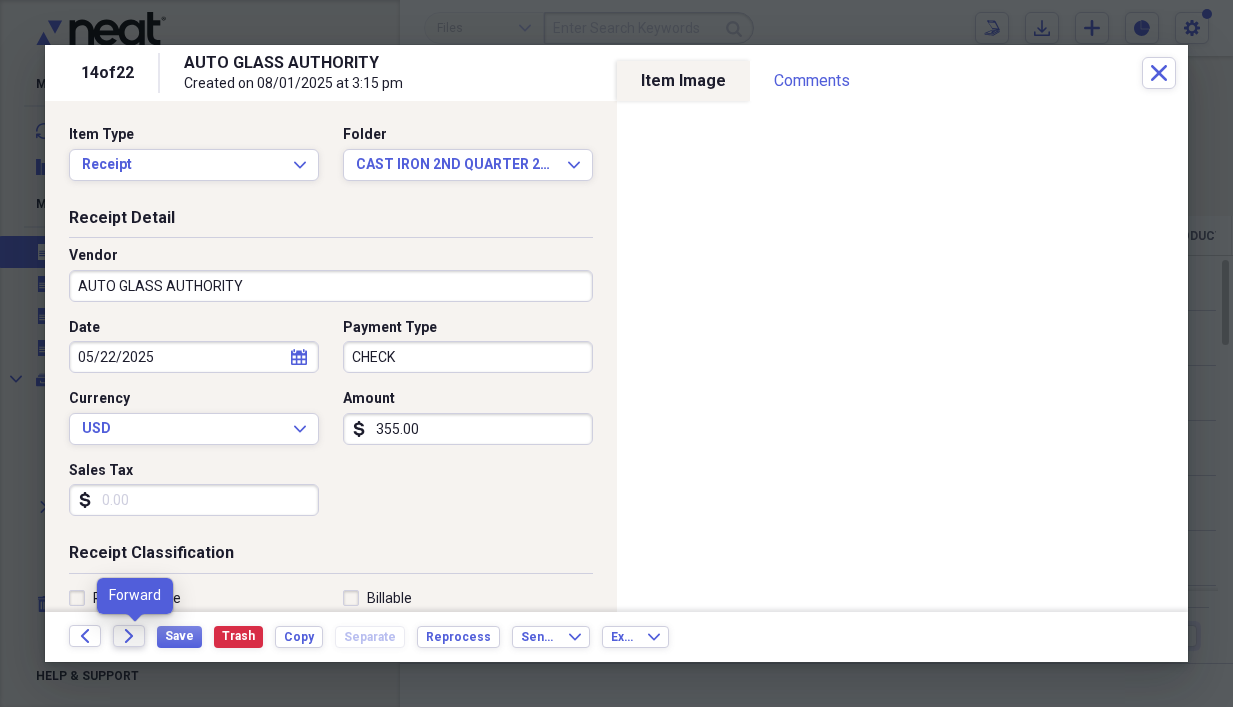 click on "Forward" at bounding box center (129, 636) 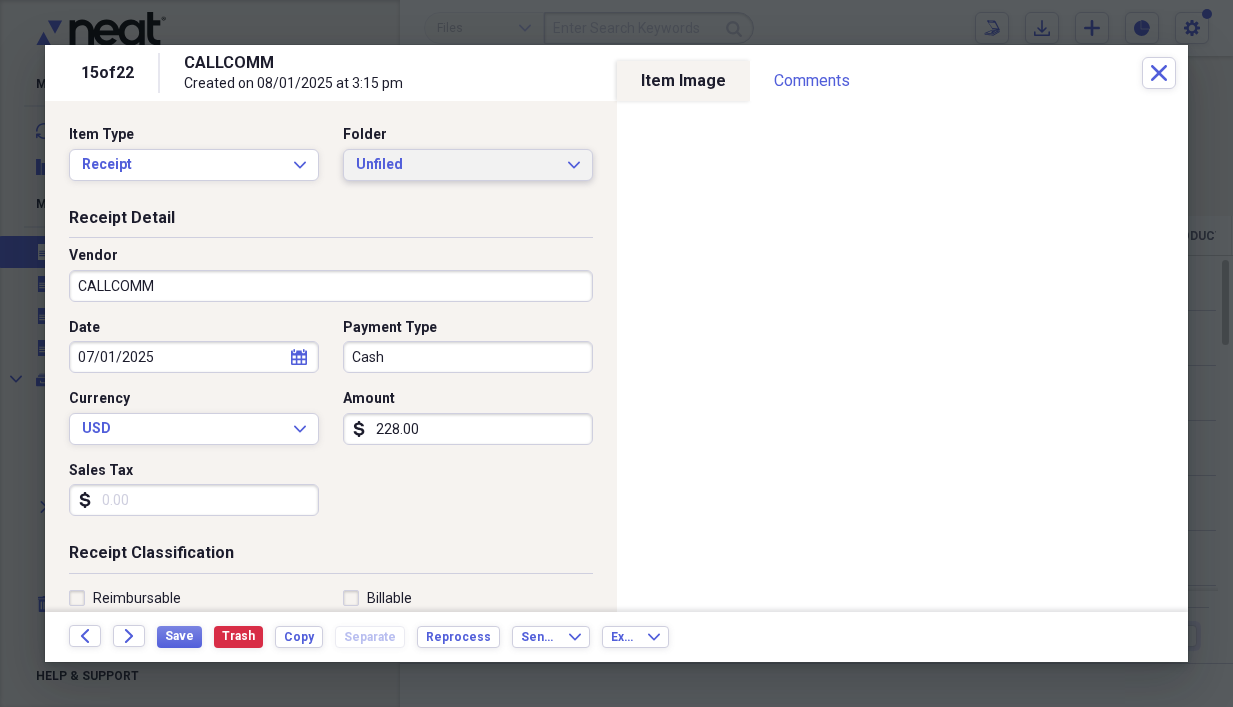click on "Expand" 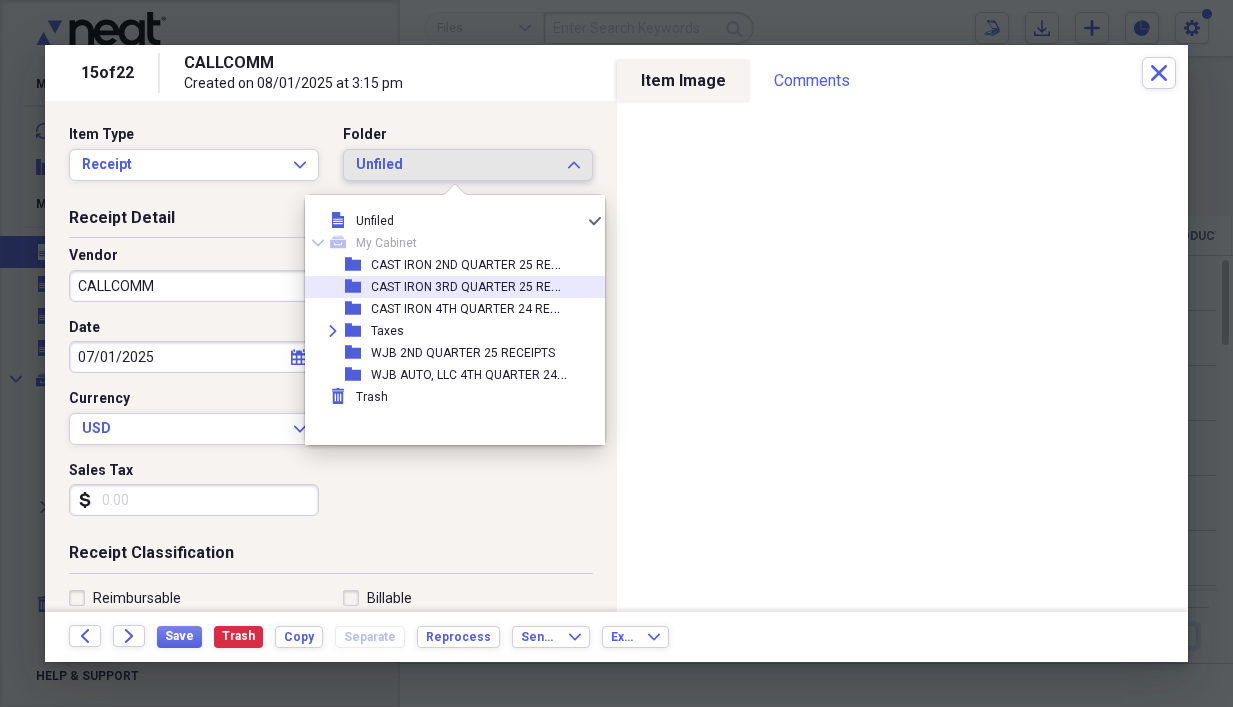 click on "CAST IRON 3RD QUARTER 25 RECEIPTS" at bounding box center [480, 285] 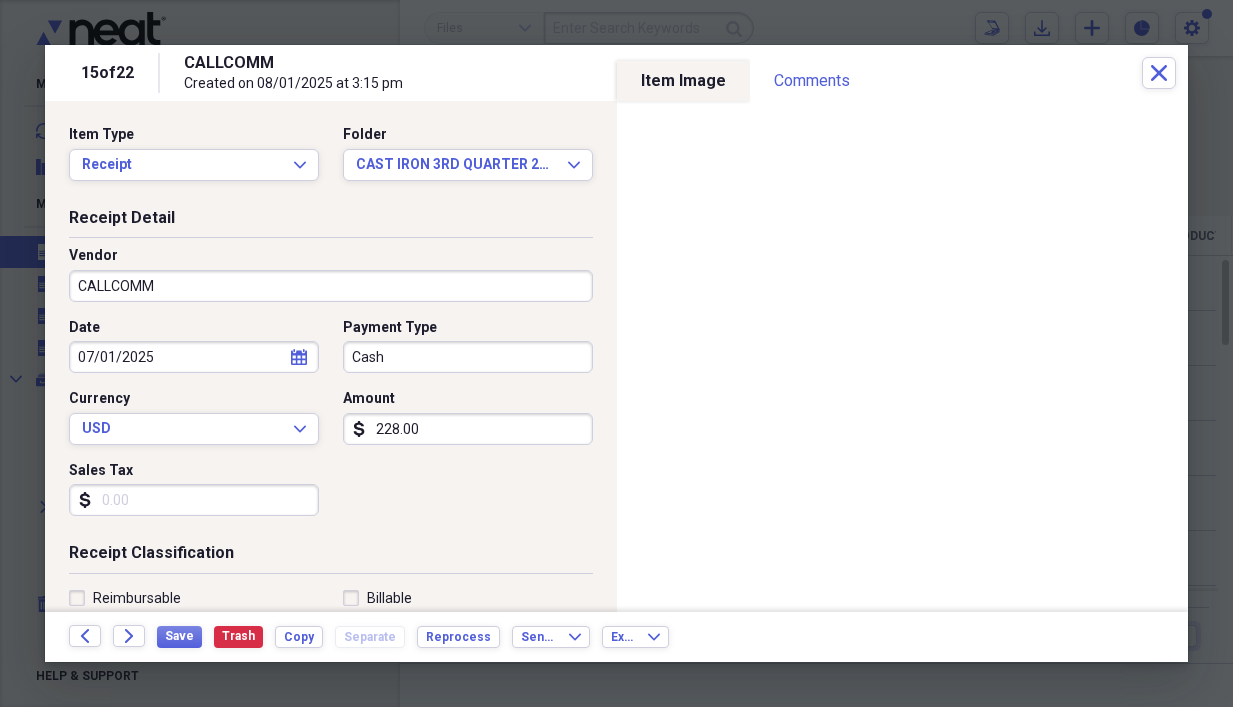 click on "Cash" at bounding box center [468, 357] 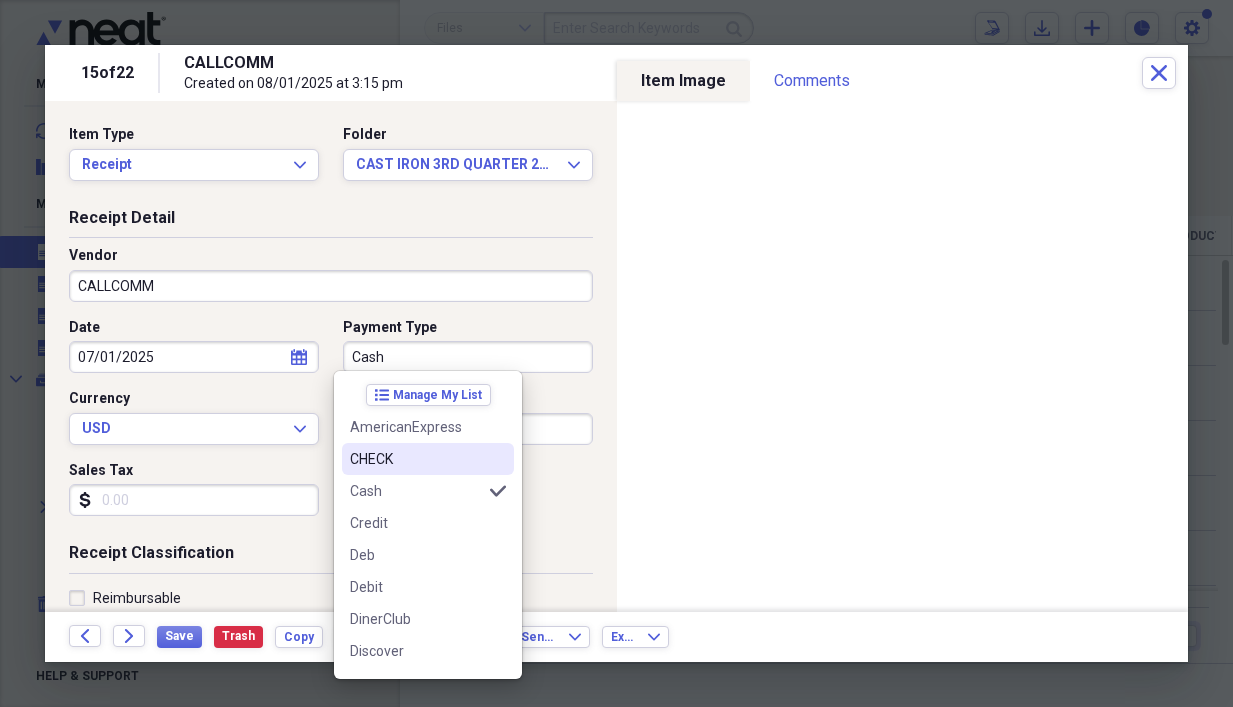 click on "CHECK" at bounding box center (416, 459) 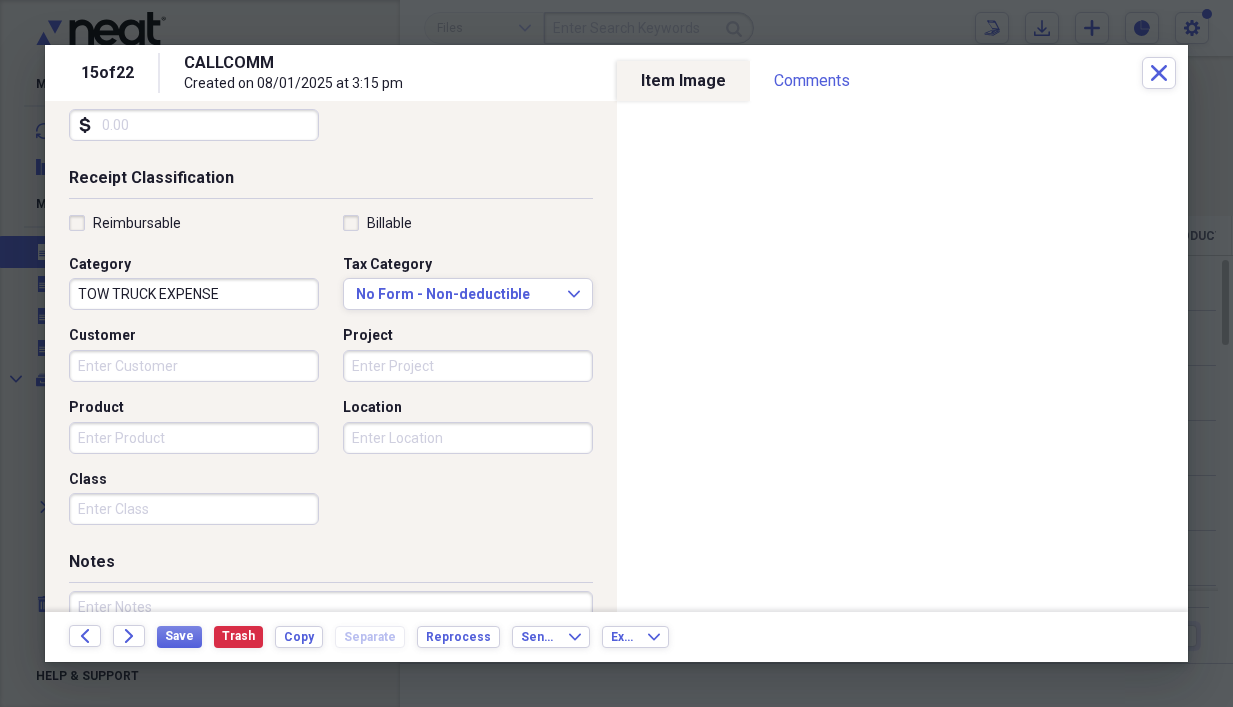 scroll, scrollTop: 400, scrollLeft: 0, axis: vertical 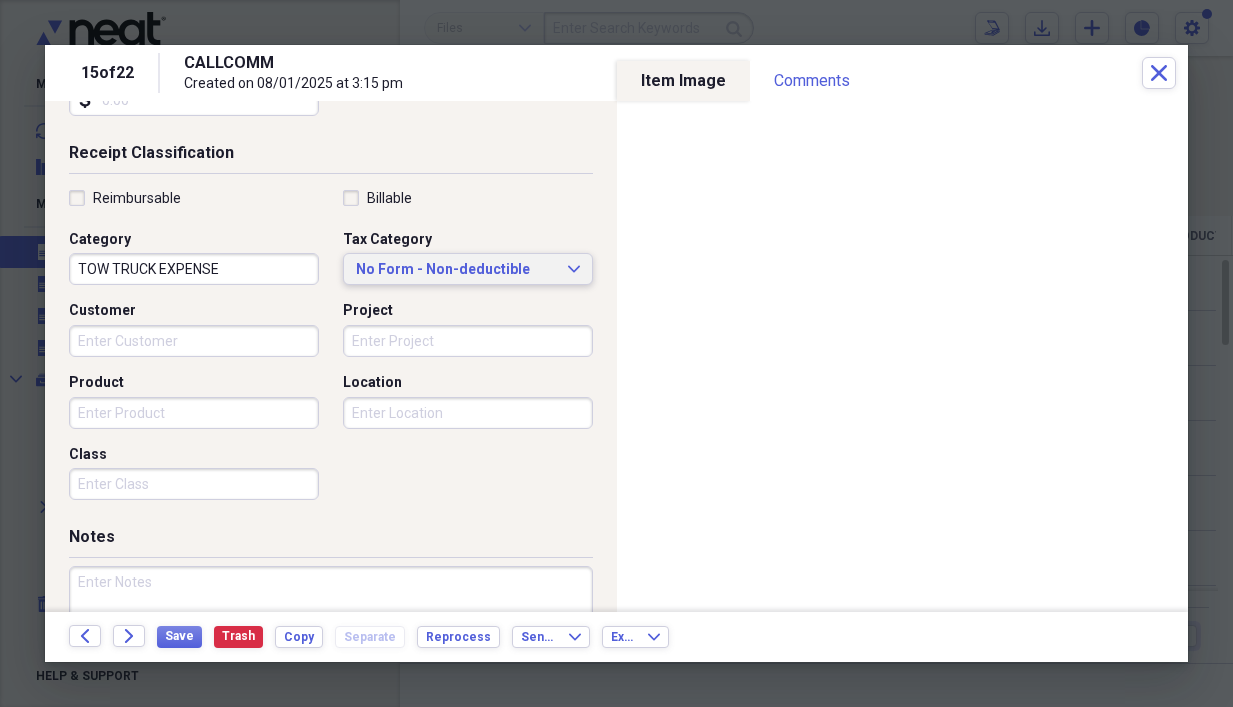 click on "Expand" 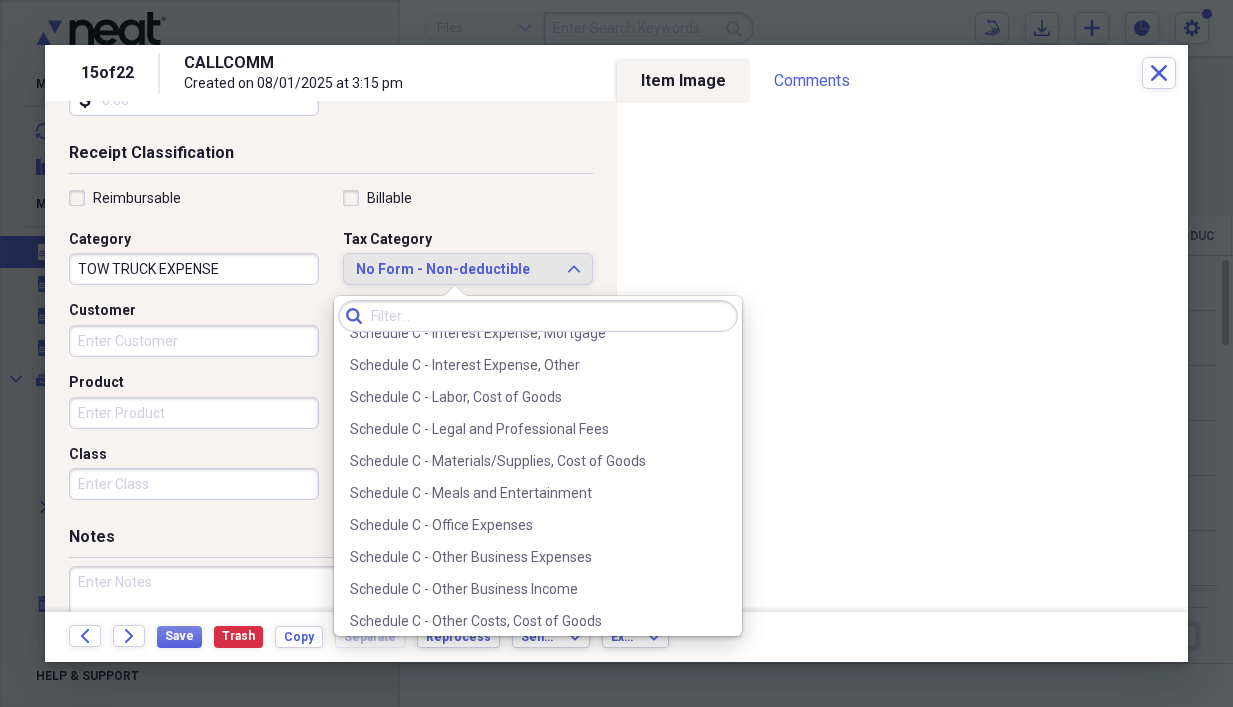 scroll, scrollTop: 3835, scrollLeft: 0, axis: vertical 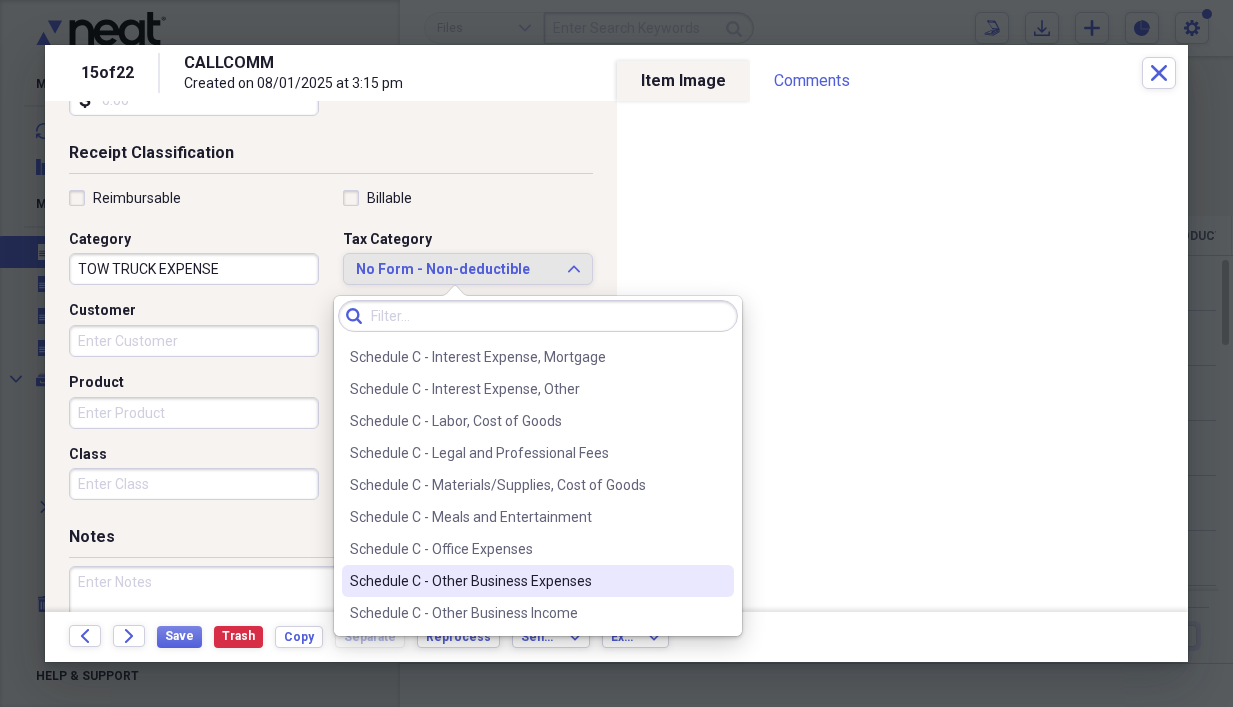click on "Schedule C - Other Business Expenses" at bounding box center [526, 581] 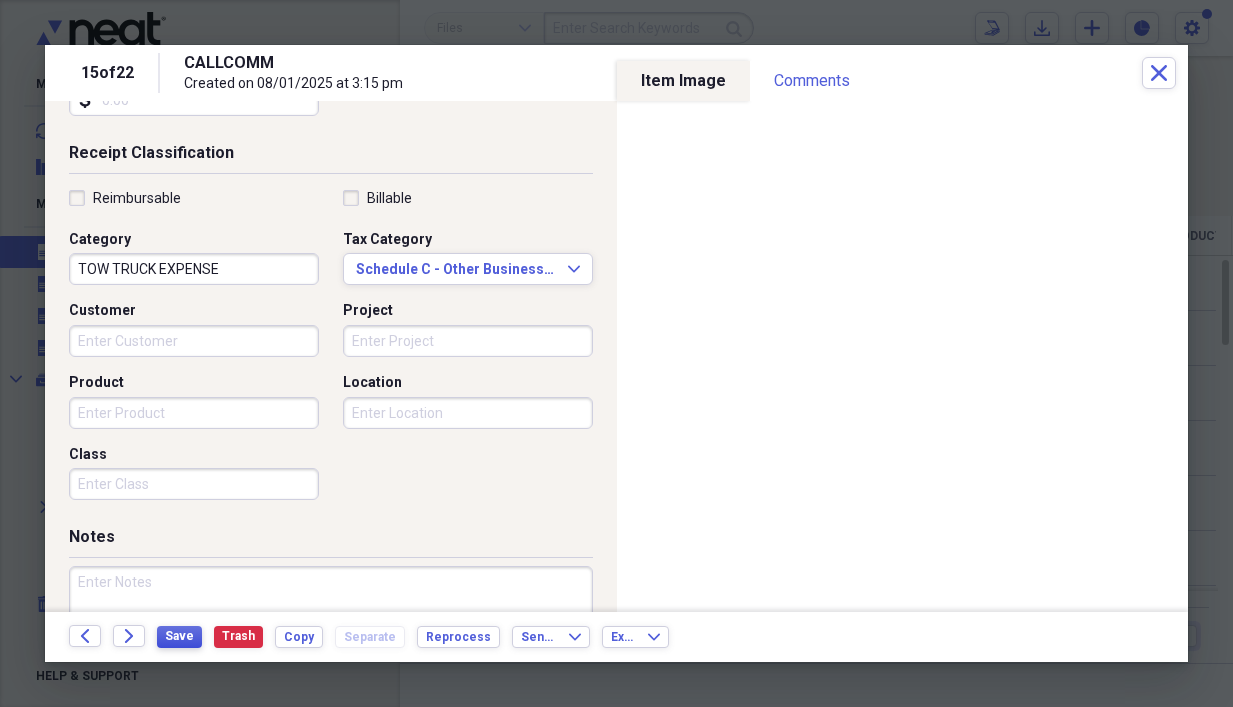 click on "Save" at bounding box center [179, 636] 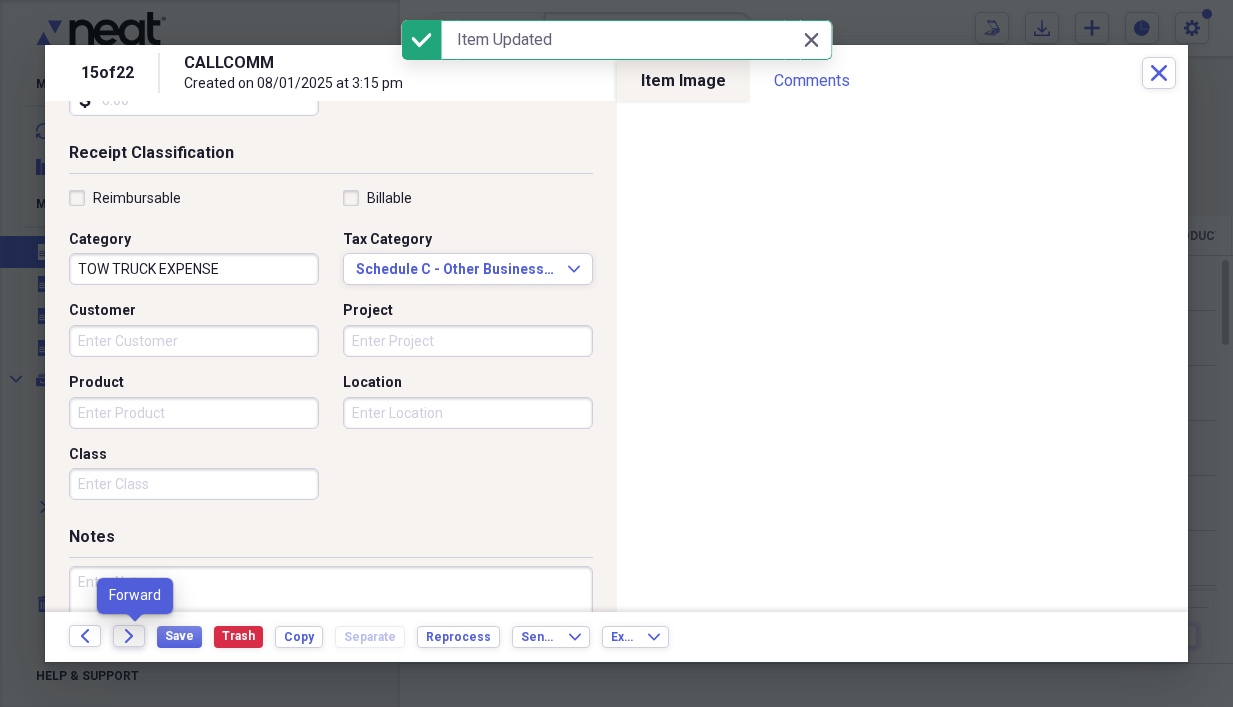 click on "Forward" 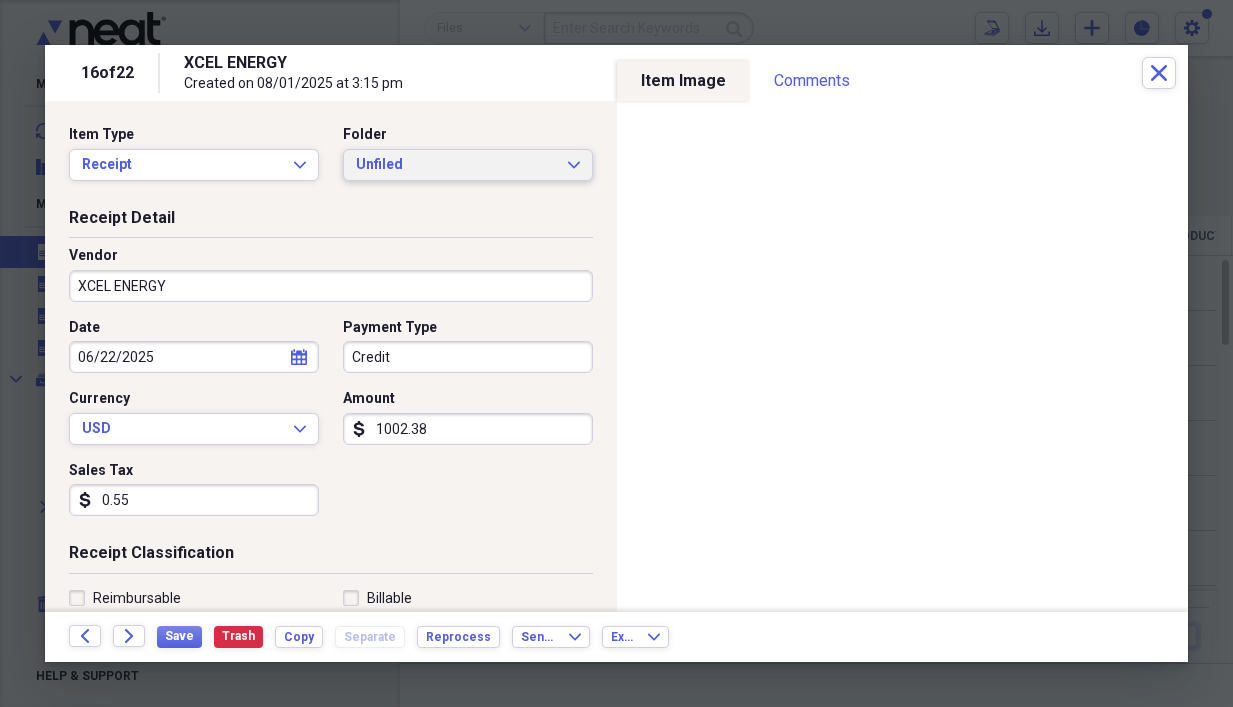 click on "Unfiled Expand" at bounding box center (468, 165) 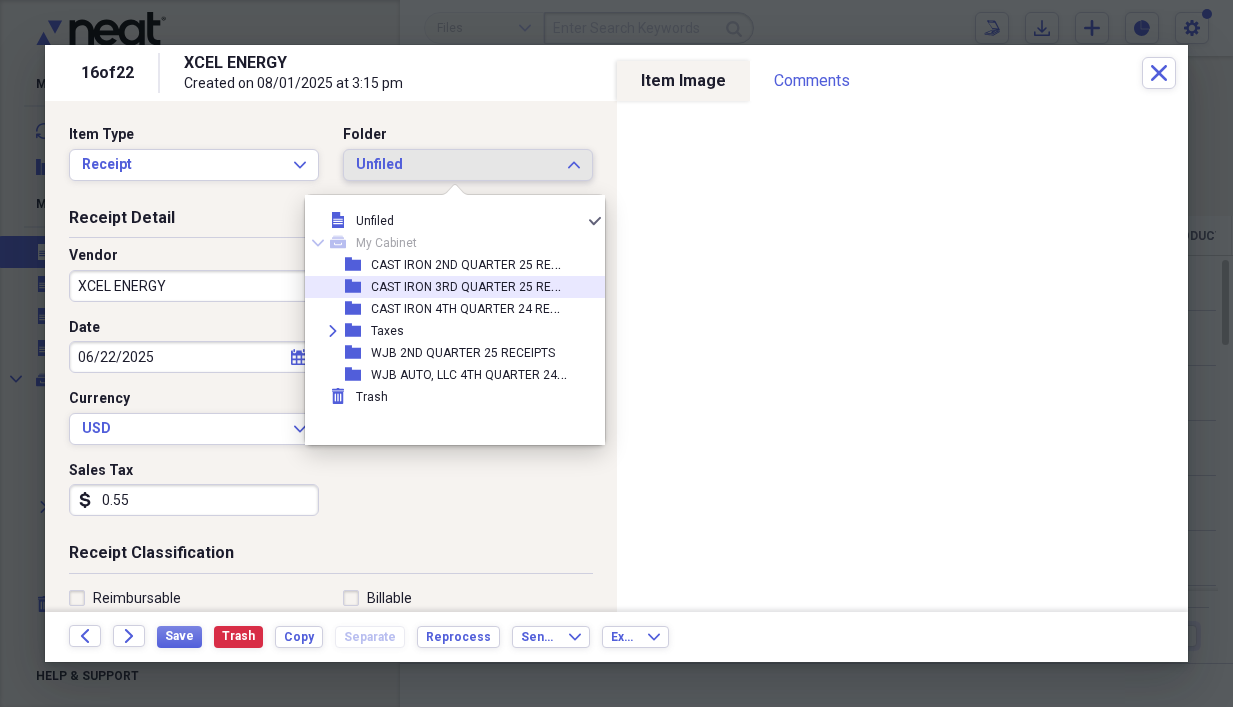click on "CAST IRON 3RD QUARTER 25 RECEIPTS" at bounding box center [480, 285] 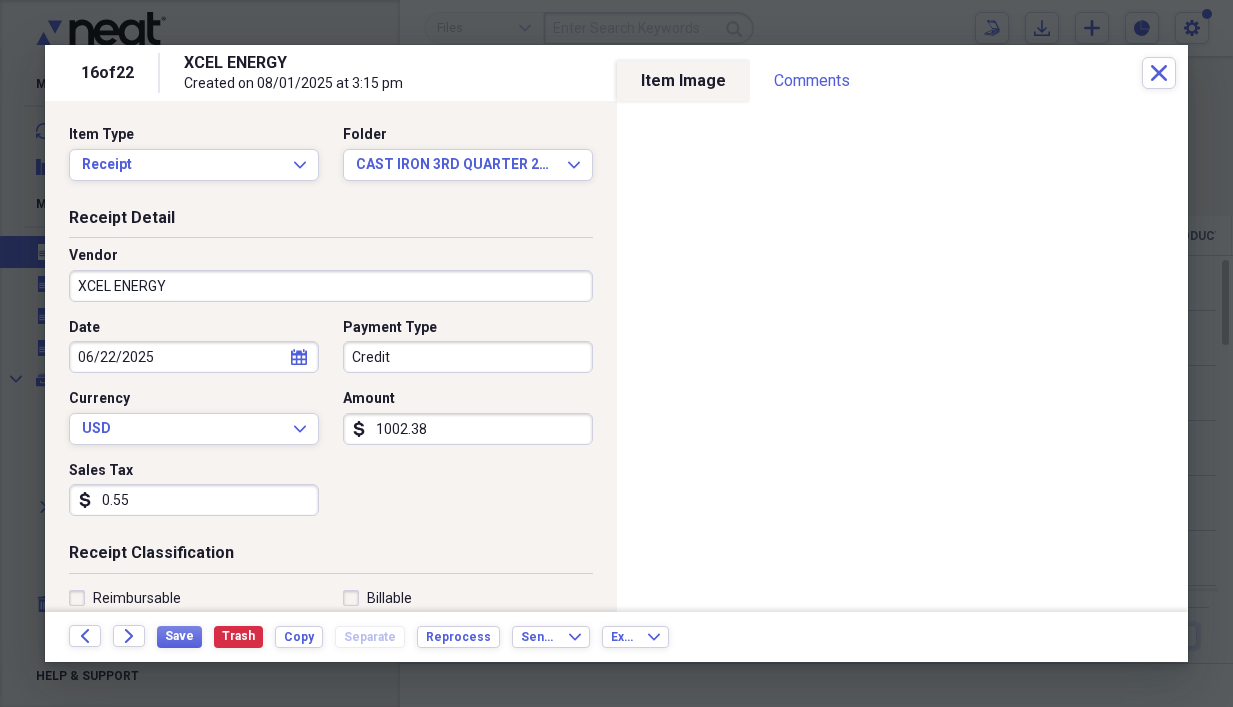 click on "Credit" at bounding box center (468, 357) 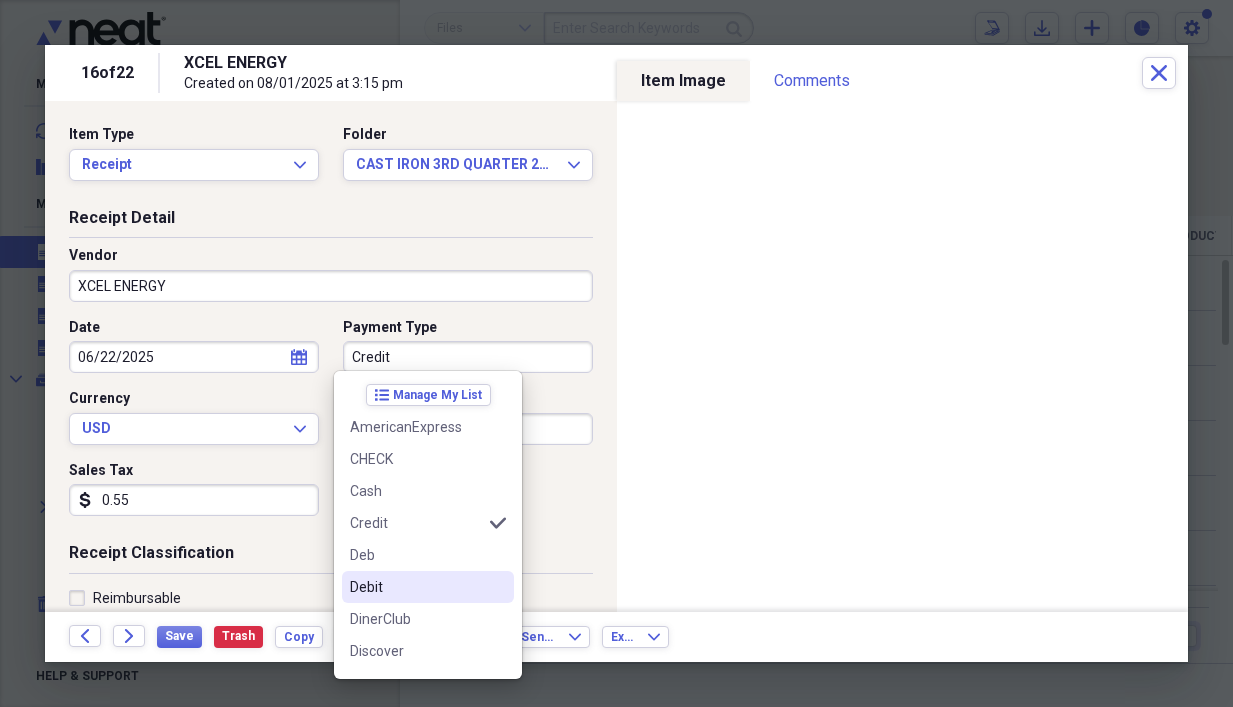 click on "Debit" at bounding box center [416, 587] 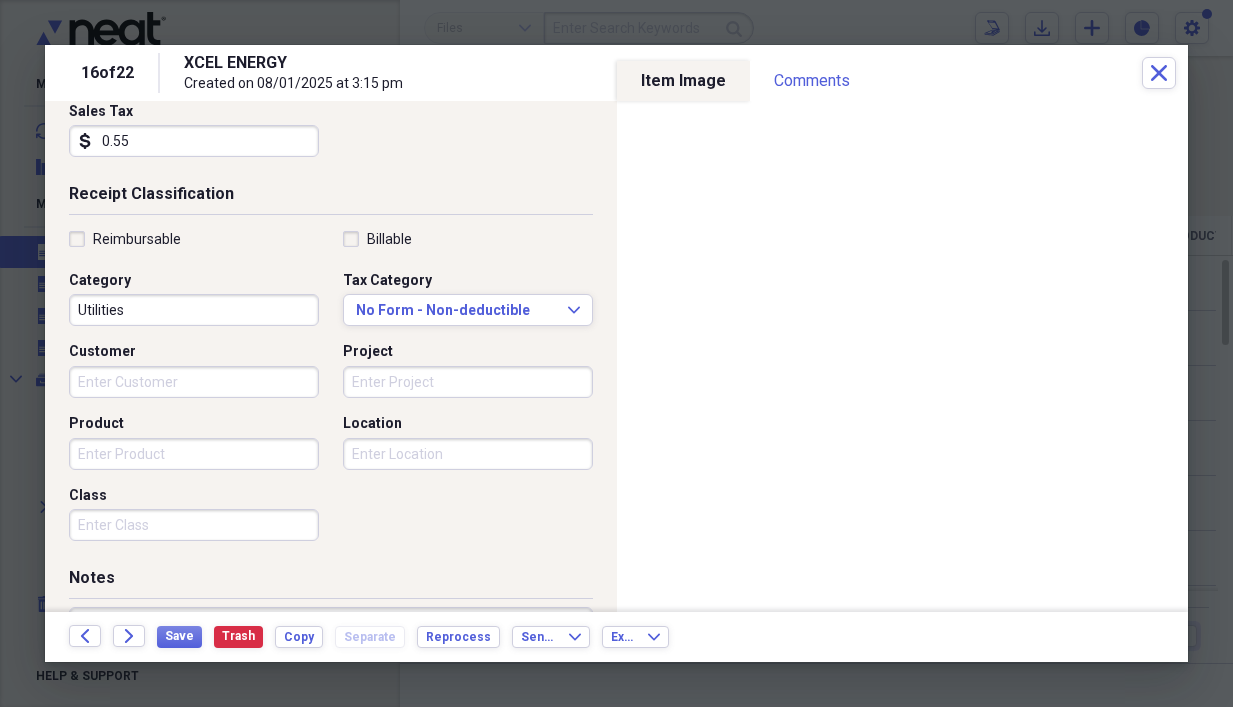 scroll, scrollTop: 360, scrollLeft: 0, axis: vertical 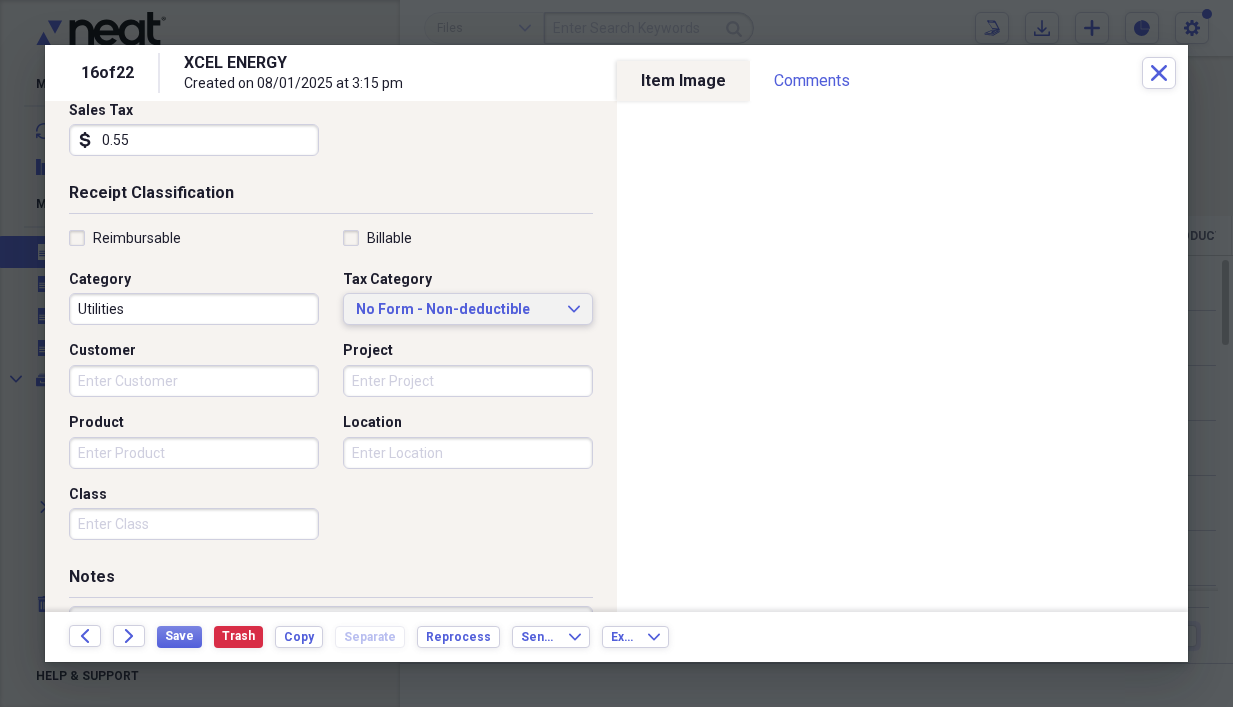 click on "No Form - Non-deductible" at bounding box center [456, 310] 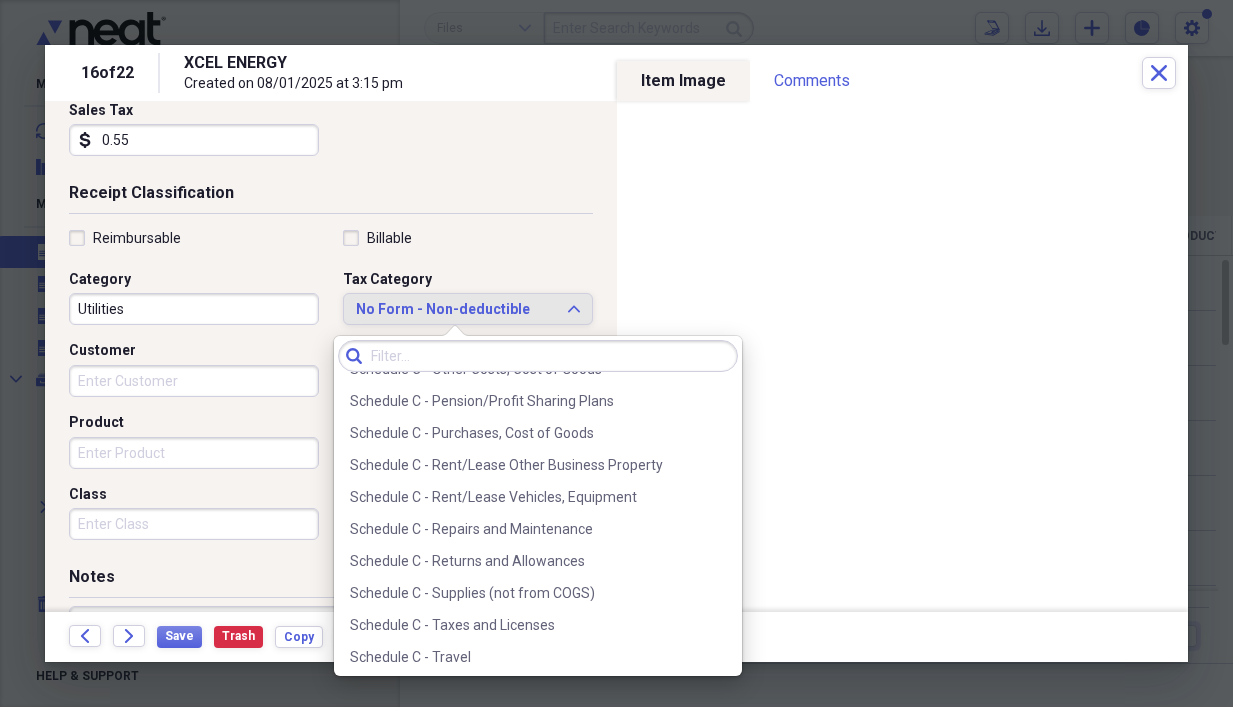 scroll, scrollTop: 4175, scrollLeft: 0, axis: vertical 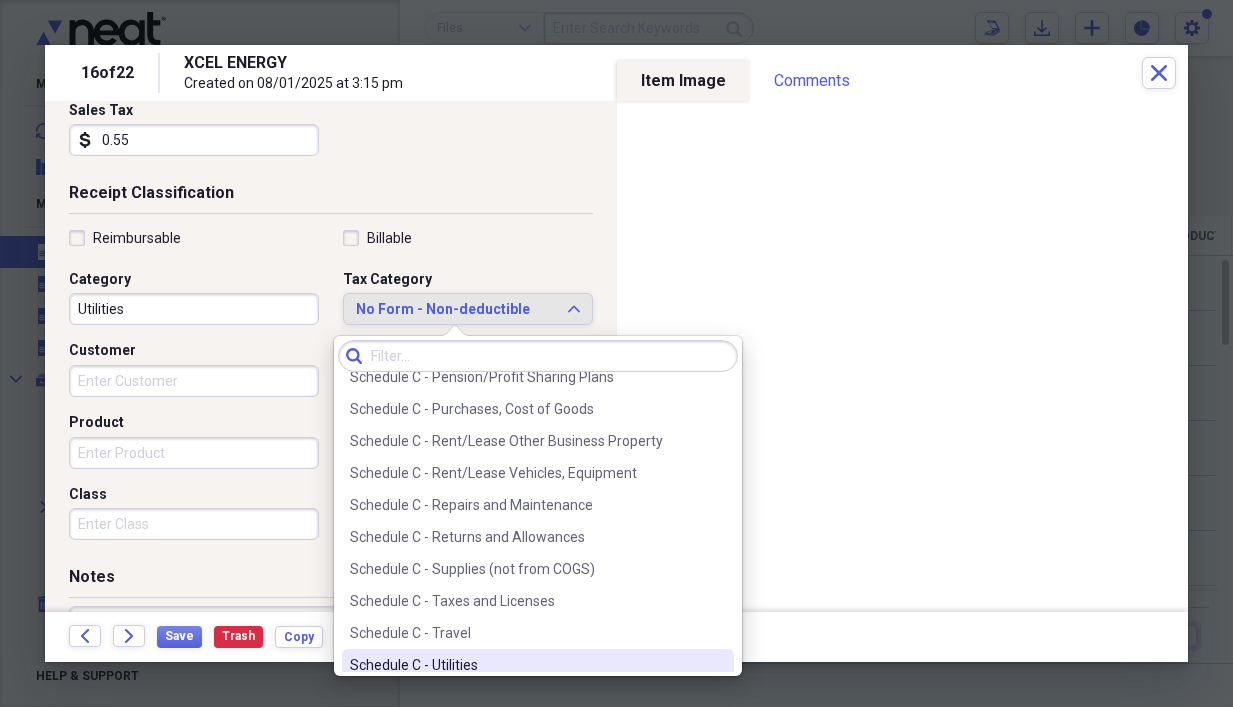 click on "Schedule C - Utilities" at bounding box center (526, 665) 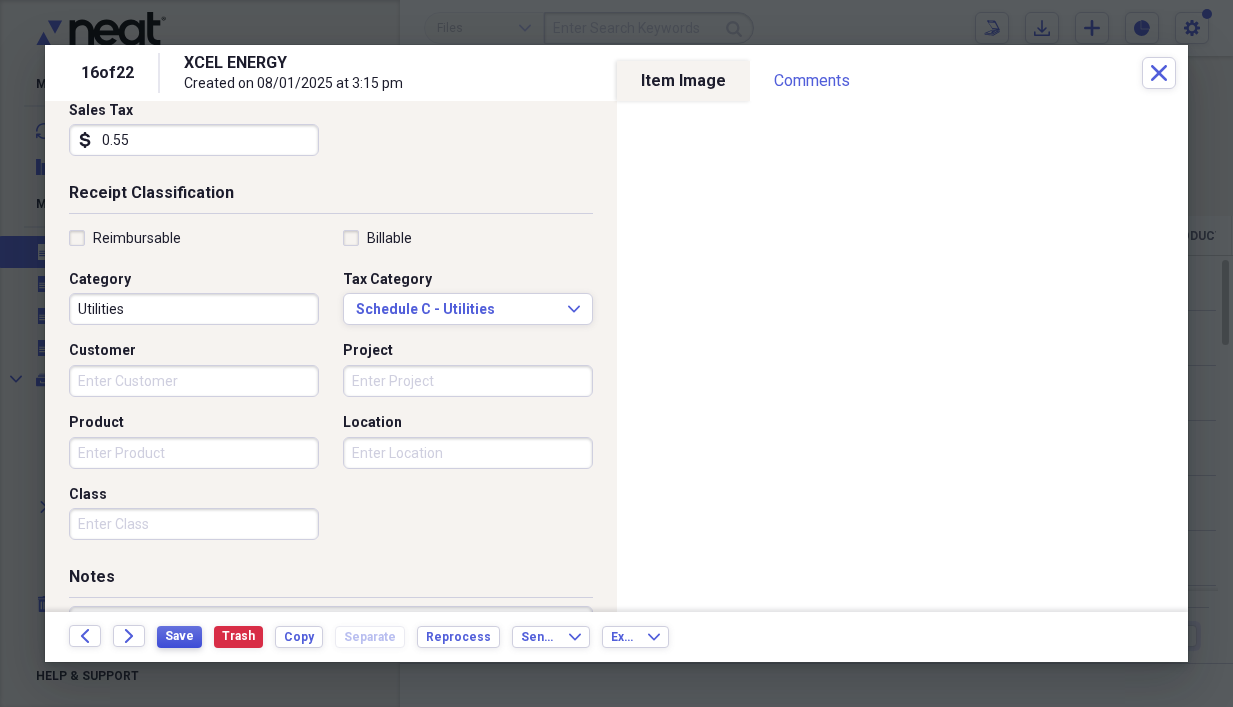 click on "Save" at bounding box center (179, 636) 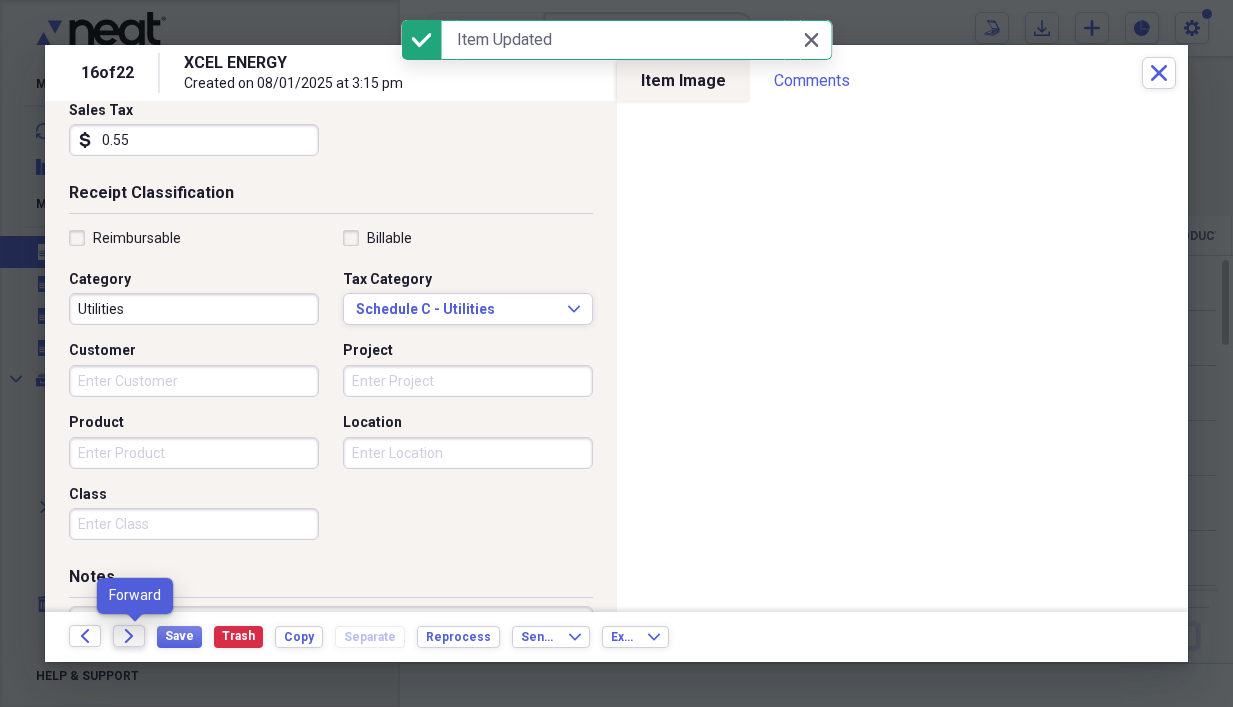 click on "Forward" 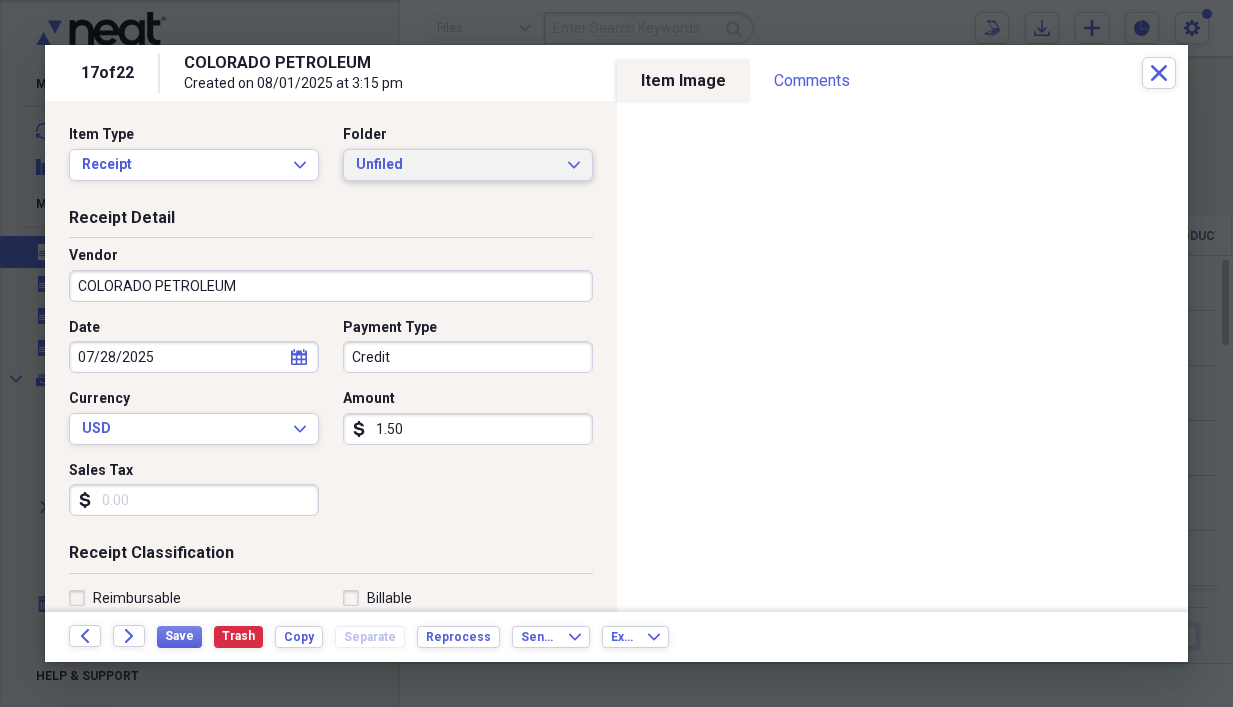click on "Unfiled" at bounding box center (456, 165) 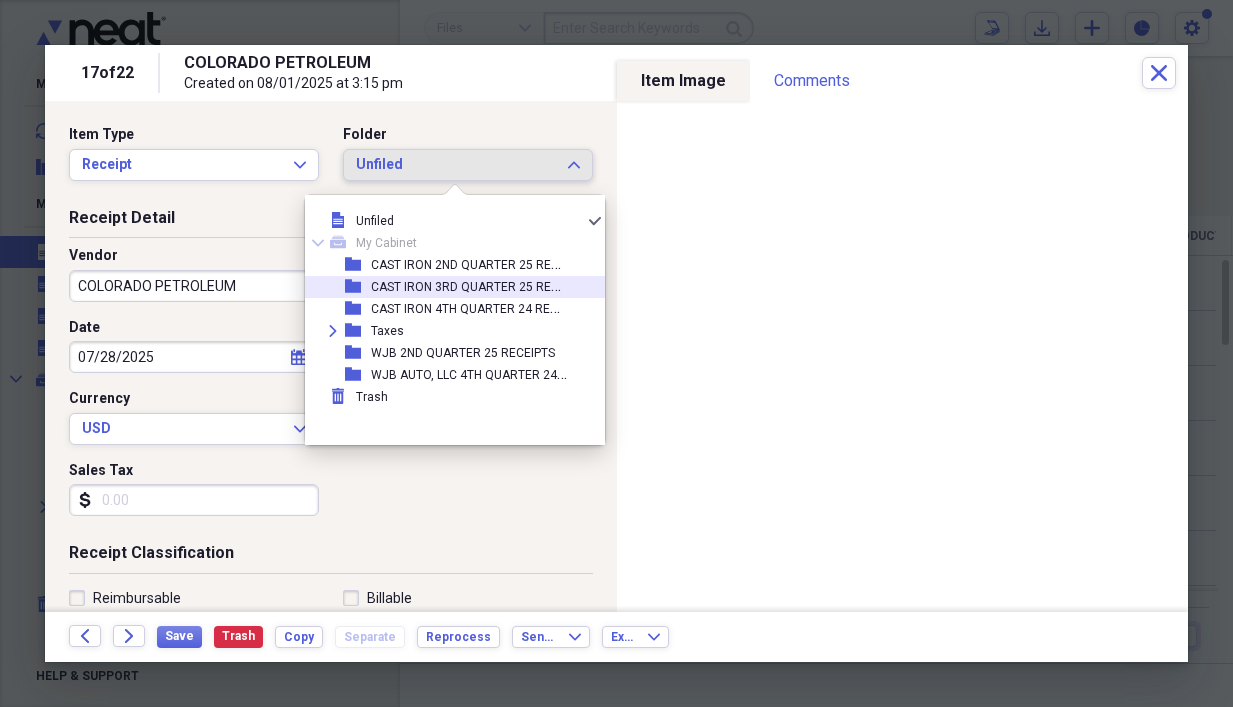 click on "CAST IRON 3RD QUARTER 25 RECEIPTS" at bounding box center (480, 285) 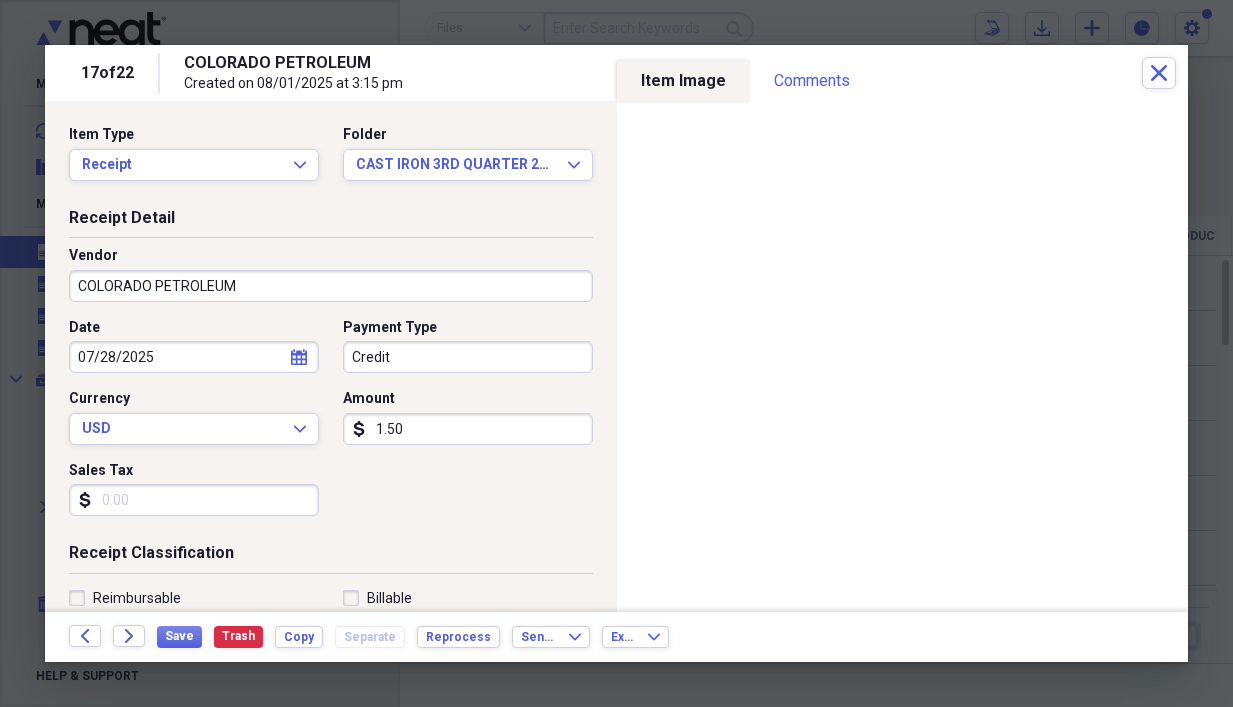 click on "1.50" at bounding box center (468, 429) 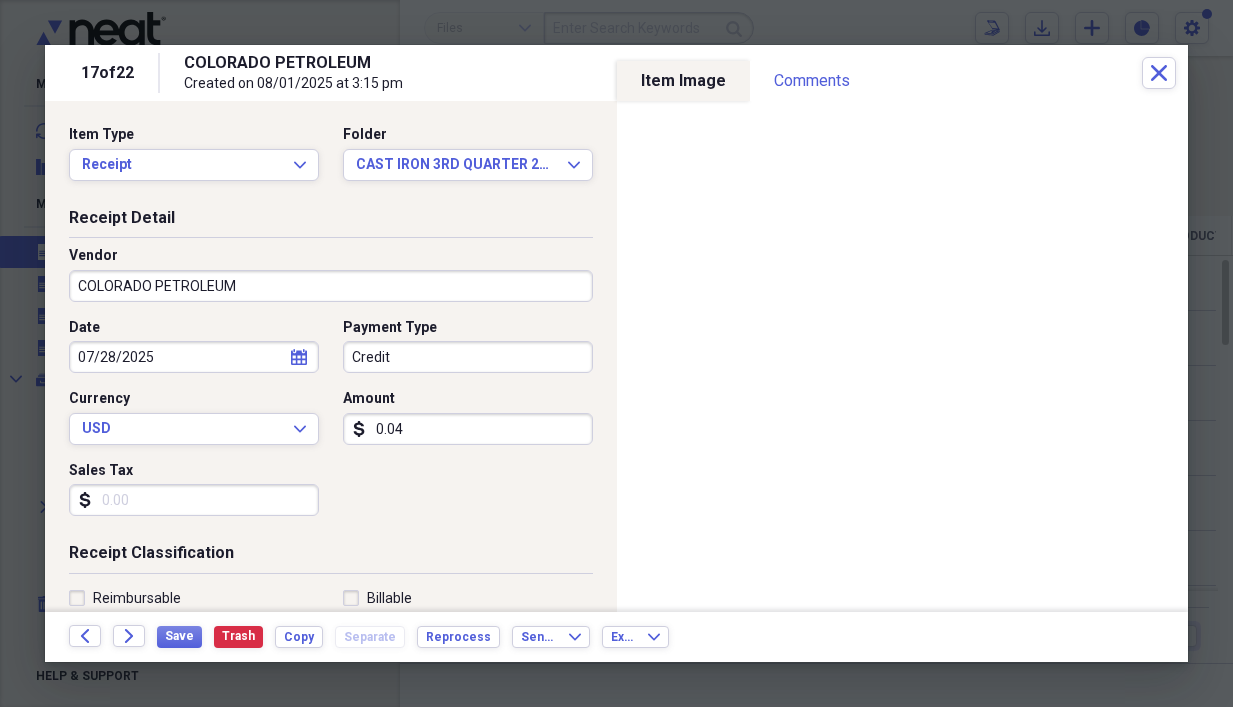 type on "0.04" 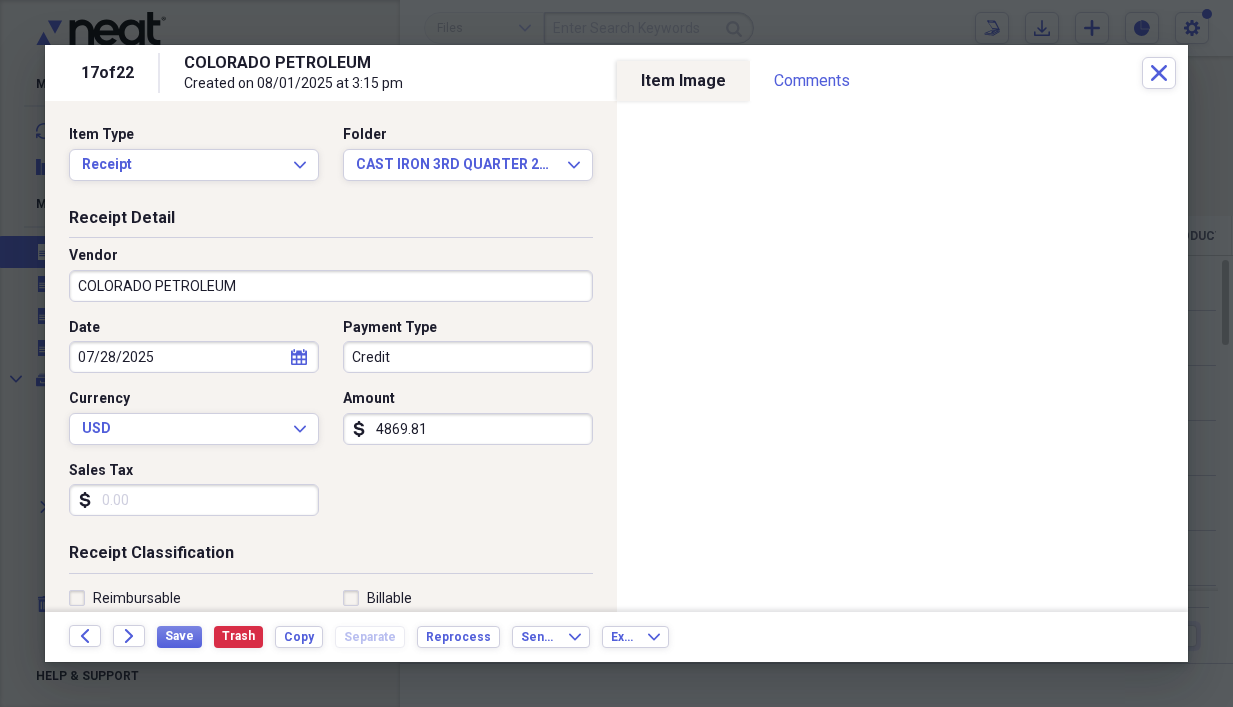 type on "4869.81" 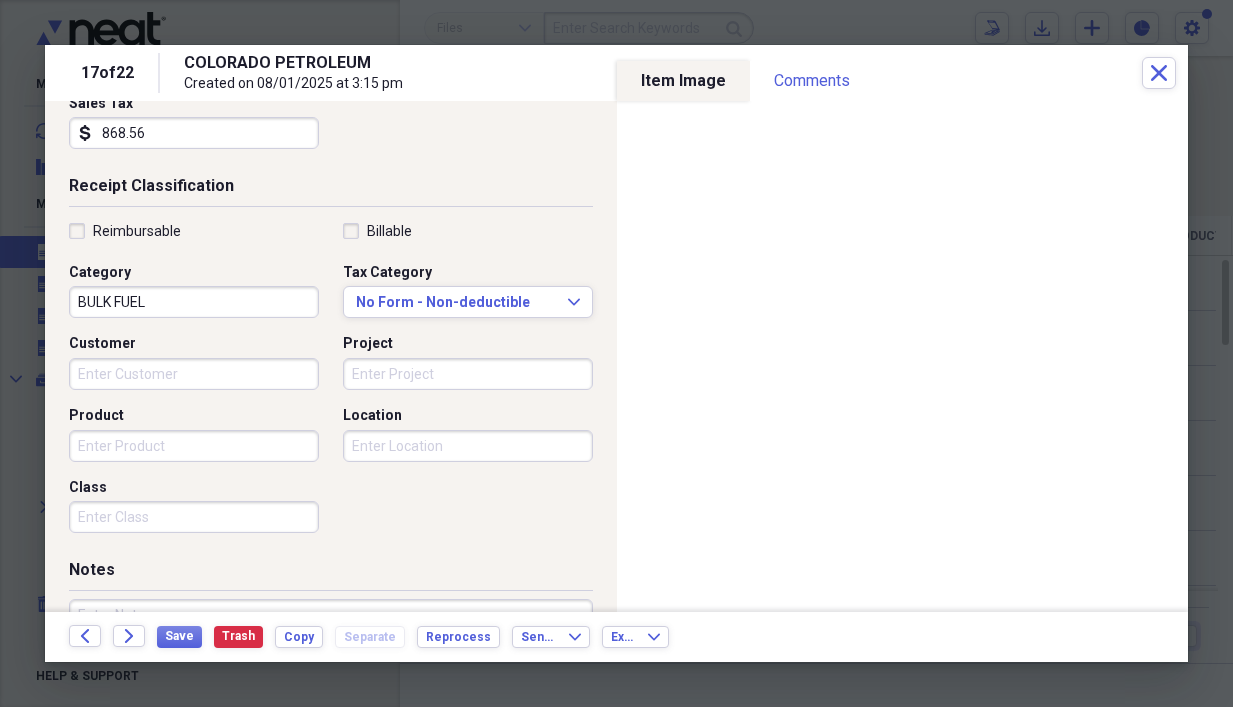 scroll, scrollTop: 440, scrollLeft: 0, axis: vertical 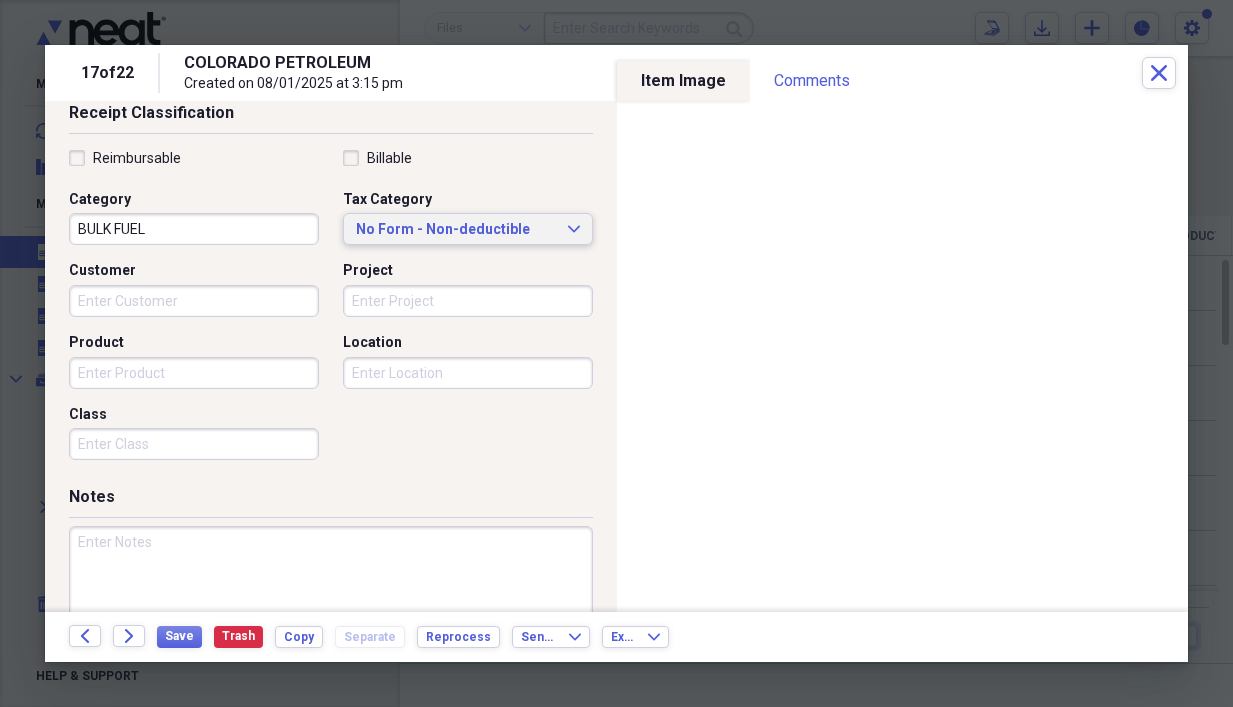 type on "868.56" 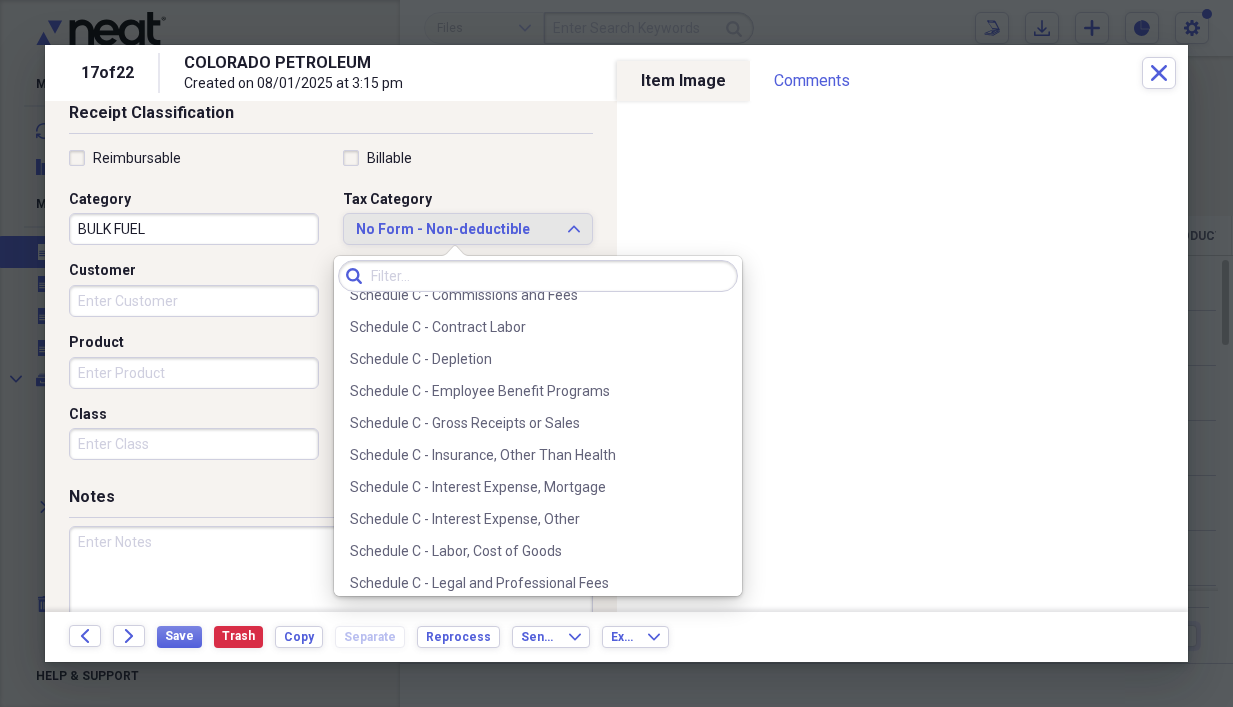 scroll, scrollTop: 3641, scrollLeft: 0, axis: vertical 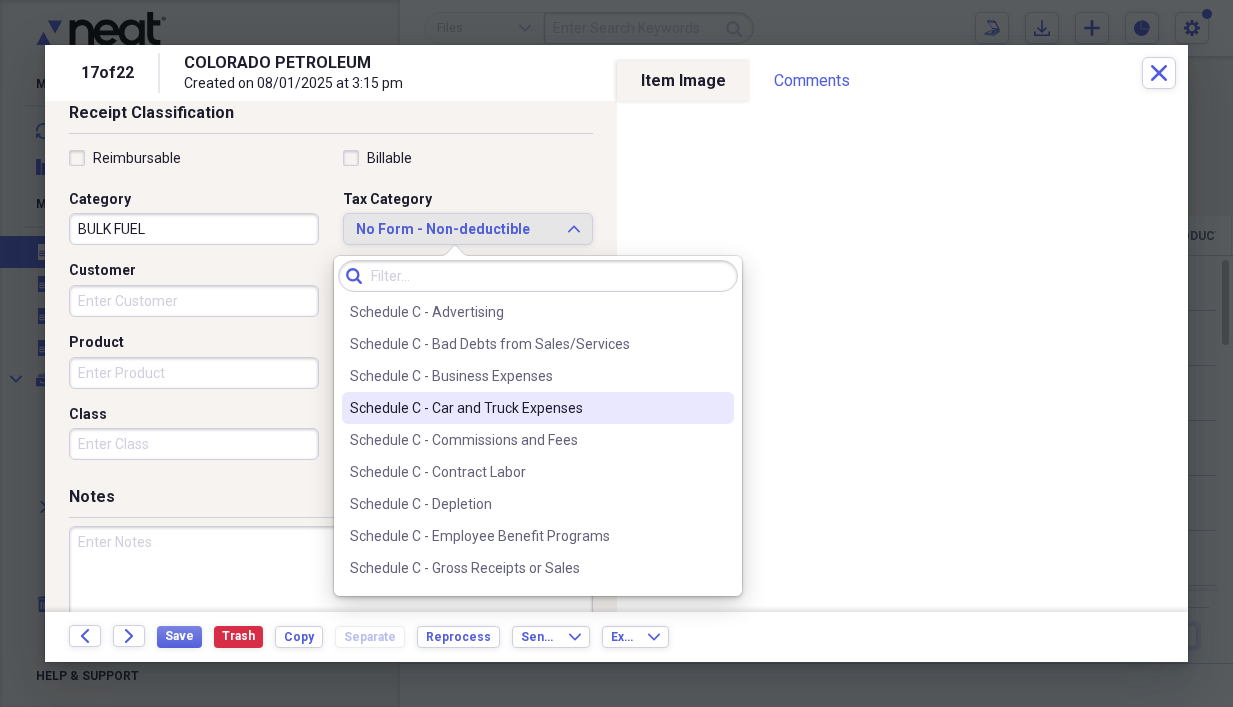 click on "Schedule C - Car and Truck Expenses" at bounding box center [526, 408] 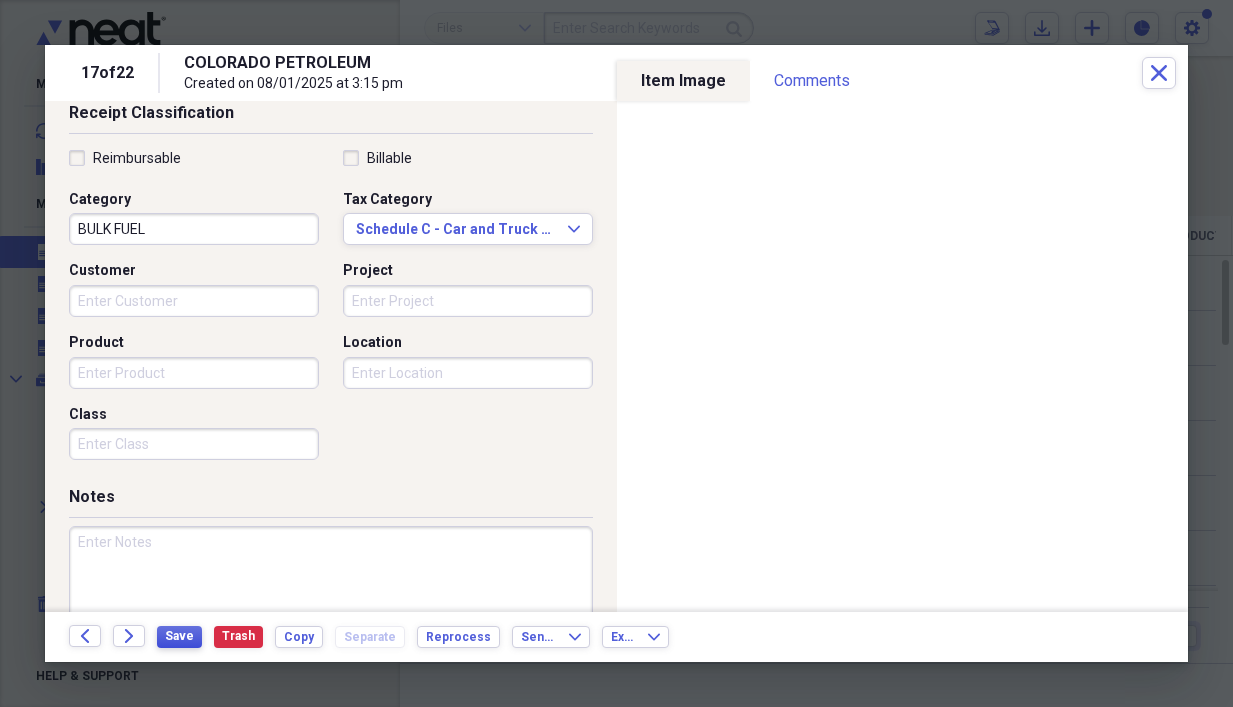 click on "Save" at bounding box center (179, 636) 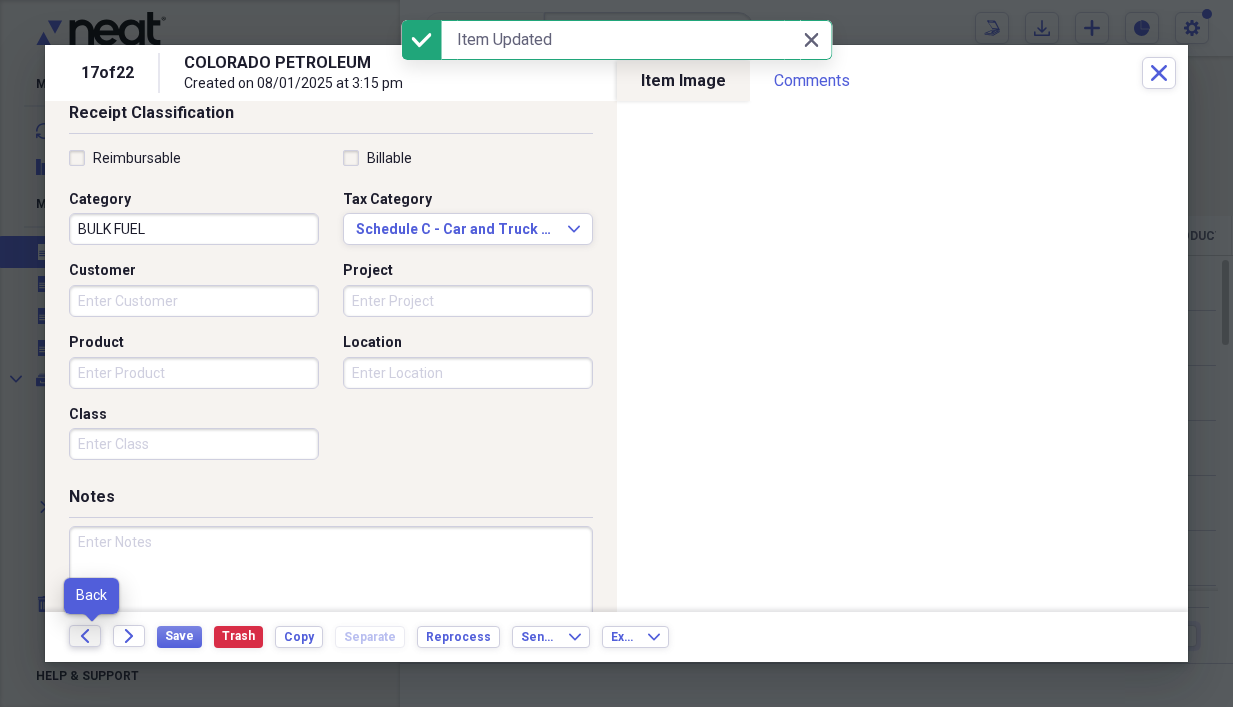 click on "Back" 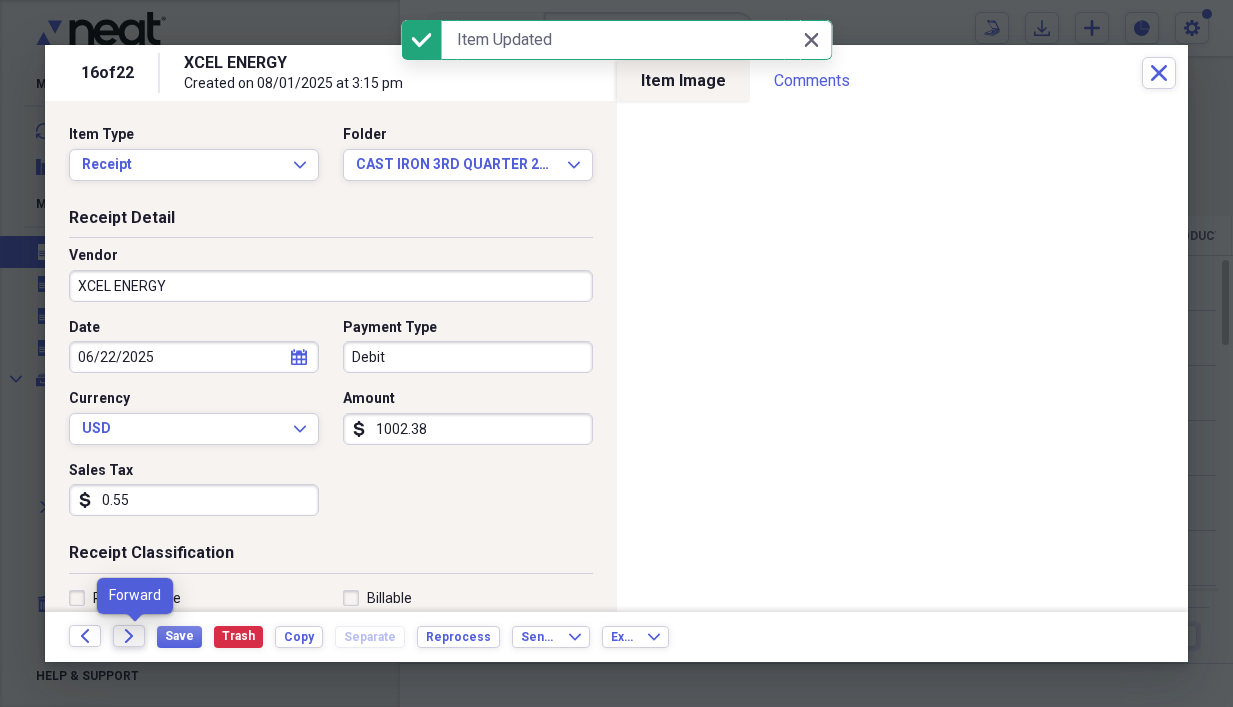 click on "Forward" 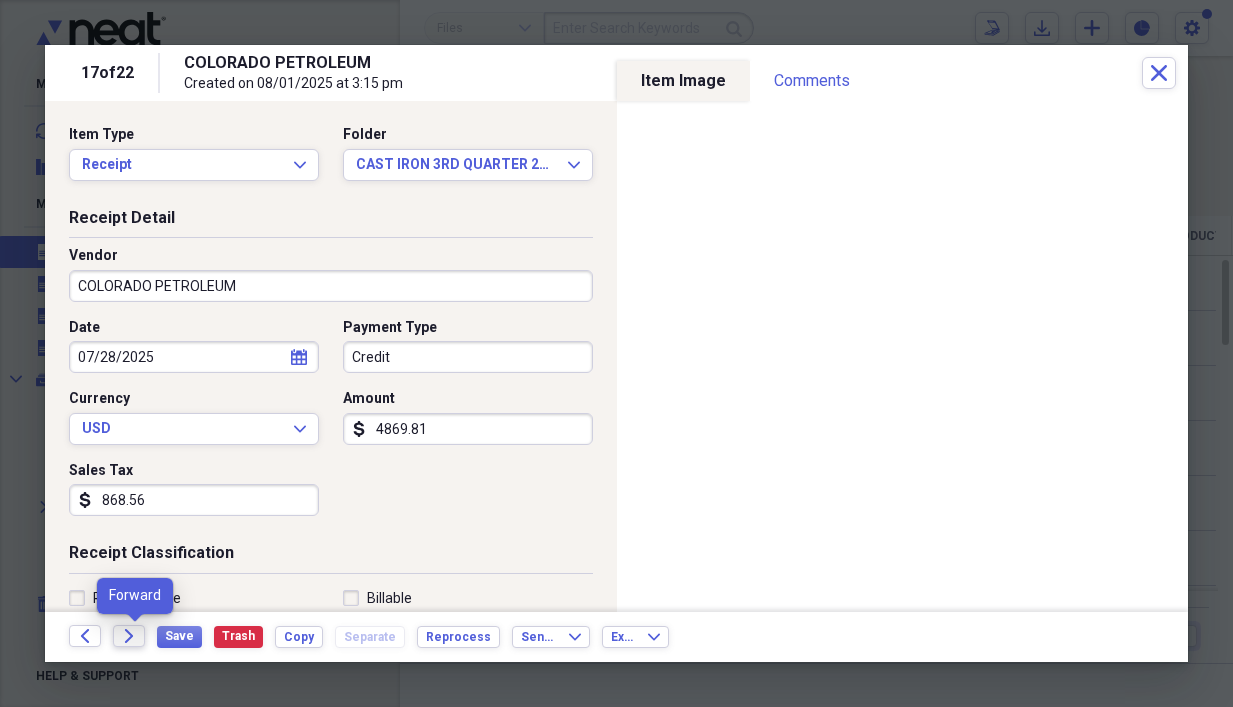 click on "Forward" 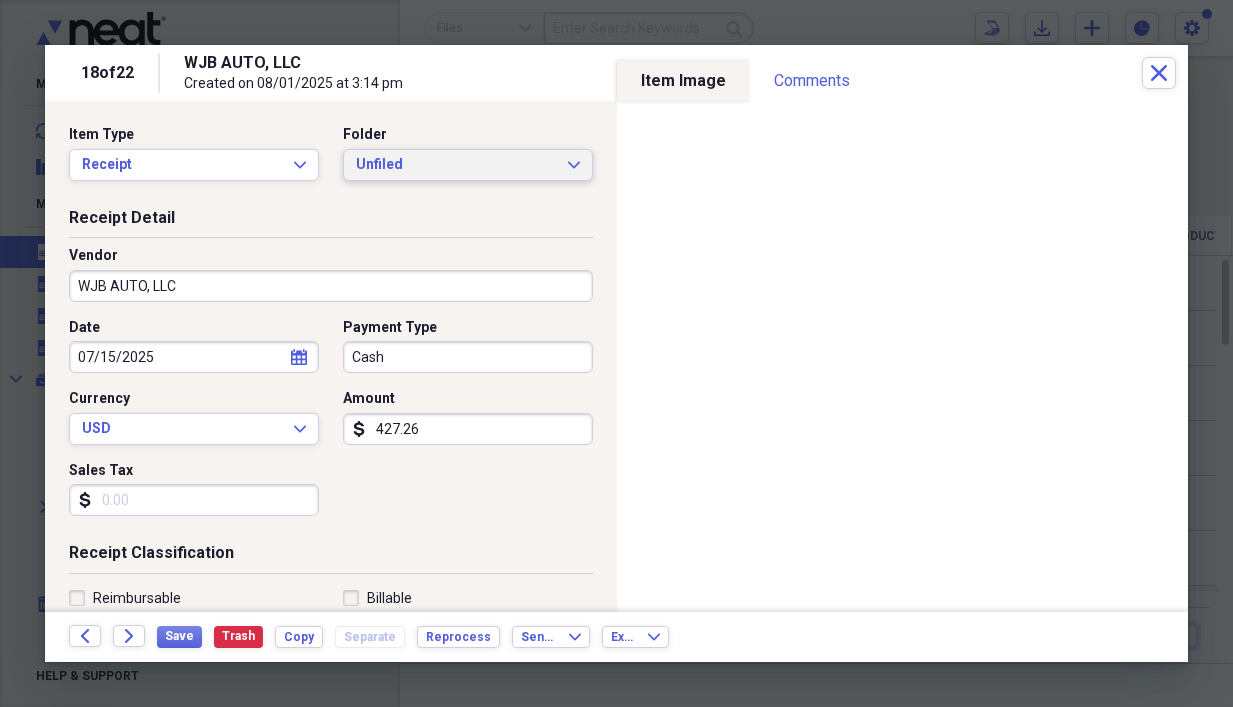 click on "Unfiled" at bounding box center (456, 165) 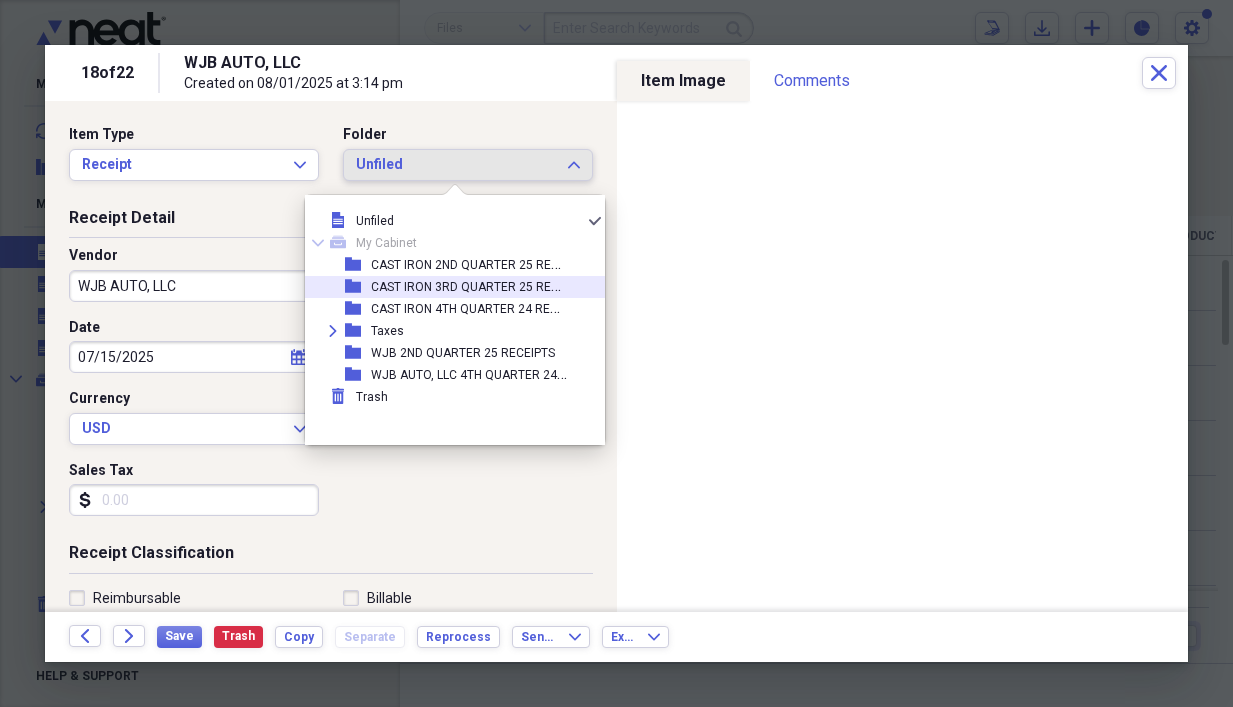 click on "CAST IRON 3RD QUARTER 25 RECEIPTS" at bounding box center (480, 285) 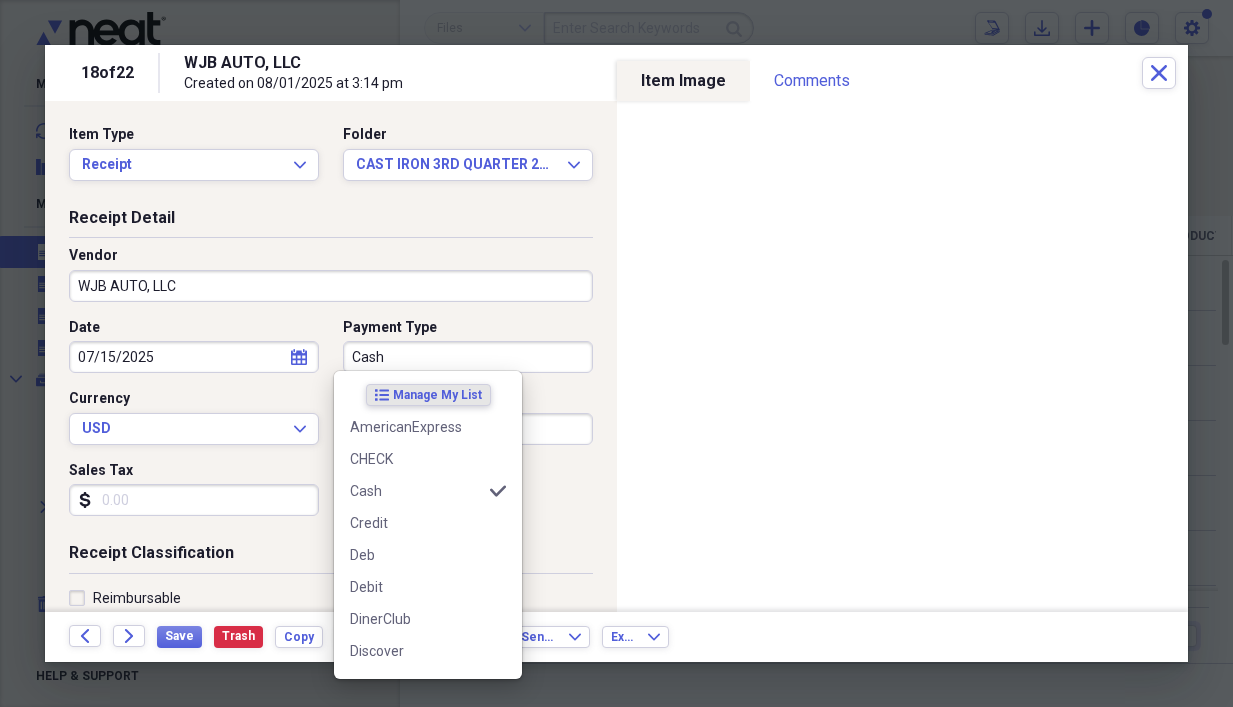 click on "Cash" at bounding box center (468, 357) 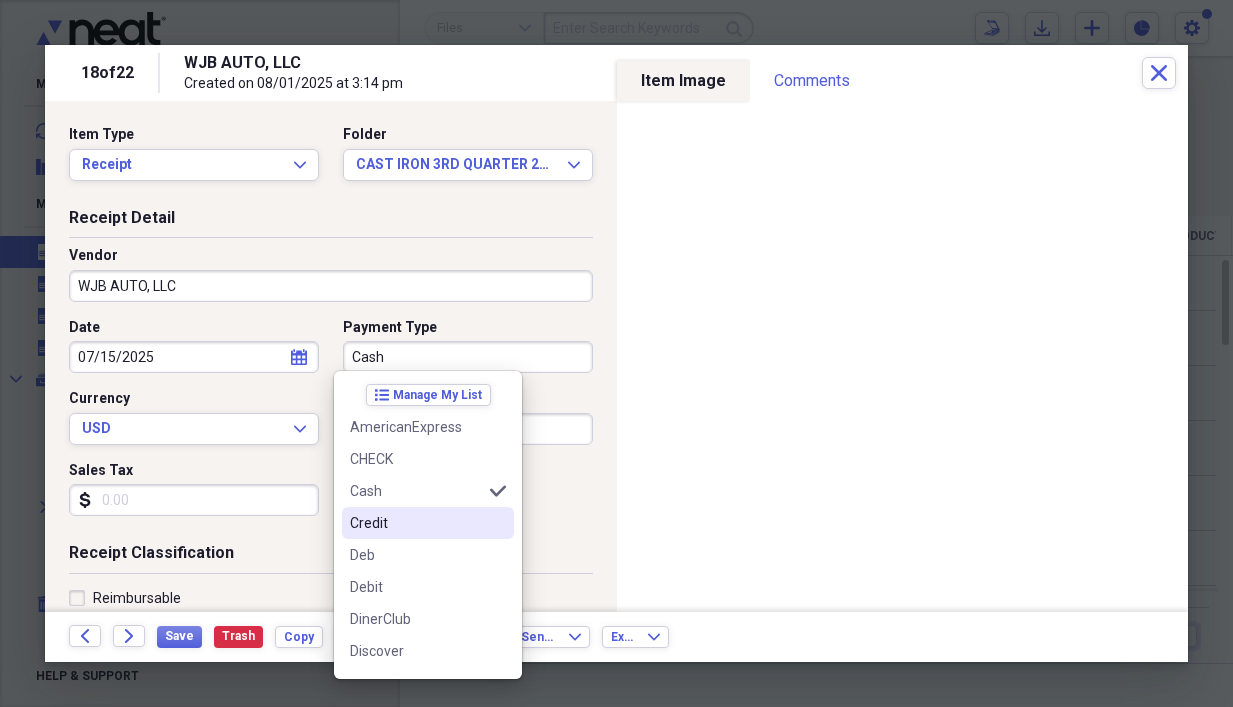click on "Credit" at bounding box center [428, 523] 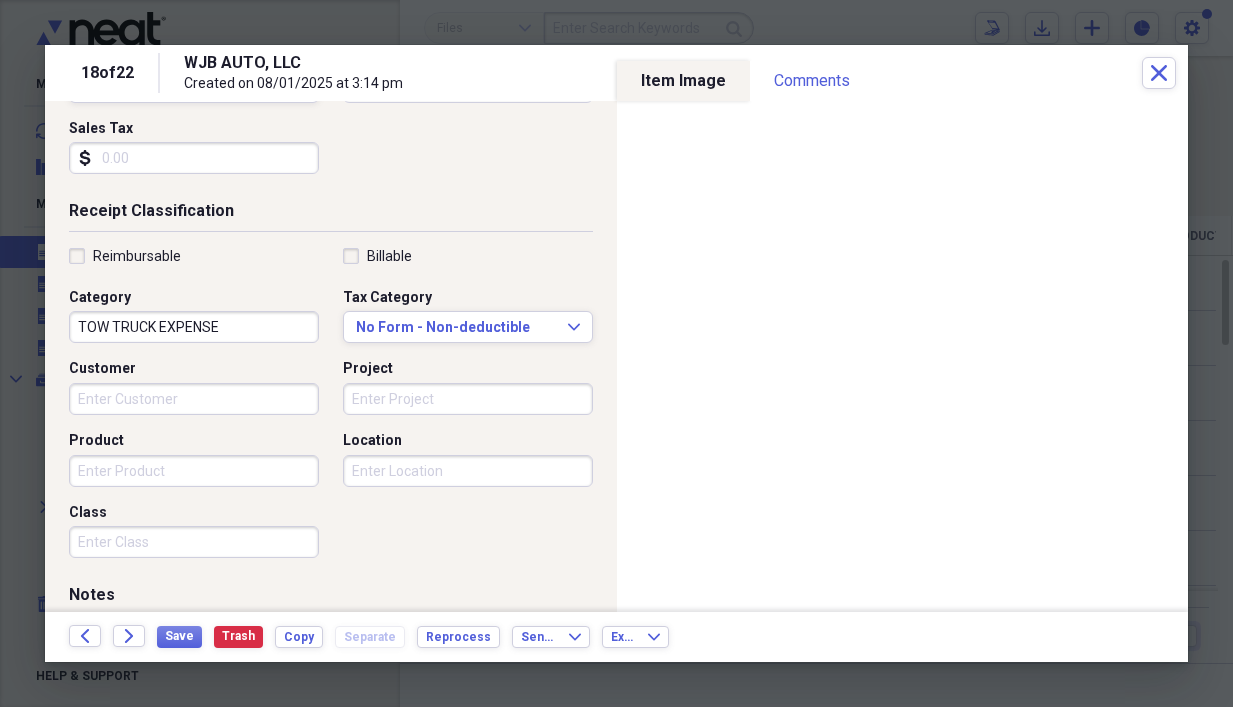 scroll, scrollTop: 400, scrollLeft: 0, axis: vertical 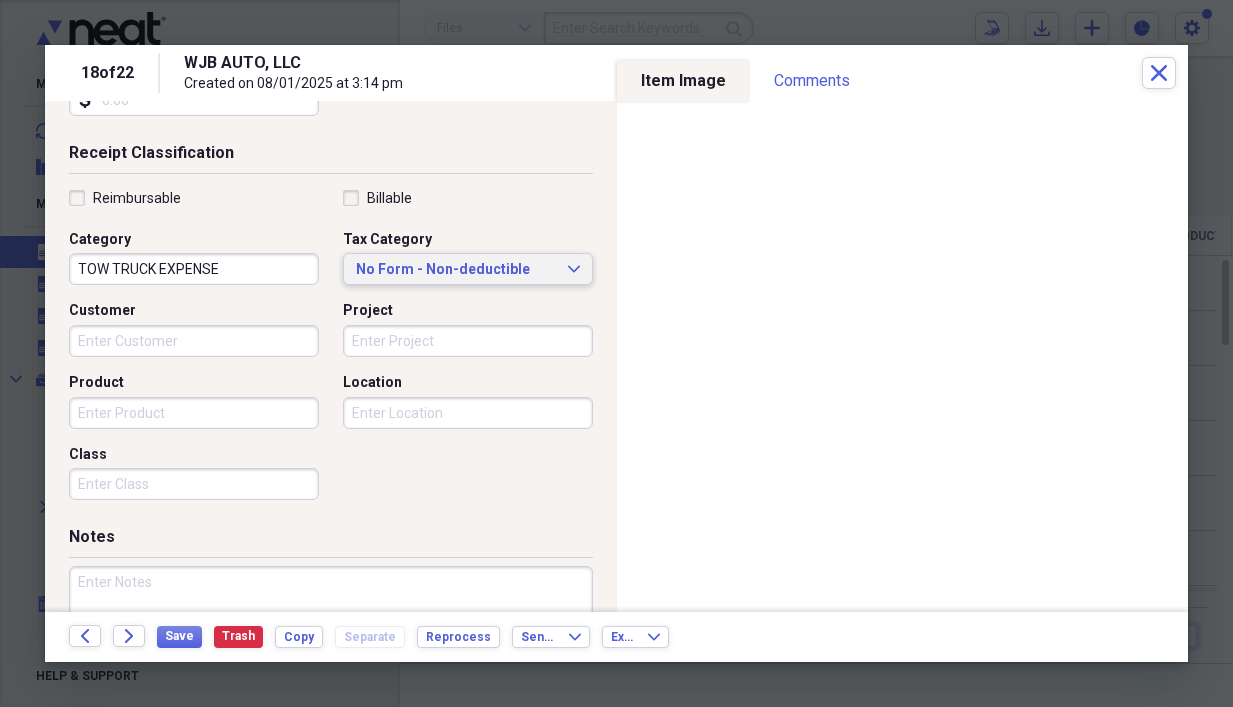 click on "No Form - Non-deductible" at bounding box center (456, 270) 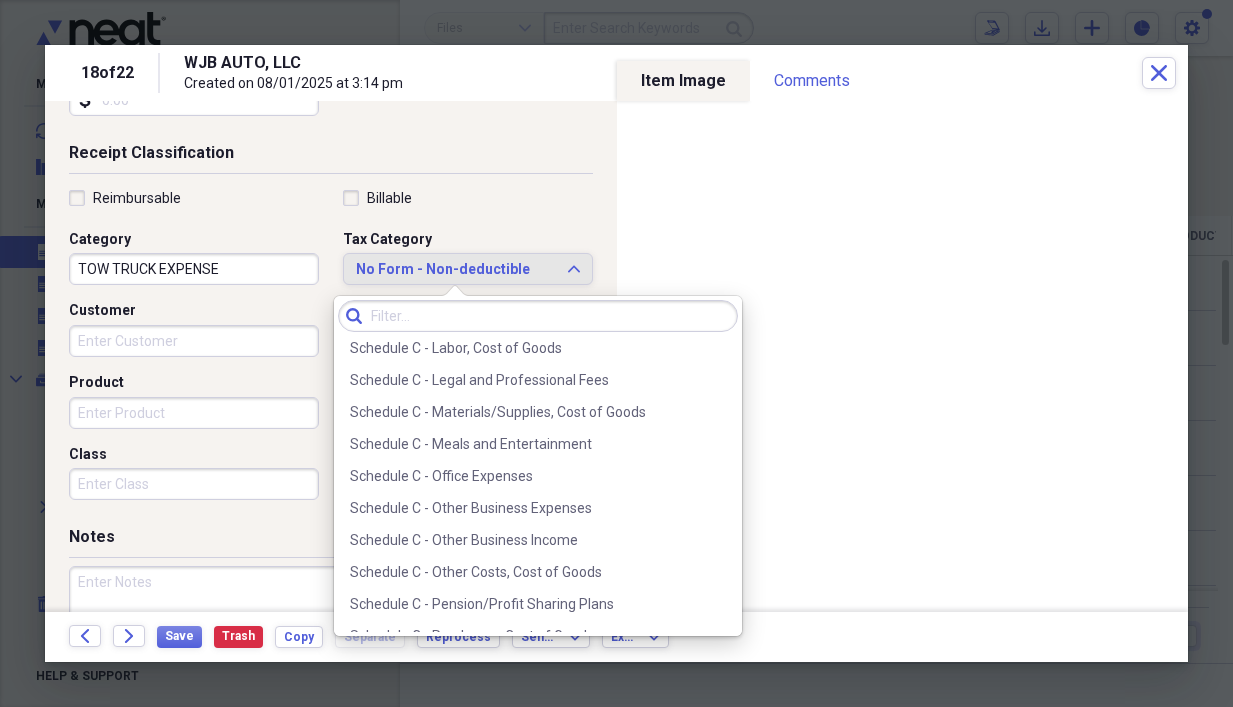 scroll, scrollTop: 4199, scrollLeft: 0, axis: vertical 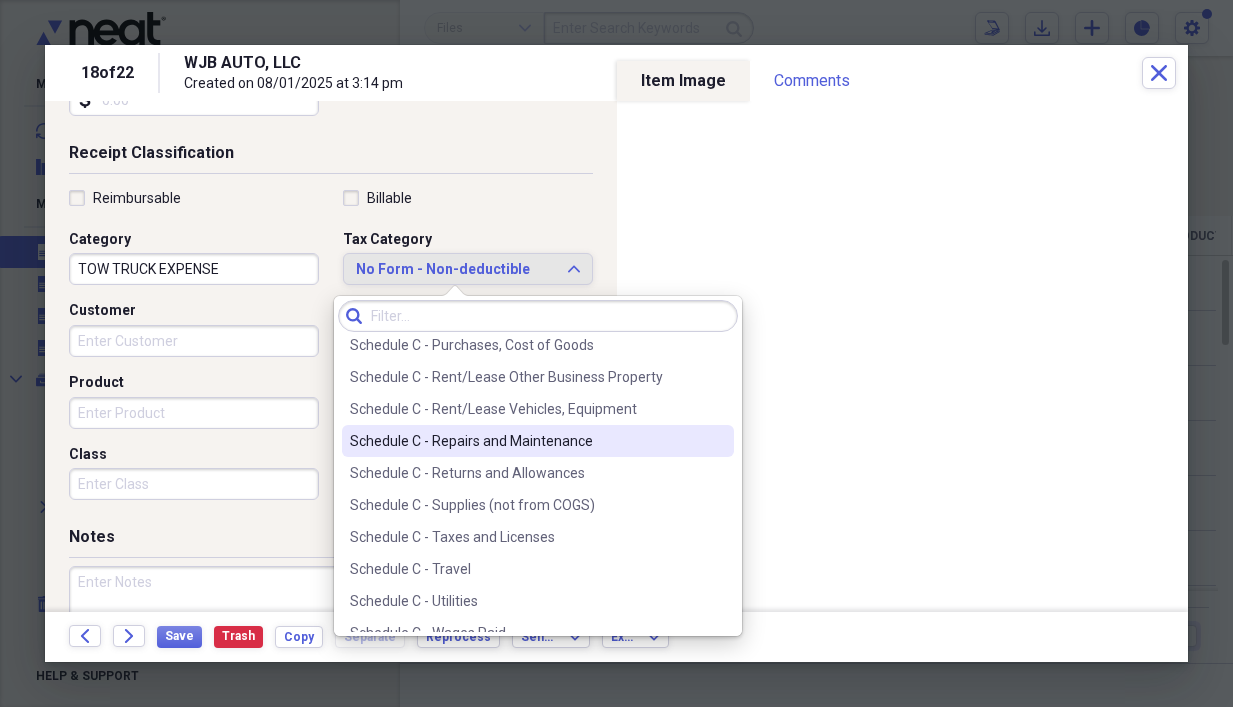 click on "Schedule C - Repairs and Maintenance" at bounding box center [526, 441] 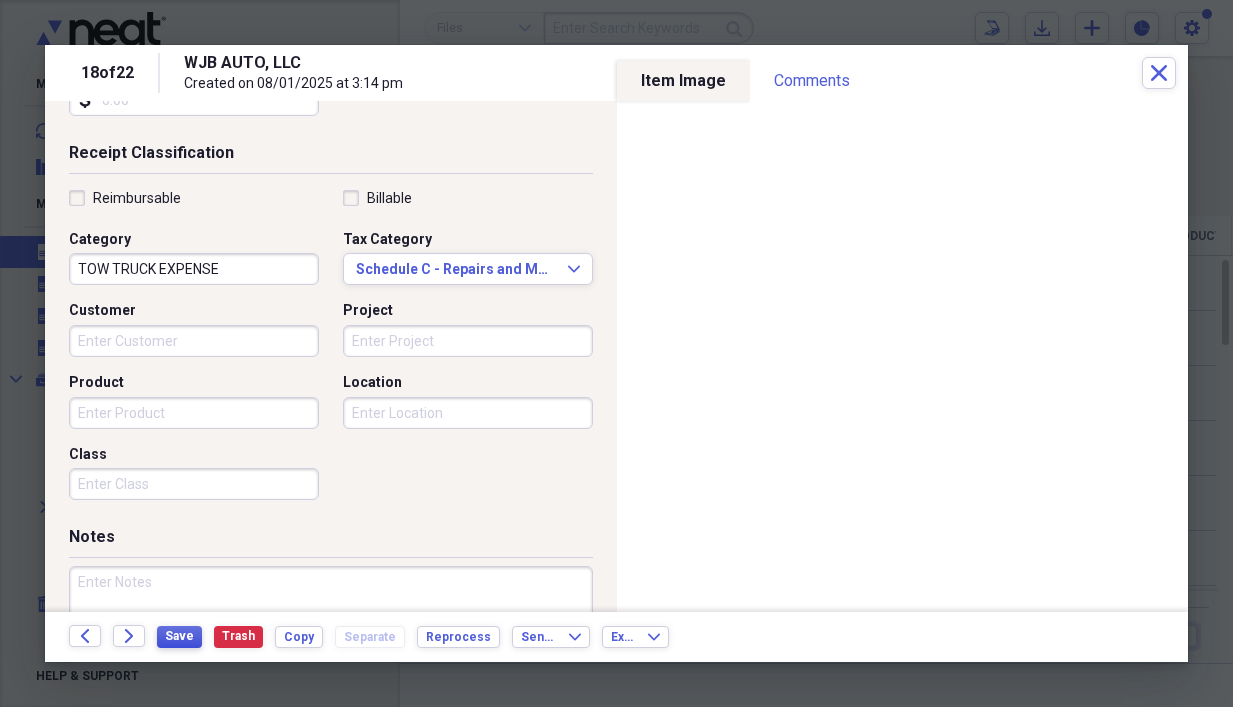 click on "Save" at bounding box center (179, 636) 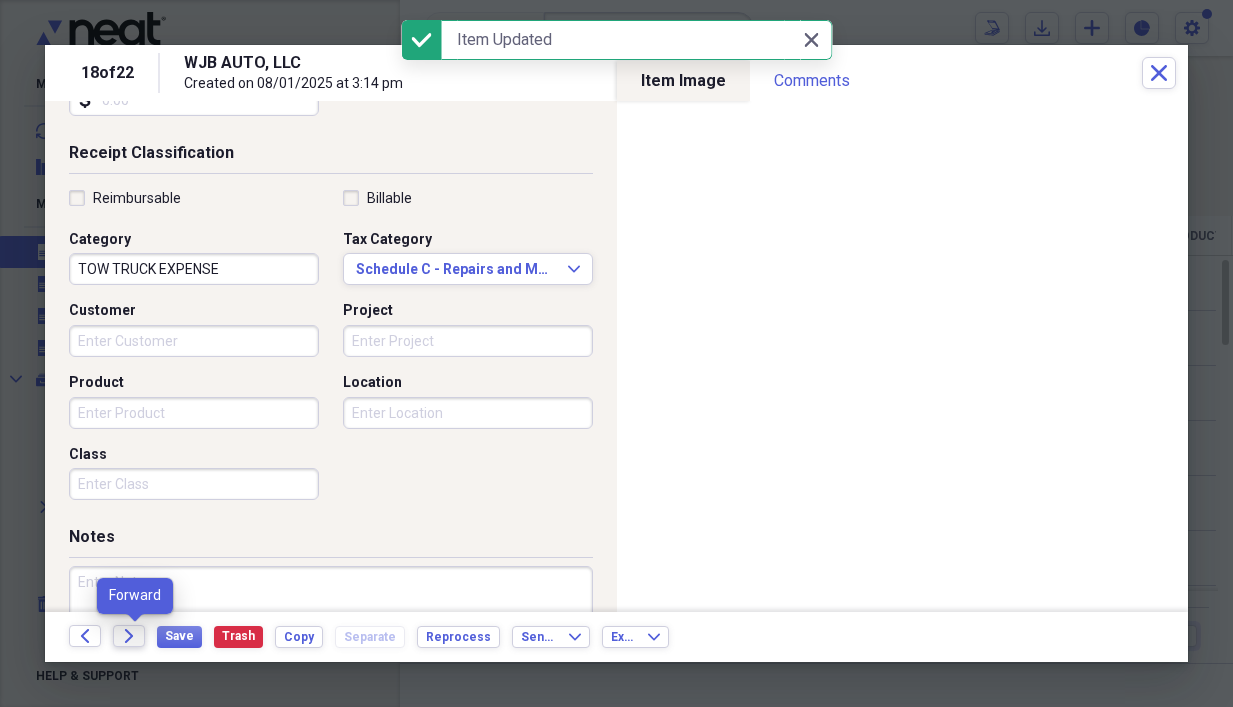 click on "Forward" 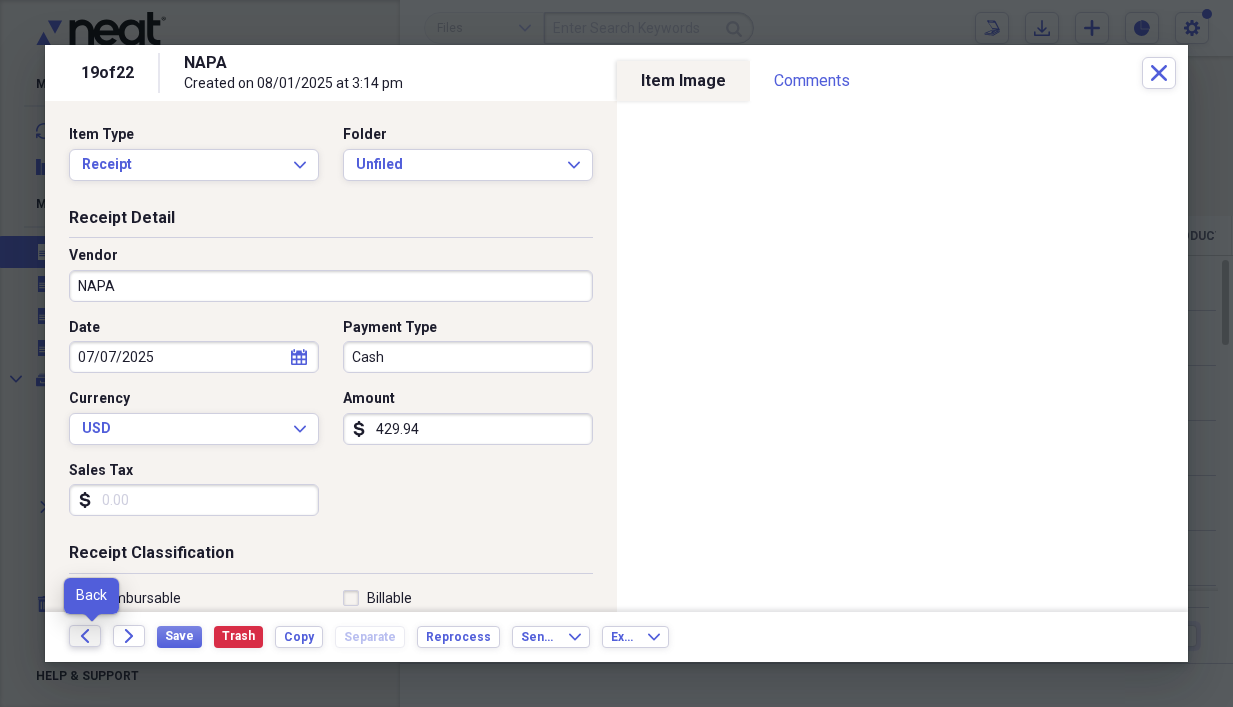 click on "Back" 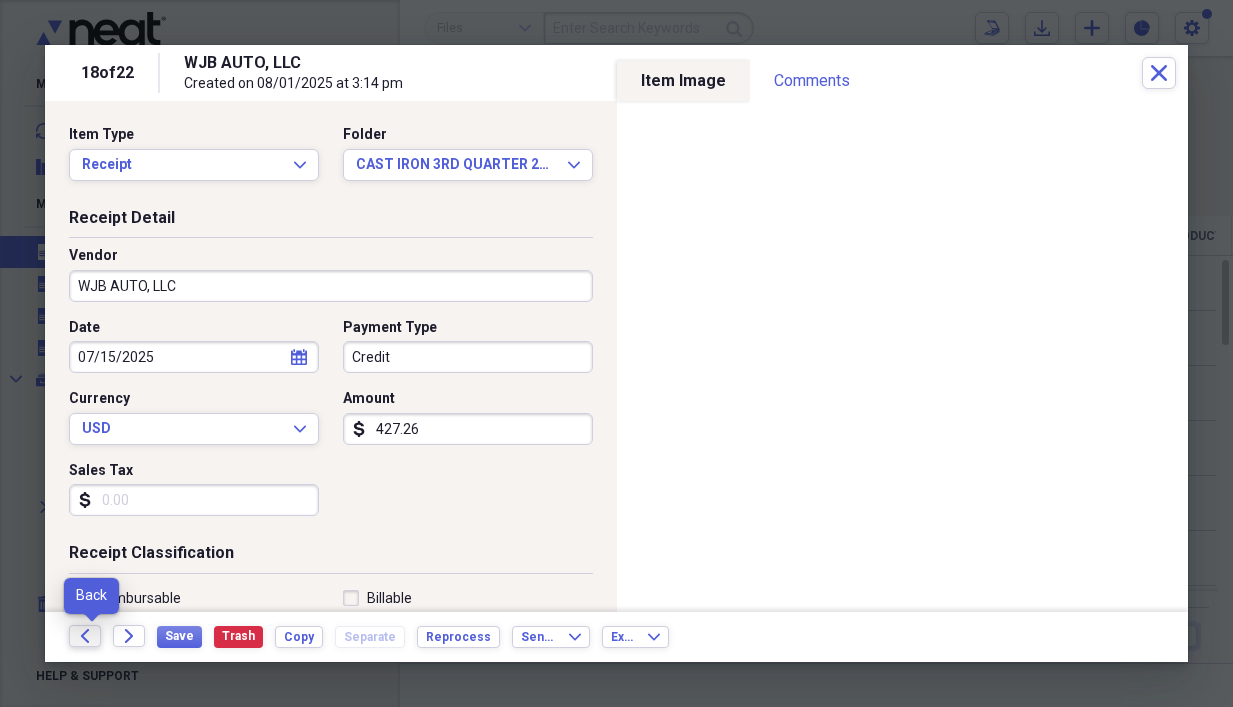 click on "Back" at bounding box center (85, 636) 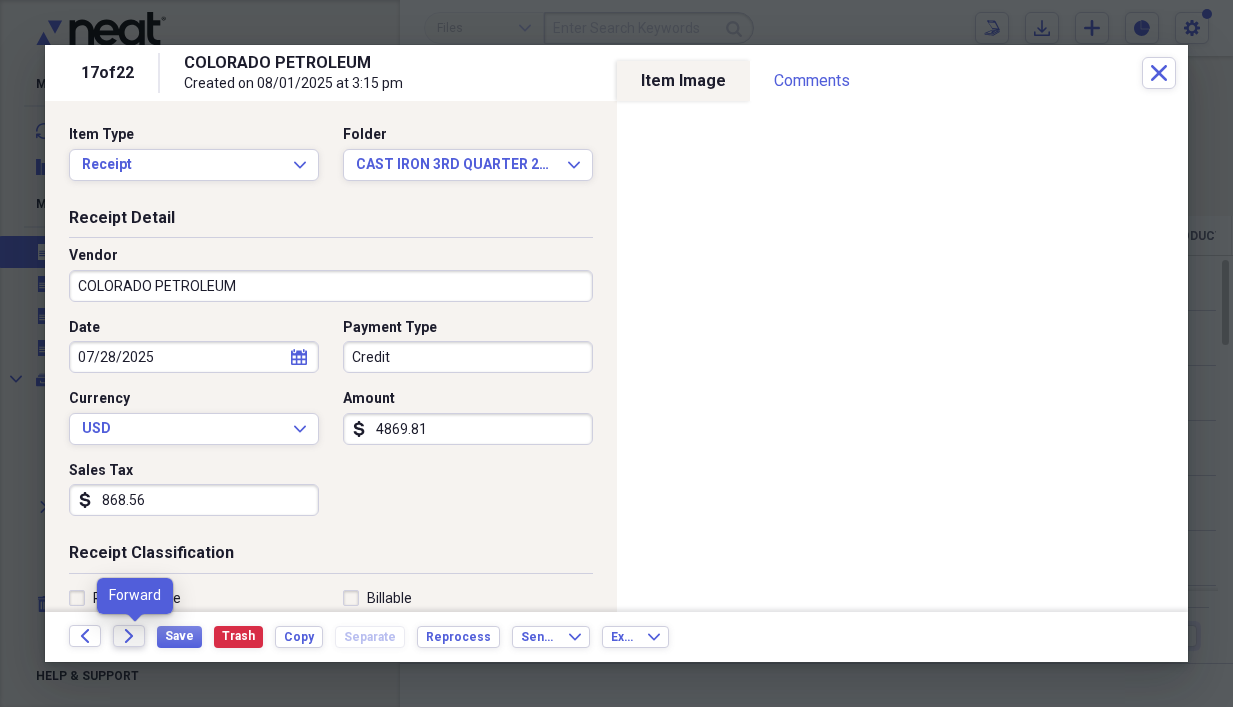 click on "Forward" at bounding box center (129, 636) 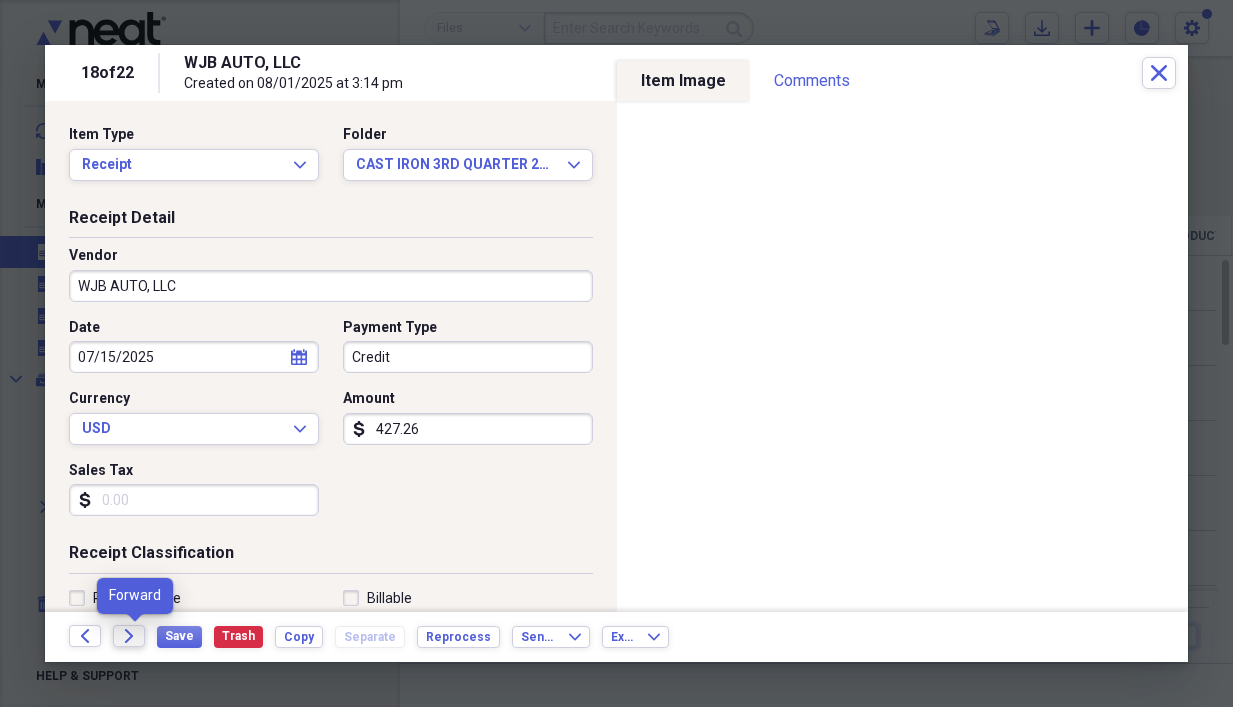 click on "Forward" at bounding box center [129, 636] 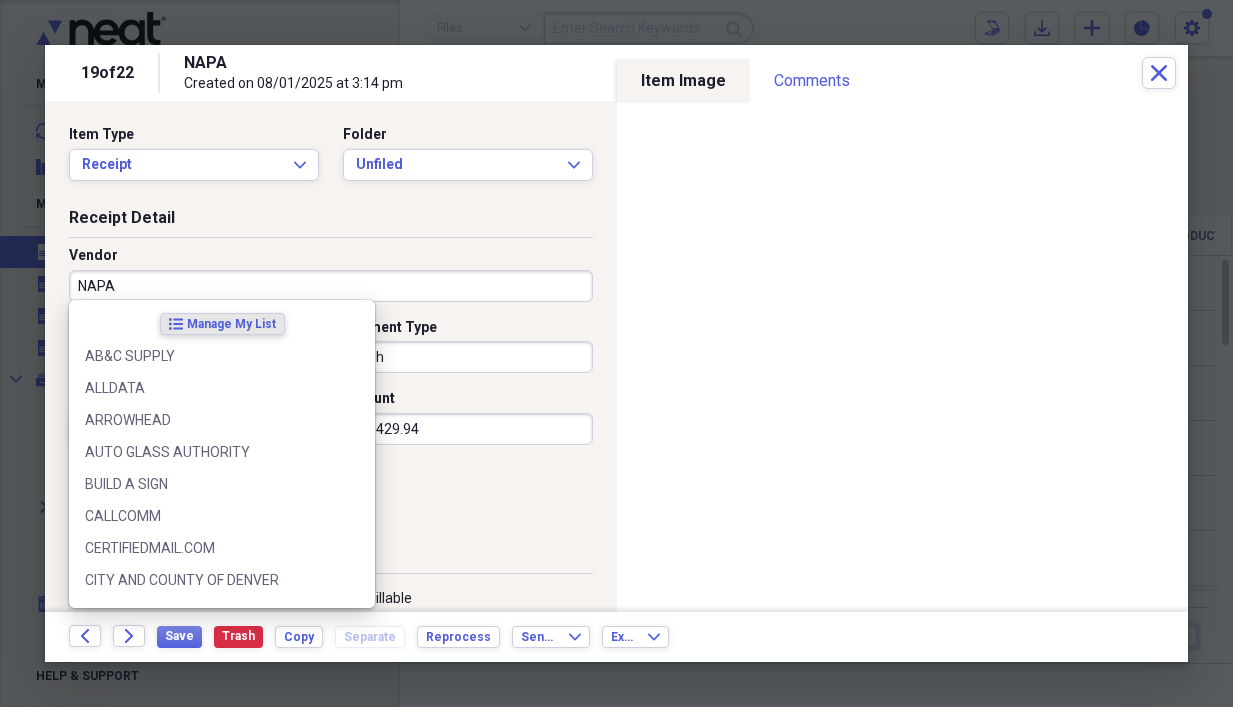 click on "NAPA" at bounding box center (331, 286) 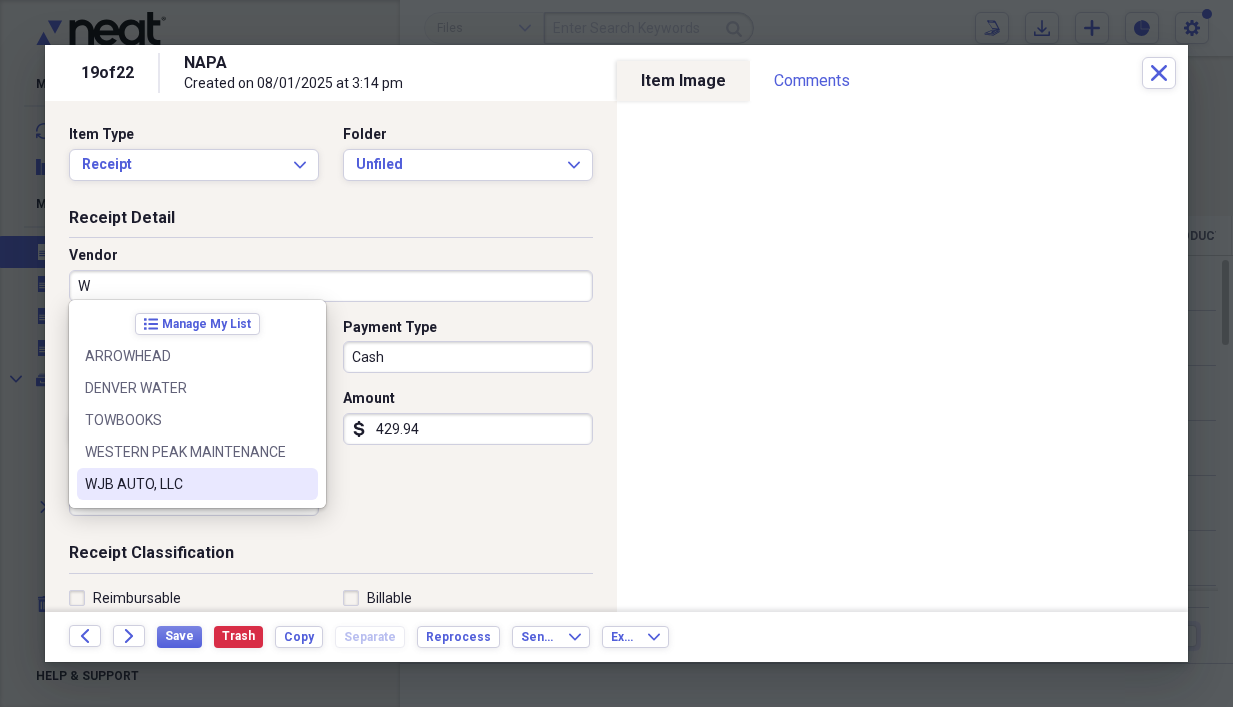 click on "WJB AUTO, LLC" at bounding box center (185, 484) 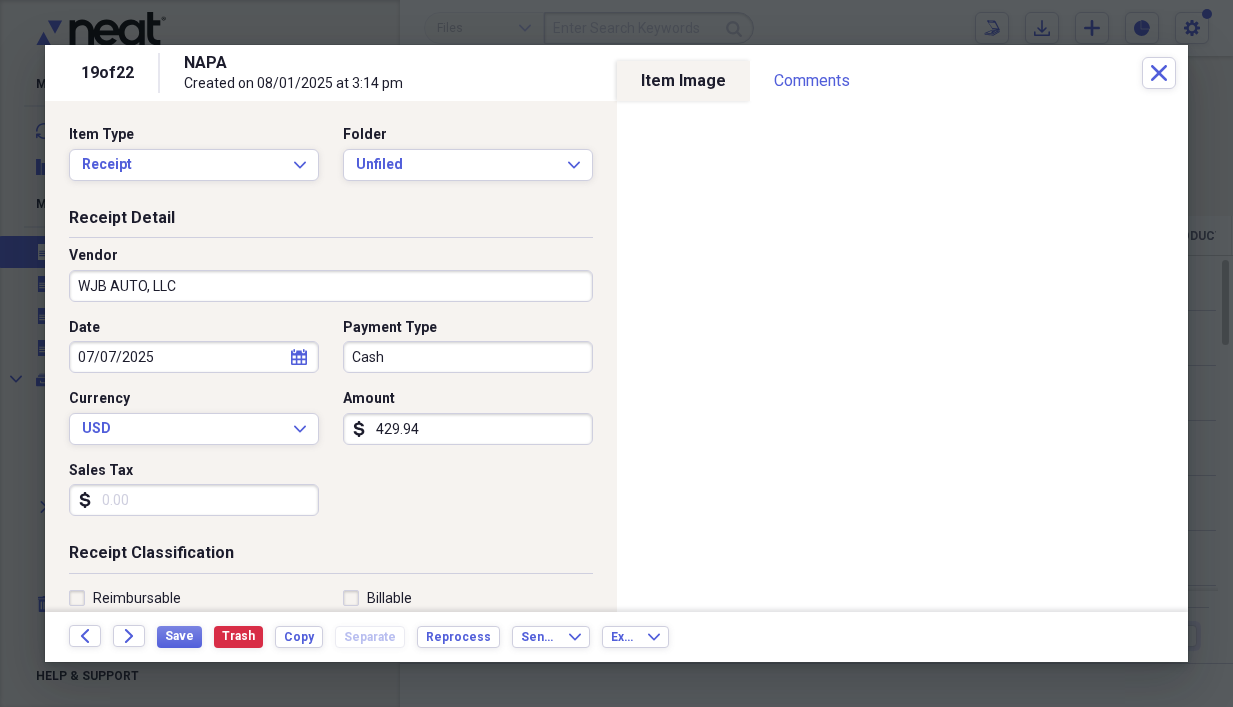 type on "TOW TRUCK EXPENSE" 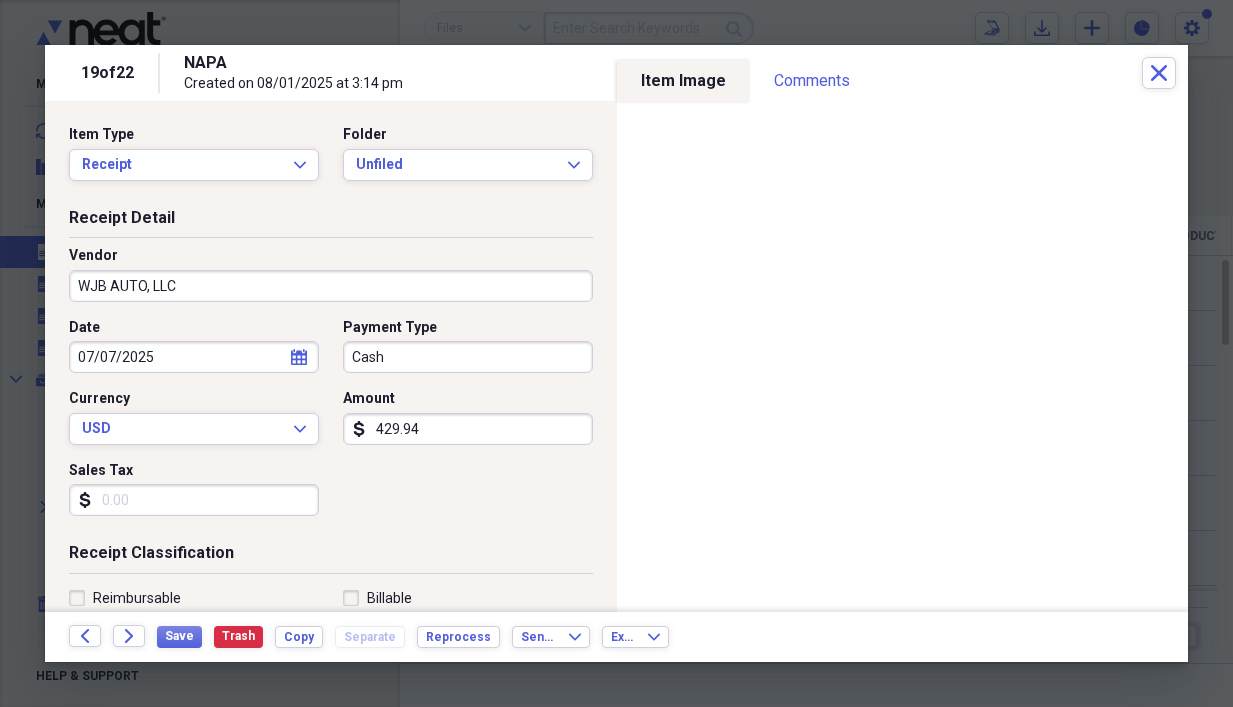 click on "Cash" at bounding box center (468, 357) 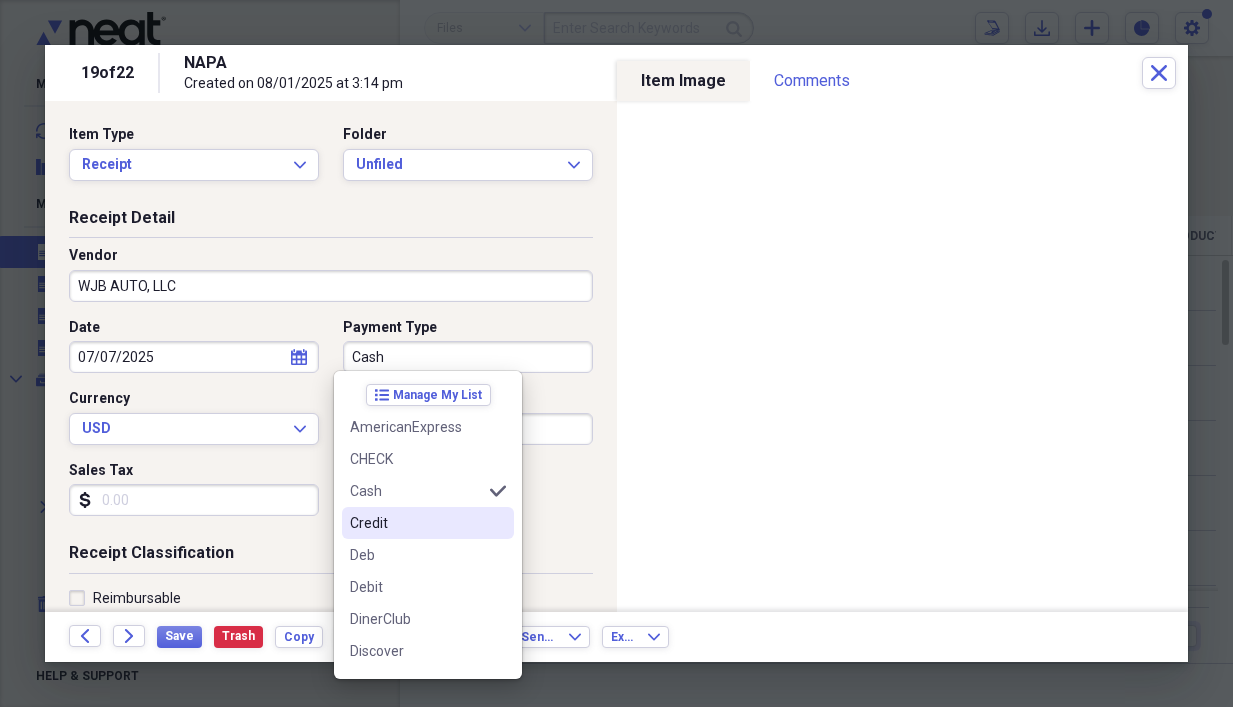 click on "Credit" at bounding box center (416, 523) 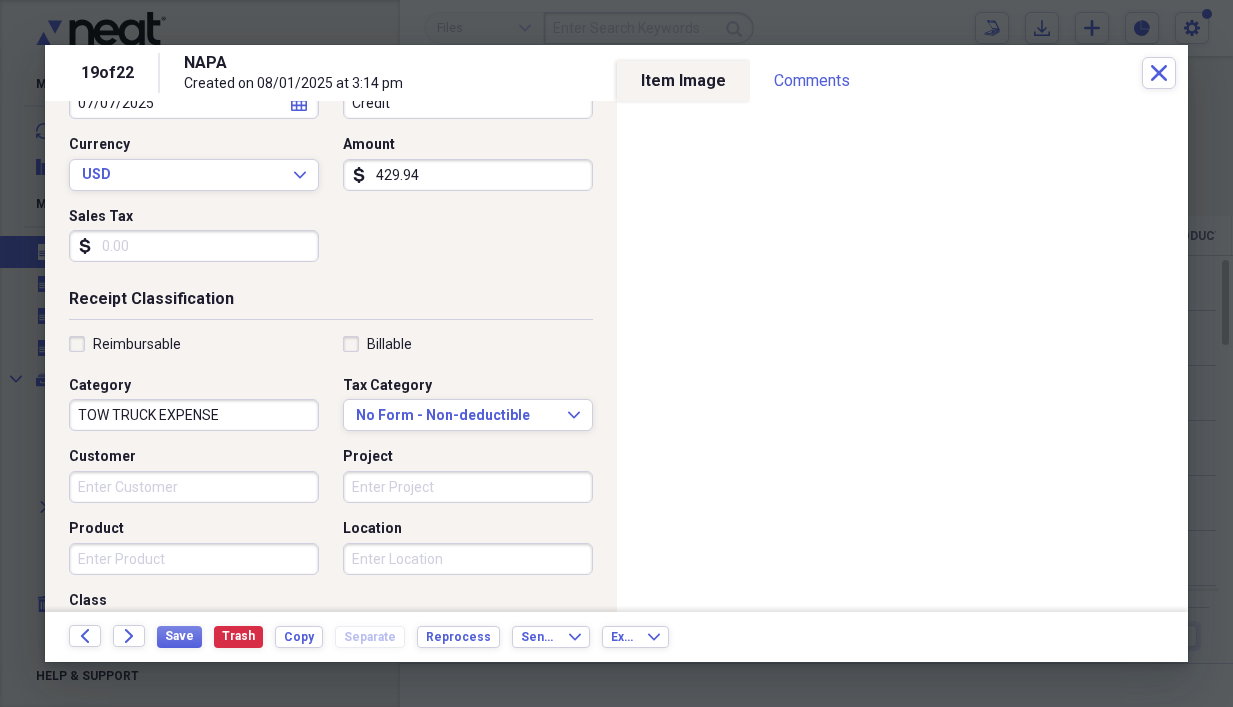 scroll, scrollTop: 267, scrollLeft: 0, axis: vertical 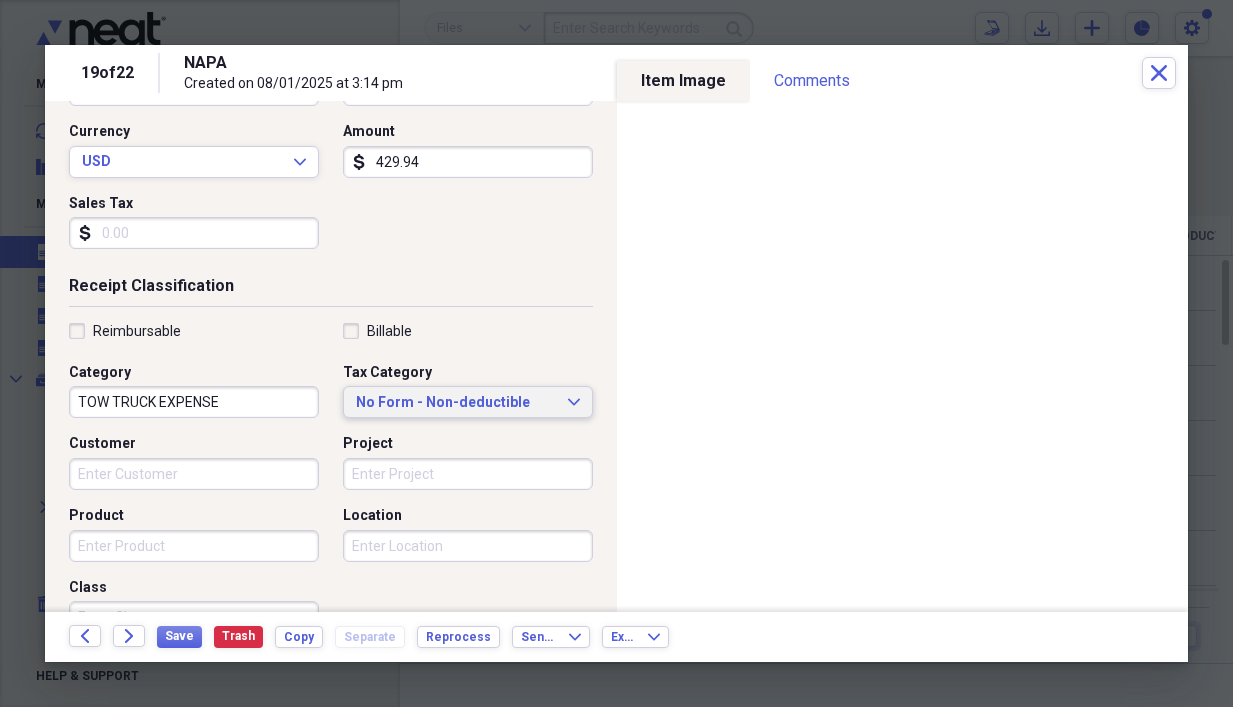 click on "No Form - Non-deductible Expand" at bounding box center [468, 403] 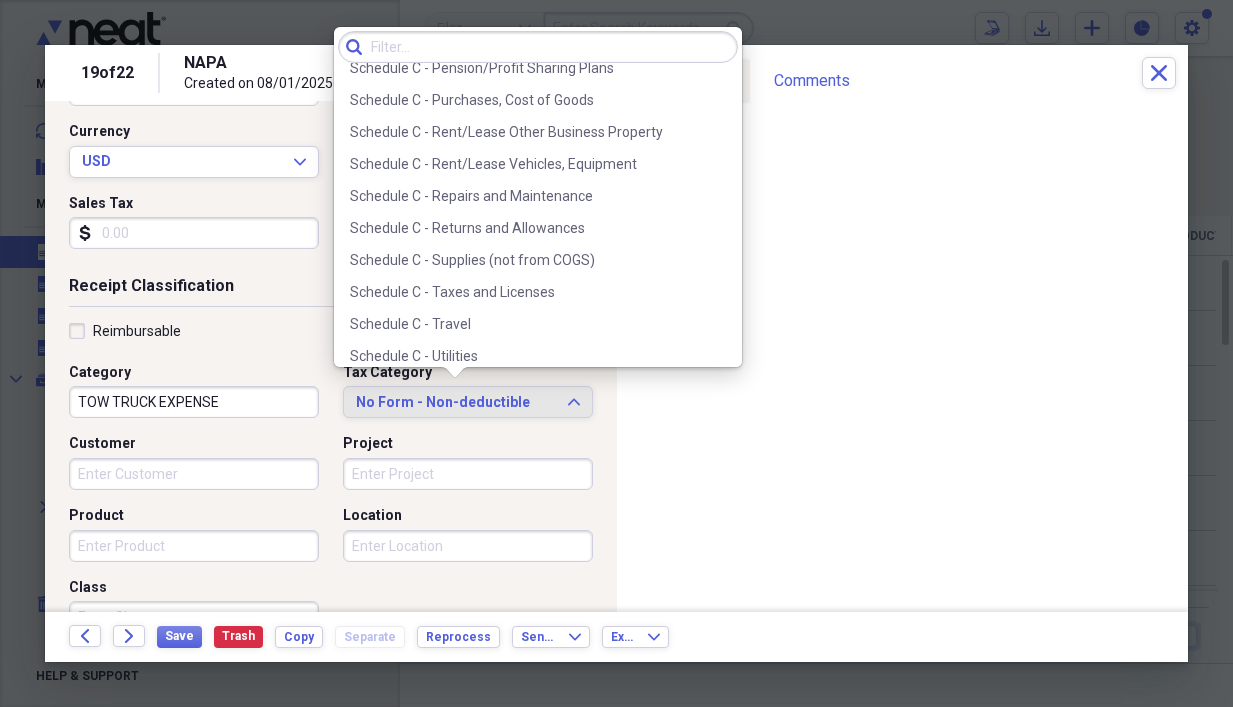 scroll, scrollTop: 4248, scrollLeft: 0, axis: vertical 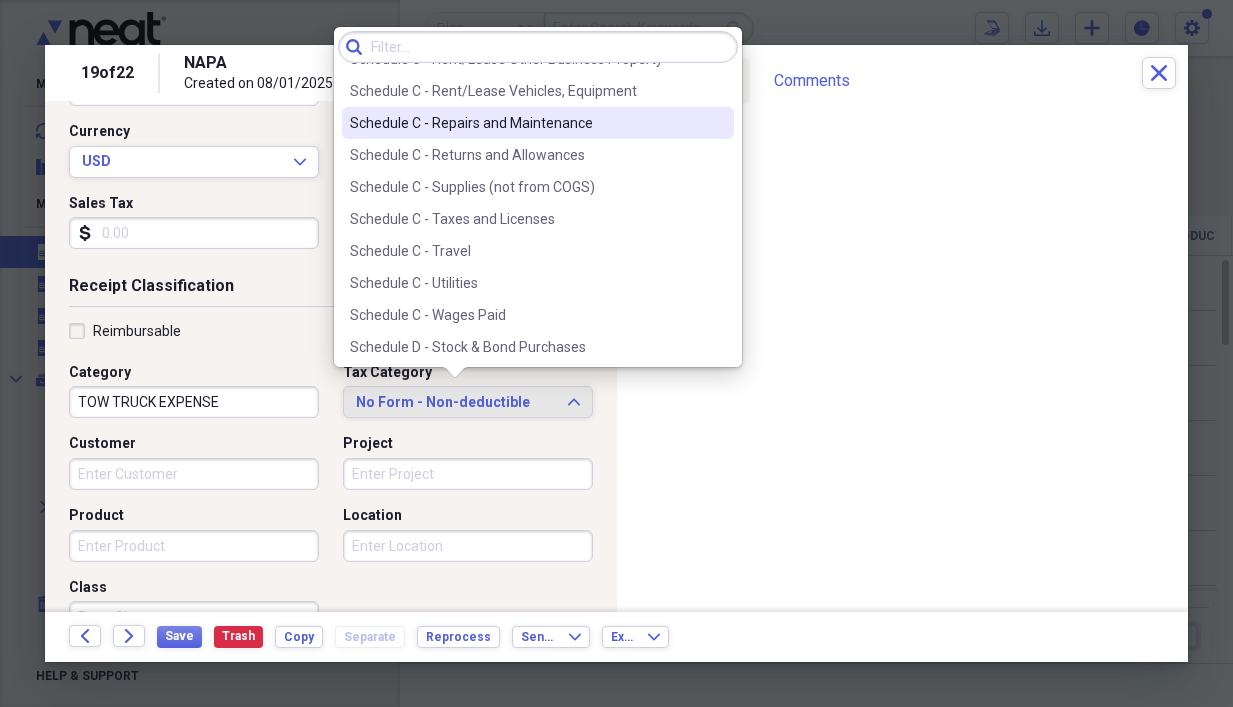 click on "Schedule C - Repairs and Maintenance" at bounding box center [526, 123] 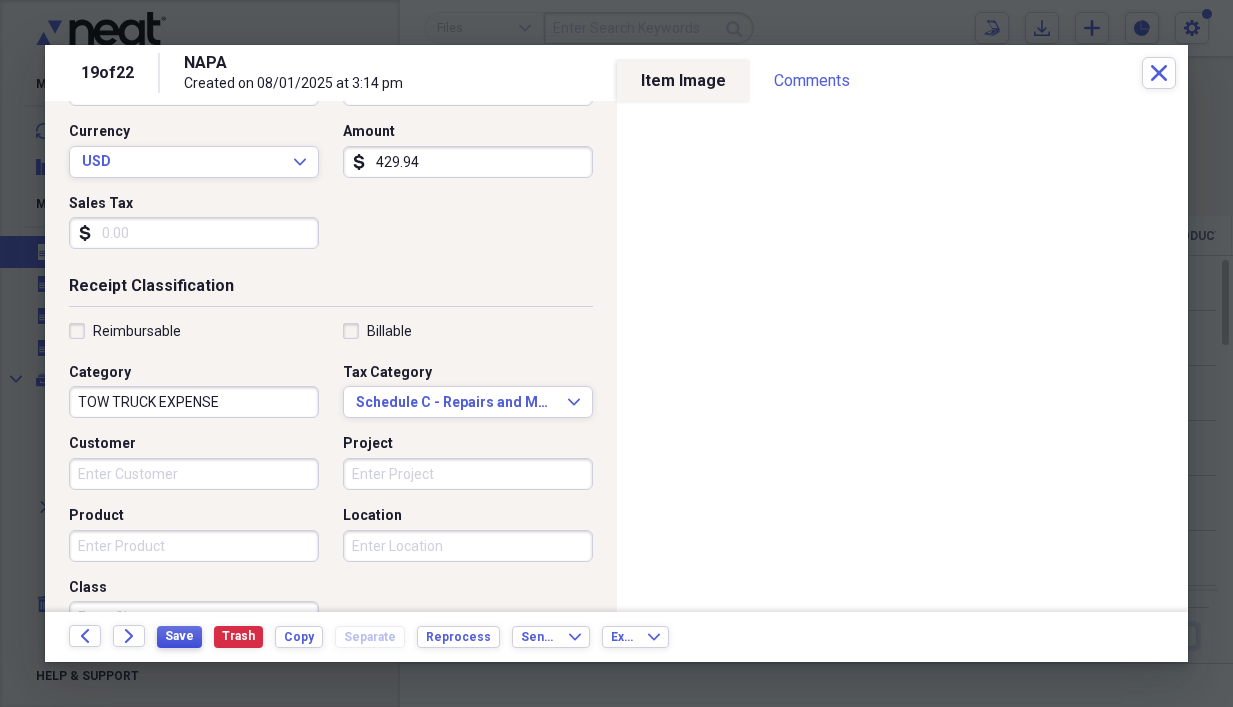 click on "Save" at bounding box center (179, 637) 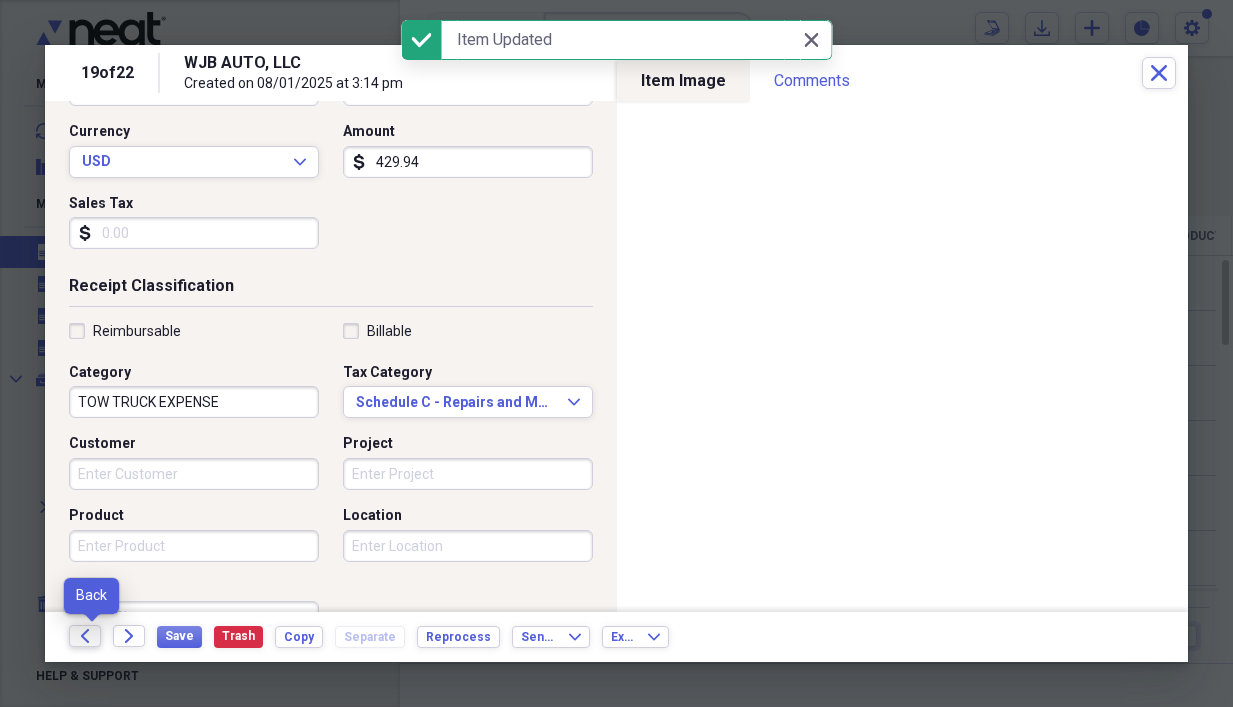 click on "Back" 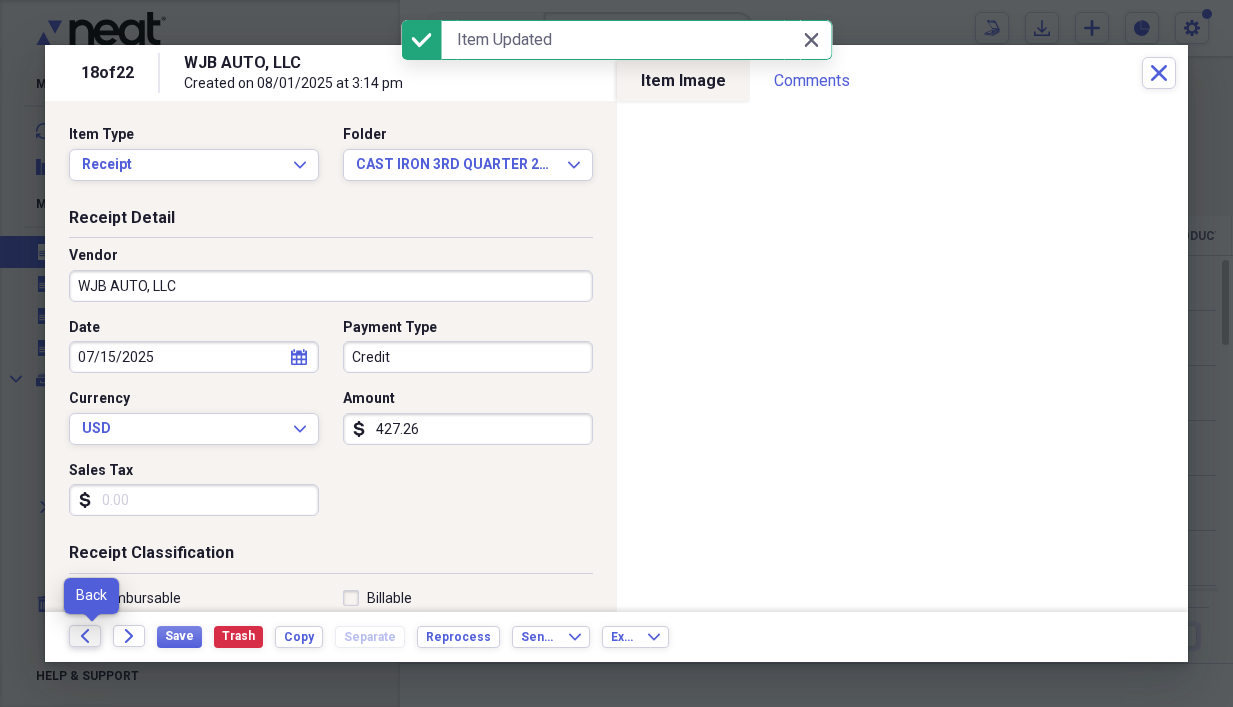 click on "Back" 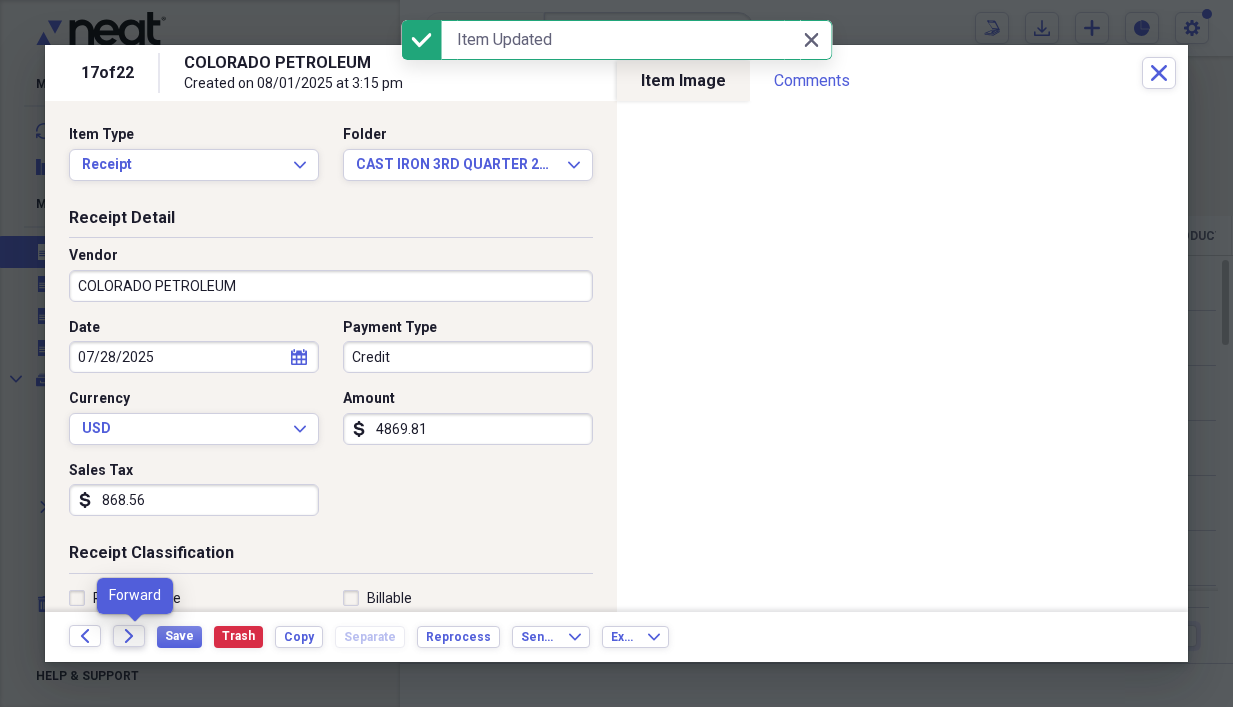 click 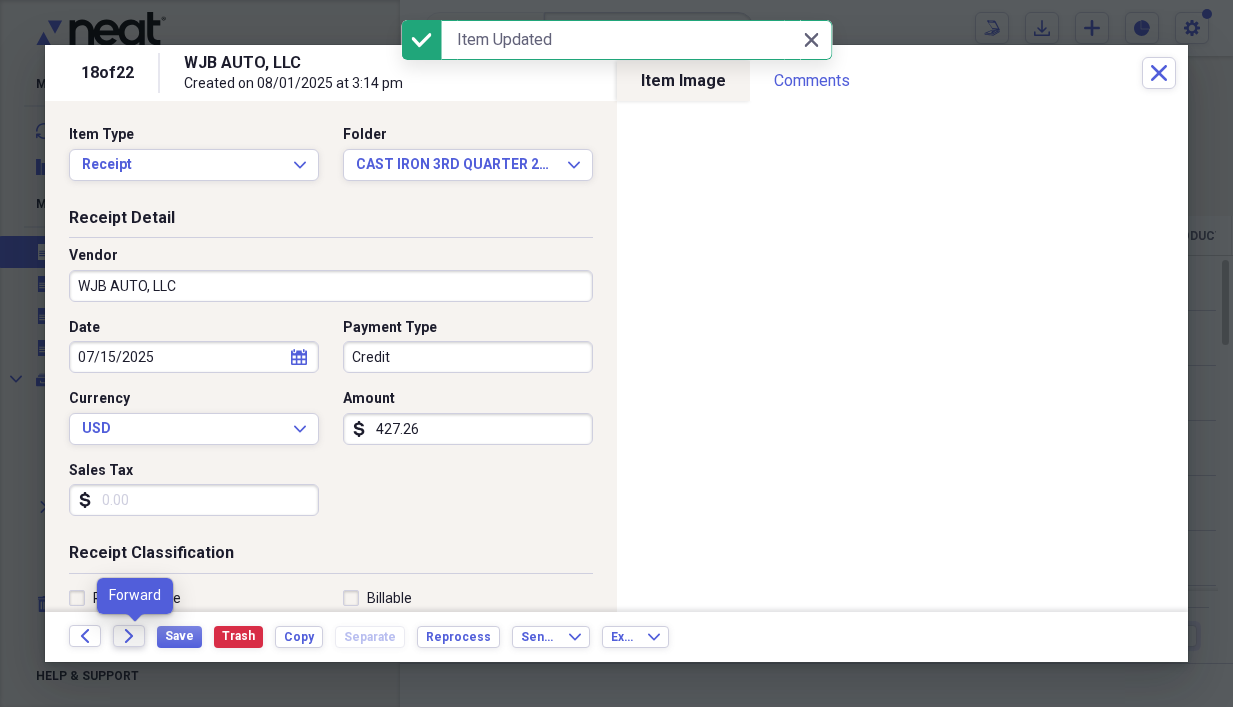 click 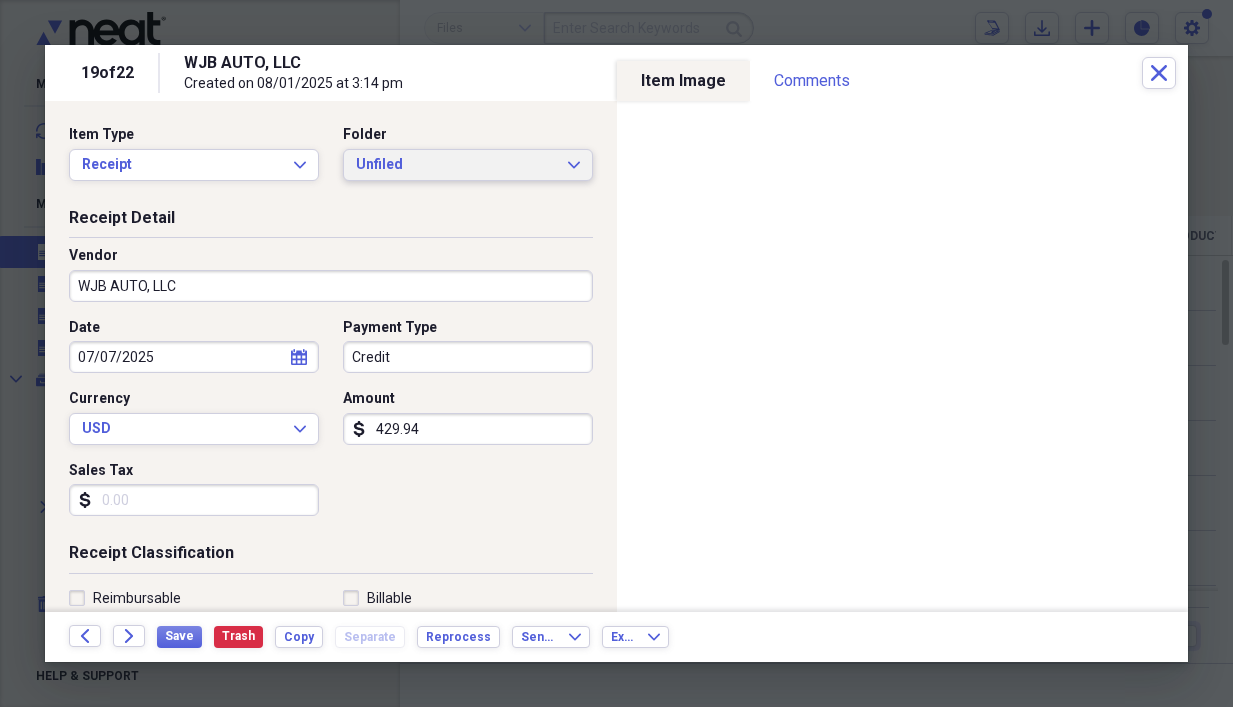 click on "Unfiled" at bounding box center [456, 165] 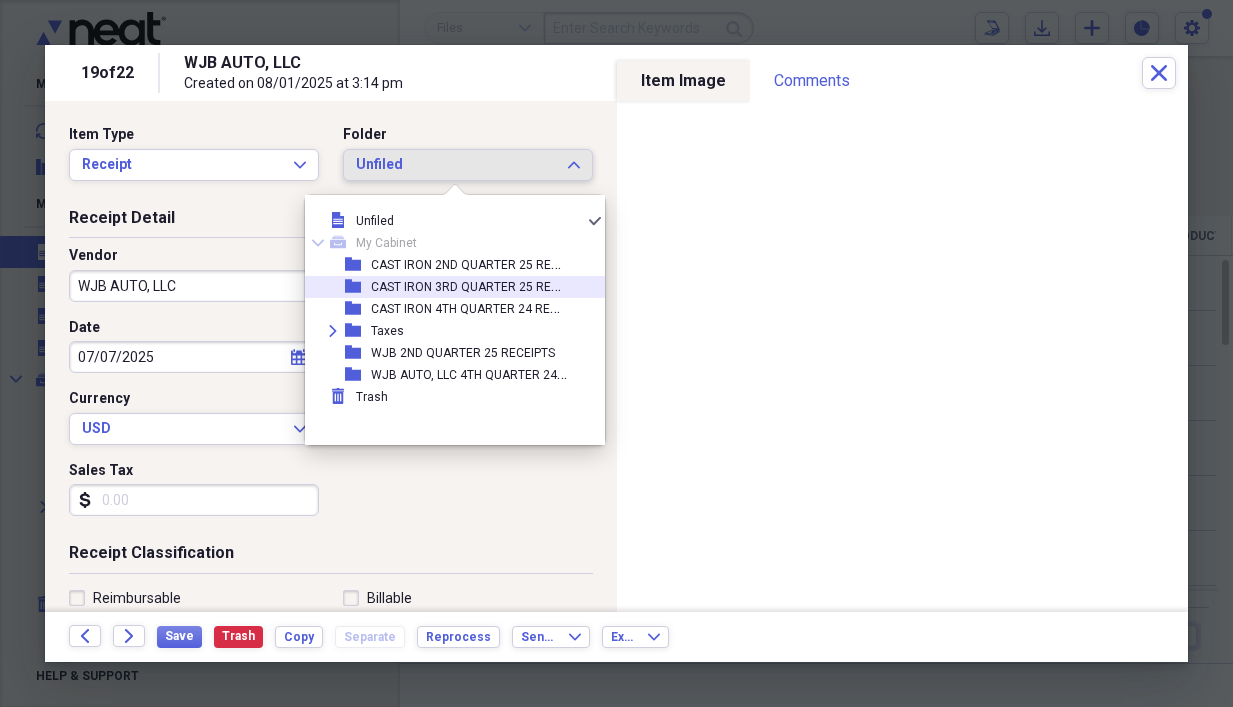 click on "CAST IRON 3RD QUARTER 25 RECEIPTS" at bounding box center [480, 285] 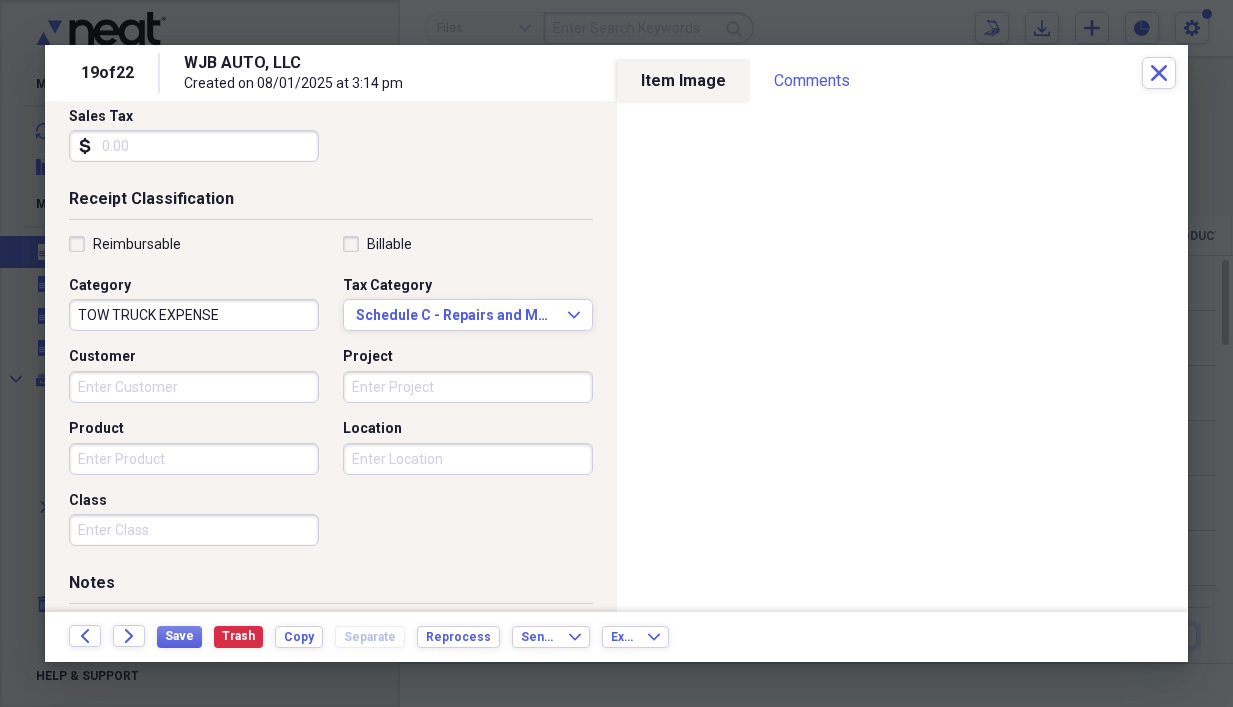 scroll, scrollTop: 360, scrollLeft: 0, axis: vertical 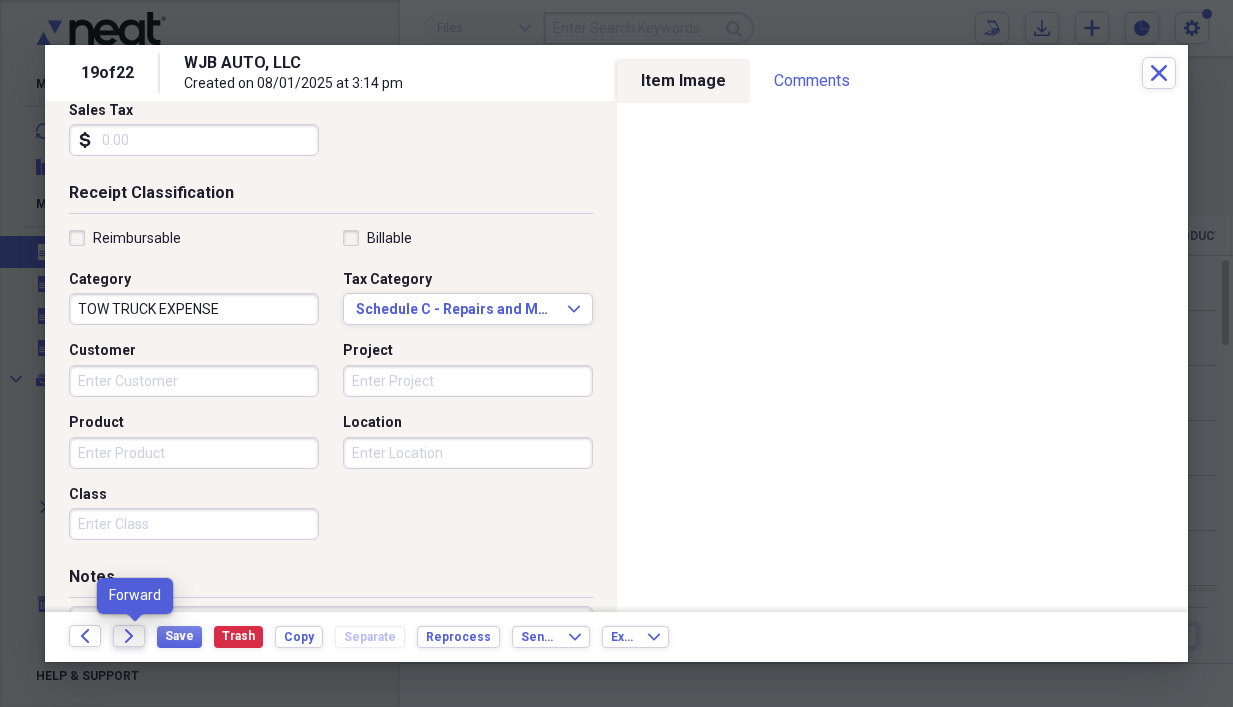 click 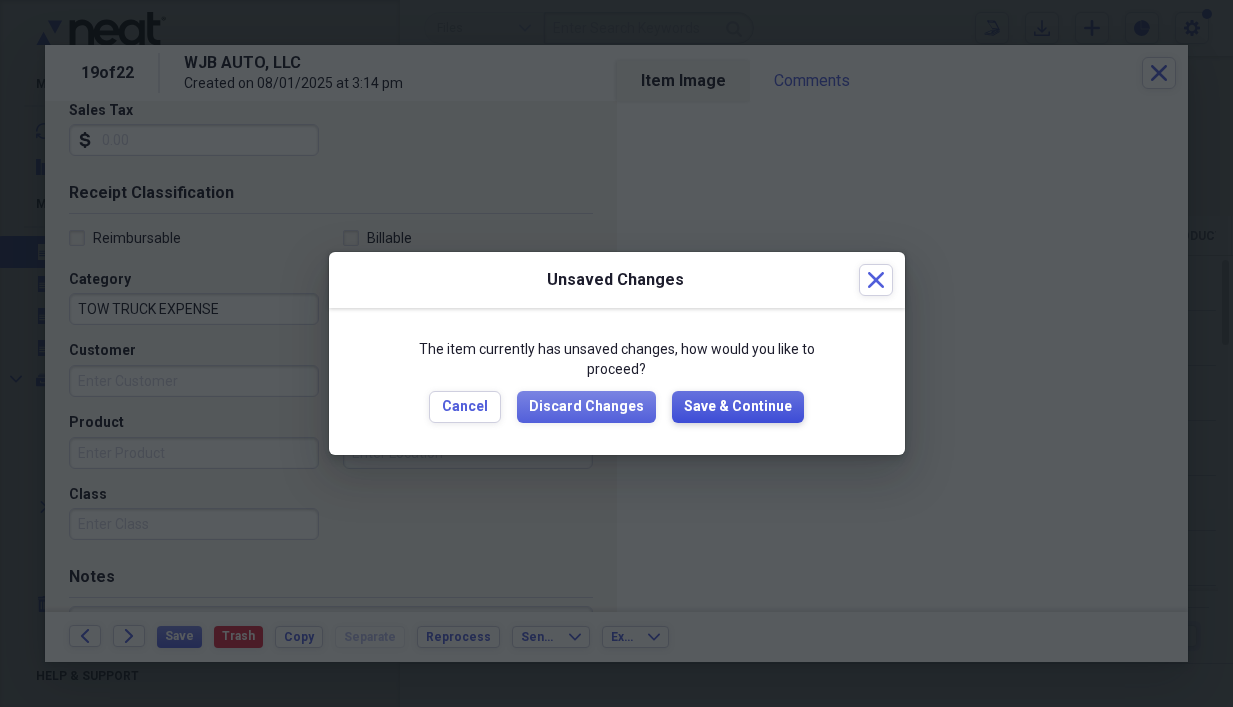 click on "Save & Continue" at bounding box center (738, 407) 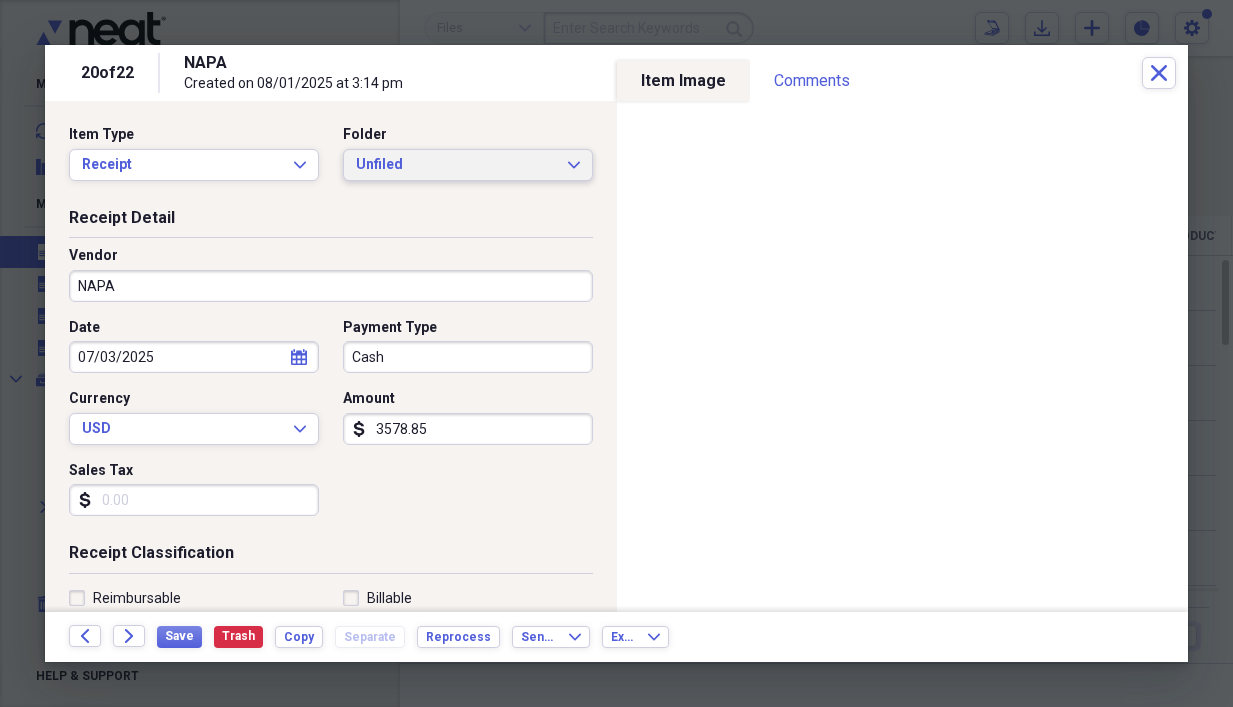 click on "Unfiled" at bounding box center [456, 165] 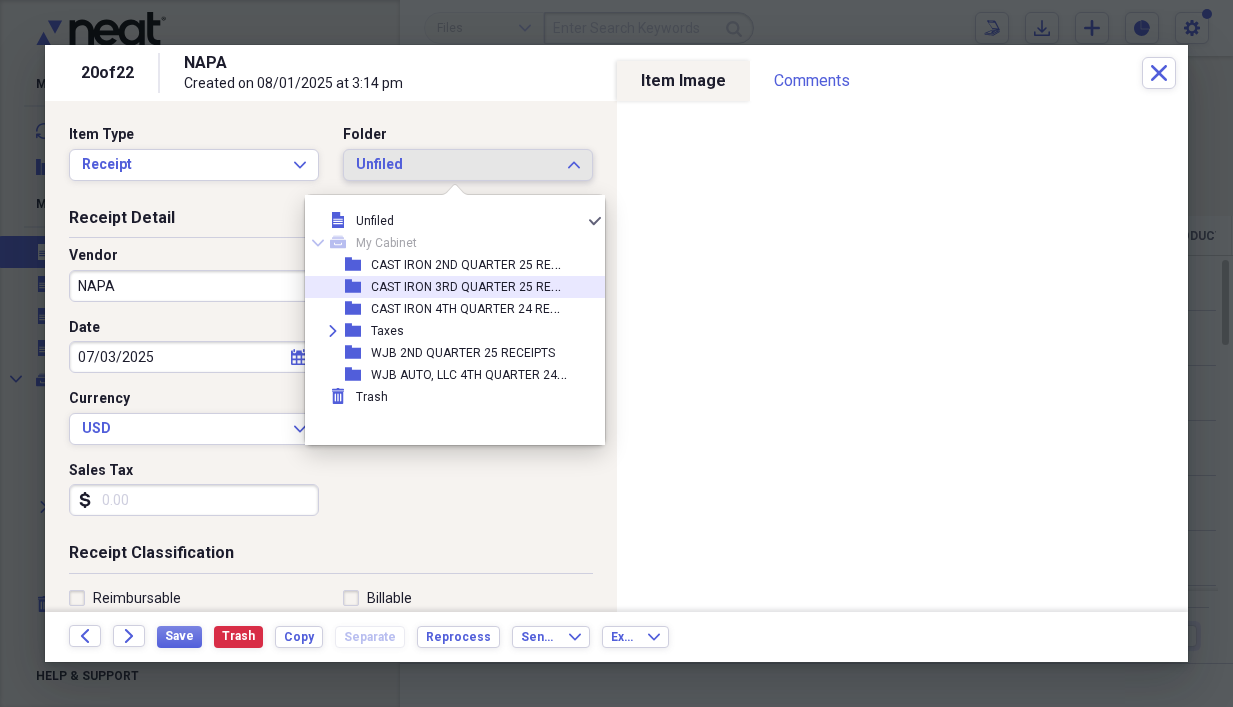 click on "CAST IRON 3RD QUARTER 25 RECEIPTS" at bounding box center (480, 285) 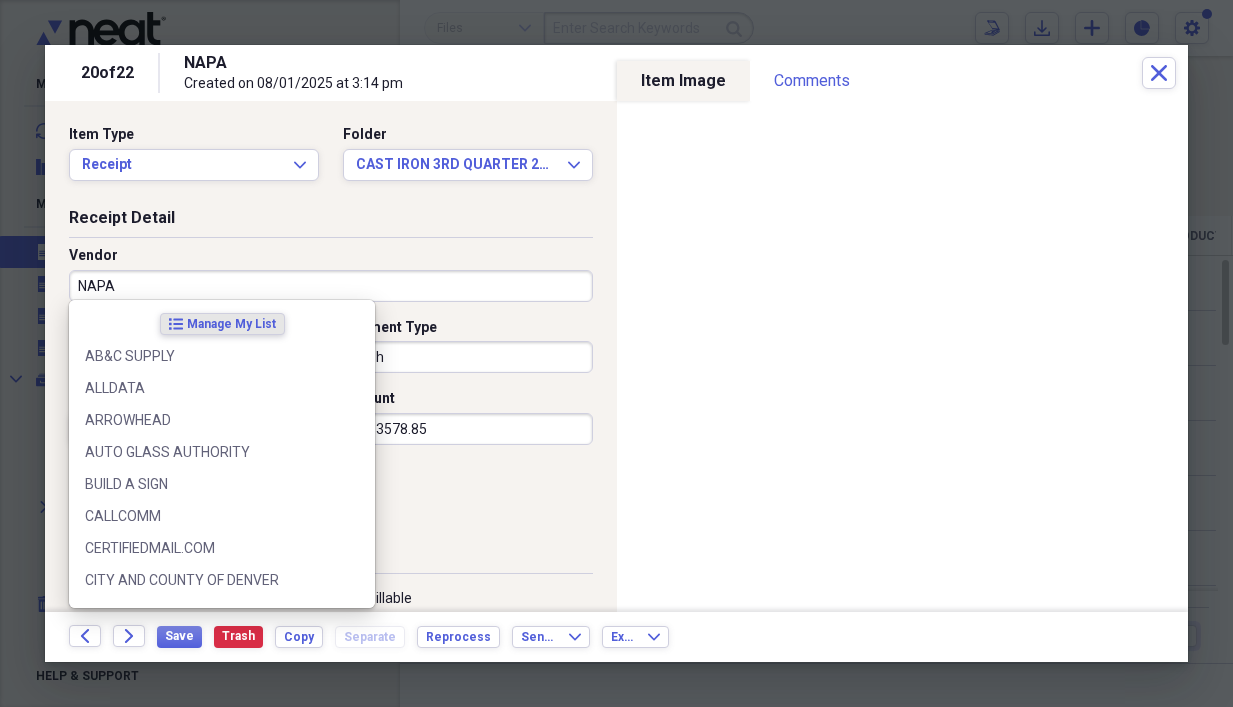 click on "NAPA" at bounding box center [331, 286] 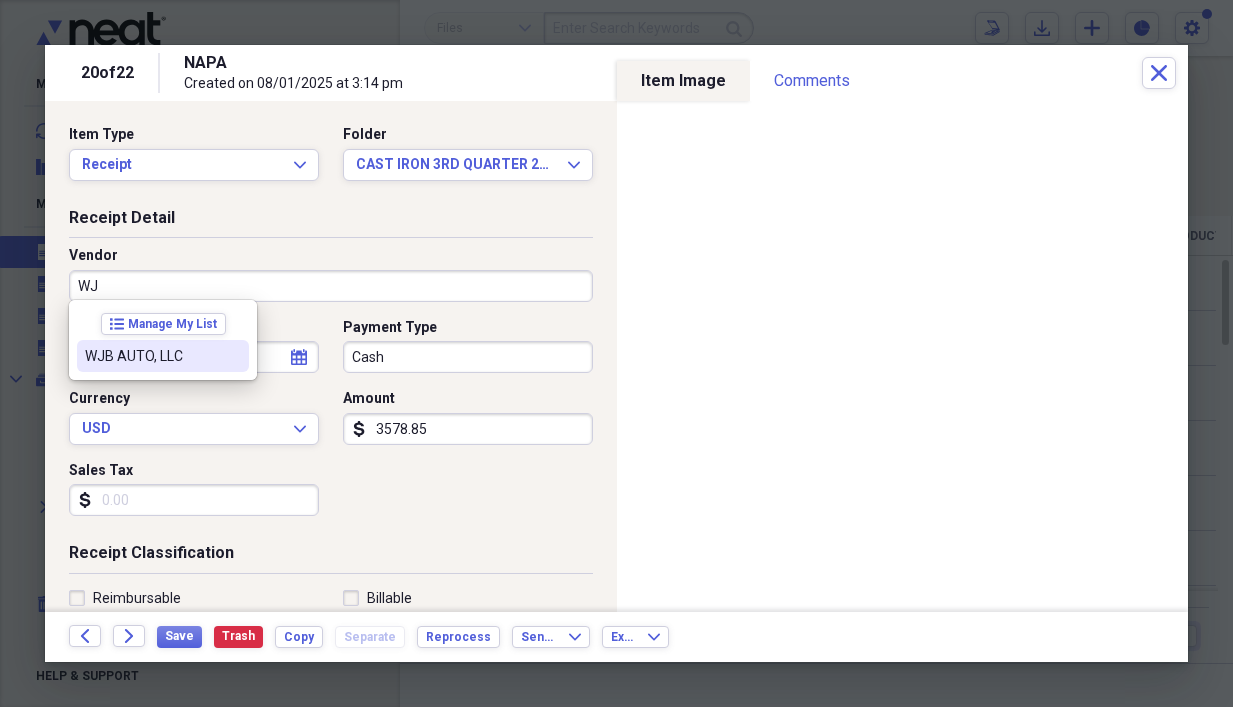 click on "WJB AUTO, LLC" at bounding box center [151, 356] 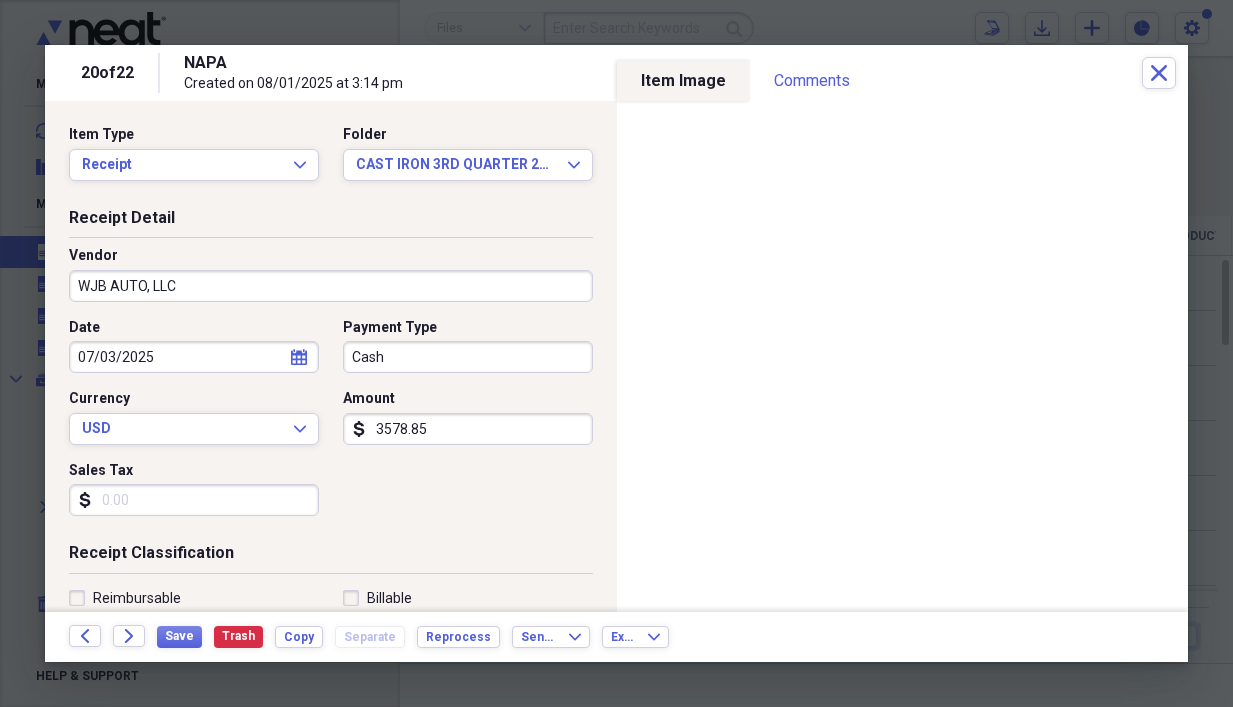 type on "TOW TRUCK EXPENSE" 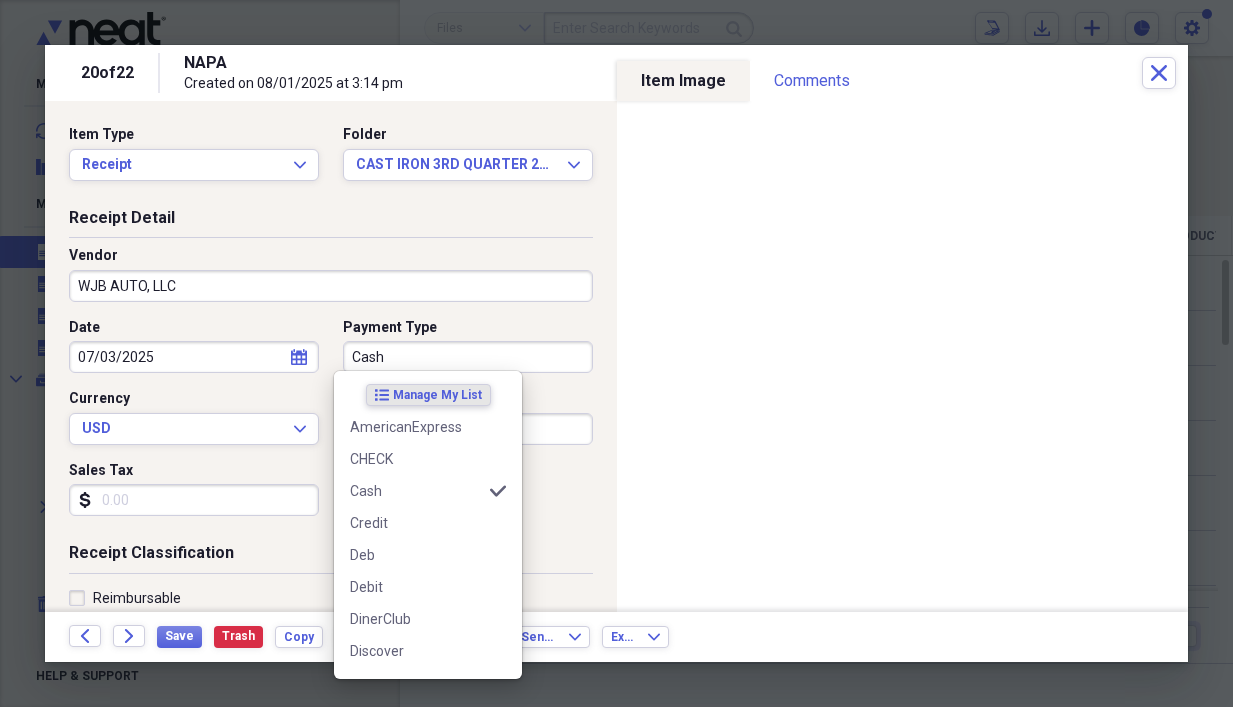 click on "Cash" at bounding box center [468, 357] 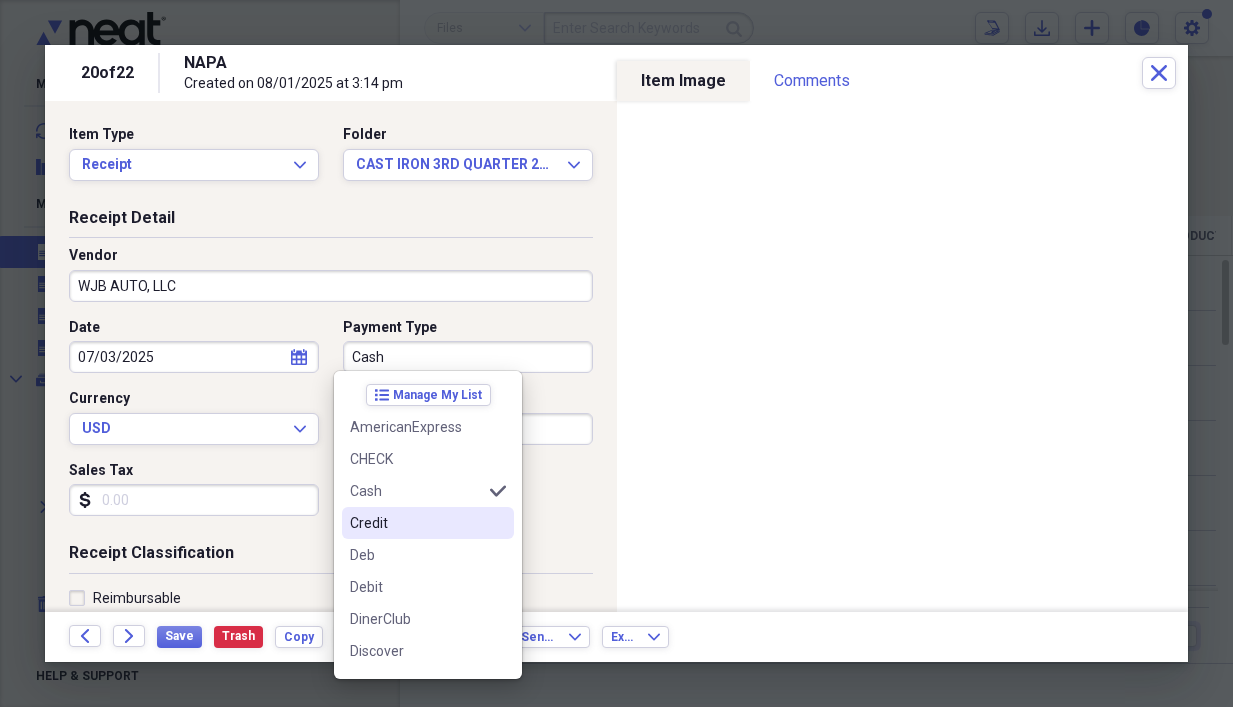 click on "Credit" at bounding box center (416, 523) 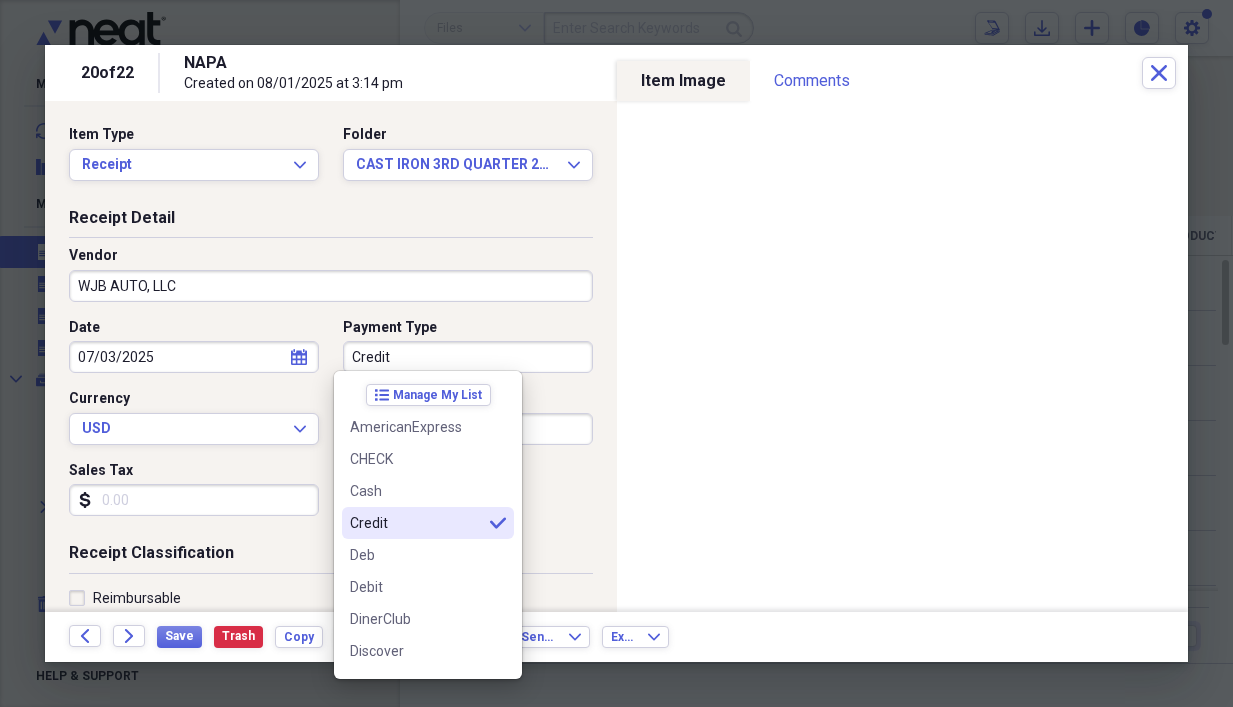 type on "Credit" 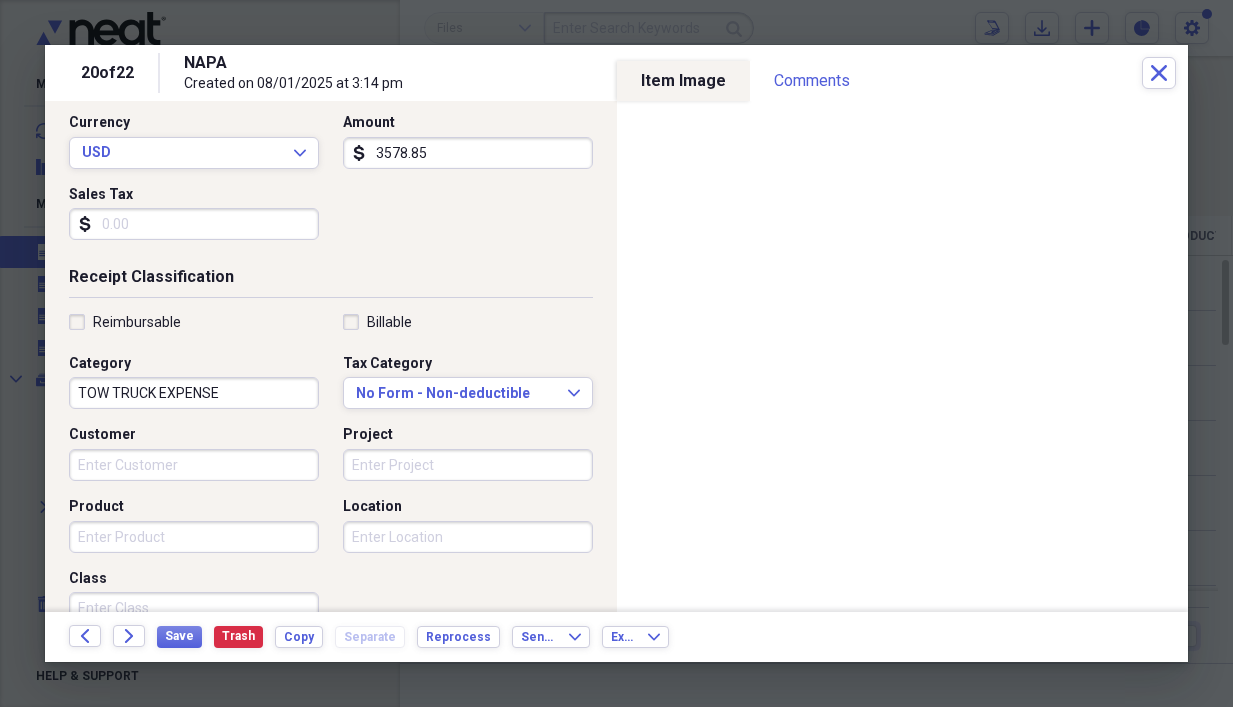 scroll, scrollTop: 280, scrollLeft: 0, axis: vertical 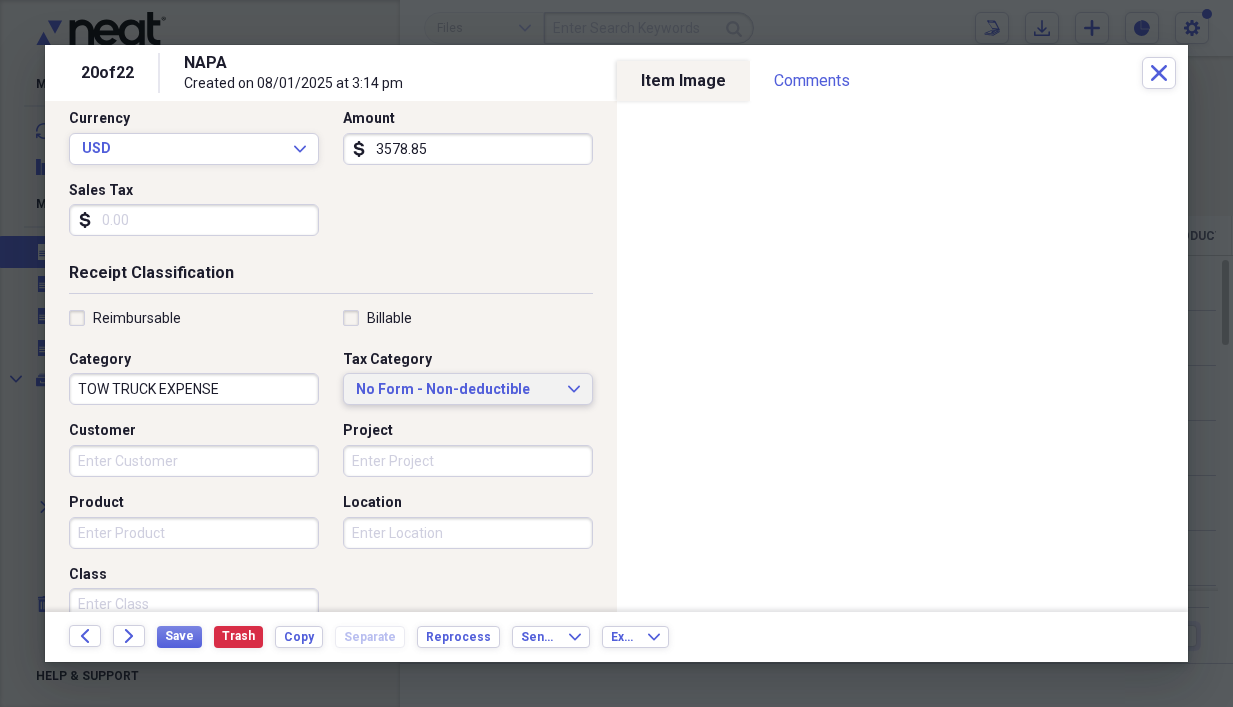 click on "No Form - Non-deductible" at bounding box center [456, 390] 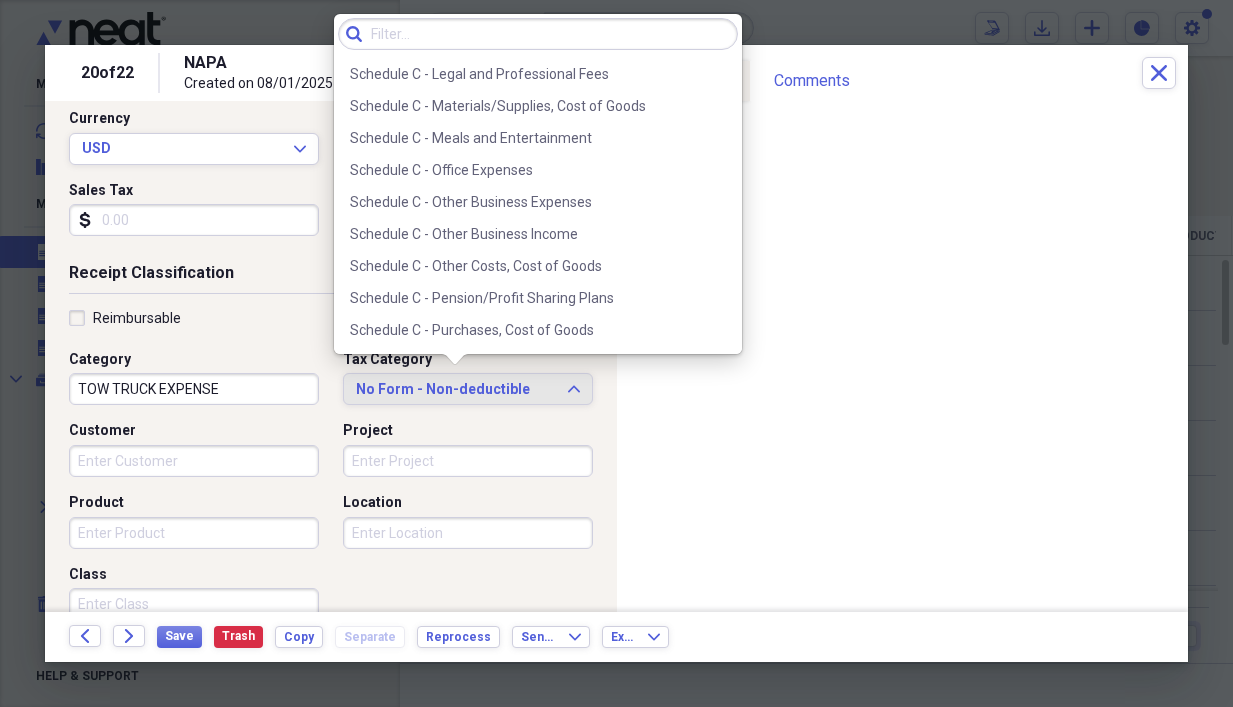 scroll, scrollTop: 4054, scrollLeft: 0, axis: vertical 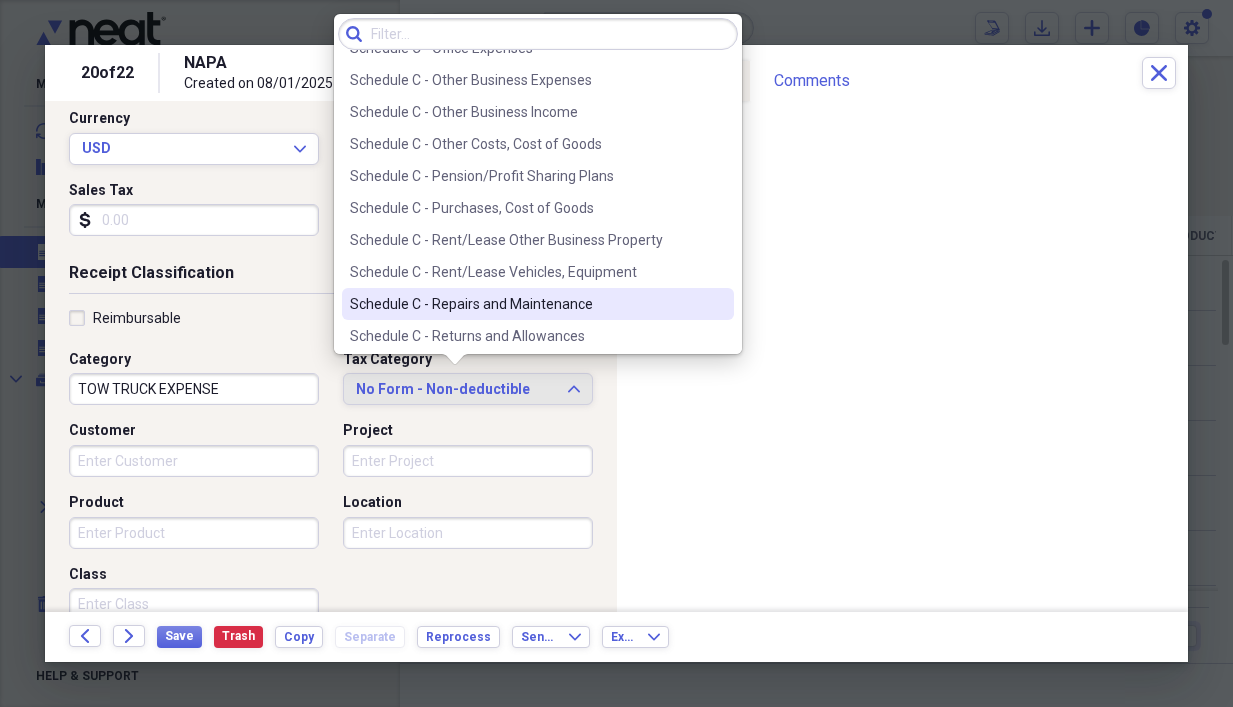 click on "Schedule C - Repairs and Maintenance" at bounding box center (526, 304) 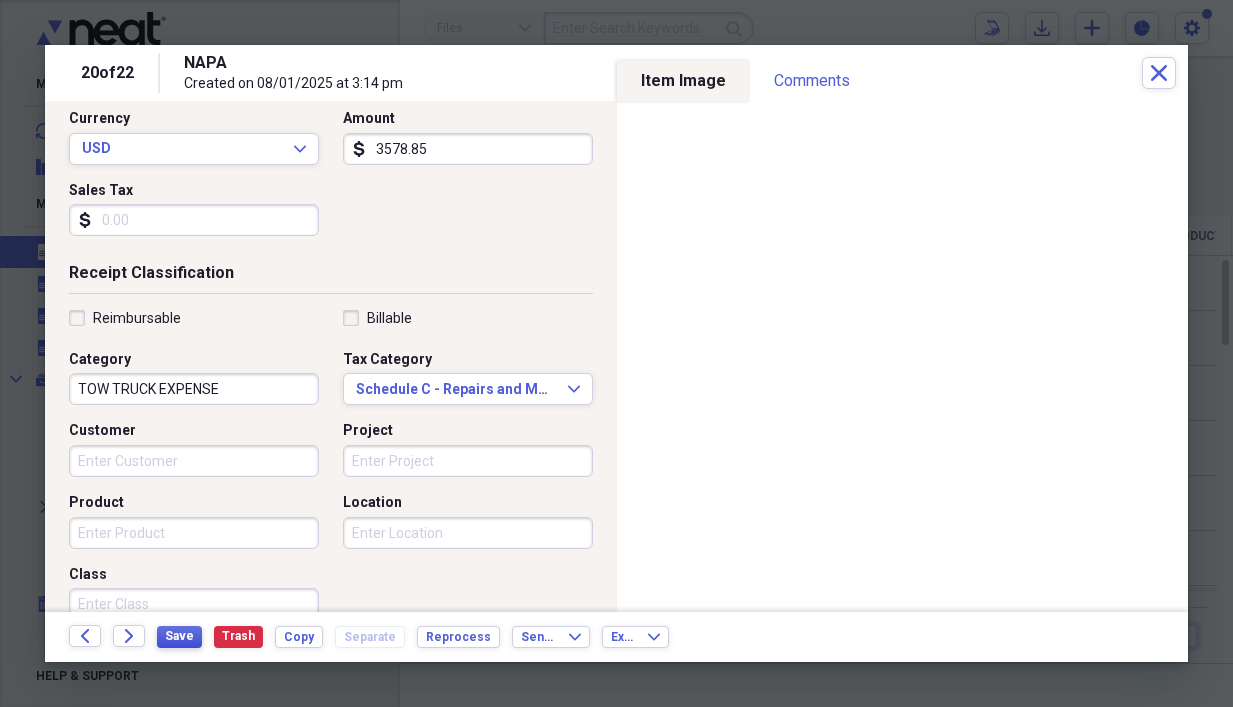 click on "Save" at bounding box center [179, 636] 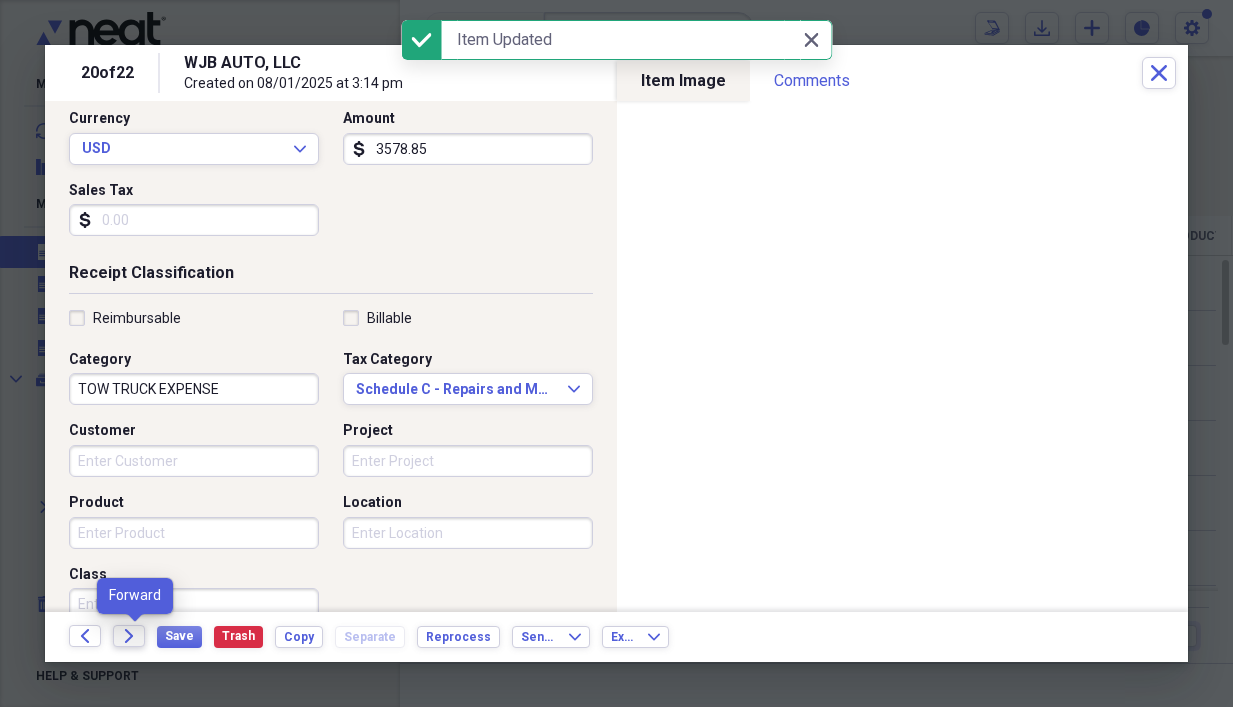 click 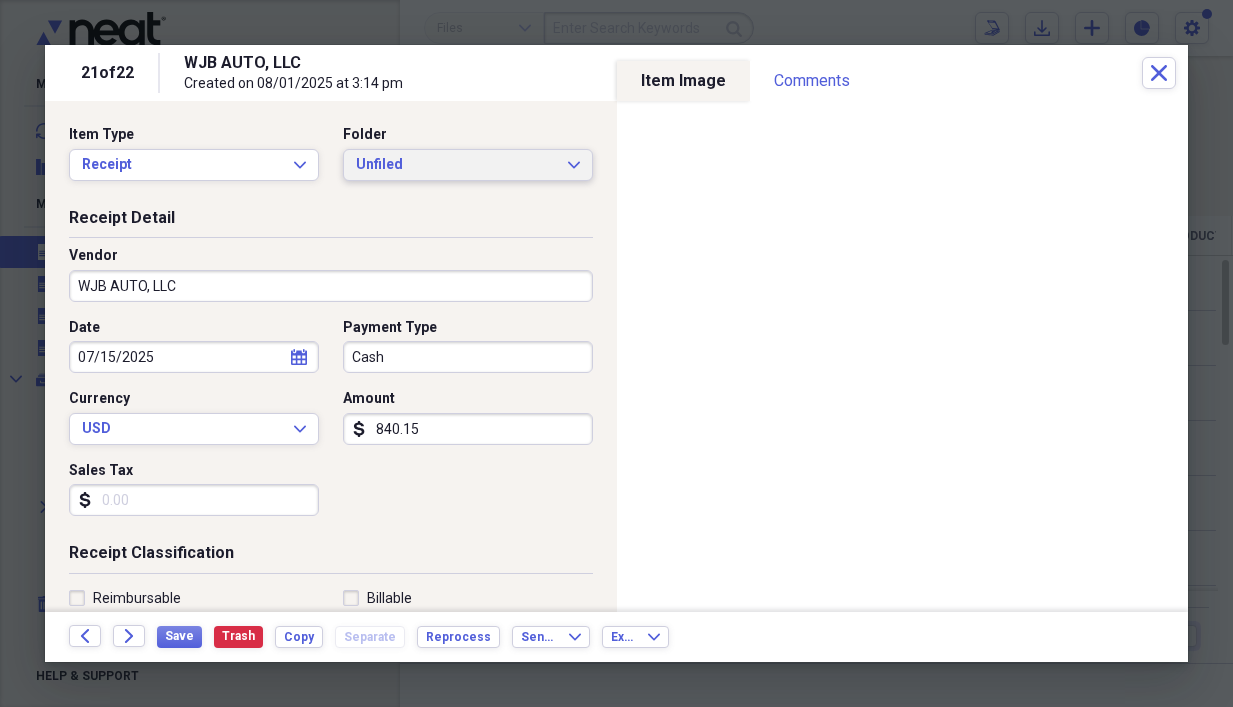 click on "Unfiled" at bounding box center [456, 165] 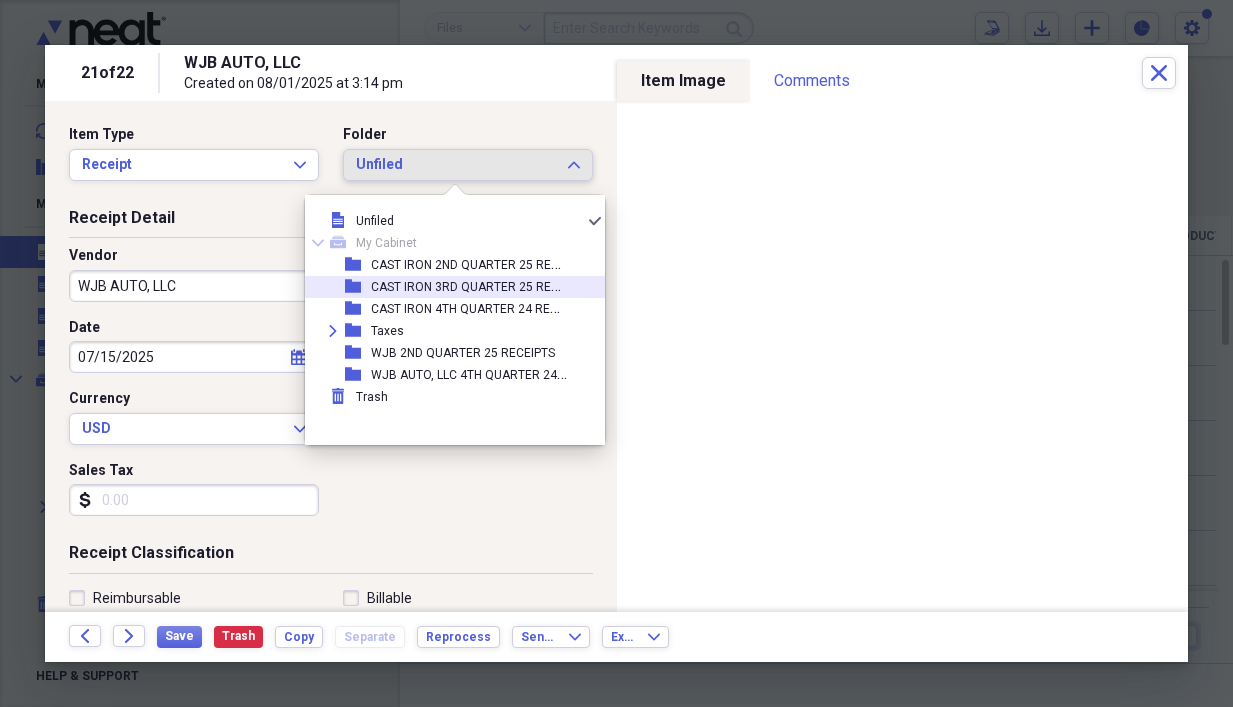 click on "CAST IRON 3RD QUARTER 25 RECEIPTS" at bounding box center [480, 285] 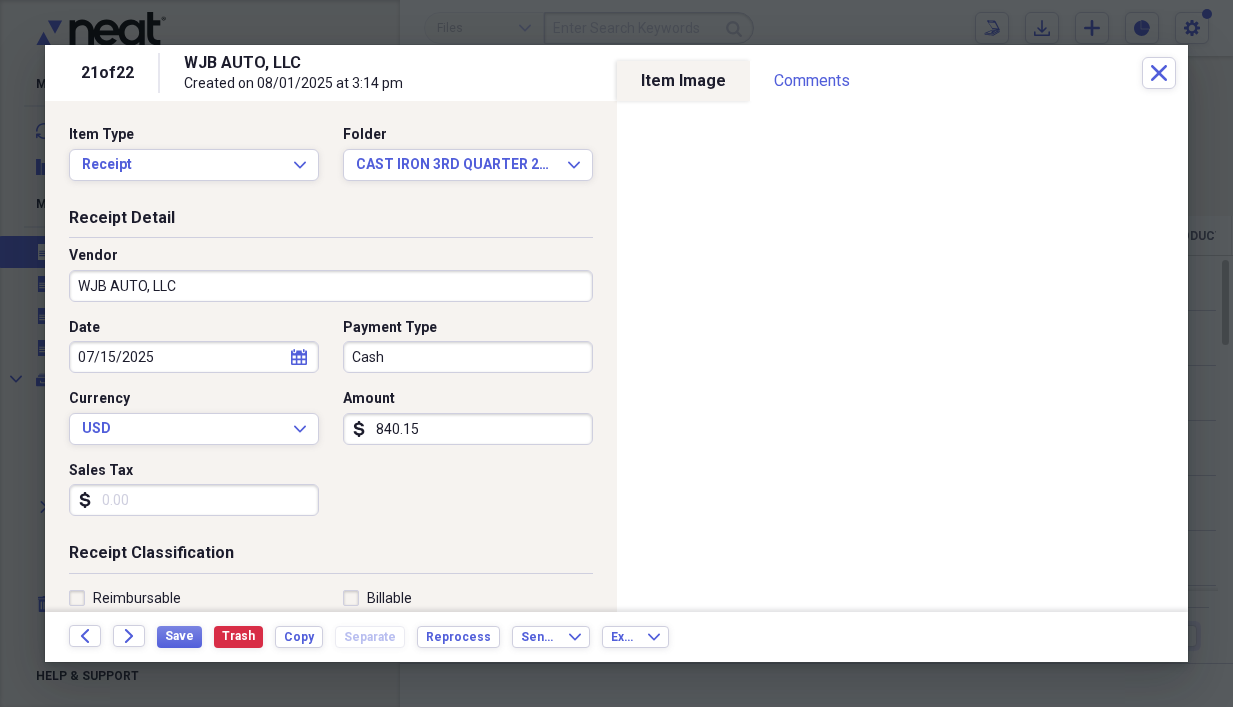 click on "Cash" at bounding box center (468, 357) 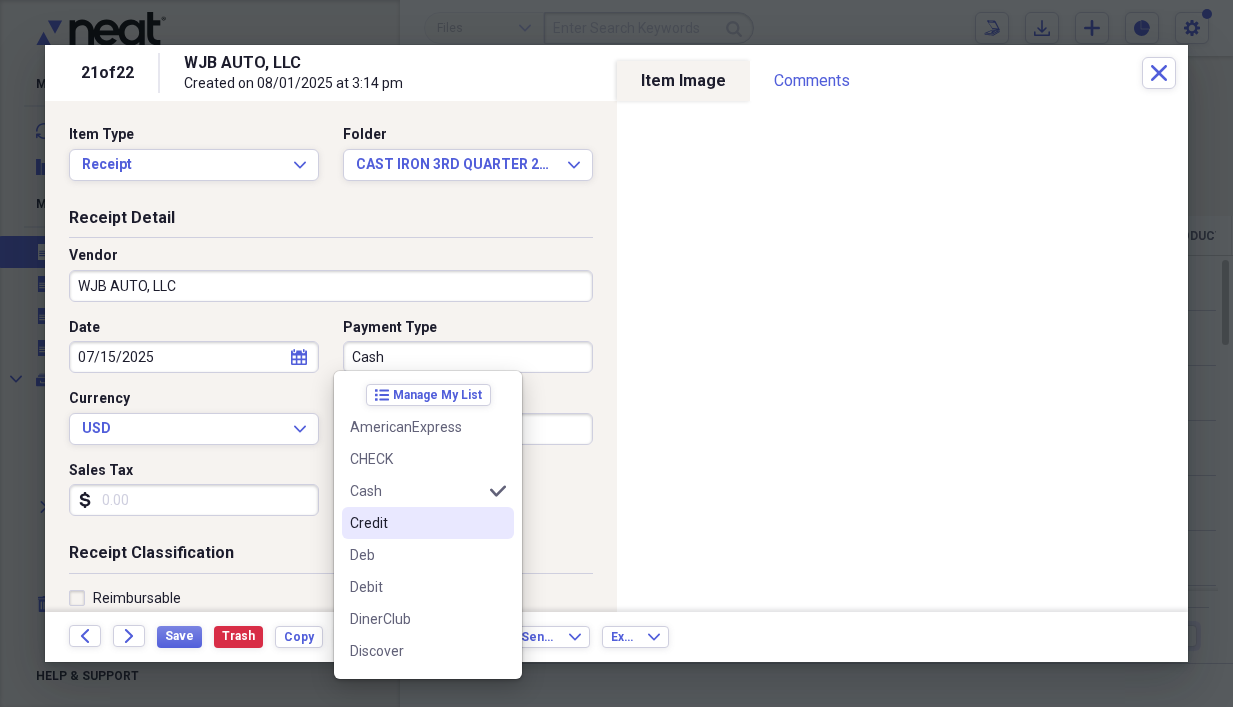 click on "Credit" at bounding box center [416, 523] 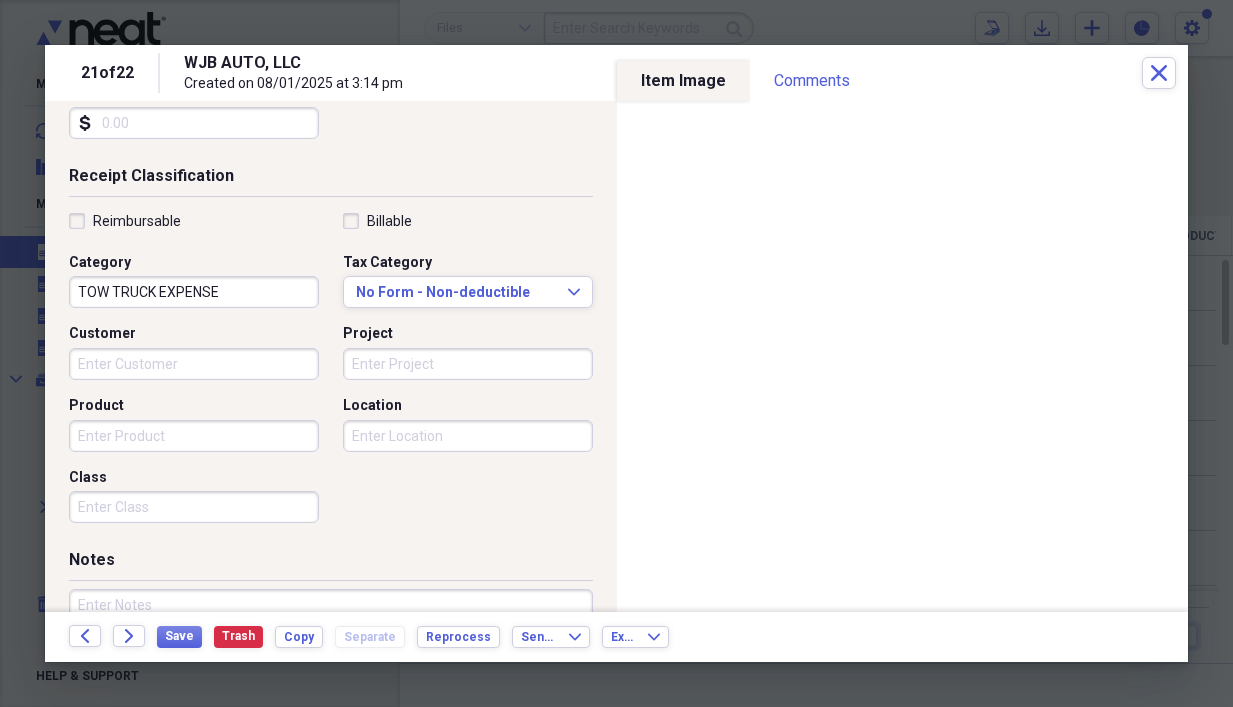 scroll, scrollTop: 400, scrollLeft: 0, axis: vertical 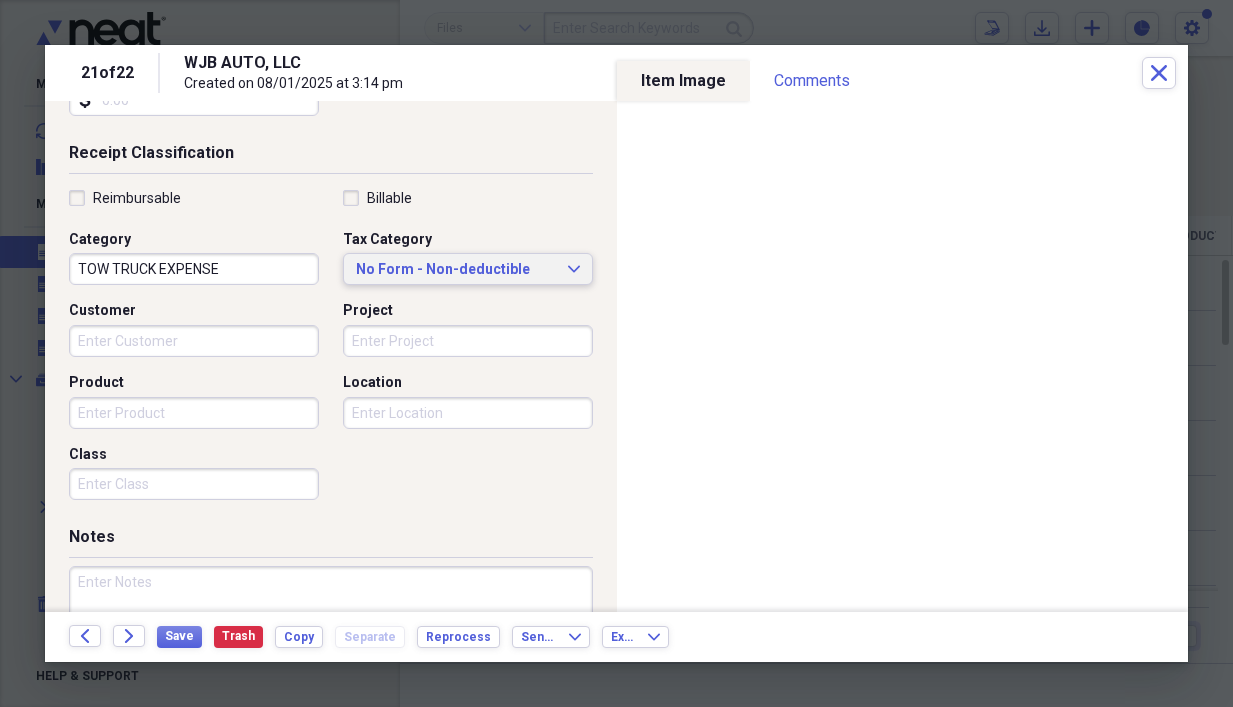 click on "No Form - Non-deductible" at bounding box center [456, 270] 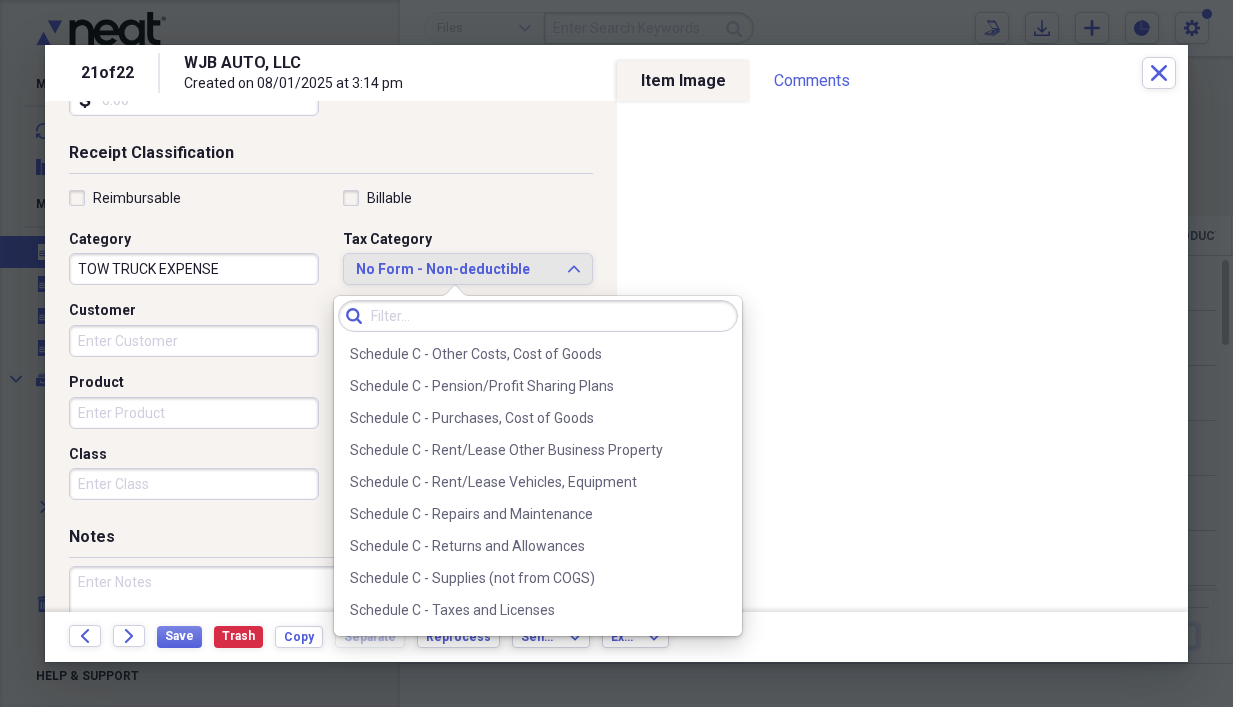 scroll, scrollTop: 4151, scrollLeft: 0, axis: vertical 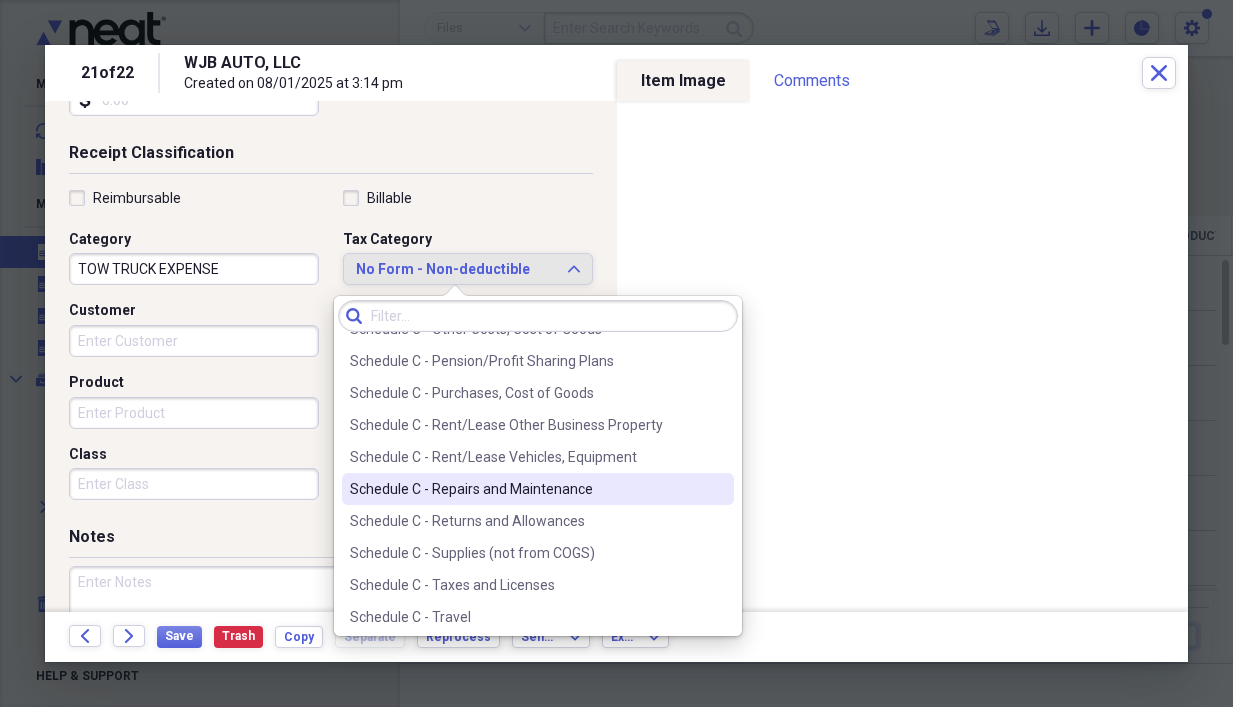 click on "Schedule C - Repairs and Maintenance" at bounding box center (526, 489) 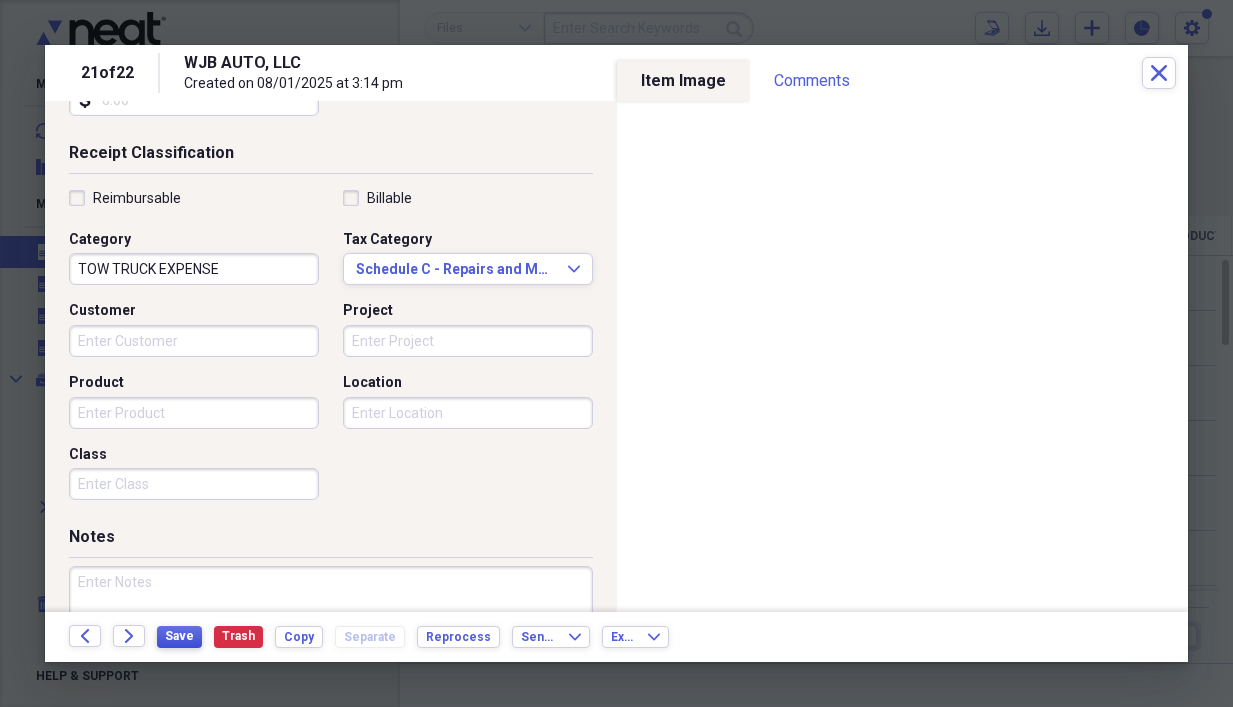 click on "Save" at bounding box center [179, 636] 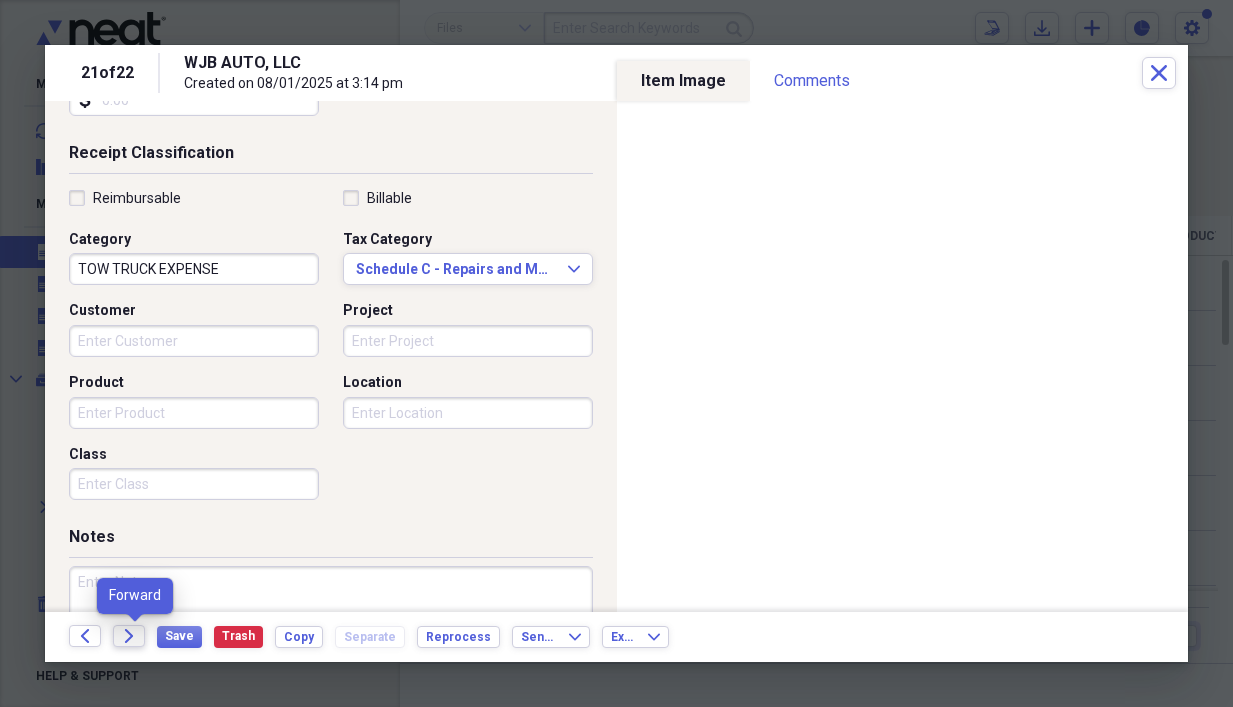 click on "Forward" 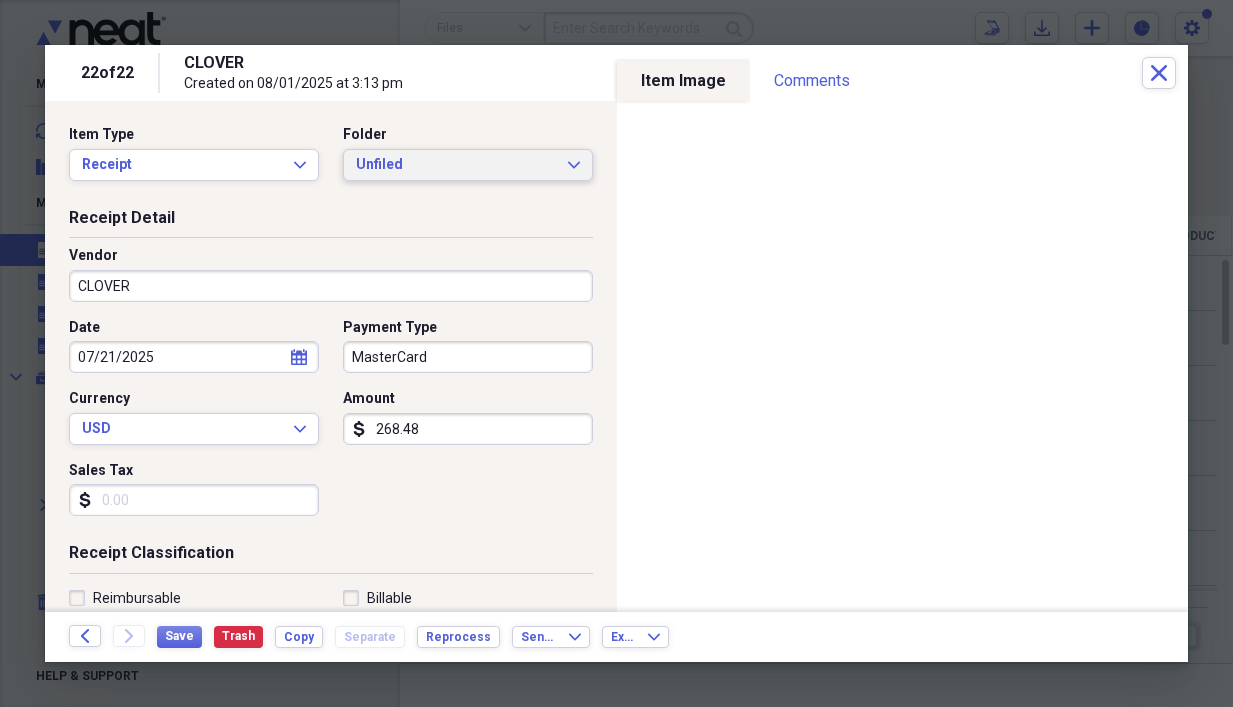 click on "Unfiled" at bounding box center (456, 165) 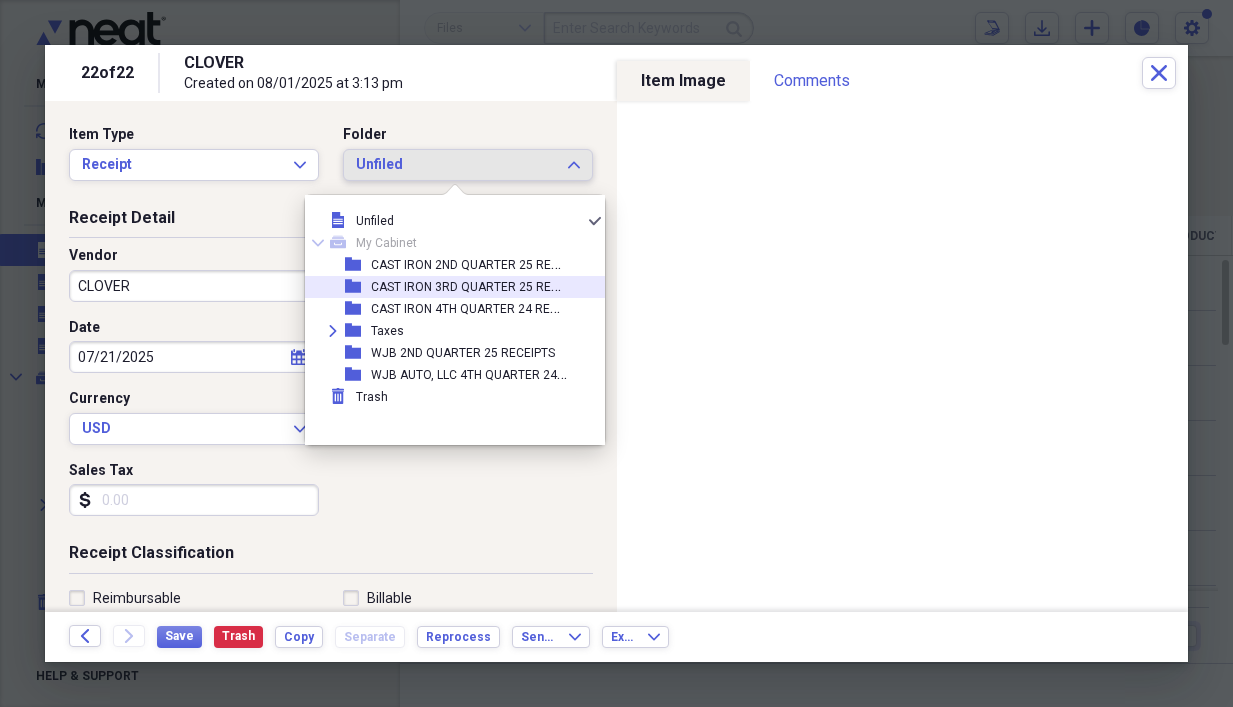 click on "CAST IRON 3RD QUARTER 25 RECEIPTS" at bounding box center (480, 285) 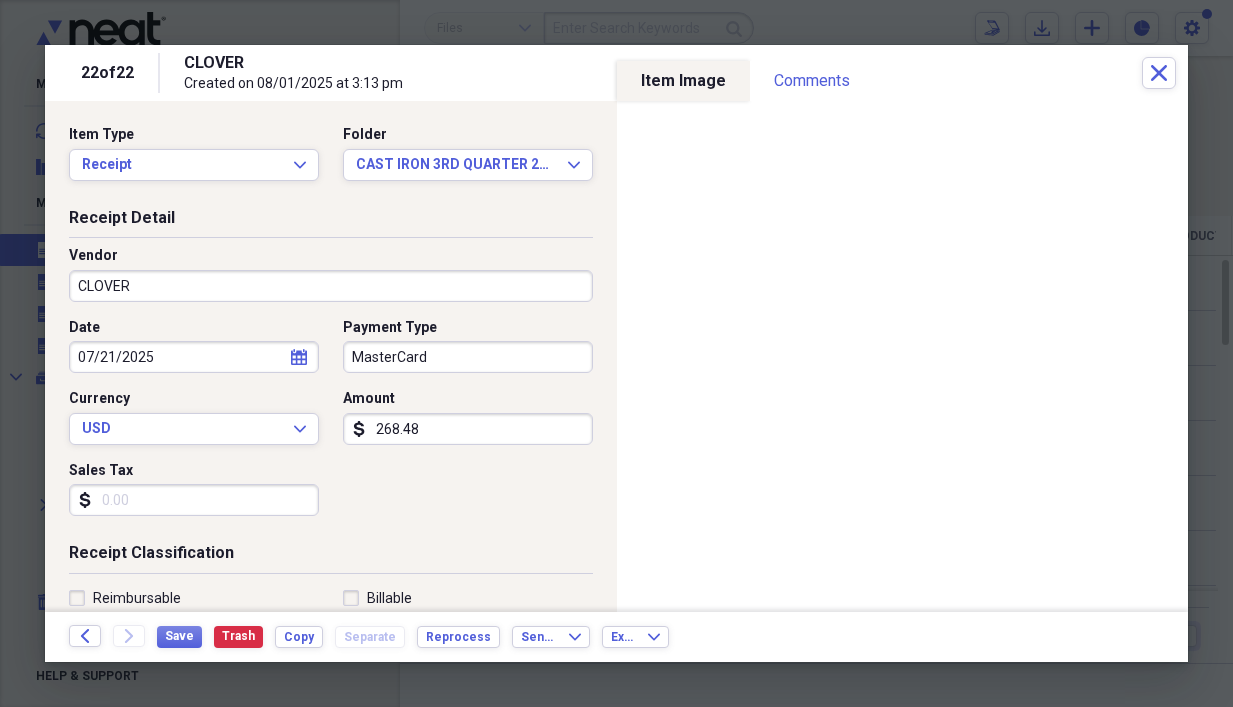 click on "CLOVER" at bounding box center (331, 286) 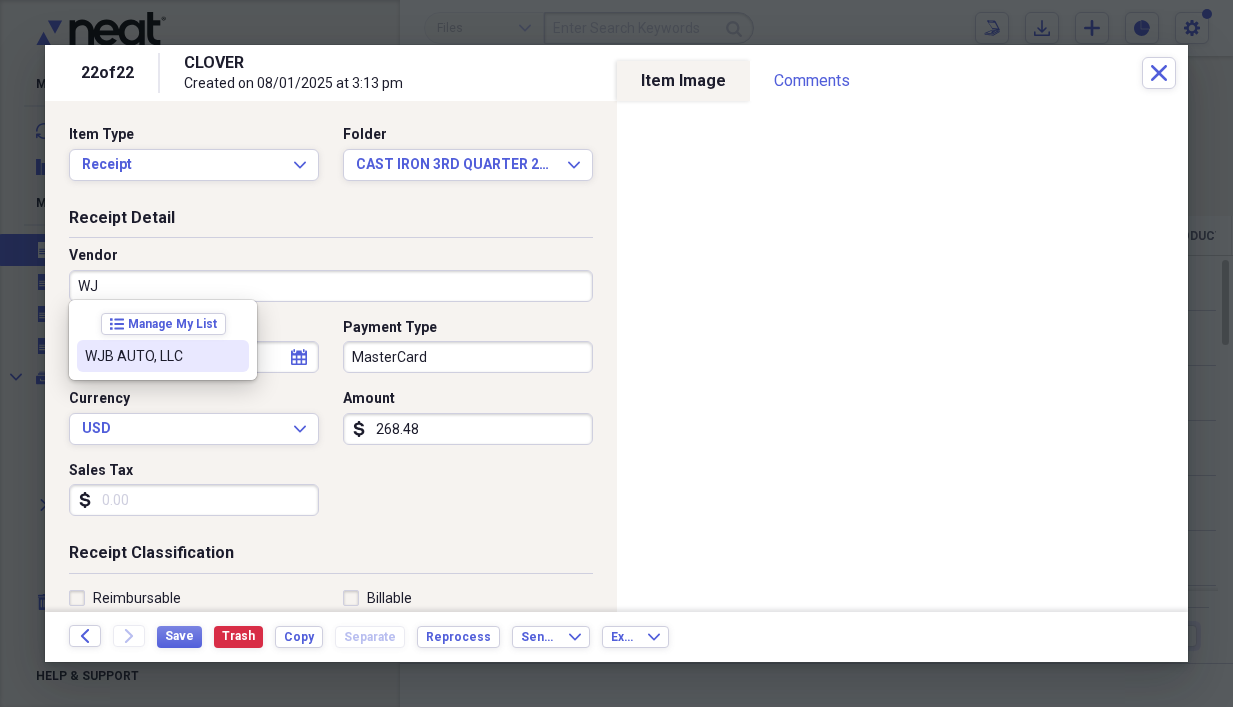 click on "WJB AUTO, LLC" at bounding box center [151, 356] 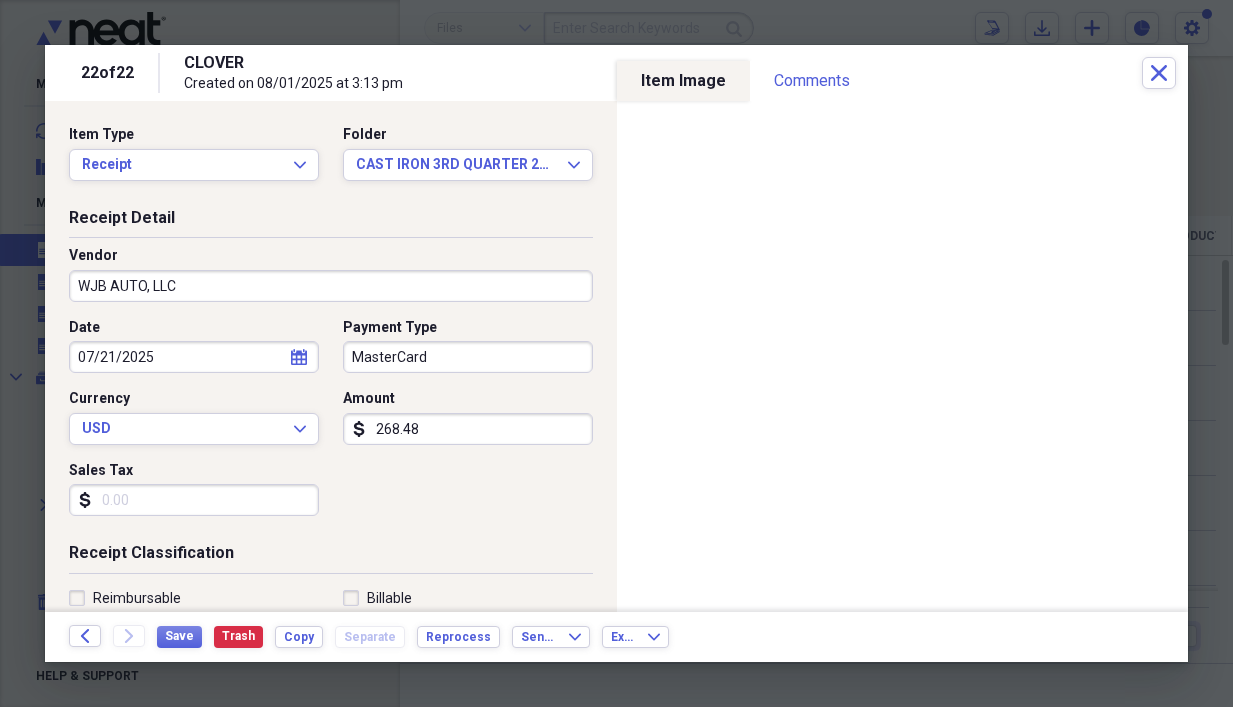 type on "TOW TRUCK EXPENSE" 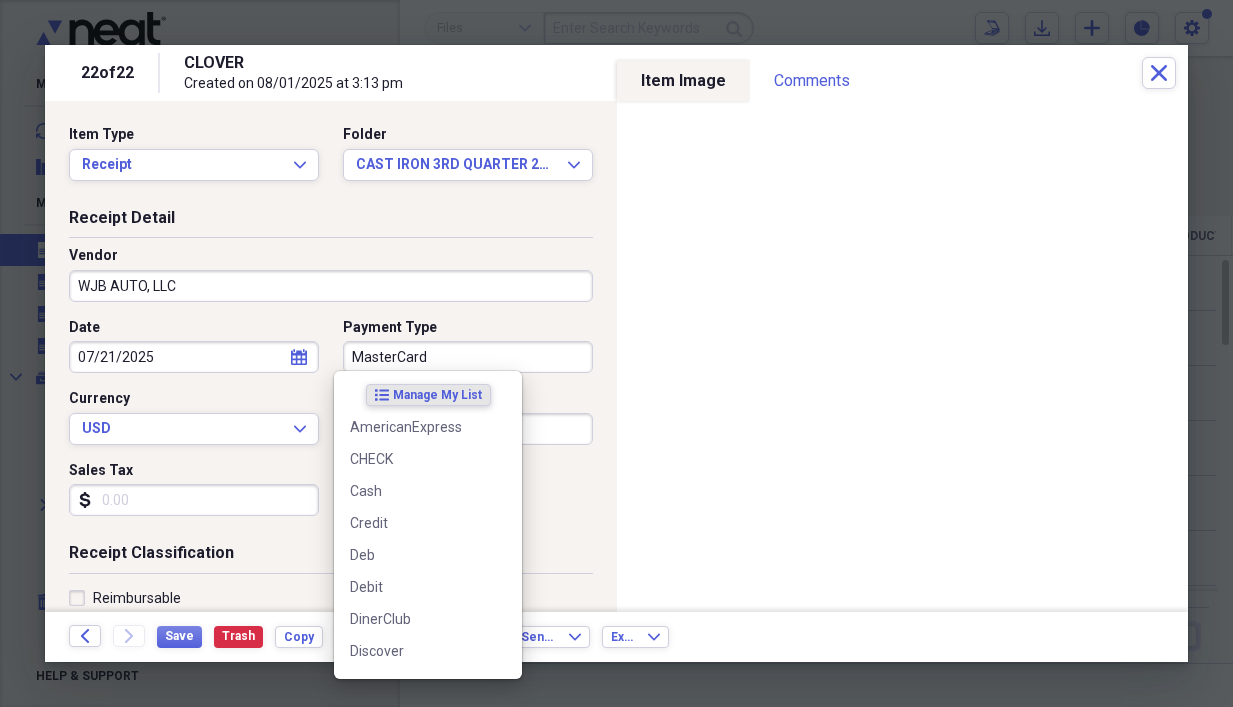 click on "MasterCard" at bounding box center [468, 357] 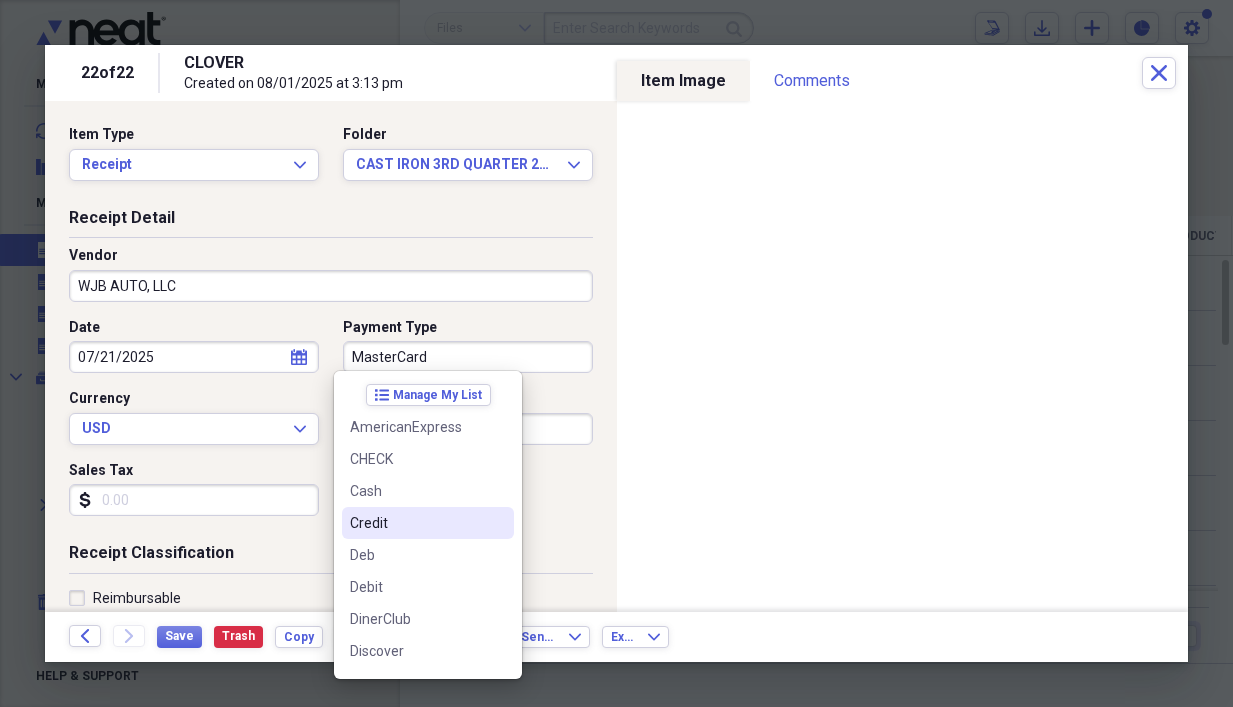click on "Credit" at bounding box center (416, 523) 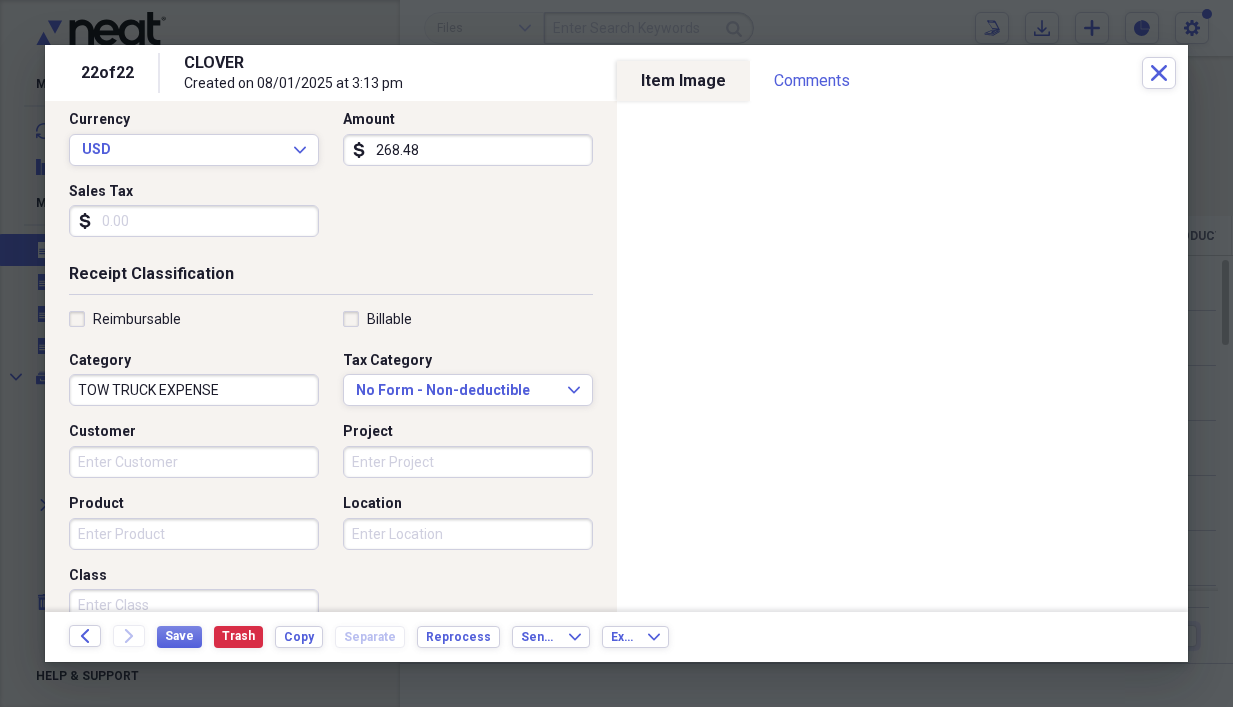scroll, scrollTop: 320, scrollLeft: 0, axis: vertical 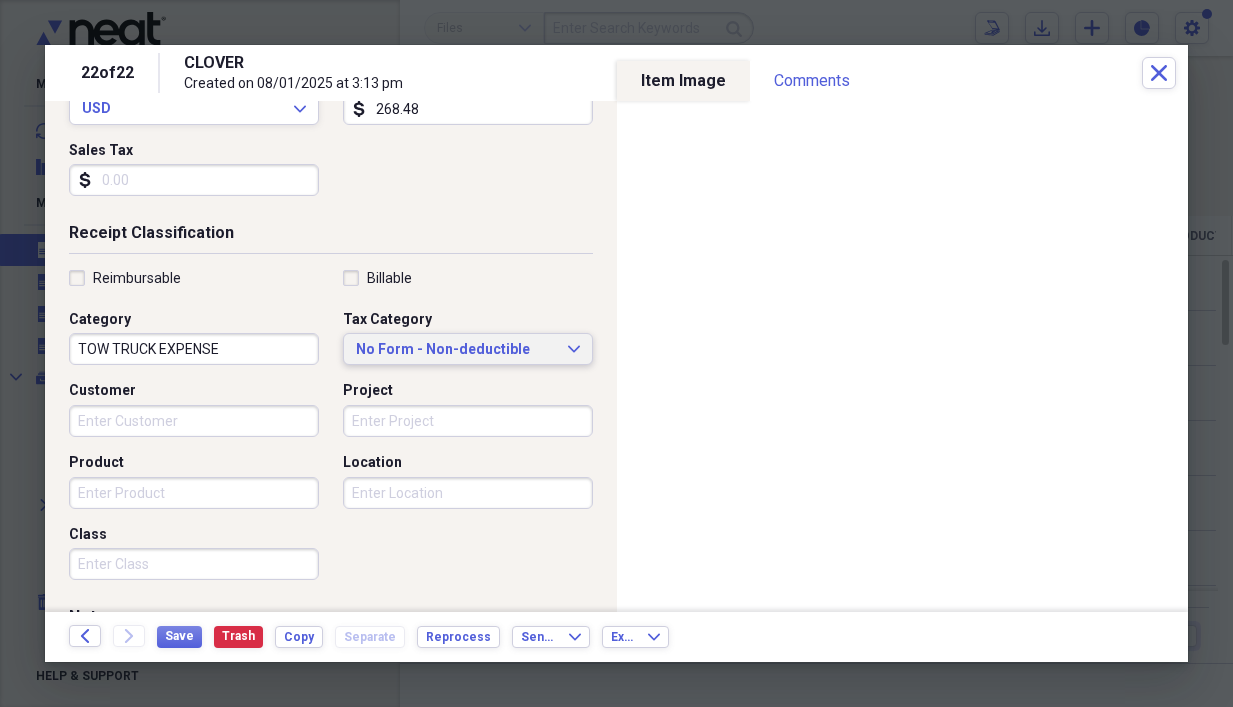 click on "No Form - Non-deductible" at bounding box center [456, 350] 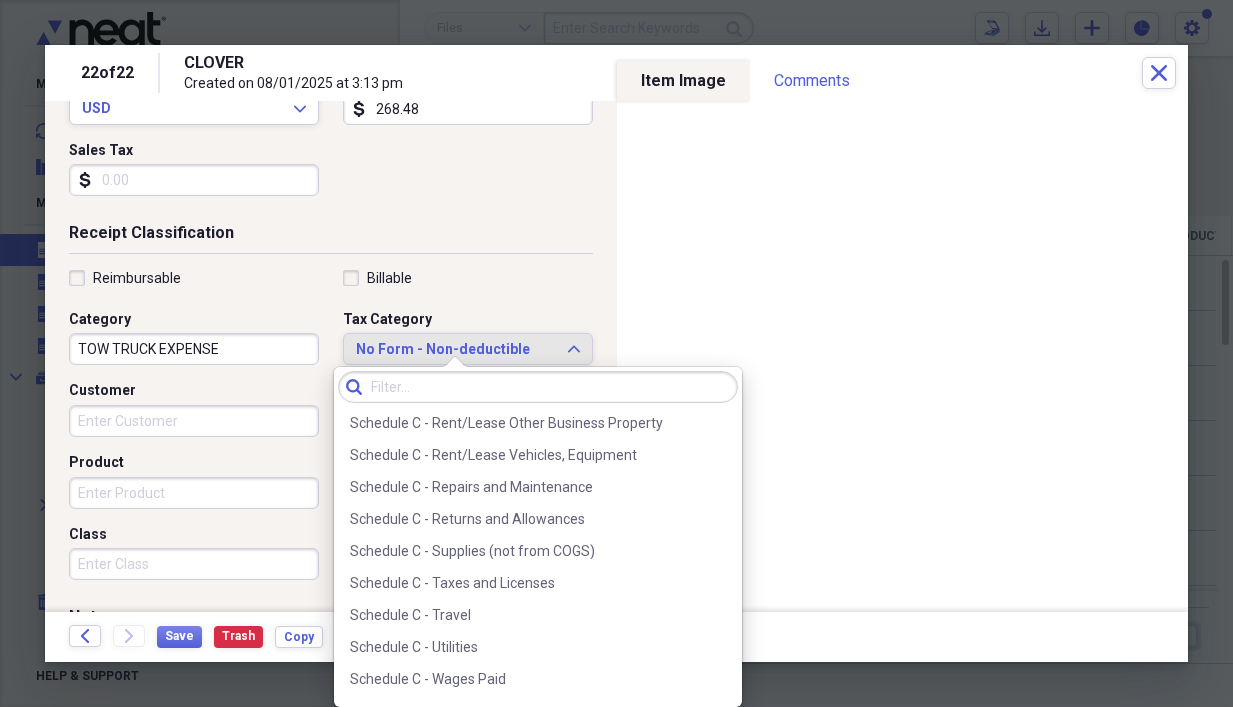 scroll, scrollTop: 4272, scrollLeft: 0, axis: vertical 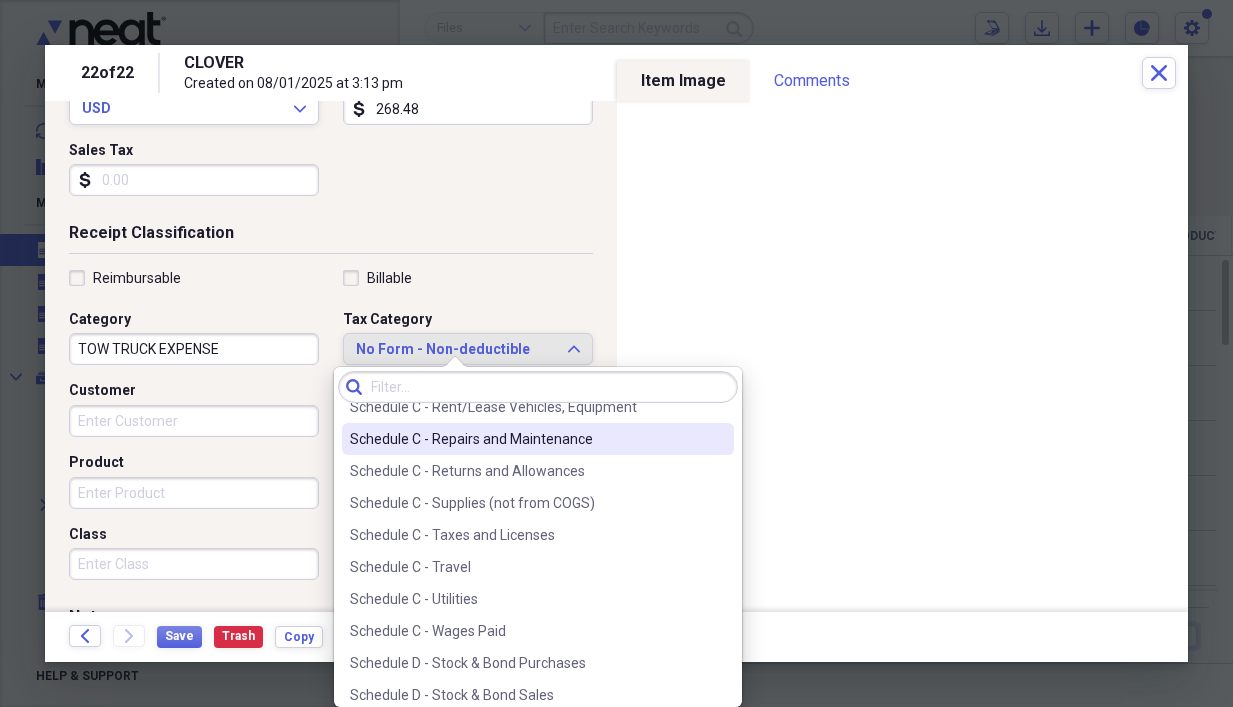 click on "Schedule C - Repairs and Maintenance" at bounding box center [526, 439] 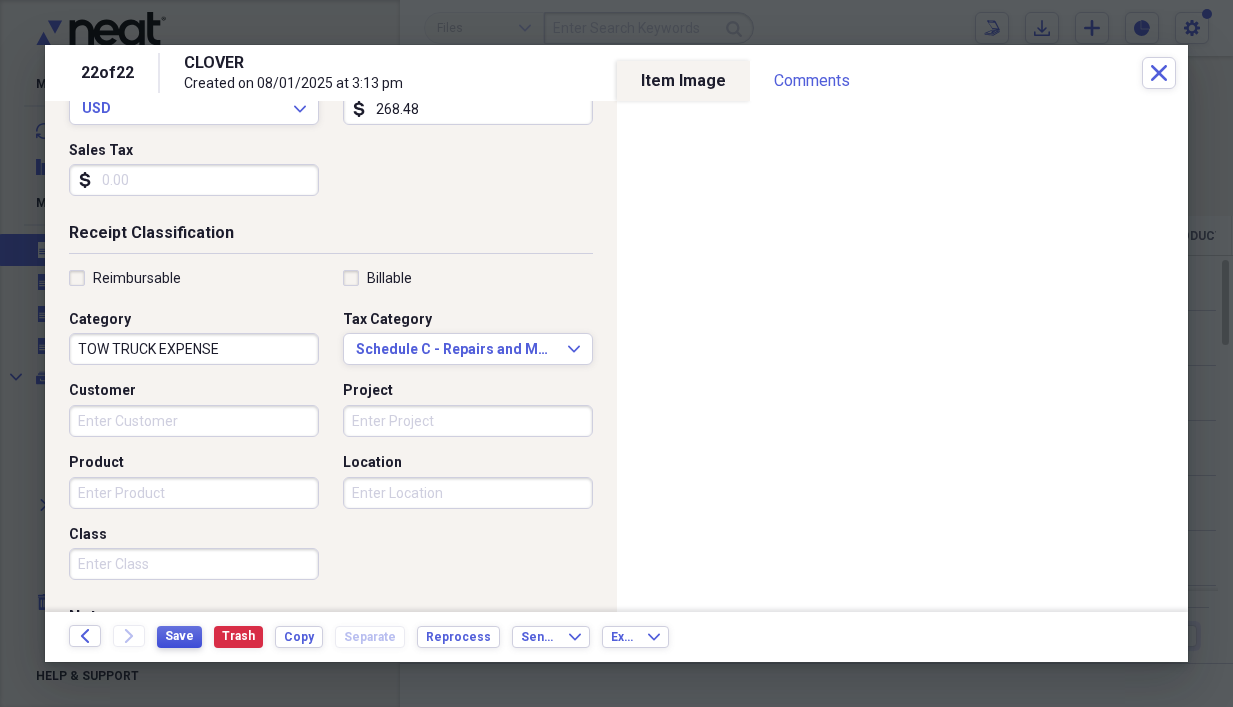 click on "Save" at bounding box center [179, 636] 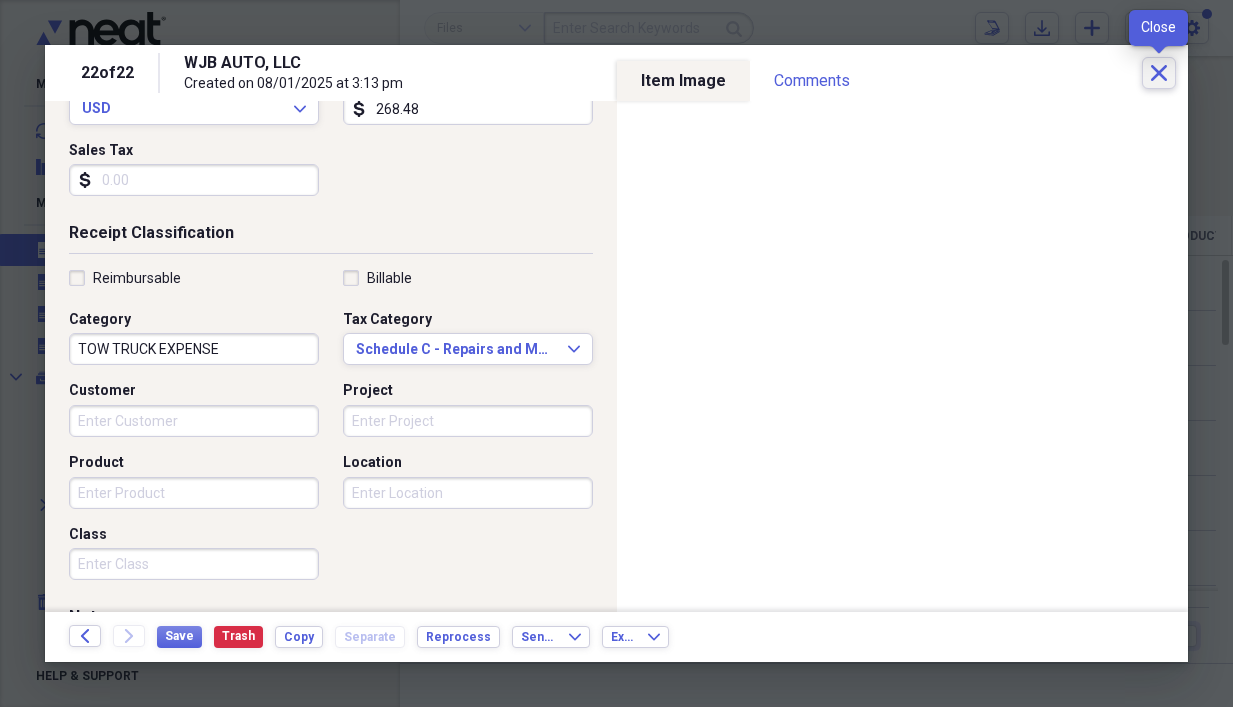 click on "Close" 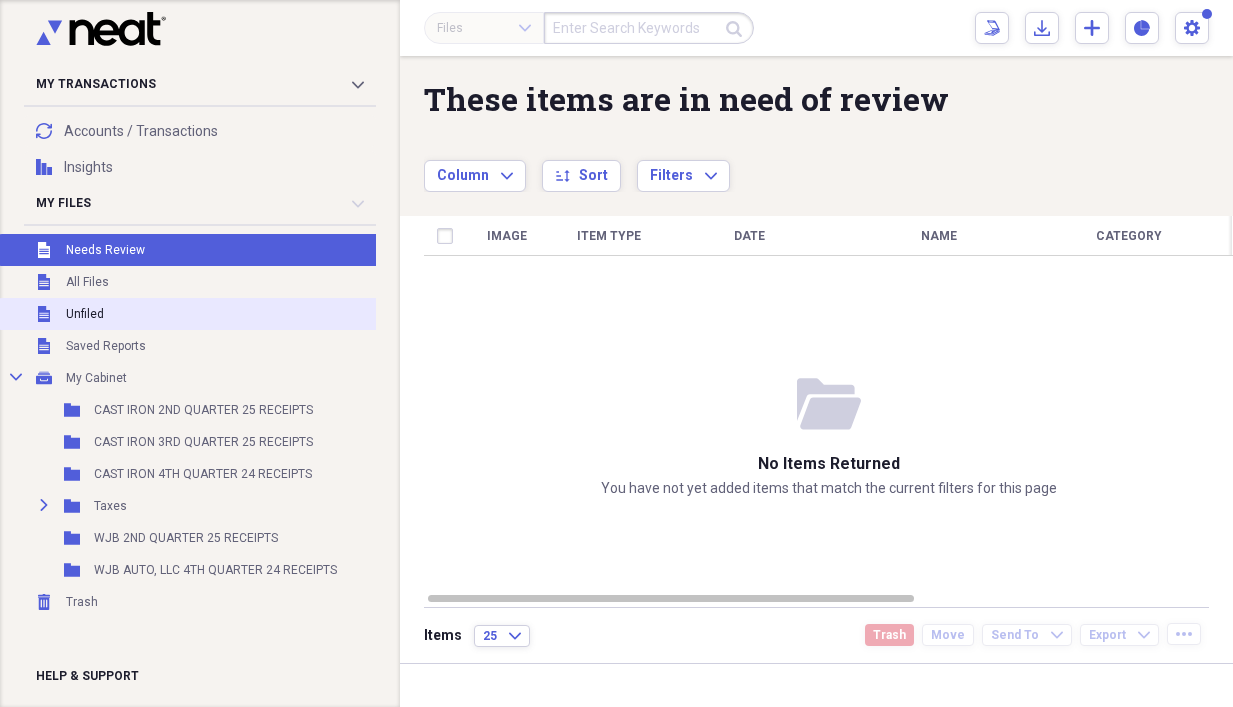 click on "Unfiled" at bounding box center [85, 314] 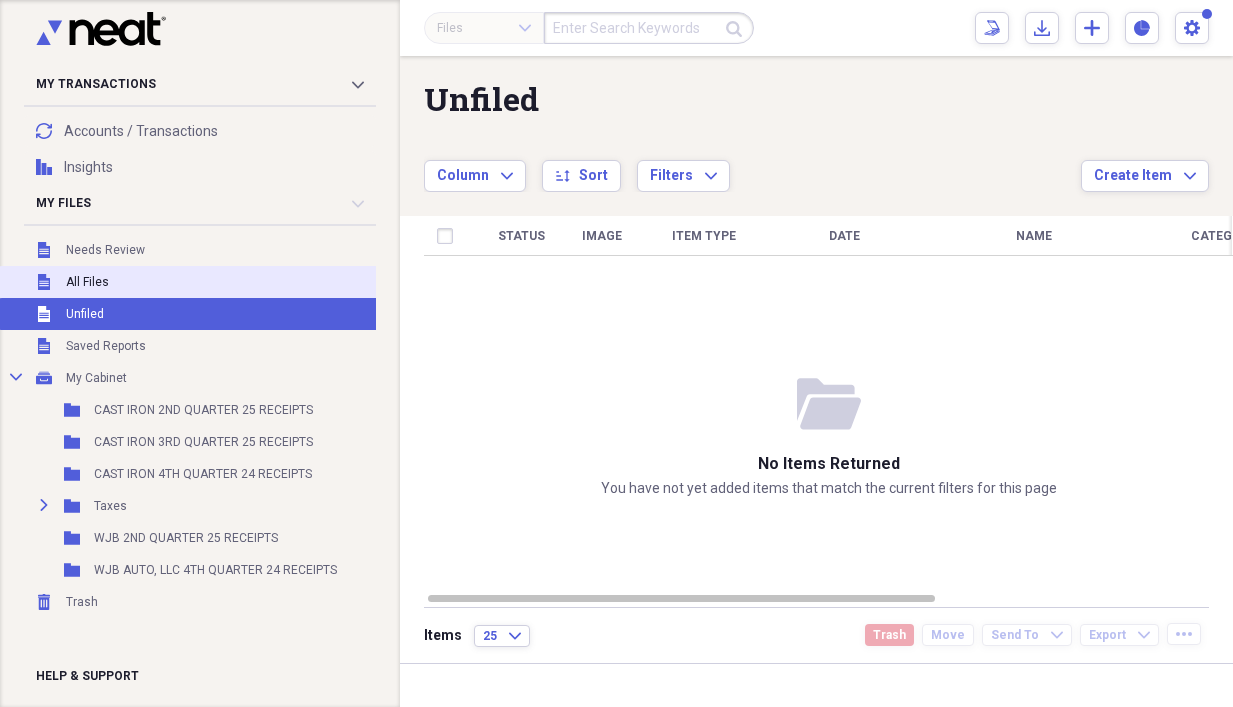 click on "Unfiled All Files" at bounding box center (199, 282) 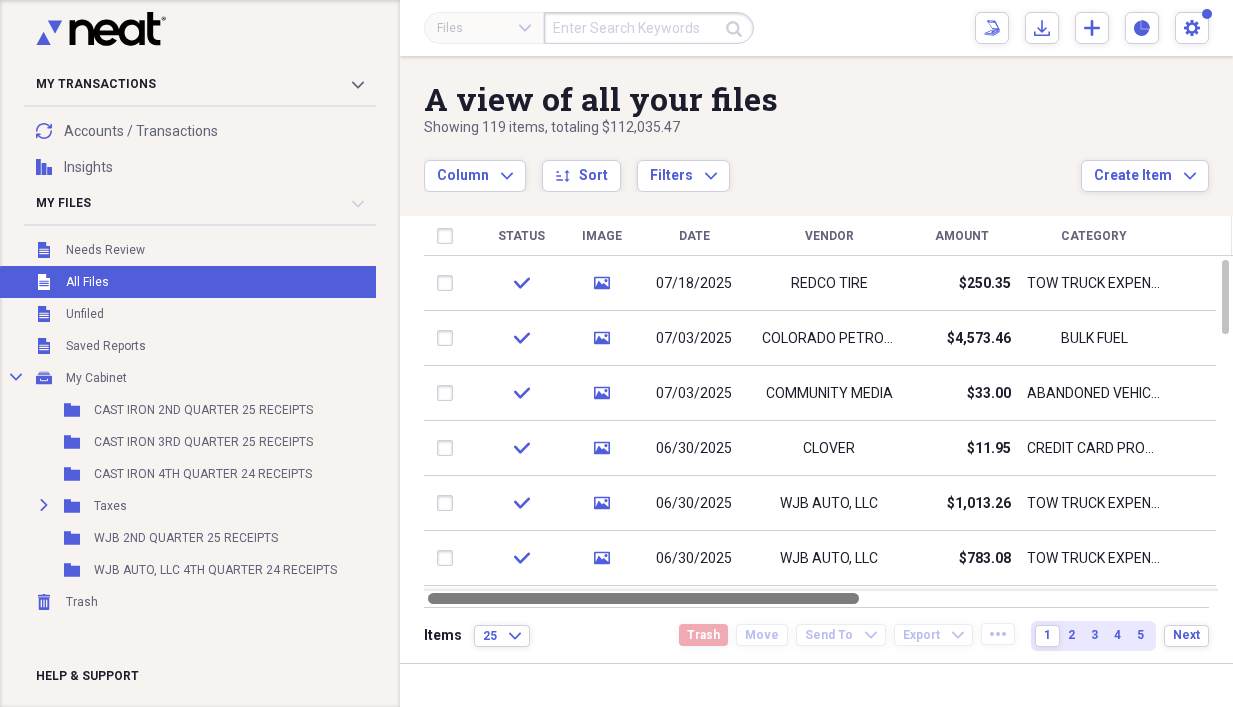 drag, startPoint x: 642, startPoint y: 596, endPoint x: 558, endPoint y: 606, distance: 84.59315 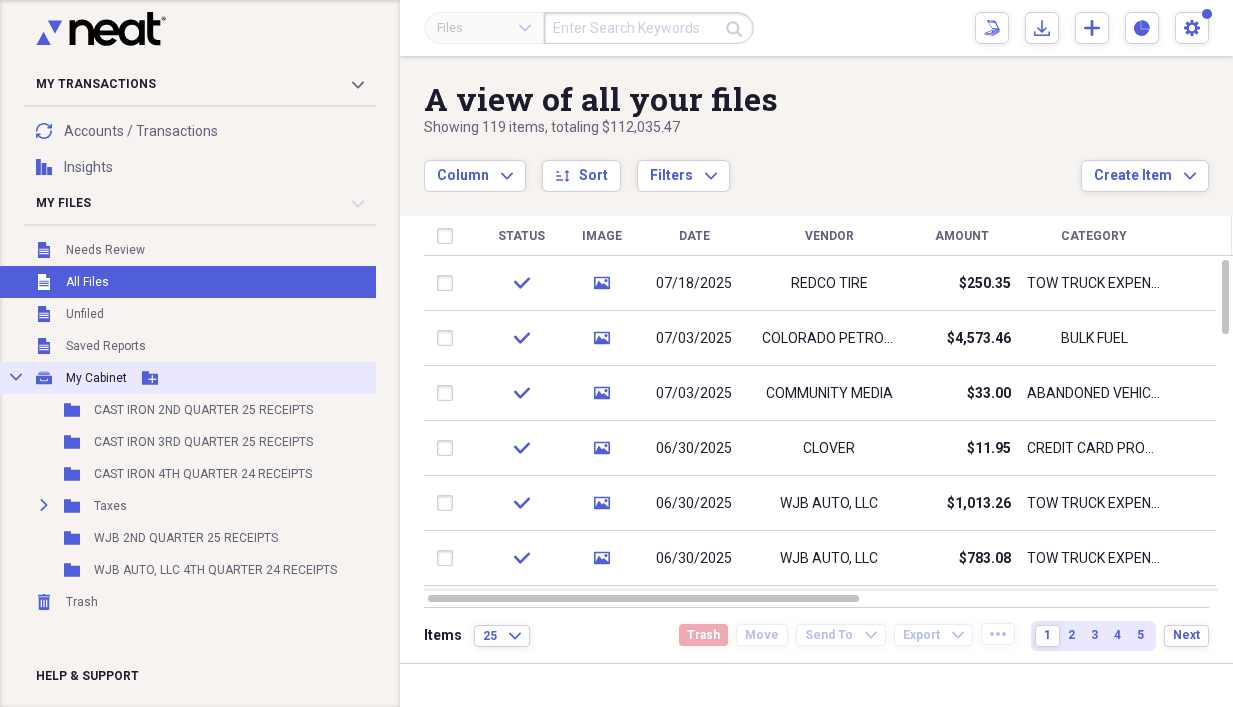 click 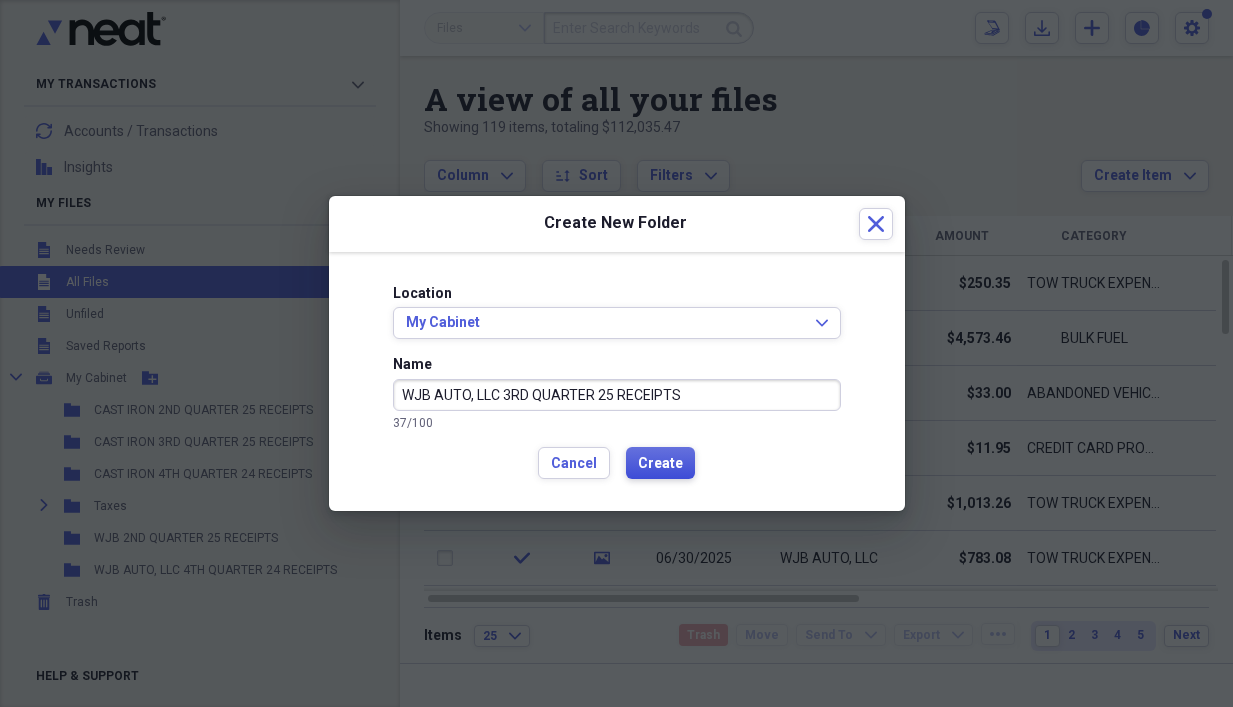 type on "WJB AUTO, LLC 3RD QUARTER 25 RECEIPTS" 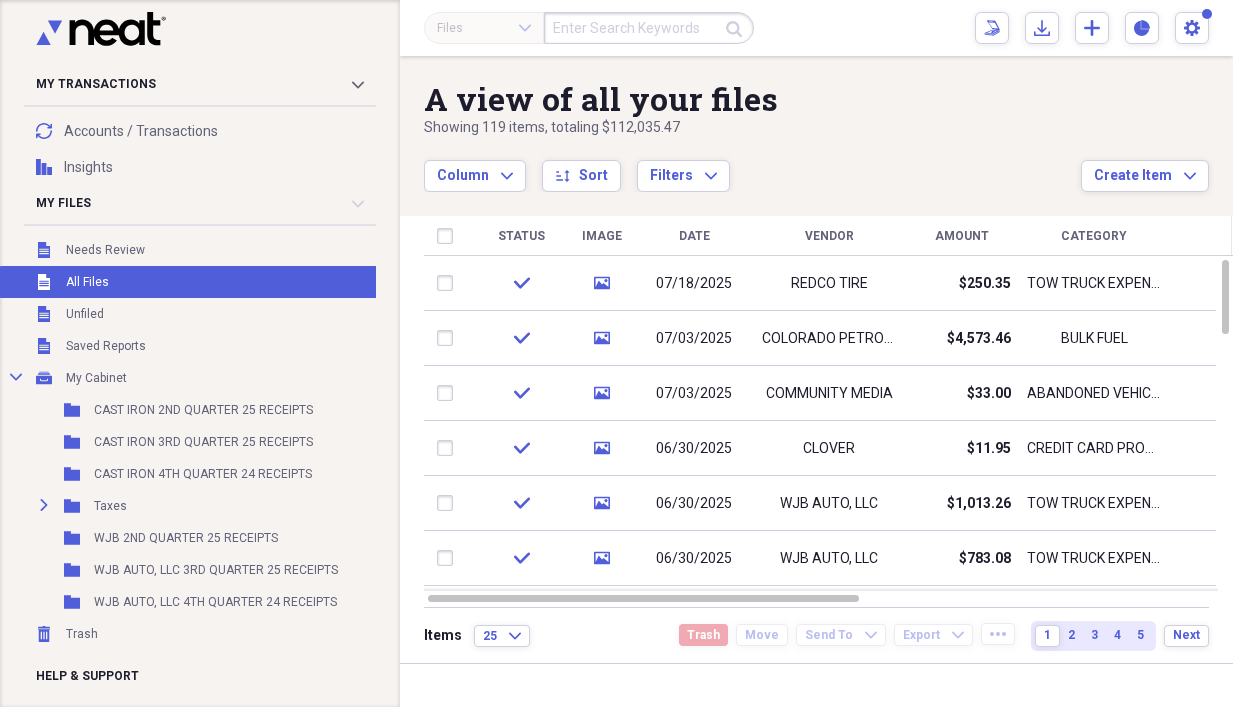 scroll, scrollTop: 4, scrollLeft: 0, axis: vertical 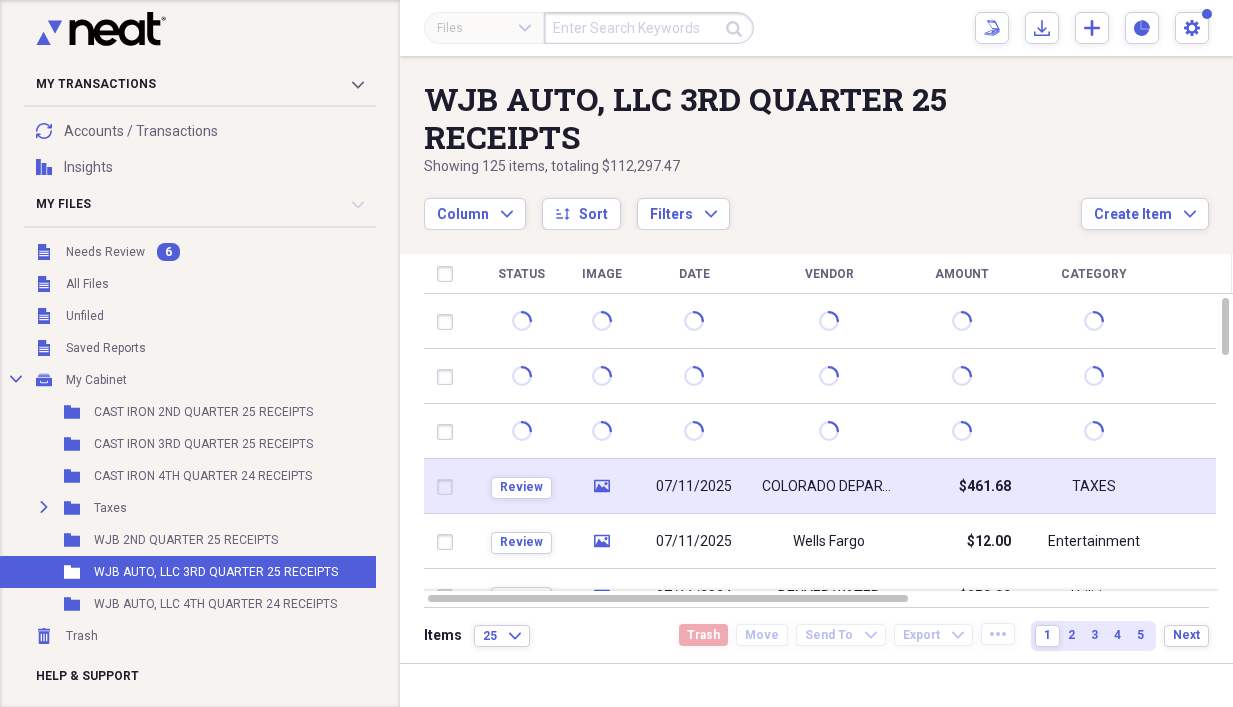 click on "07/11/2025" at bounding box center (694, 486) 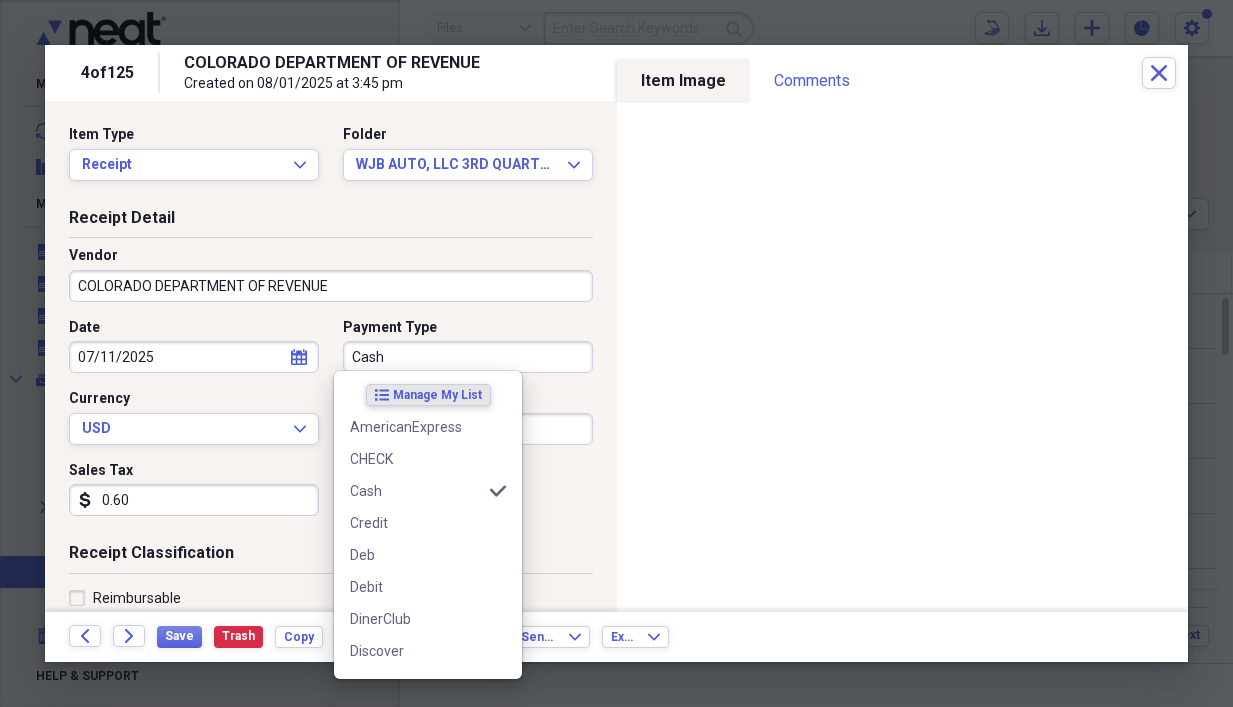 click on "Cash" at bounding box center [468, 357] 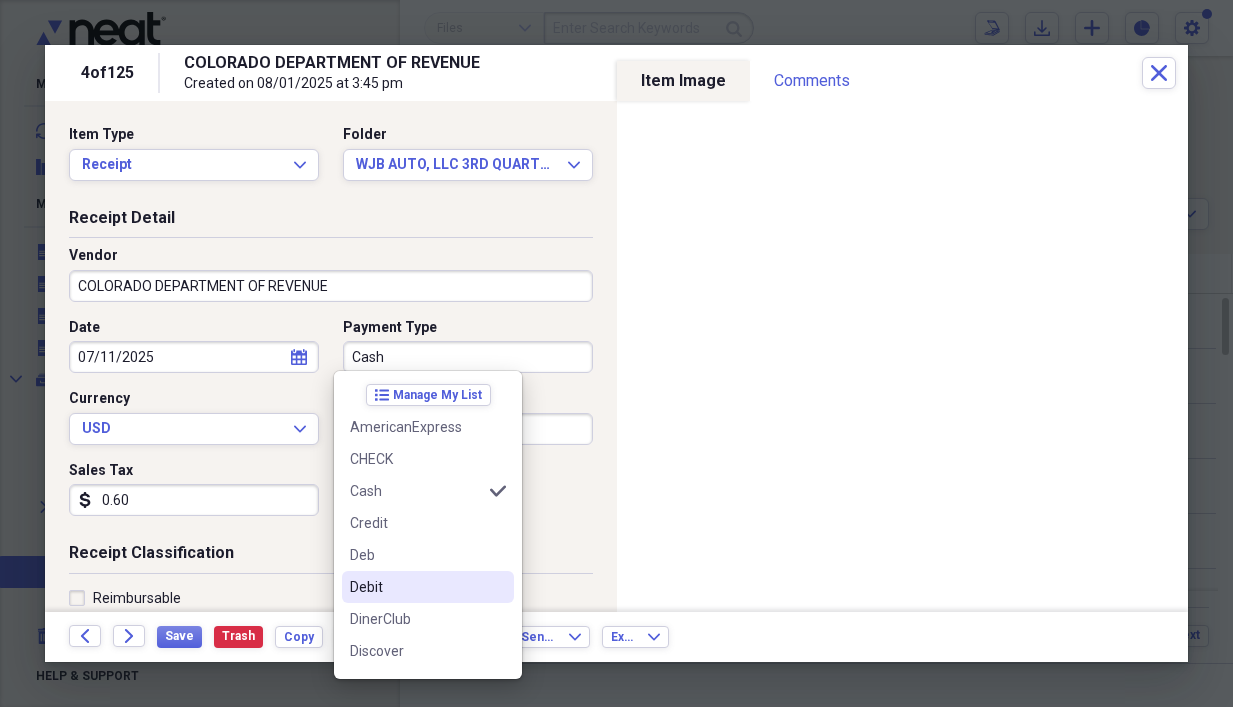 click on "Debit" at bounding box center [416, 587] 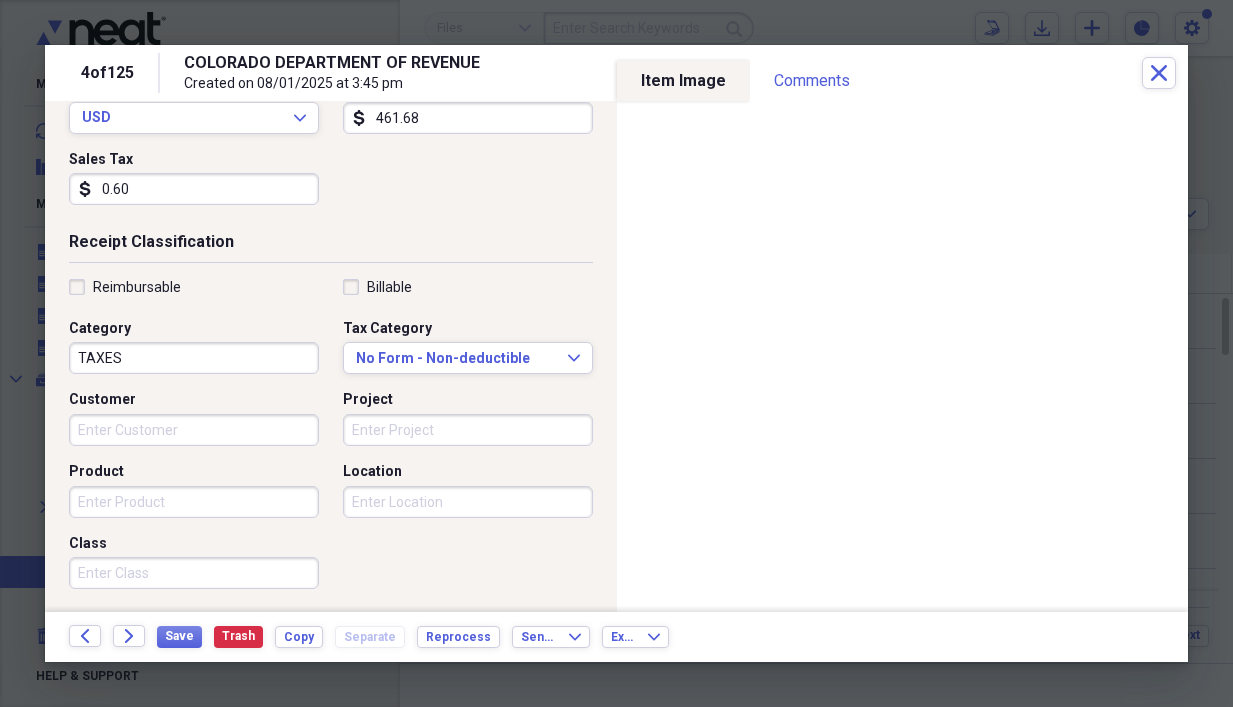 scroll, scrollTop: 362, scrollLeft: 0, axis: vertical 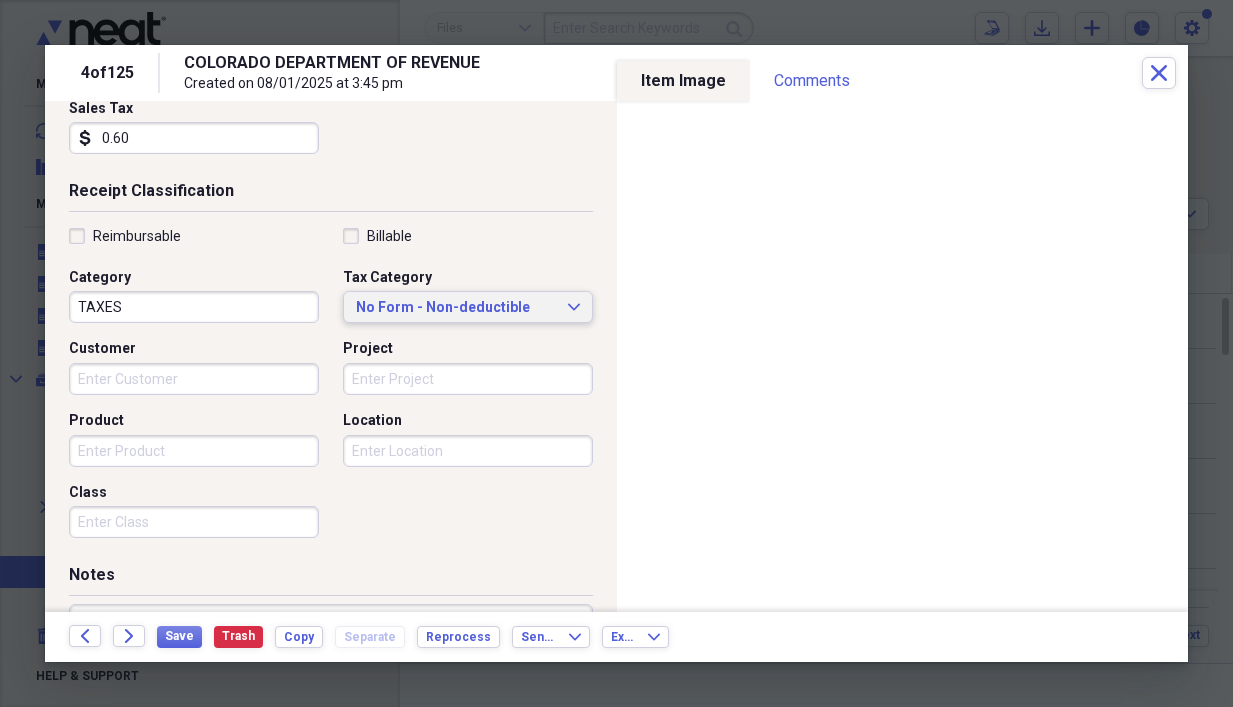 click on "Expand" 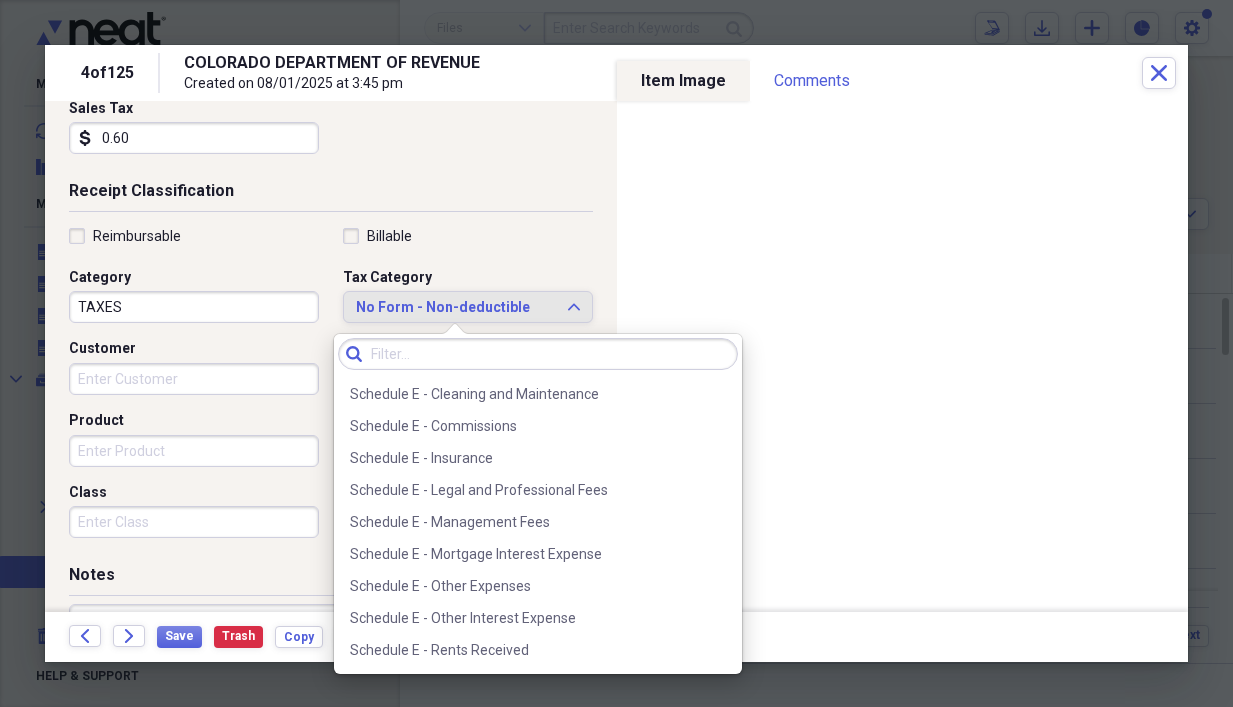 scroll, scrollTop: 4903, scrollLeft: 0, axis: vertical 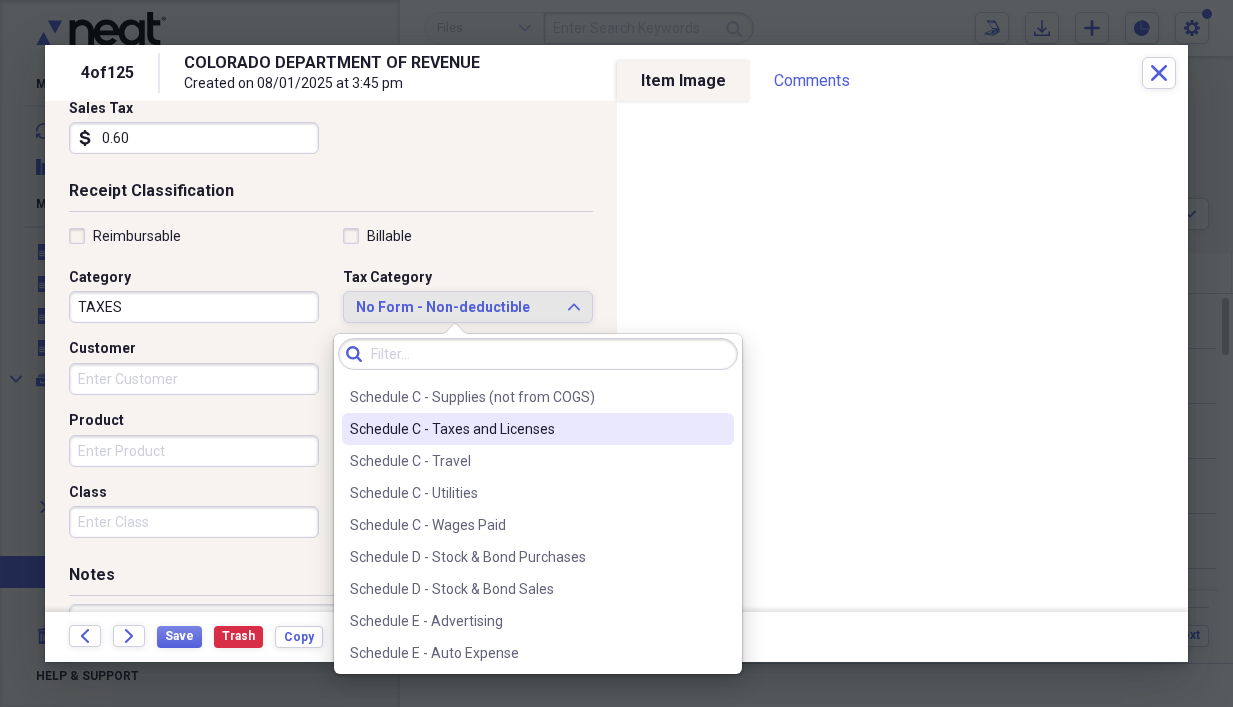 click on "Schedule C - Taxes and Licenses" at bounding box center [526, 429] 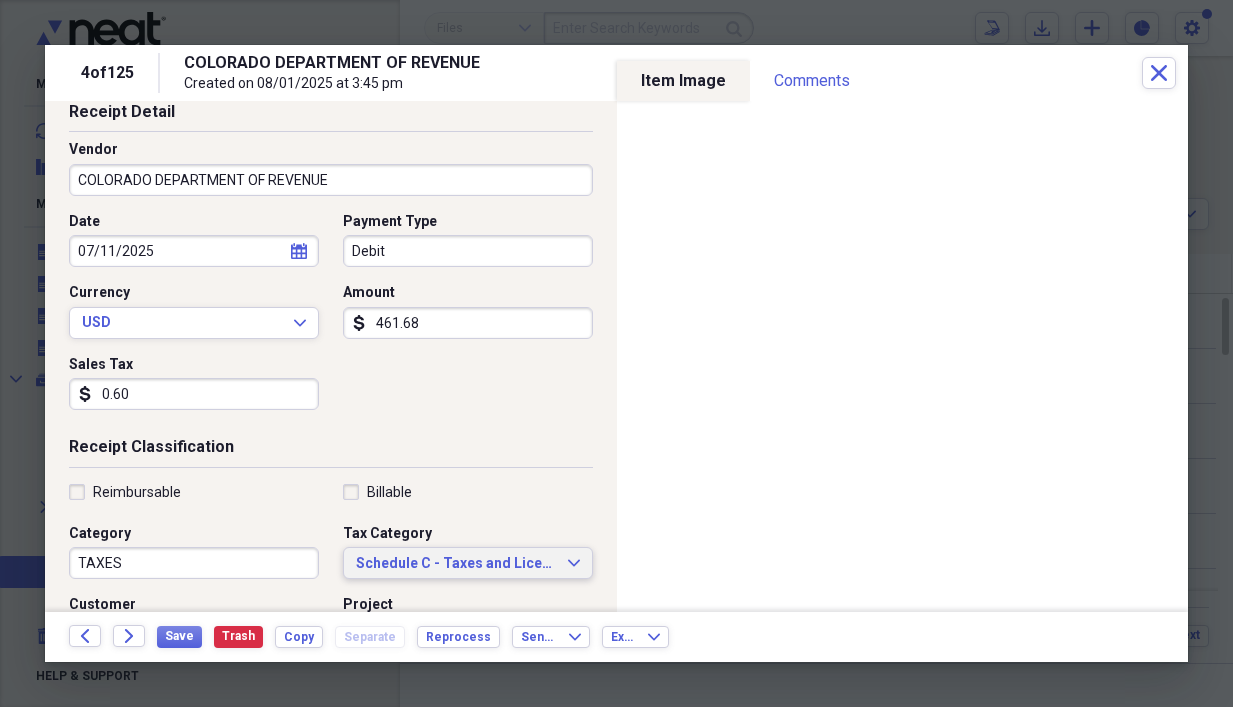 scroll, scrollTop: 0, scrollLeft: 0, axis: both 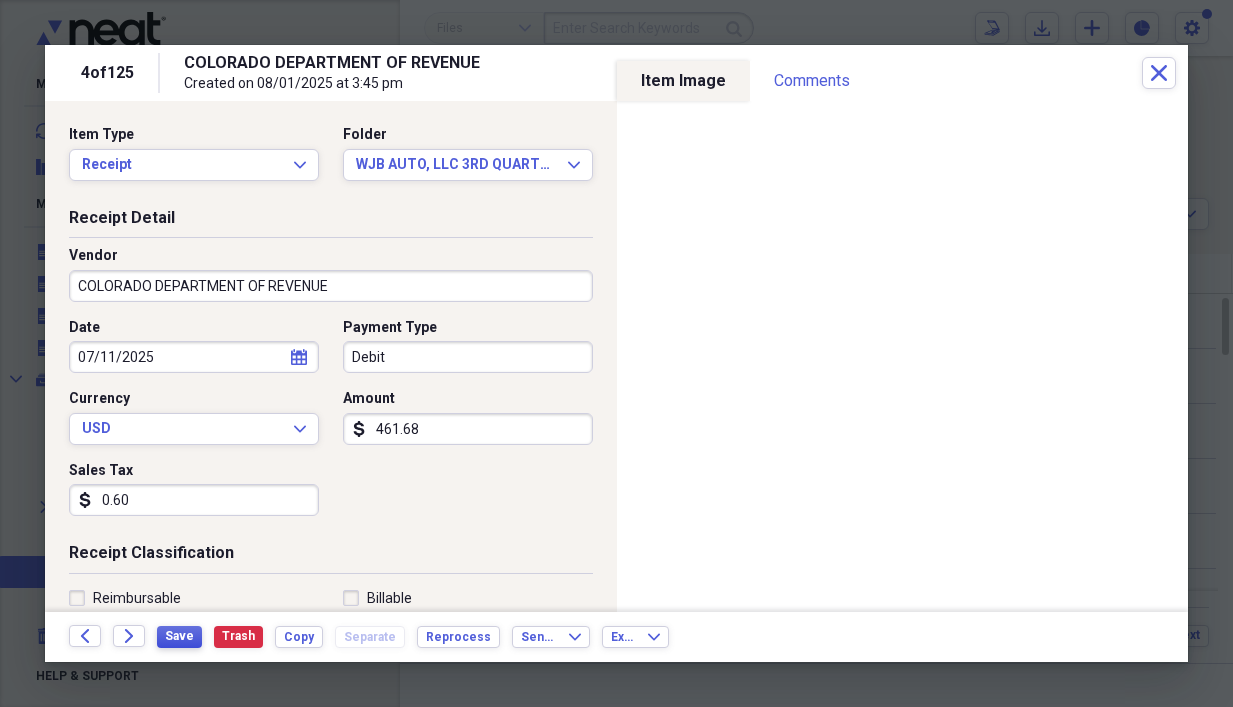 click on "Save" at bounding box center (179, 636) 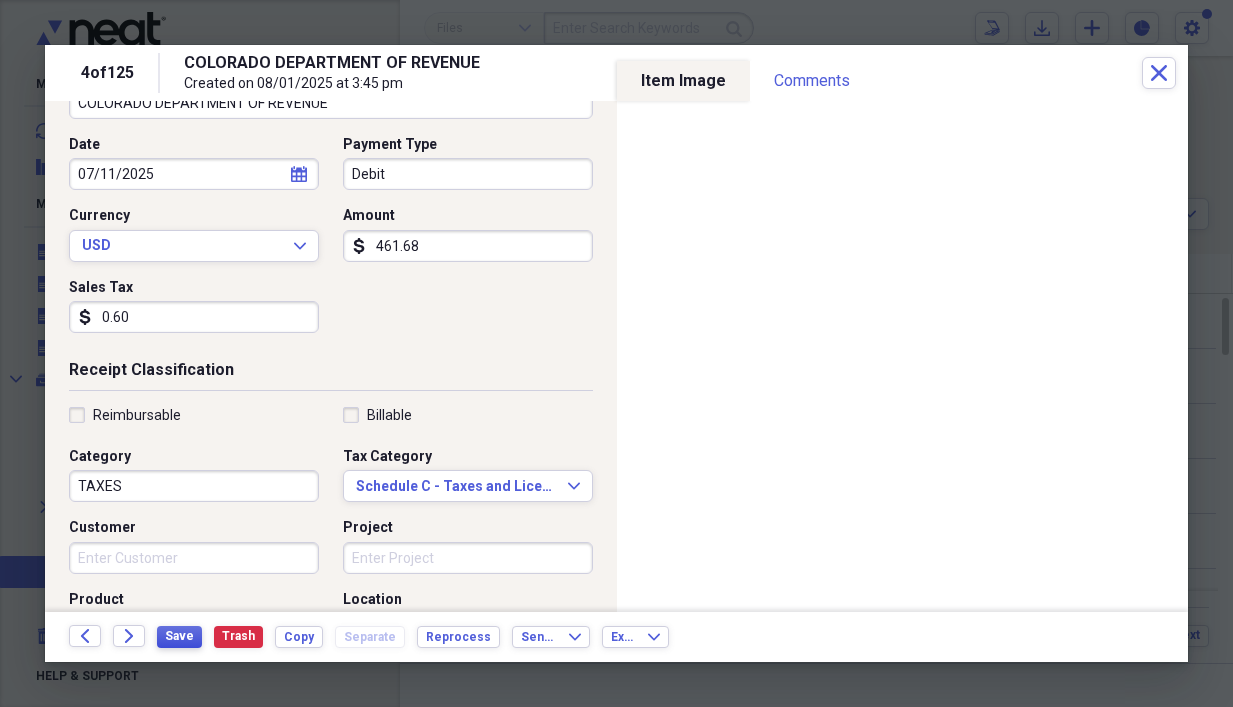 scroll, scrollTop: 320, scrollLeft: 0, axis: vertical 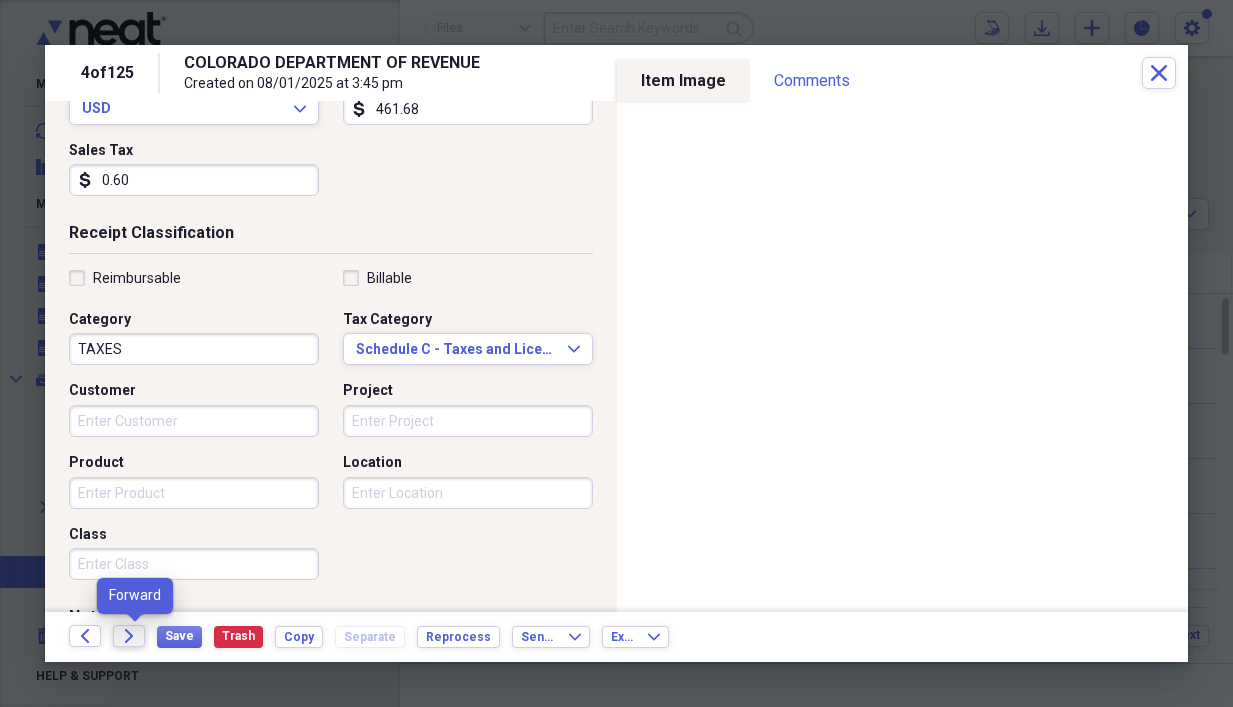 click on "Forward" 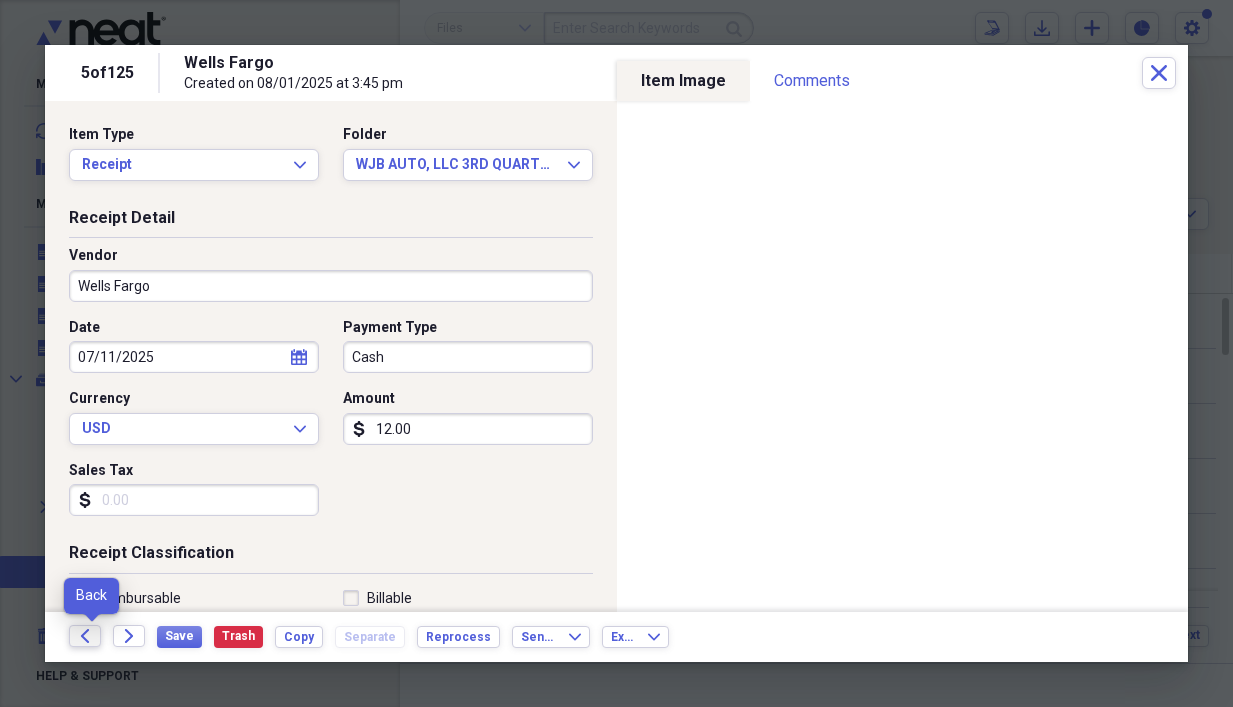 click on "Back" at bounding box center [85, 636] 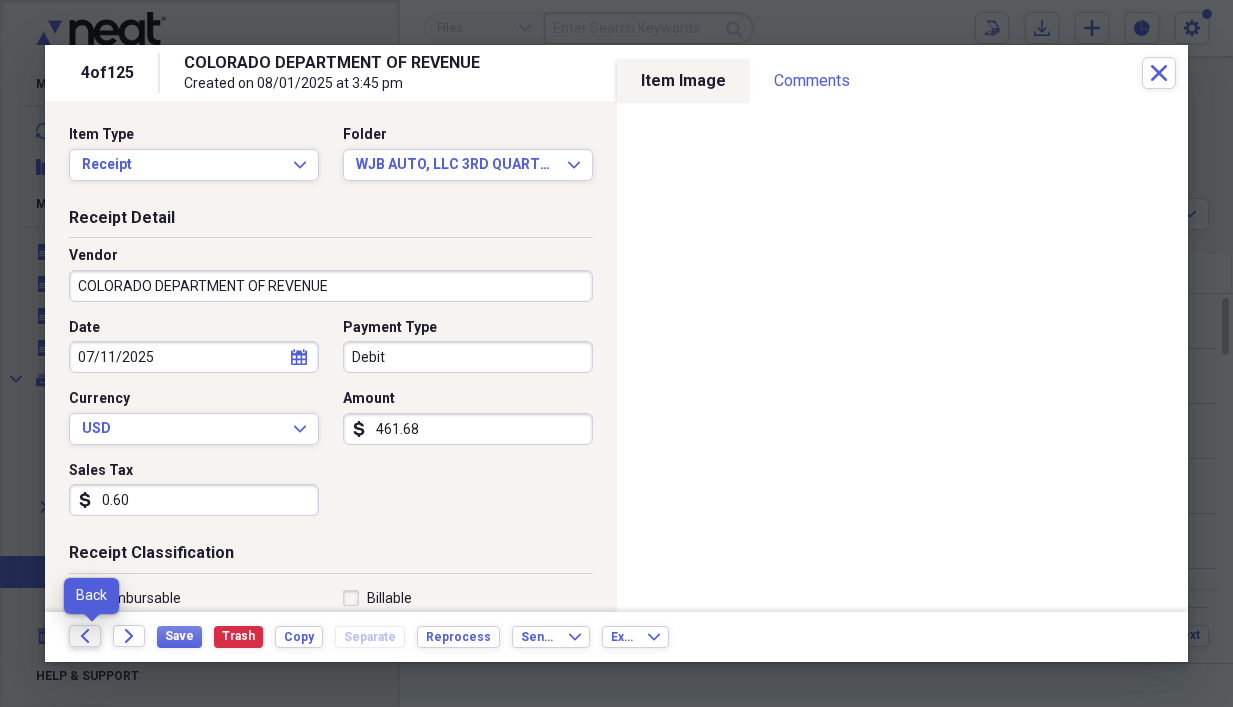 click on "Back" at bounding box center [85, 636] 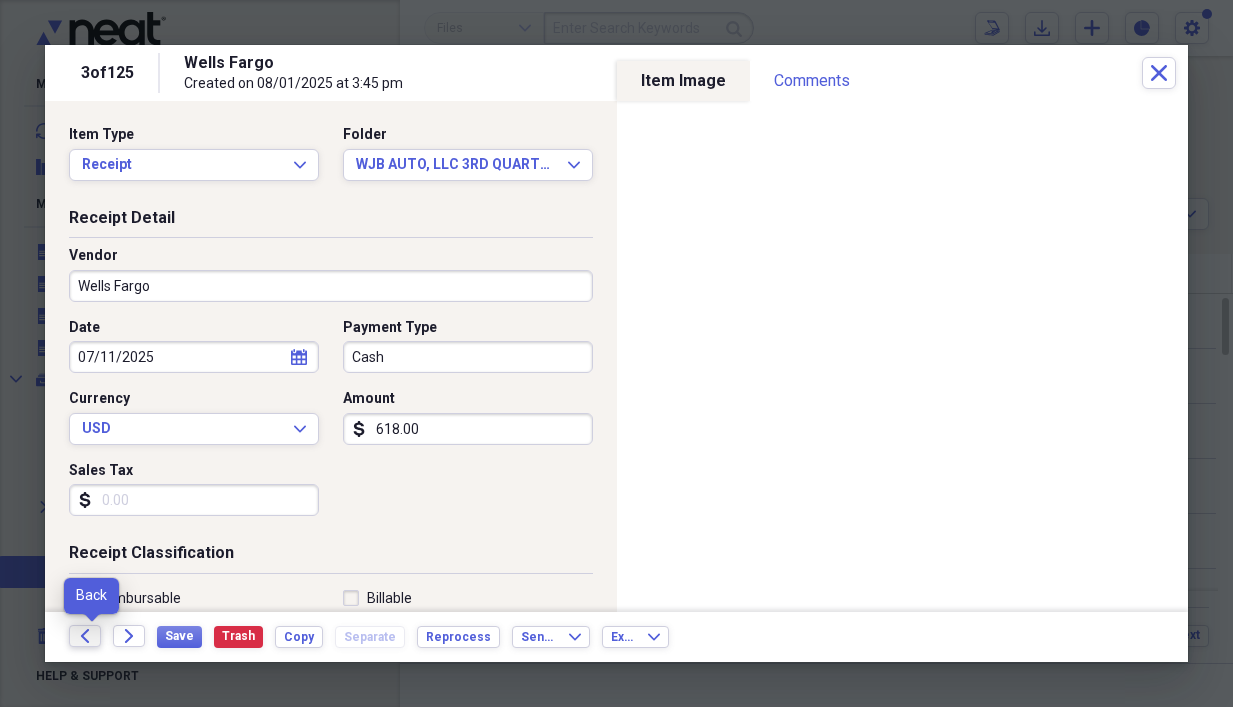 click on "Back" at bounding box center [85, 636] 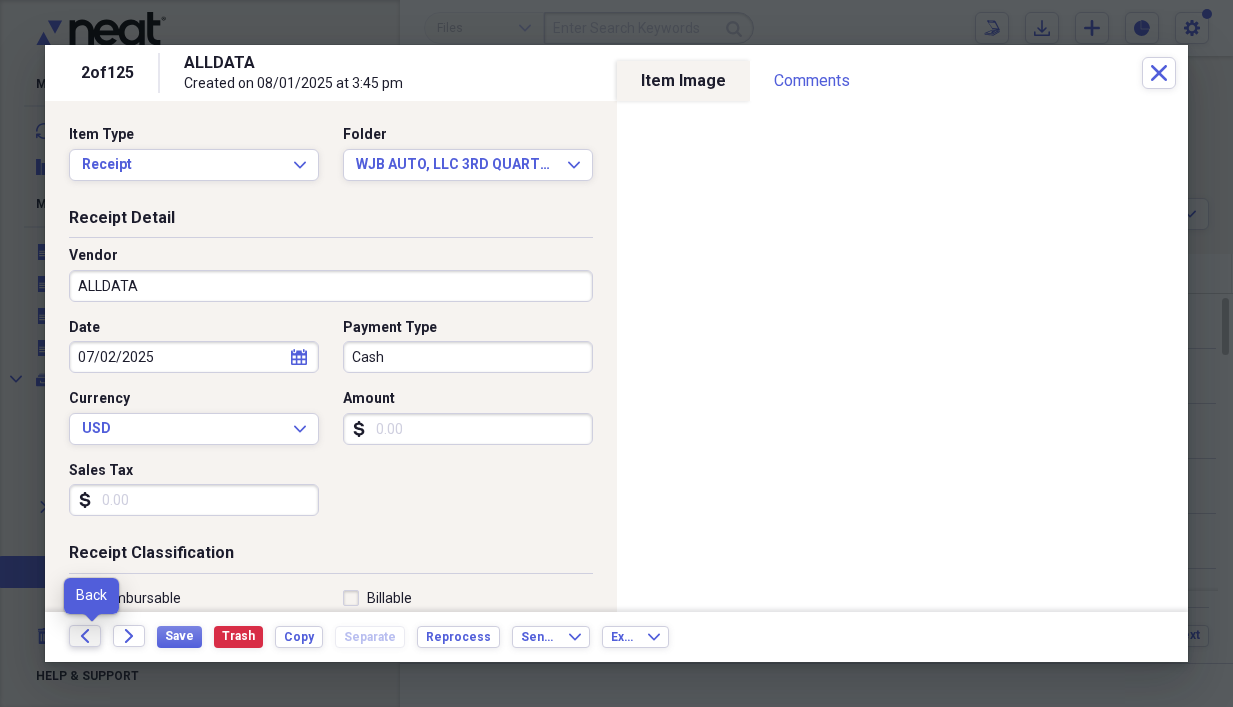 click on "Back" at bounding box center [85, 636] 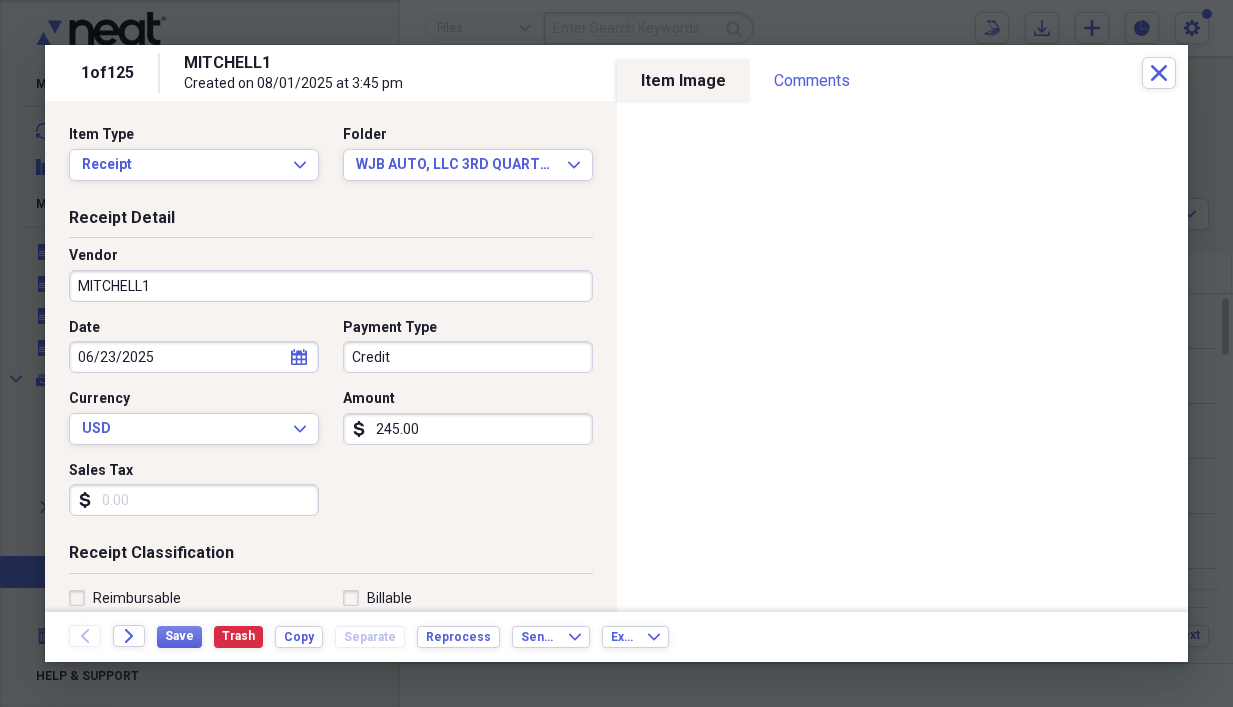 click on "Credit" at bounding box center [468, 357] 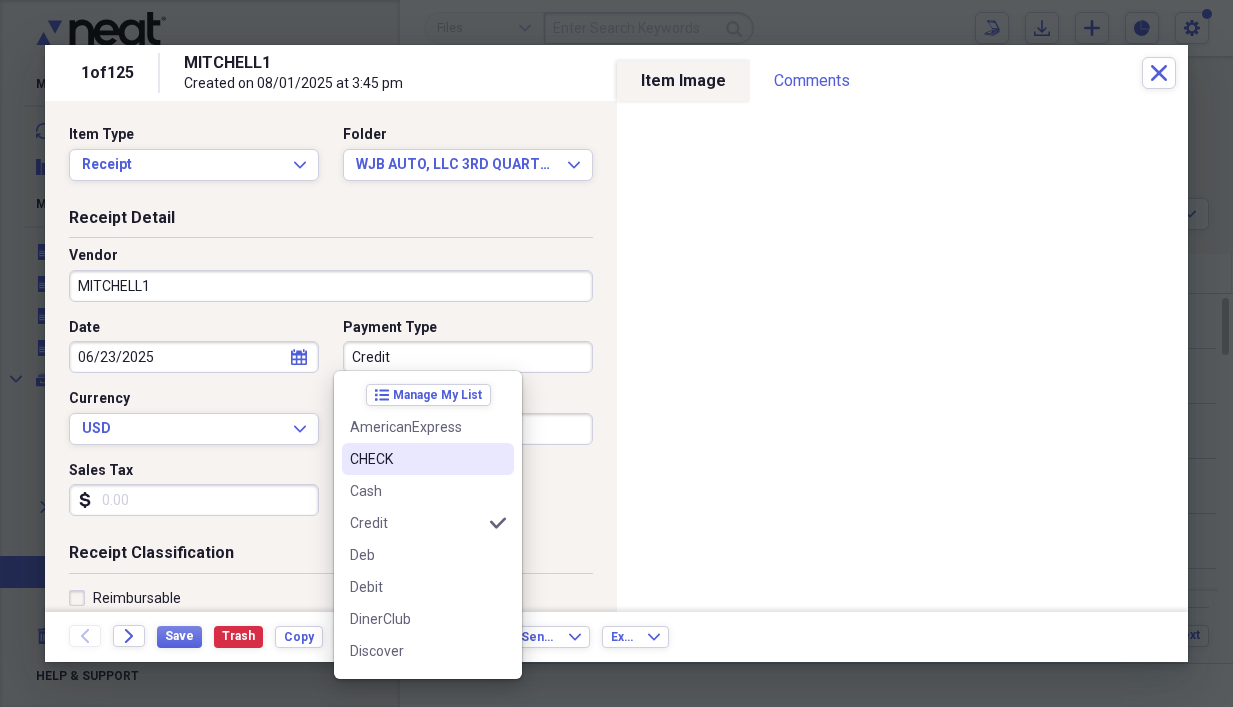 click on "CHECK" at bounding box center [416, 459] 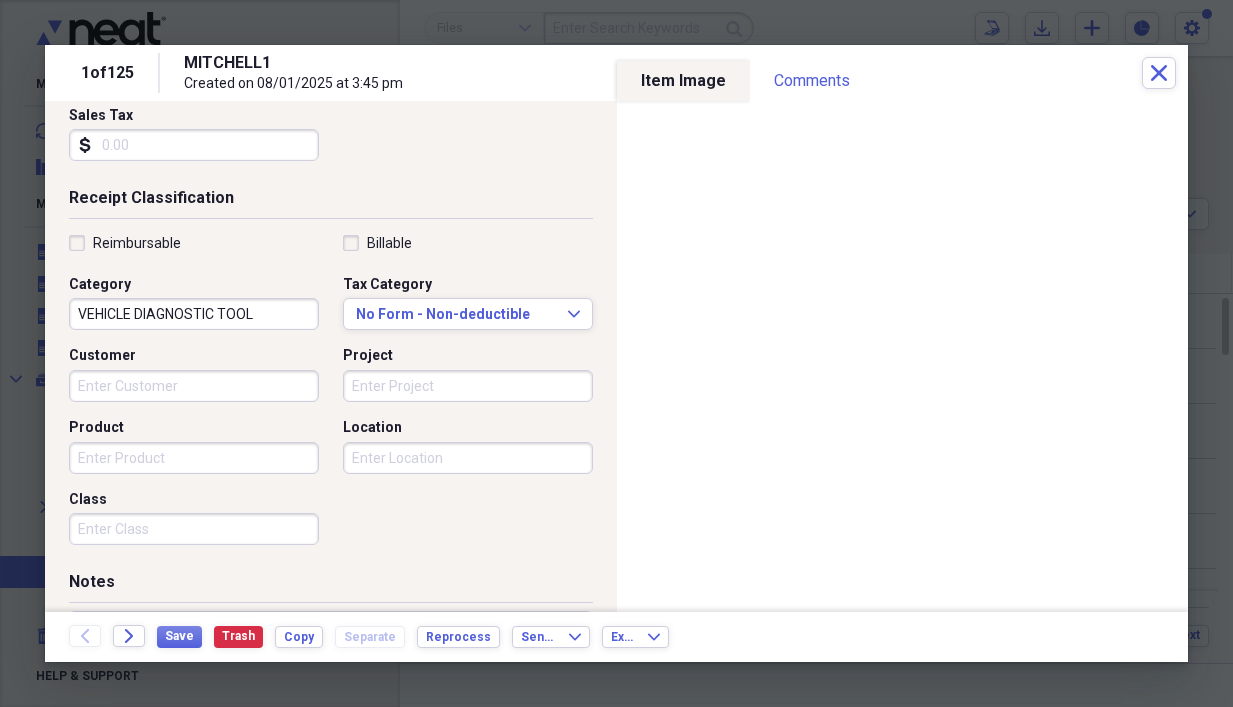 scroll, scrollTop: 360, scrollLeft: 0, axis: vertical 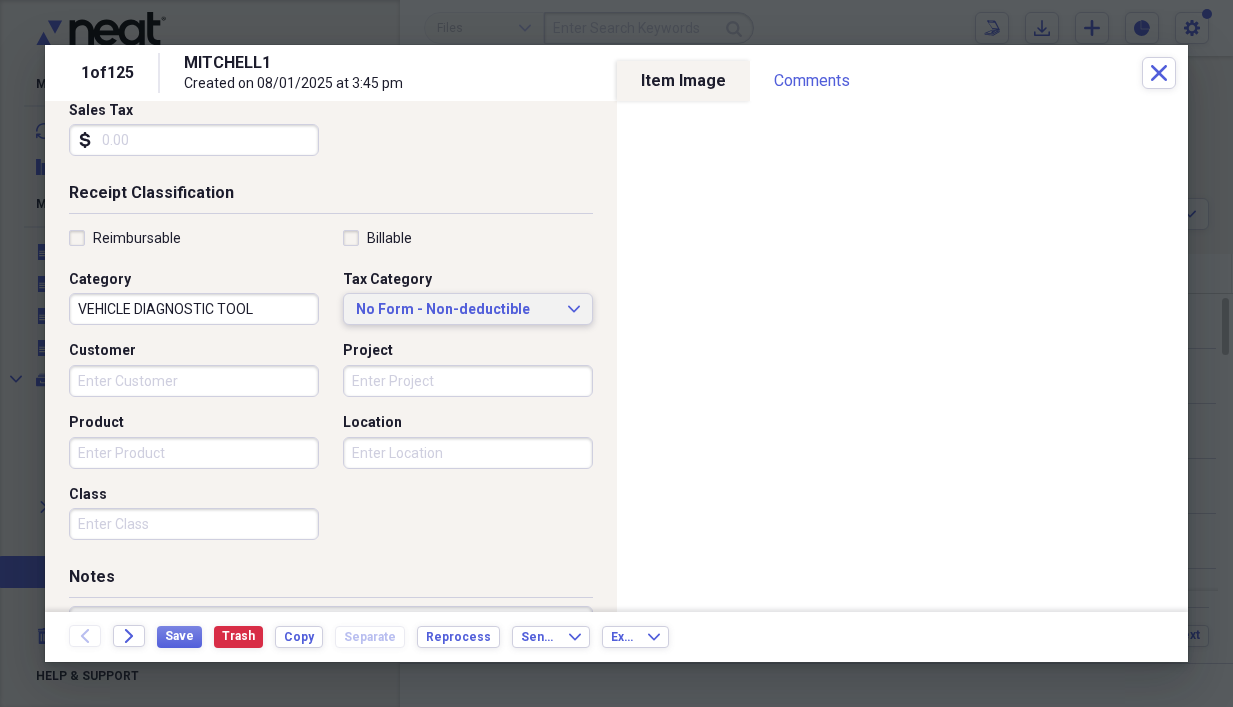 click on "No Form - Non-deductible" at bounding box center (456, 310) 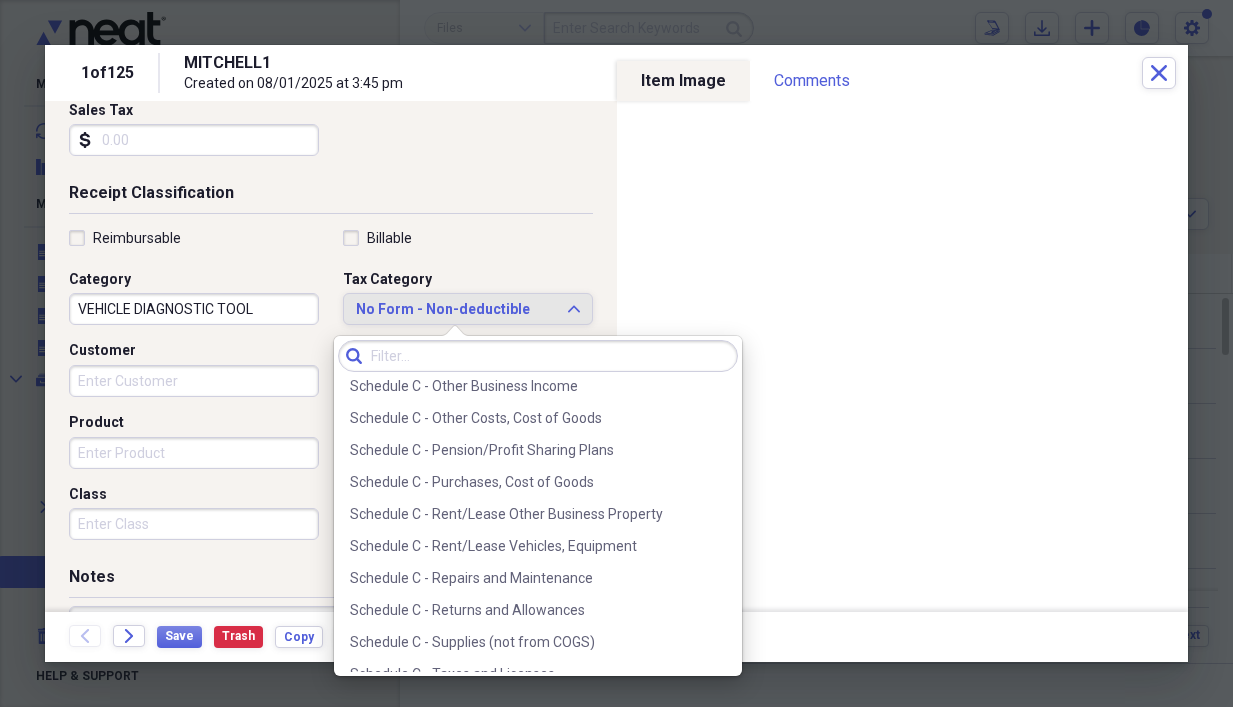 scroll, scrollTop: 4029, scrollLeft: 0, axis: vertical 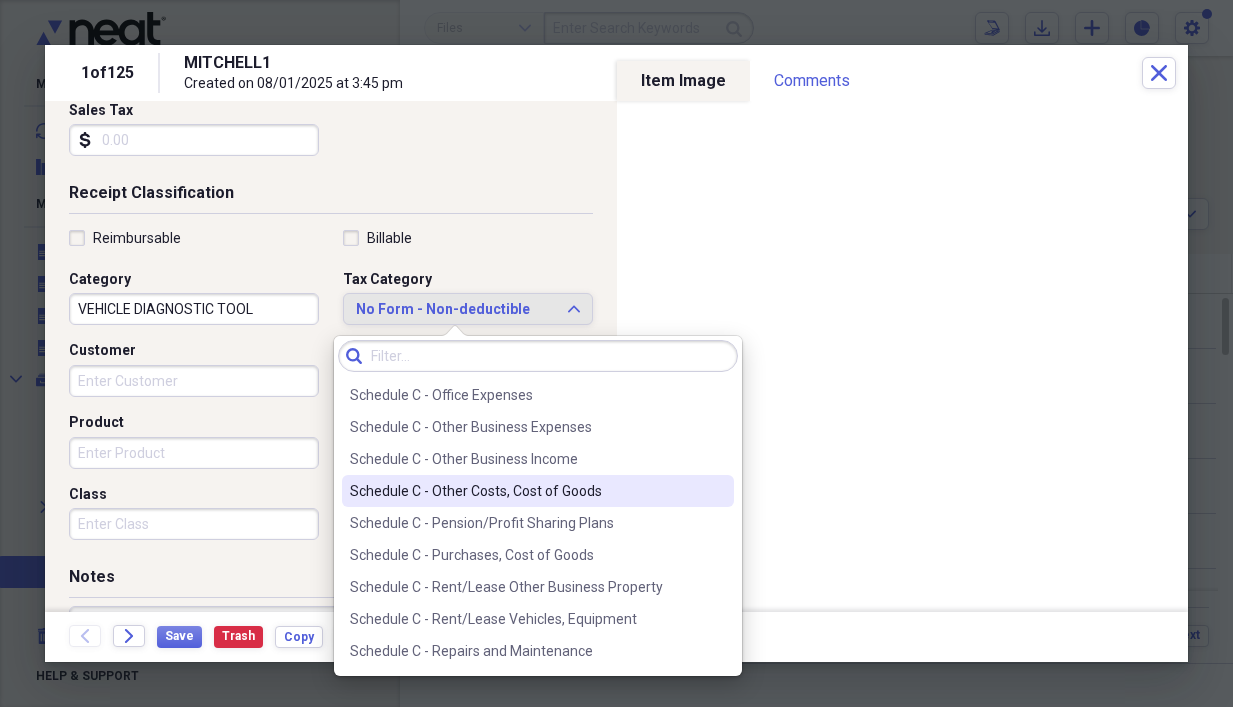 click on "Schedule C - Other Costs, Cost of Goods" at bounding box center [526, 491] 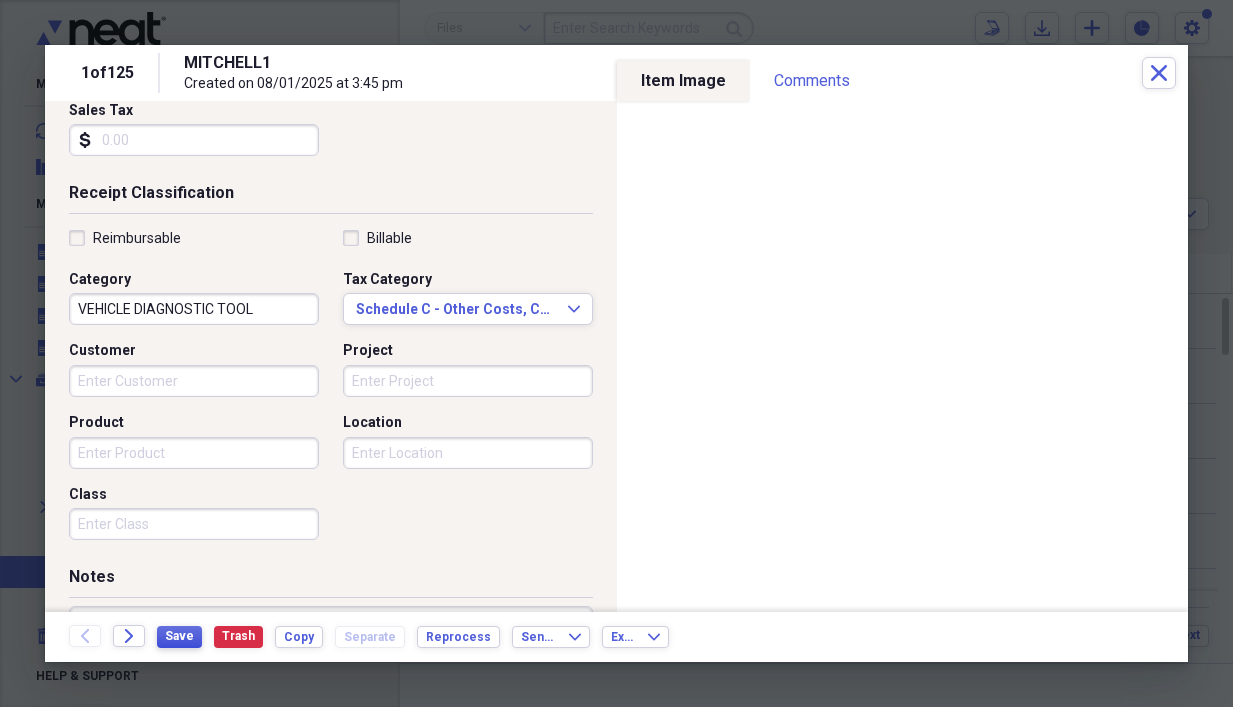 click on "Save" at bounding box center (179, 636) 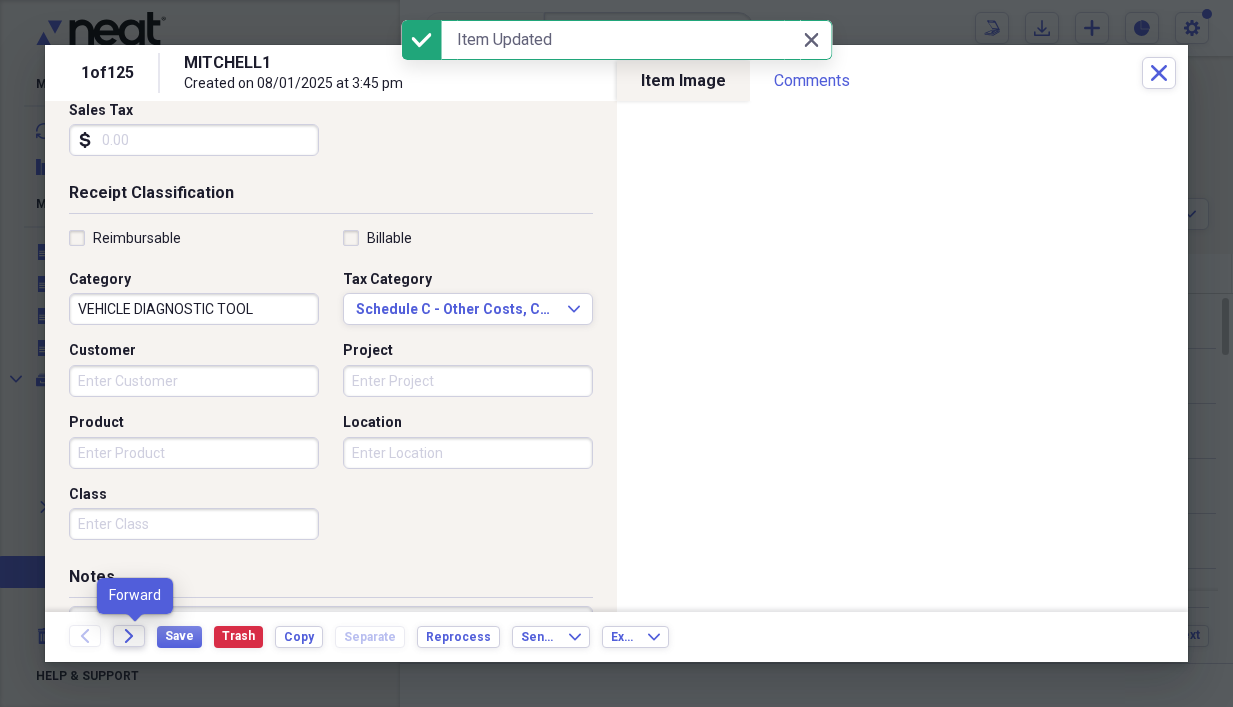 click on "Forward" 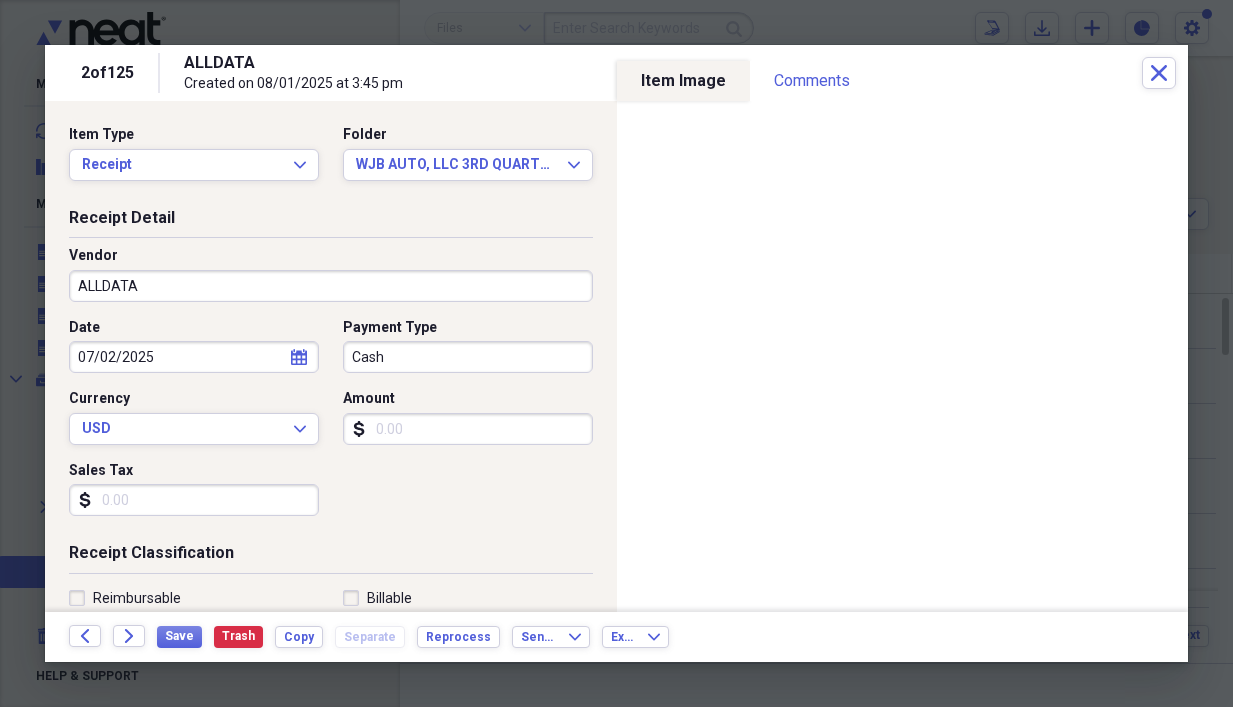 click on "Cash" at bounding box center (468, 357) 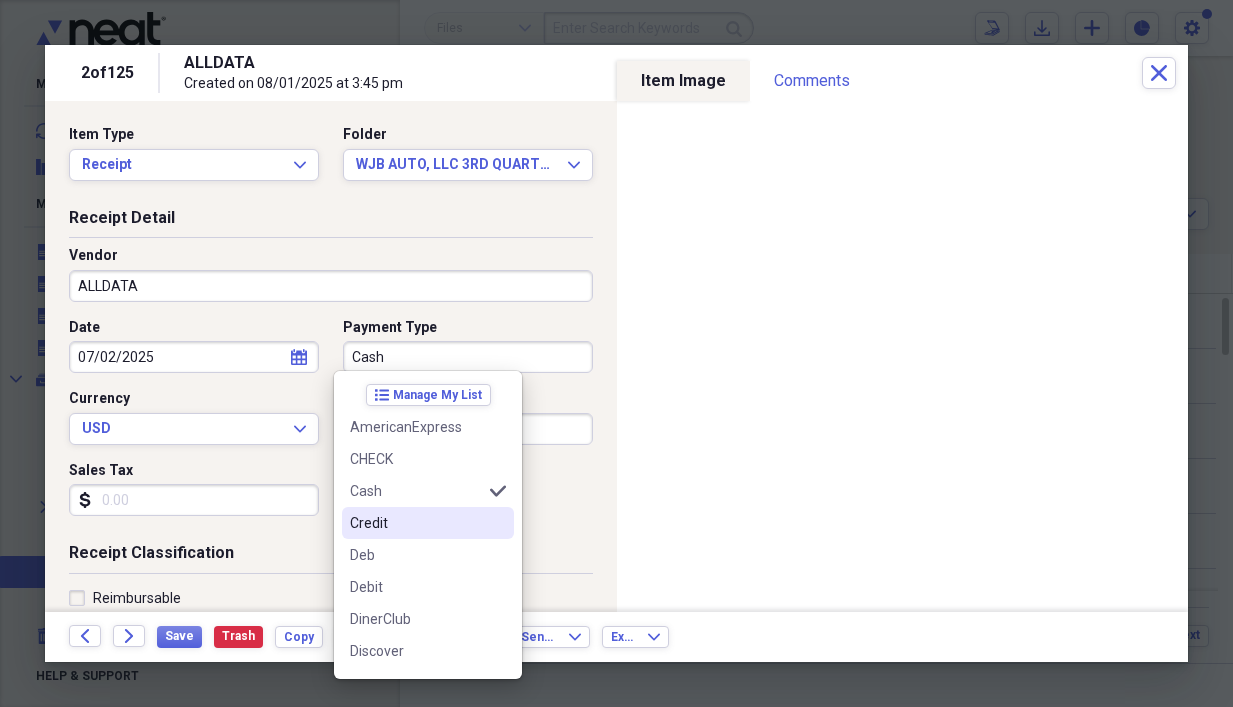 click on "Credit" at bounding box center (416, 523) 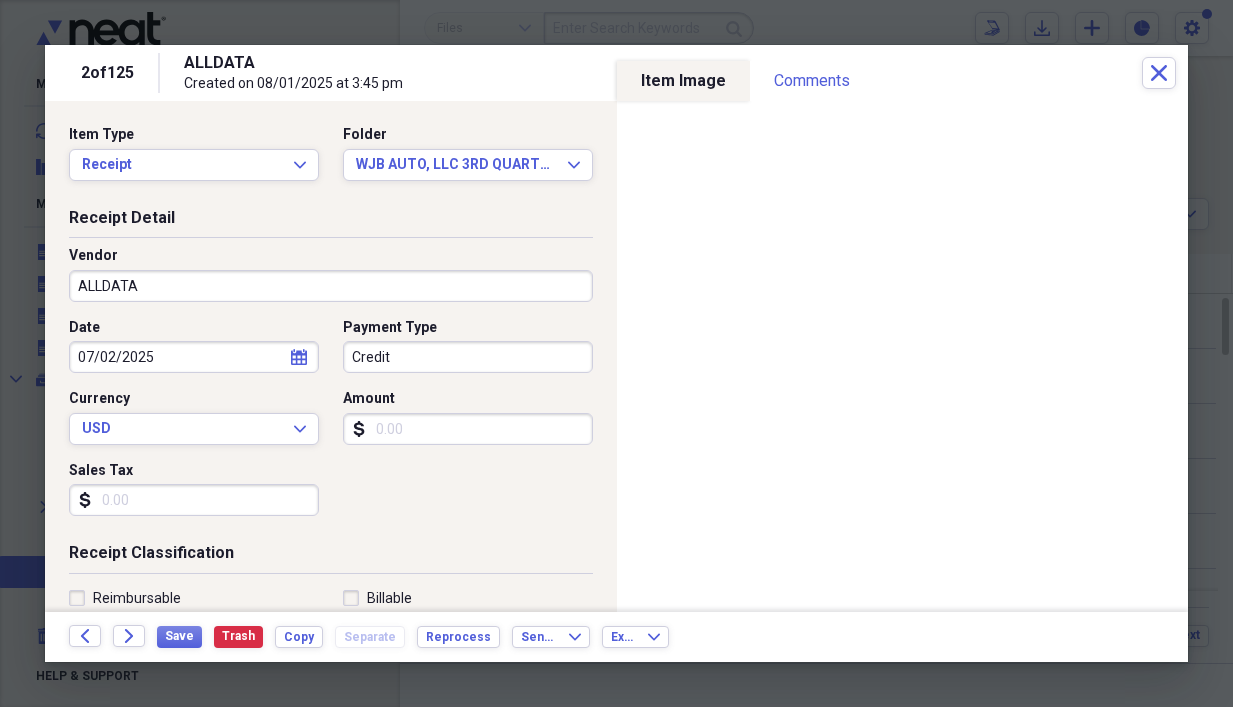 click on "Amount" at bounding box center (468, 429) 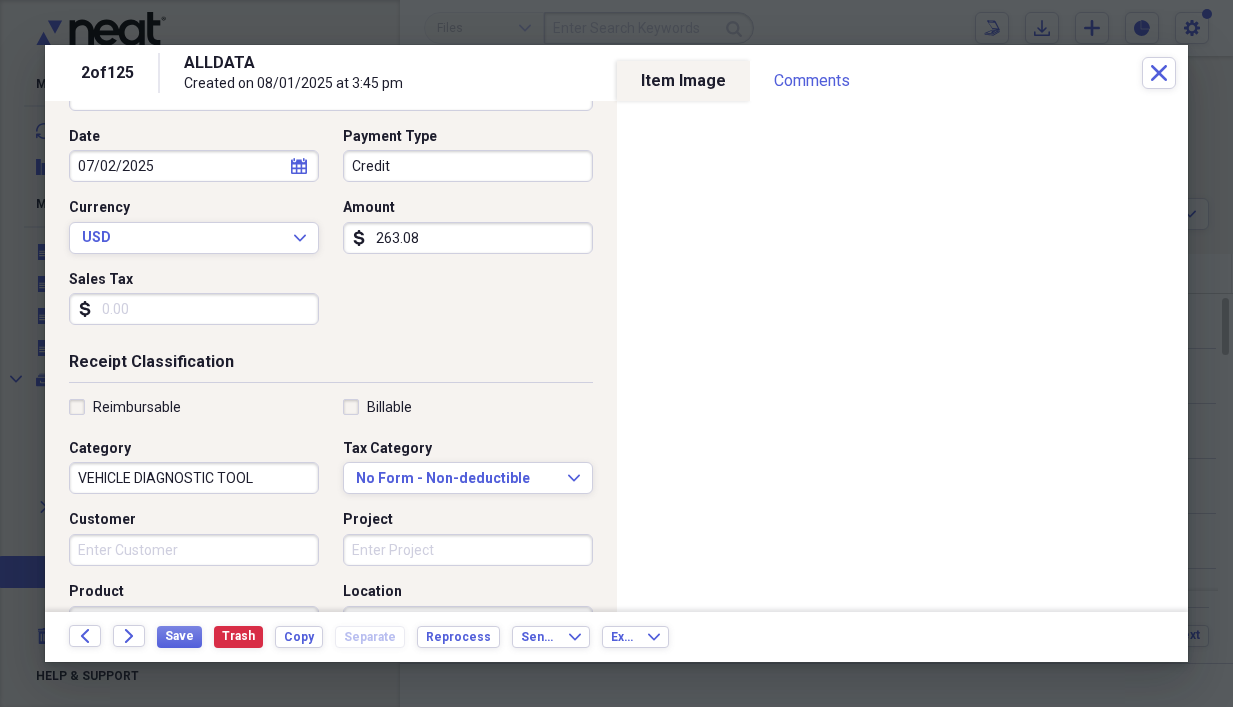 scroll, scrollTop: 320, scrollLeft: 0, axis: vertical 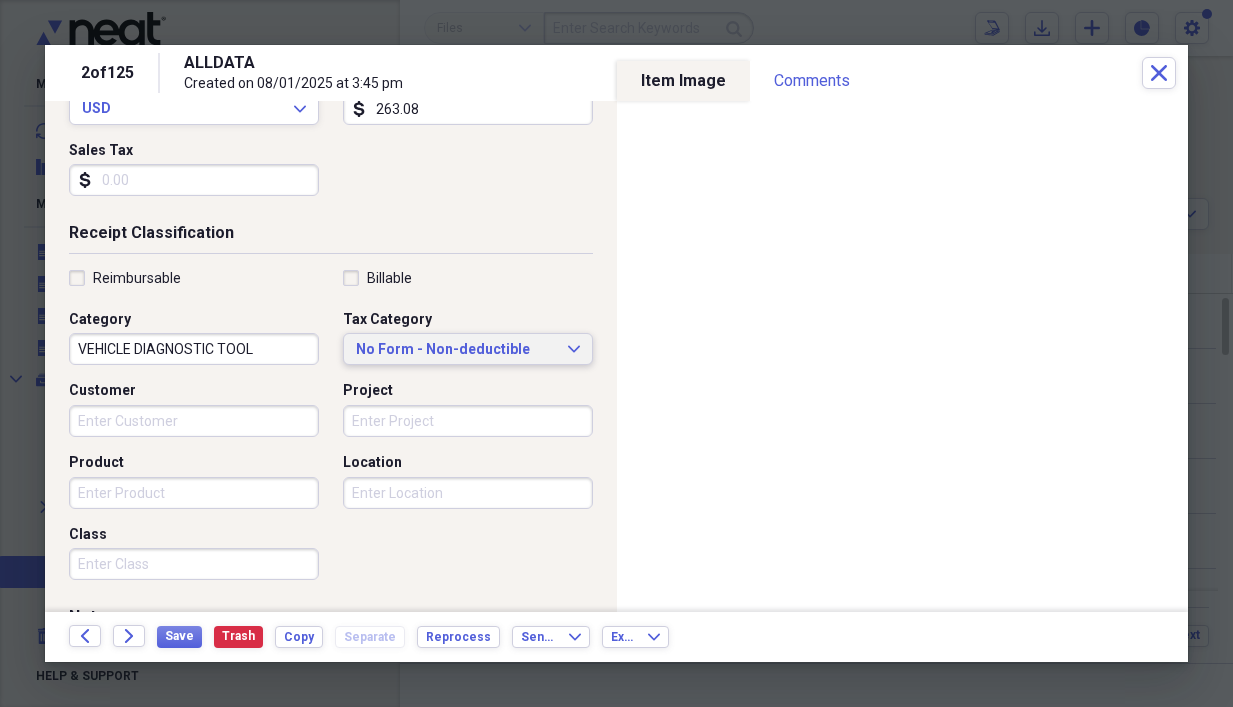 type on "263.08" 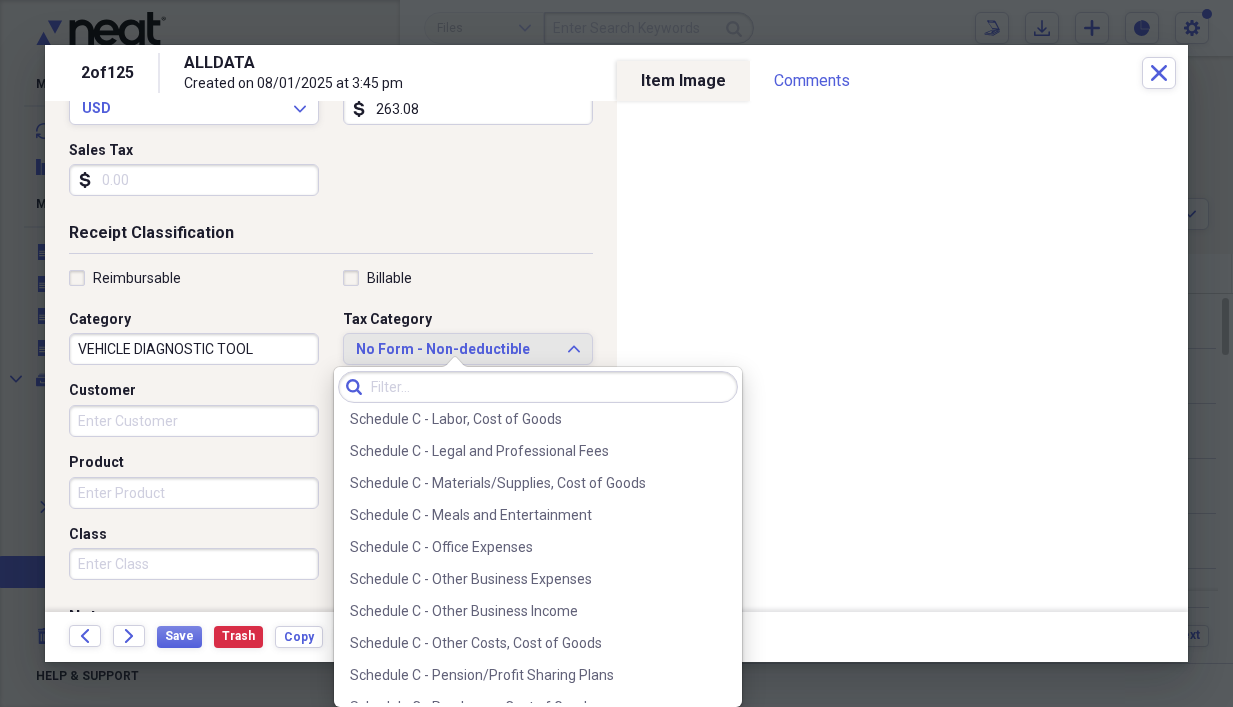 scroll, scrollTop: 3932, scrollLeft: 0, axis: vertical 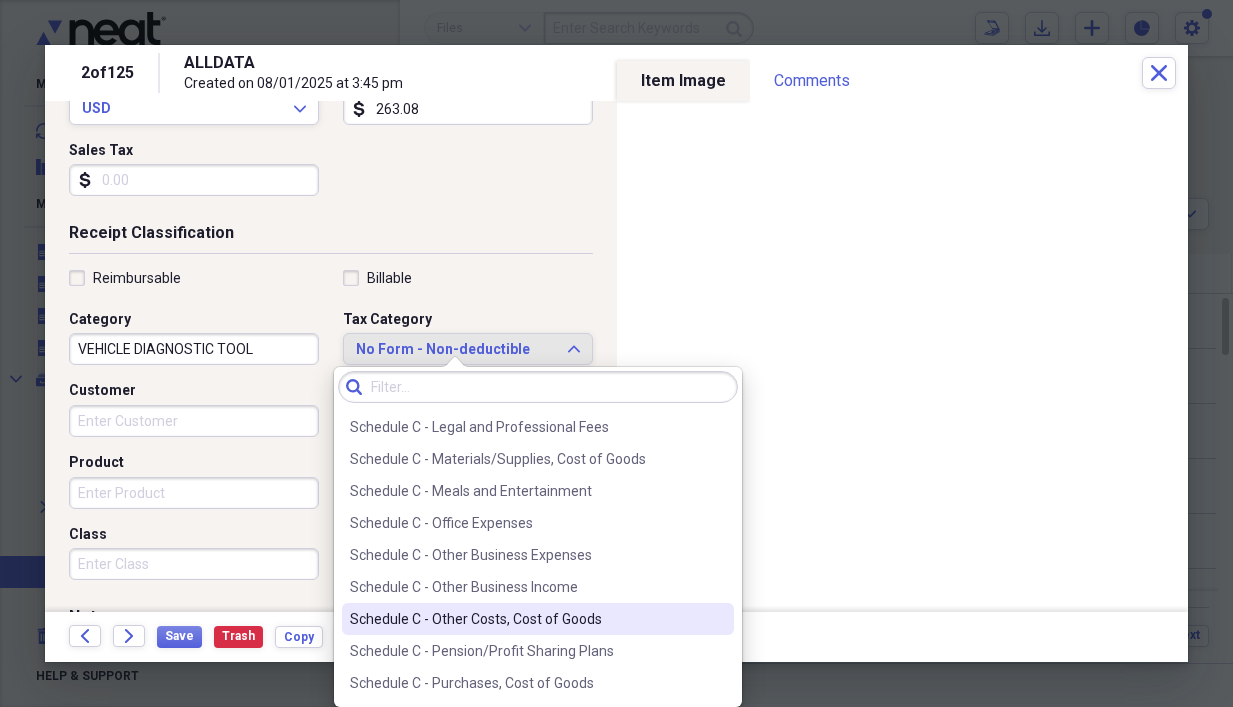 click on "Schedule C - Other Costs, Cost of Goods" at bounding box center [526, 619] 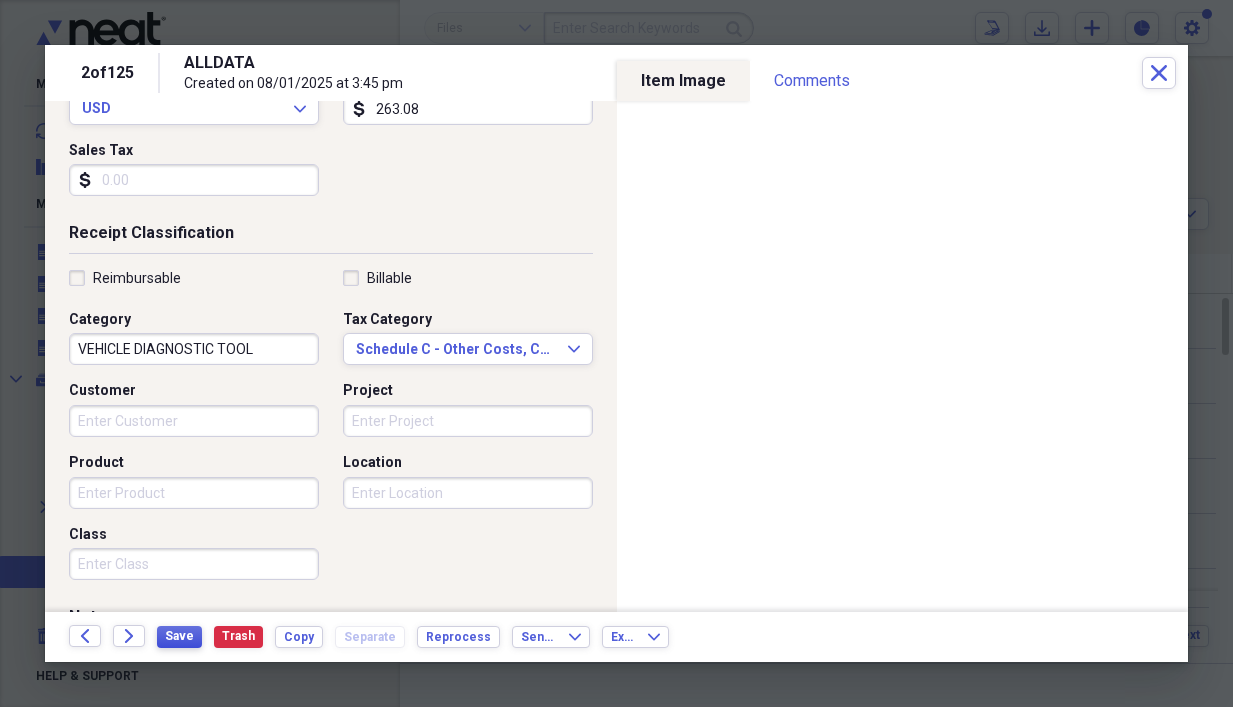 click on "Save" at bounding box center (179, 636) 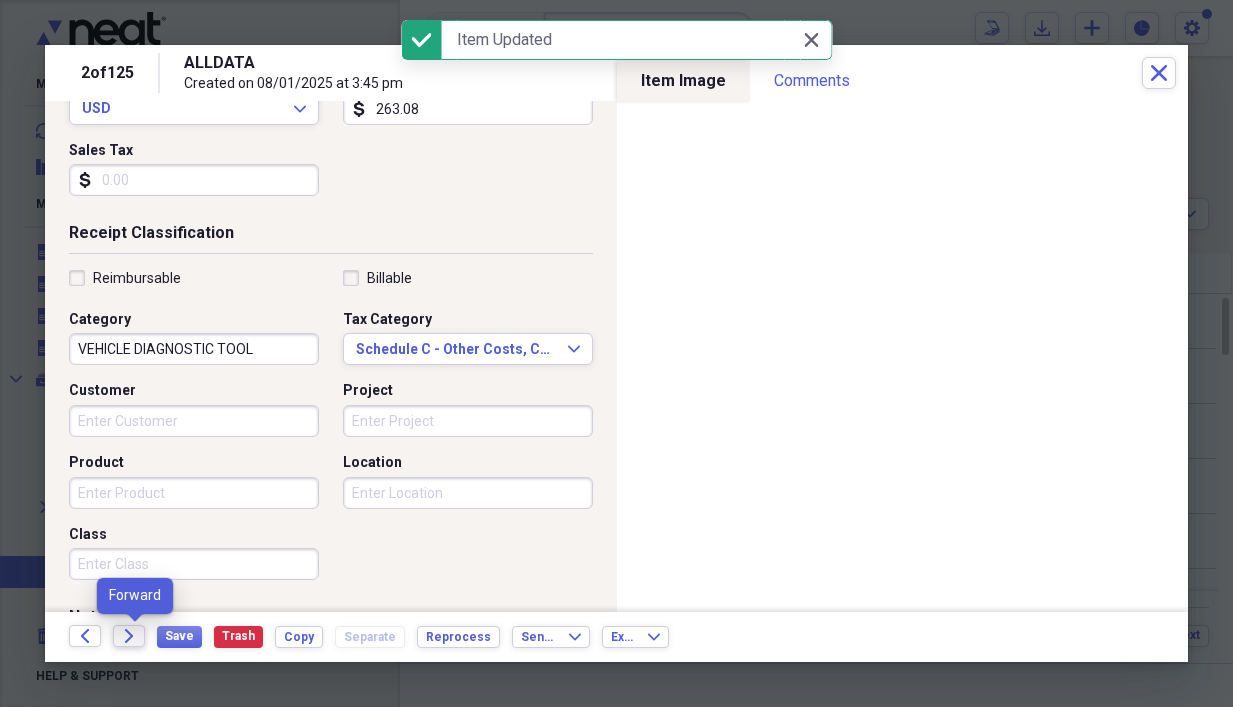 click on "Forward" 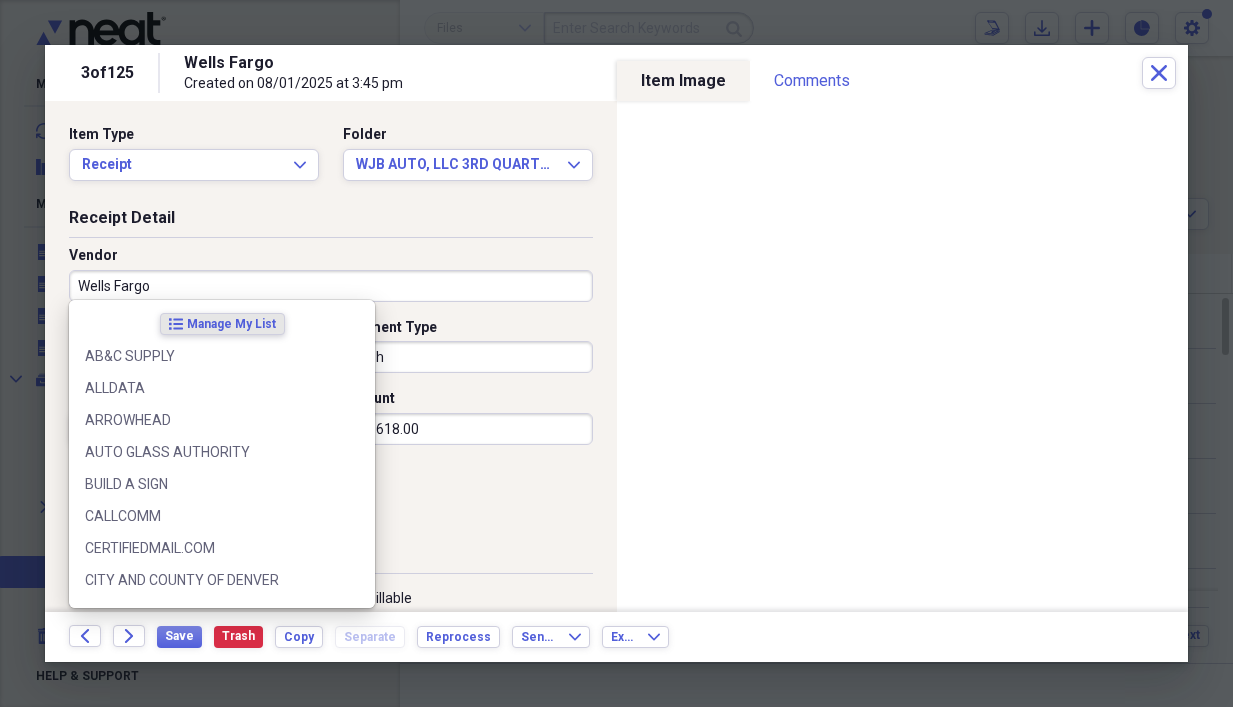 click on "Wells Fargo" at bounding box center [331, 286] 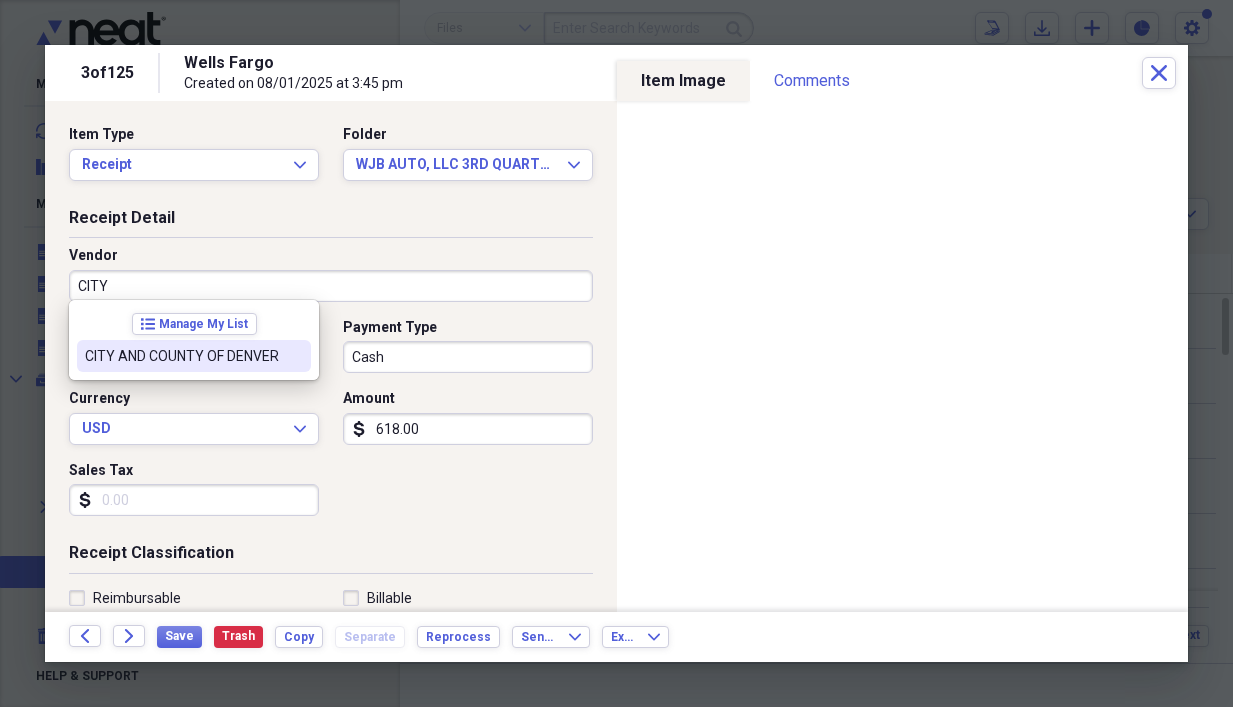 click on "CITY AND COUNTY OF DENVER" at bounding box center (182, 356) 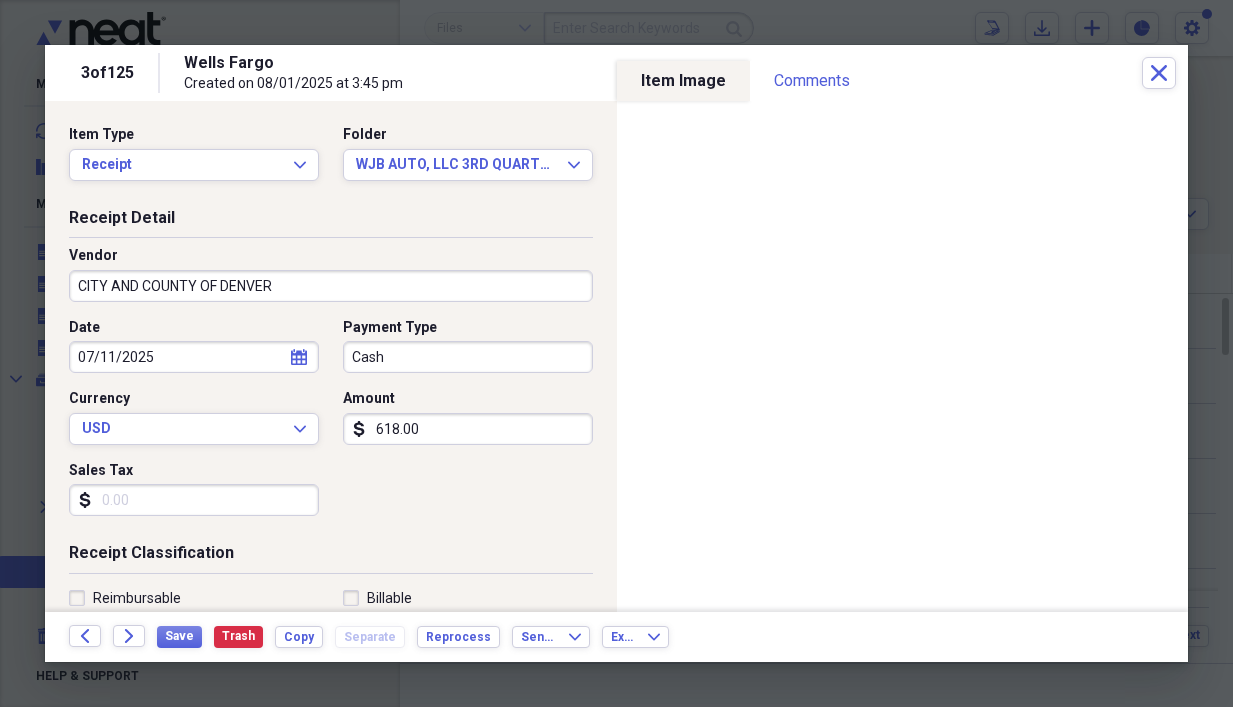 type on "FIRE PERMITS" 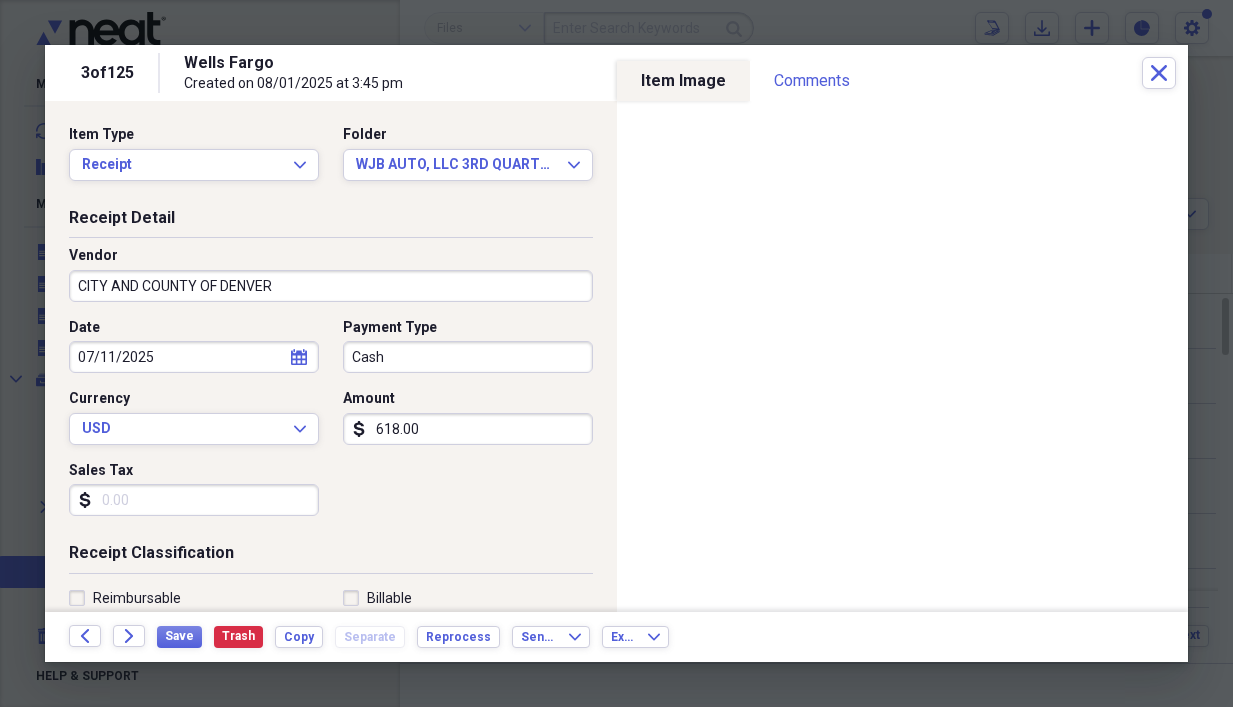 click on "Cash" at bounding box center [468, 357] 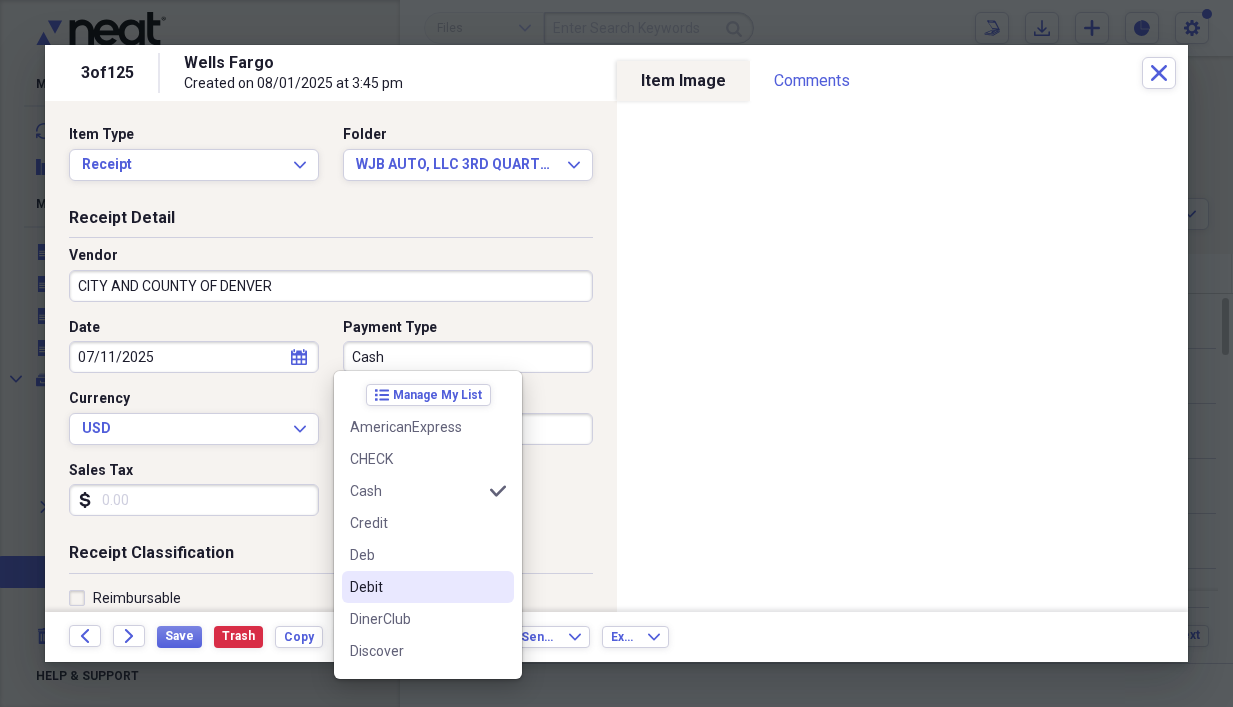 click on "Debit" at bounding box center (416, 587) 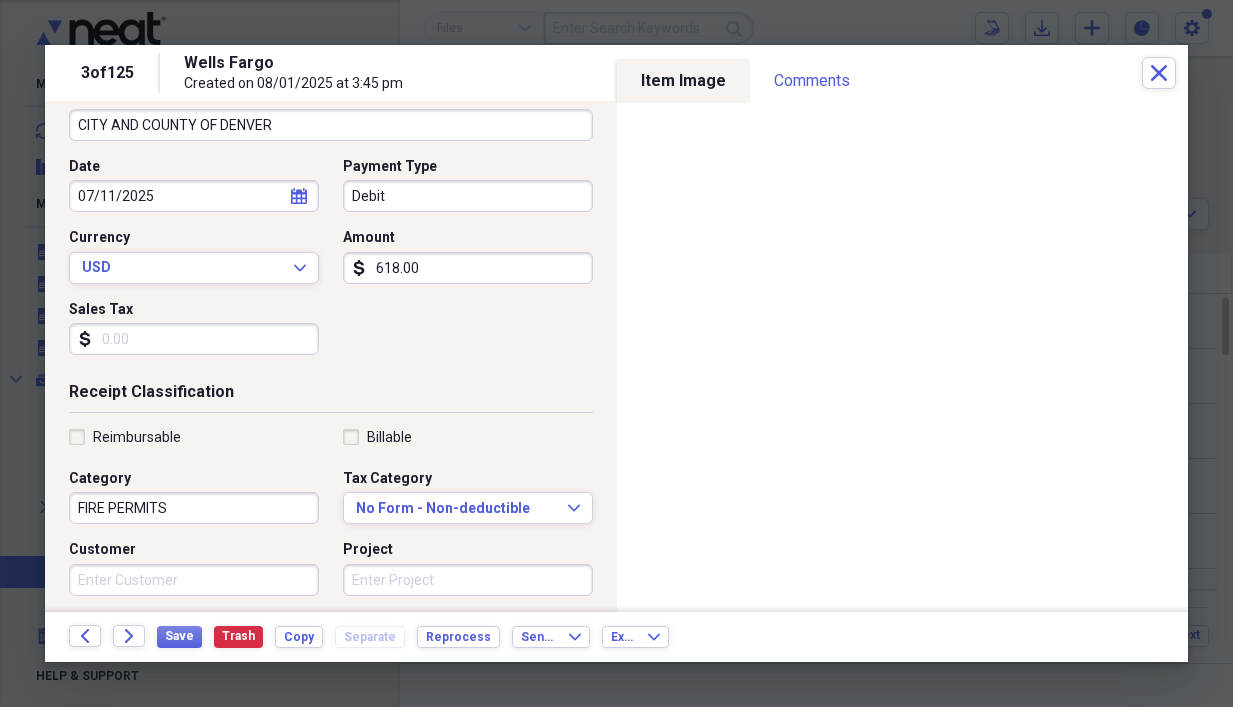 scroll, scrollTop: 220, scrollLeft: 0, axis: vertical 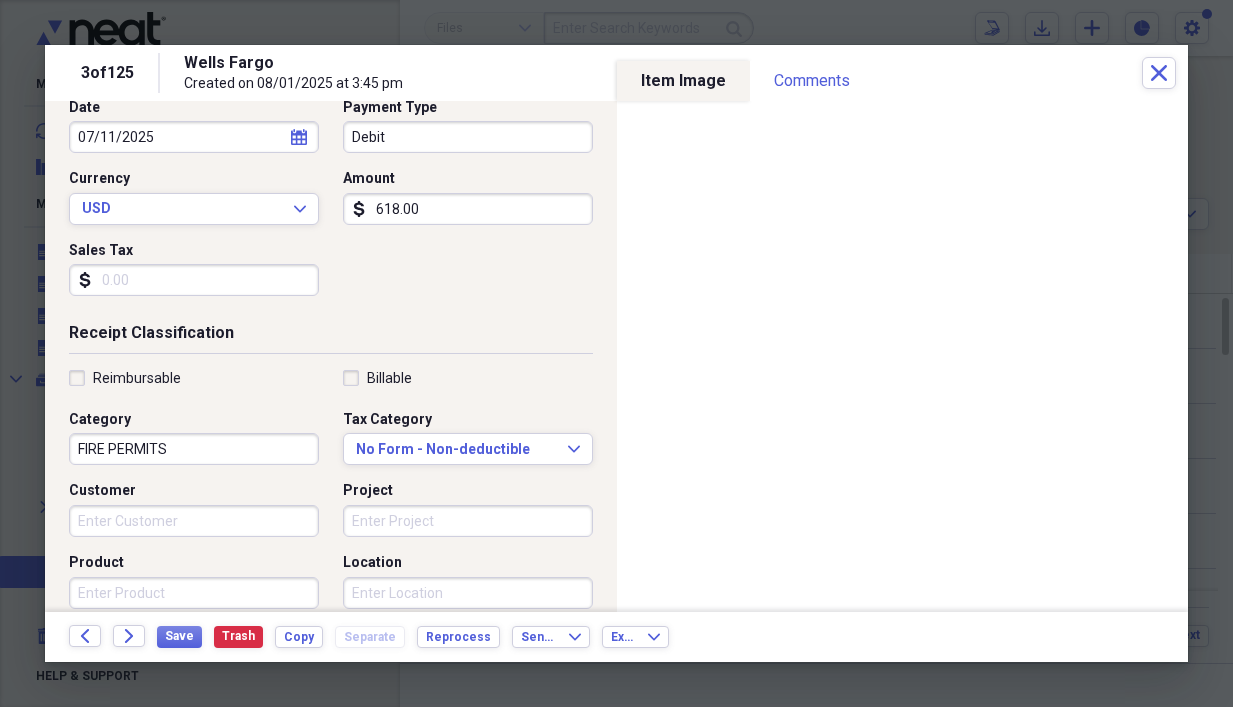 click on "FIRE PERMITS" at bounding box center [194, 449] 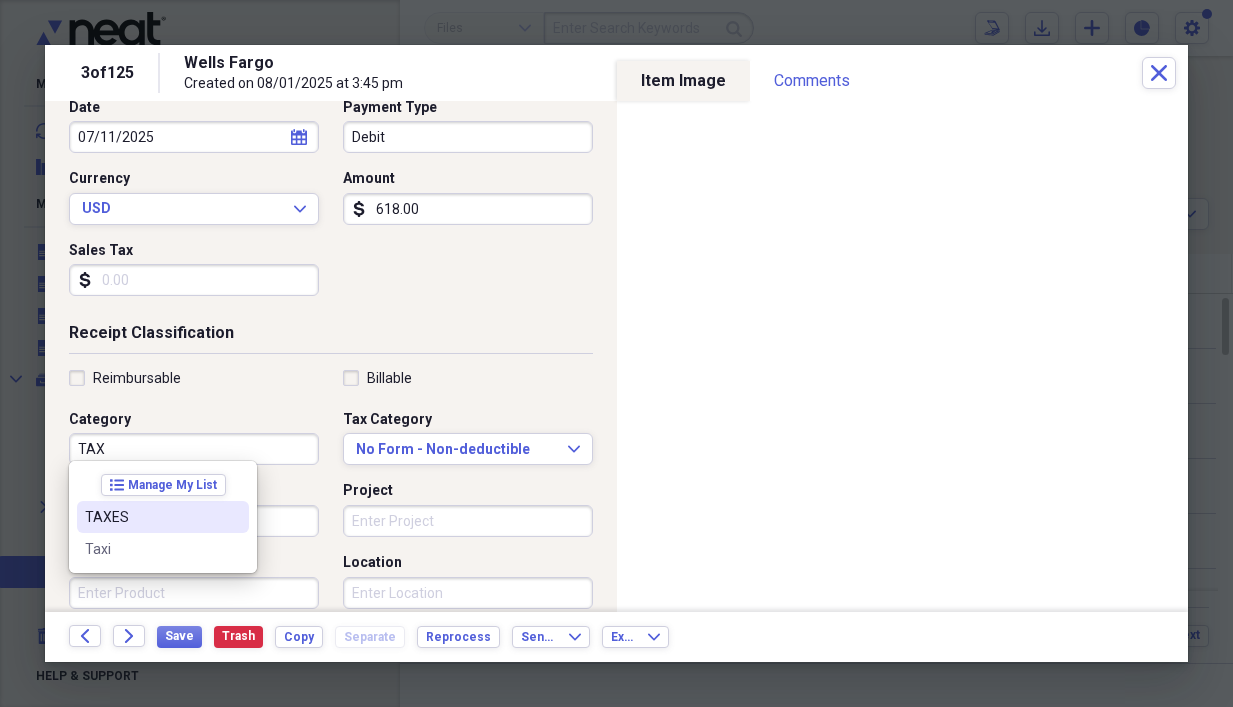 click on "TAXES" at bounding box center [163, 517] 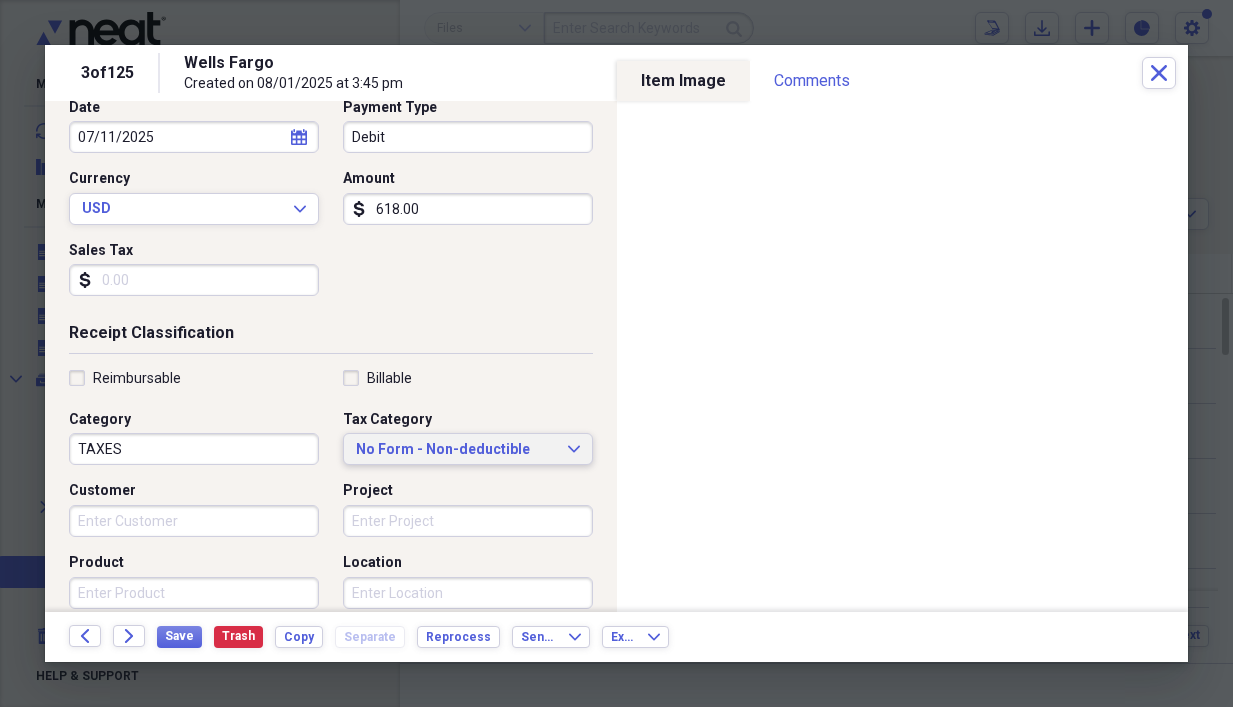 click on "No Form - Non-deductible" at bounding box center (456, 450) 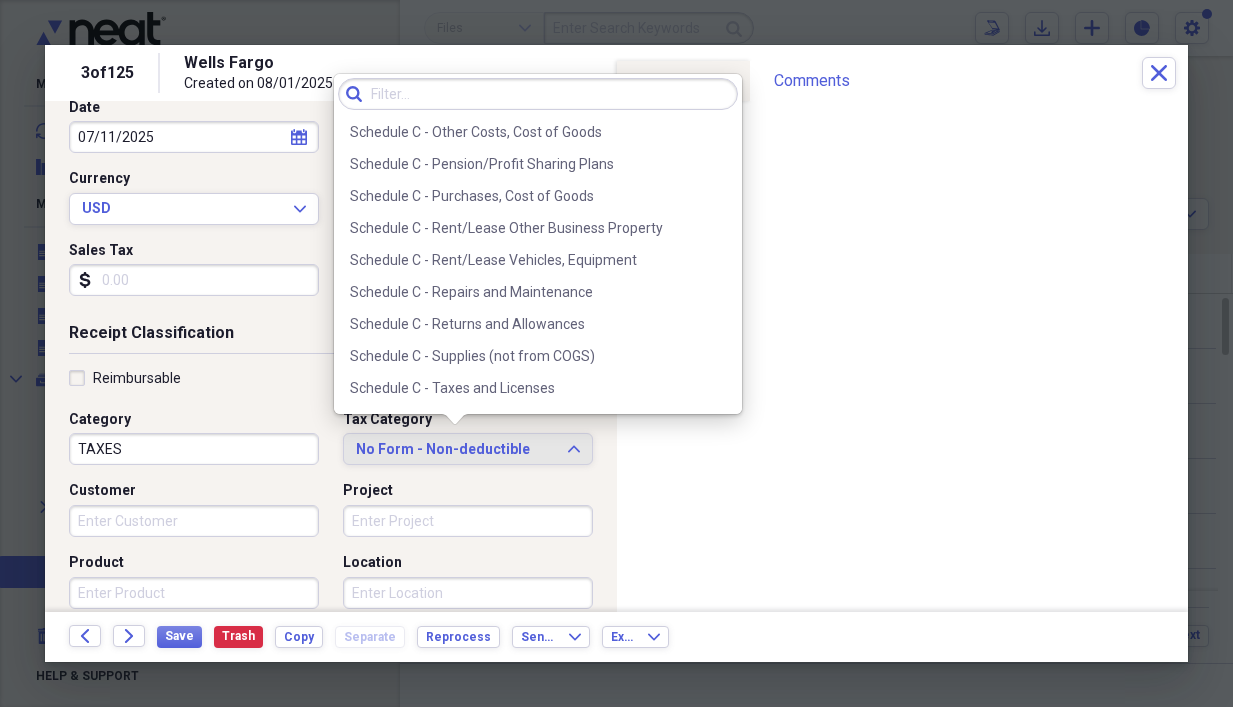 scroll, scrollTop: 4345, scrollLeft: 0, axis: vertical 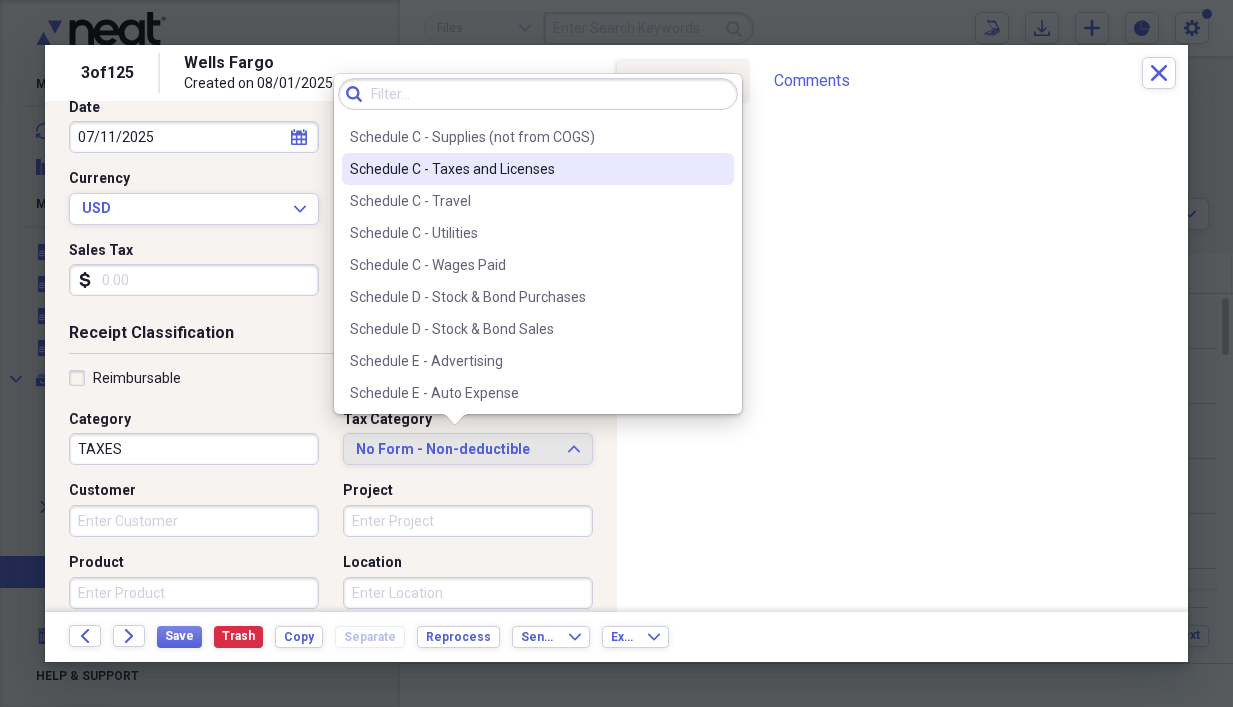 click on "Schedule C - Taxes and Licenses" at bounding box center (526, 169) 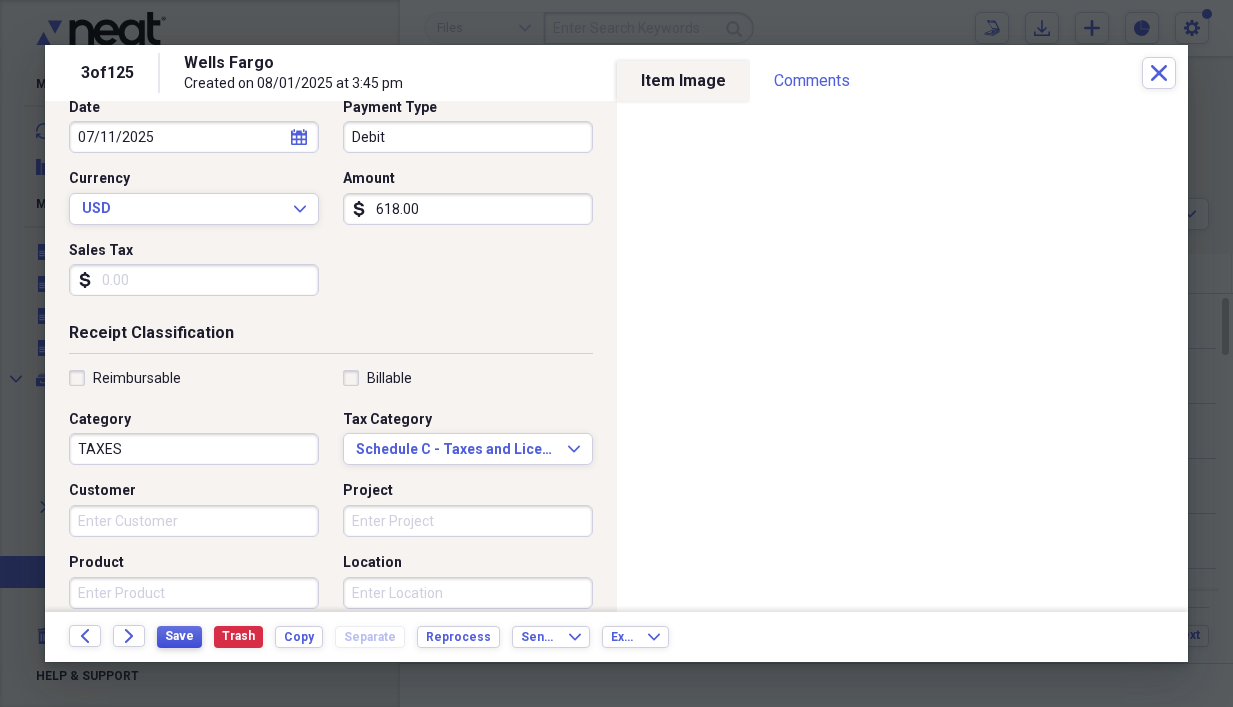 click on "Save" at bounding box center (179, 636) 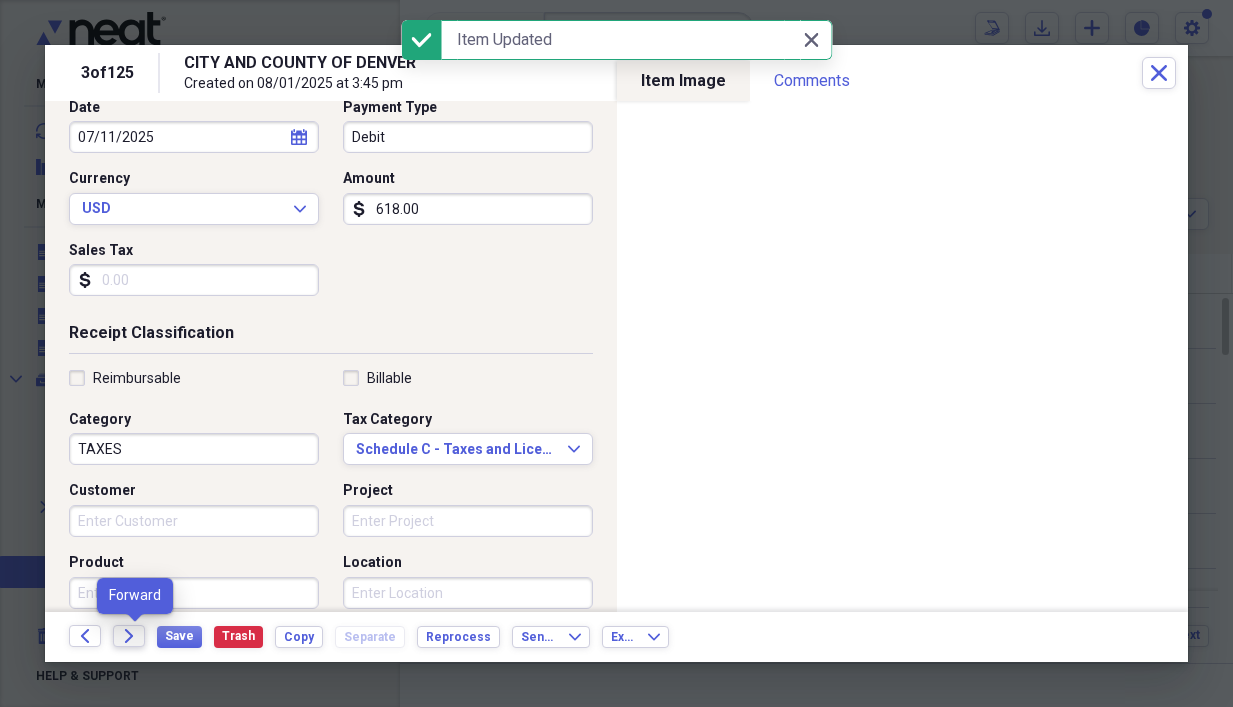 click on "Forward" 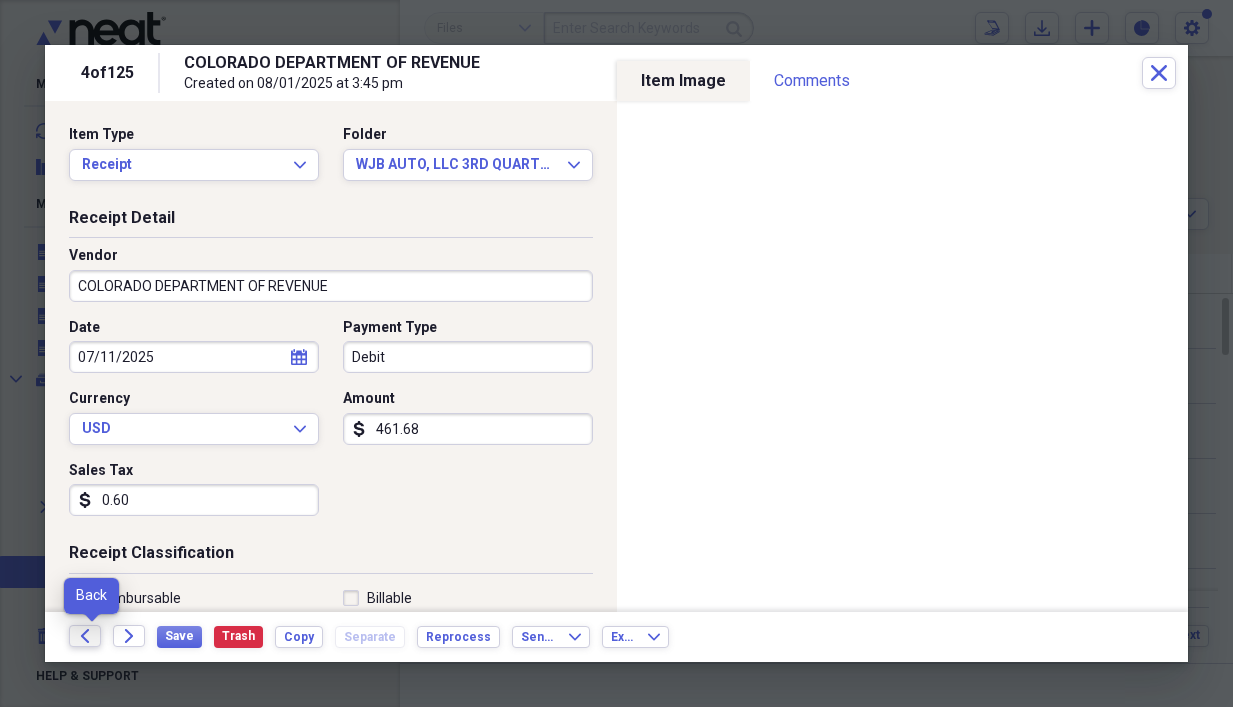 click on "Back" at bounding box center [85, 636] 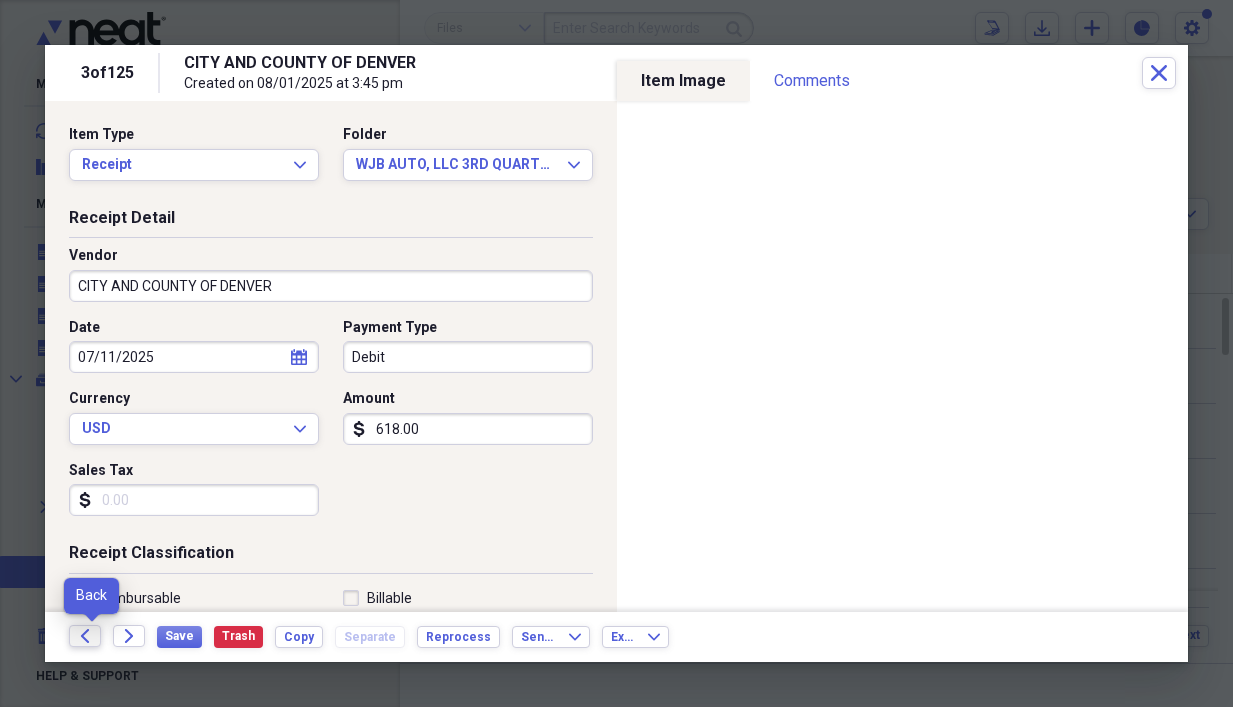 click on "Back" at bounding box center [85, 636] 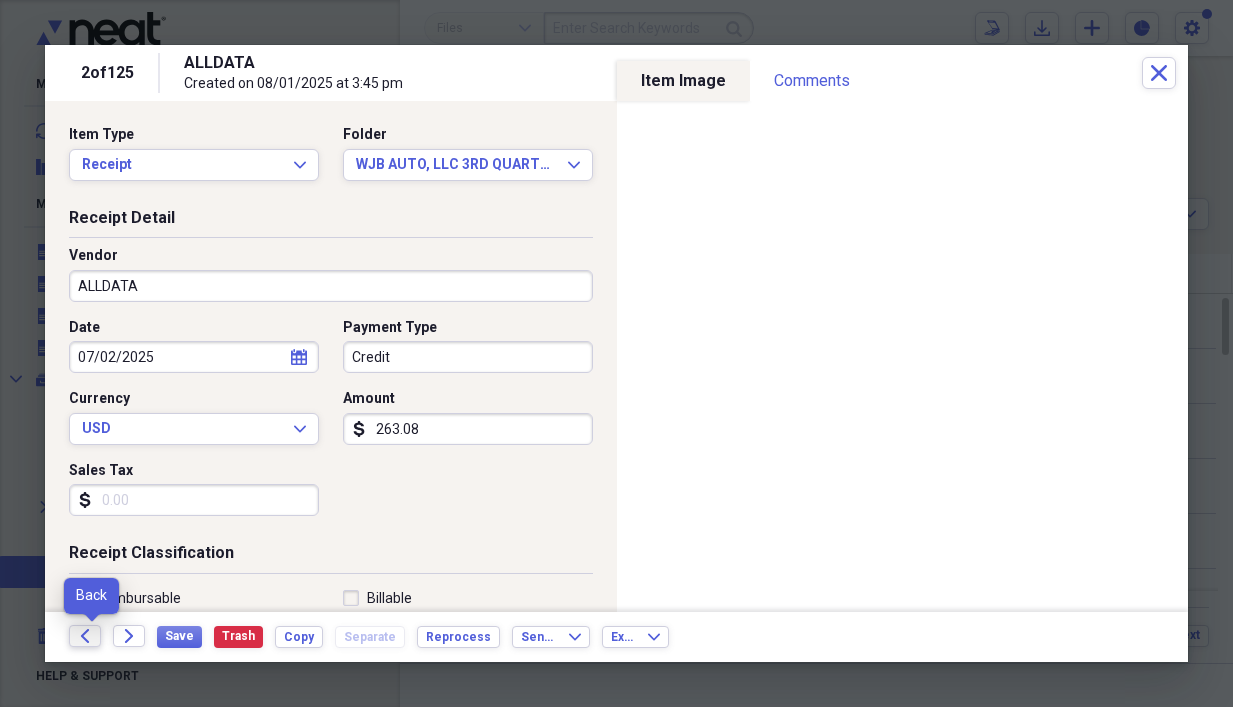 click on "Back" at bounding box center [85, 636] 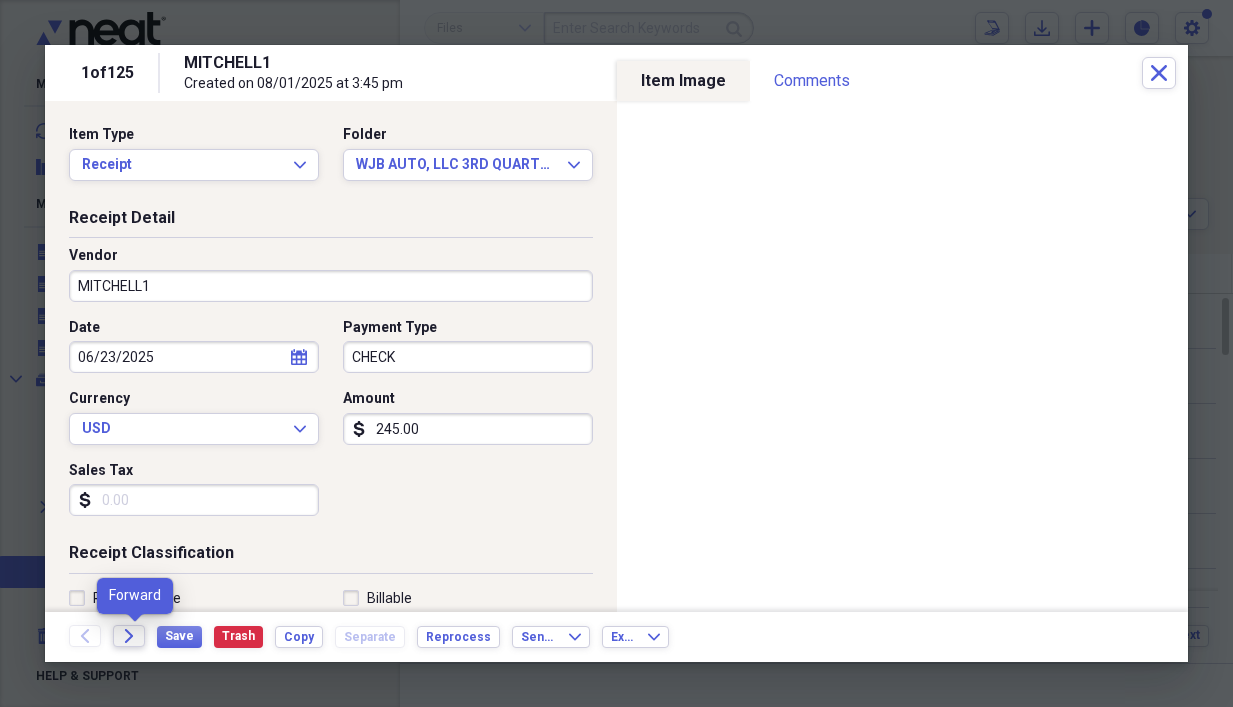 click on "Forward" at bounding box center [129, 636] 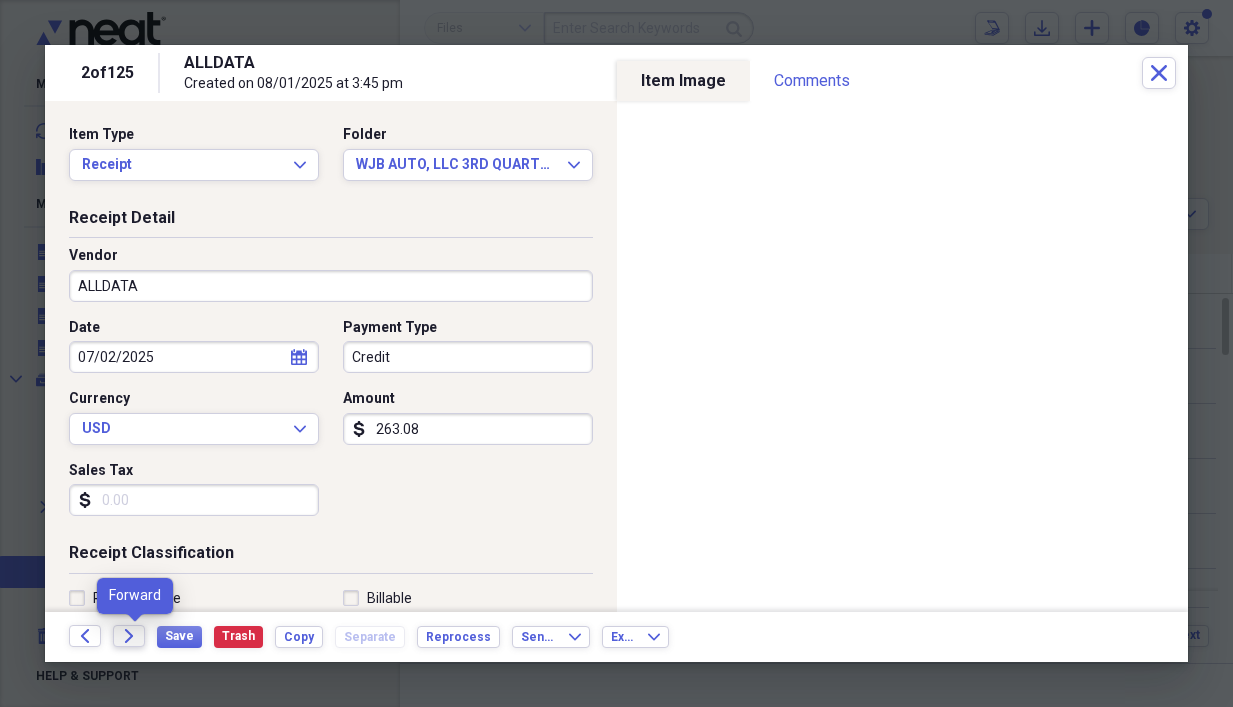 click on "Forward" at bounding box center (129, 636) 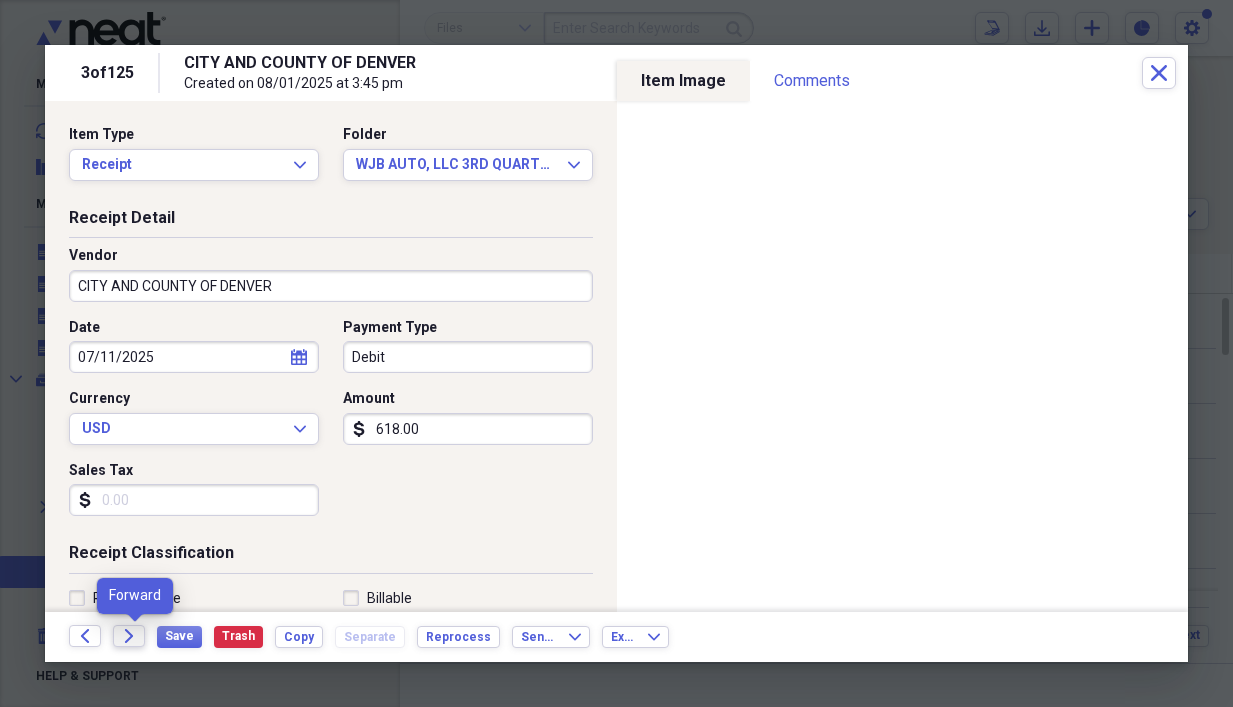 click on "Forward" at bounding box center [129, 636] 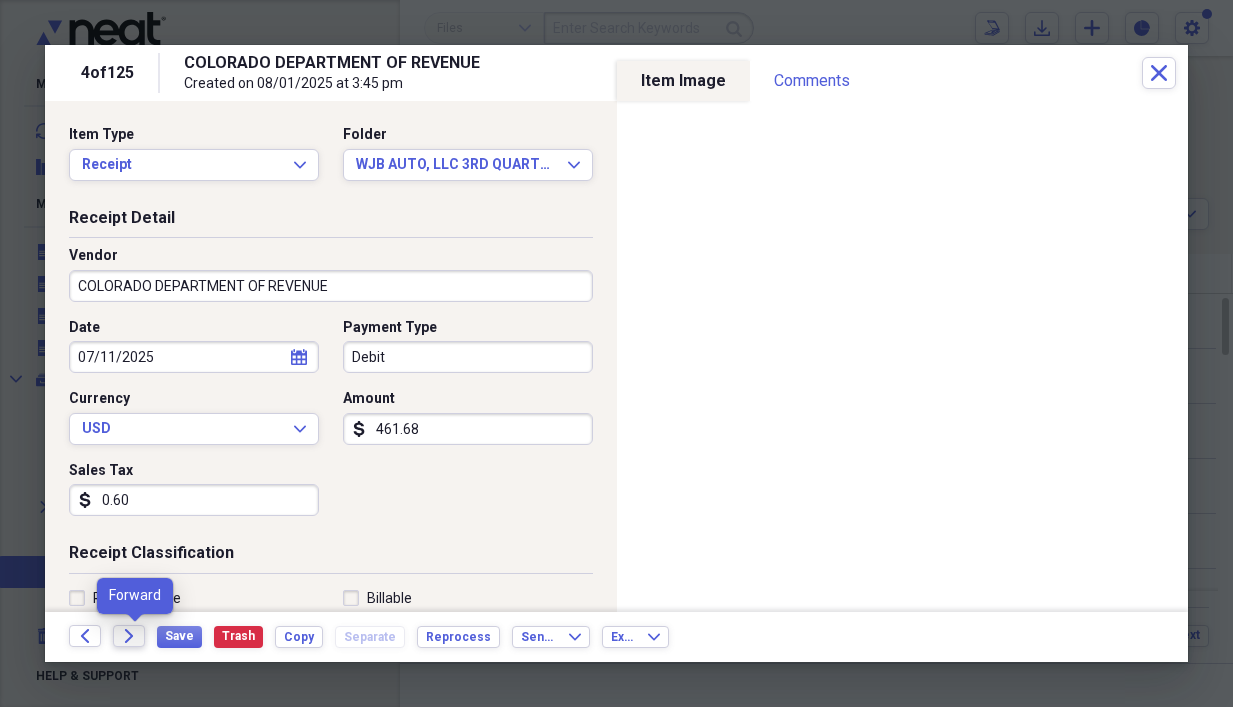 click on "Forward" 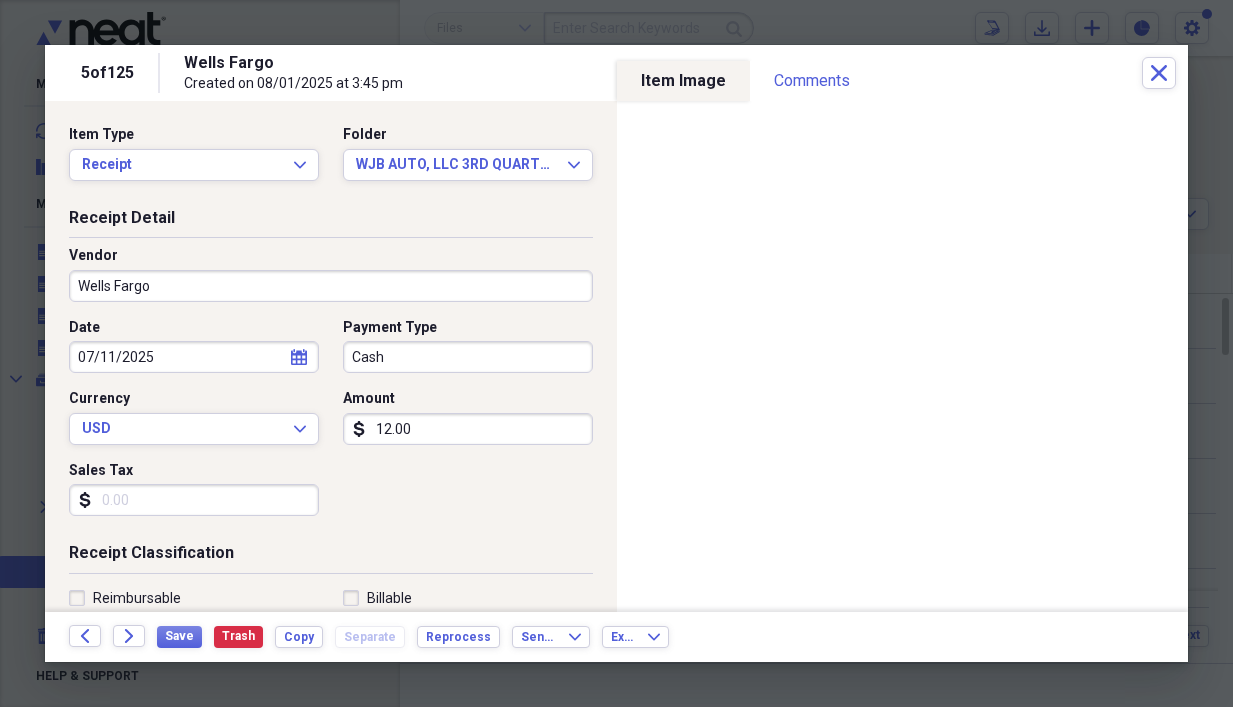 click on "Cash" at bounding box center (468, 357) 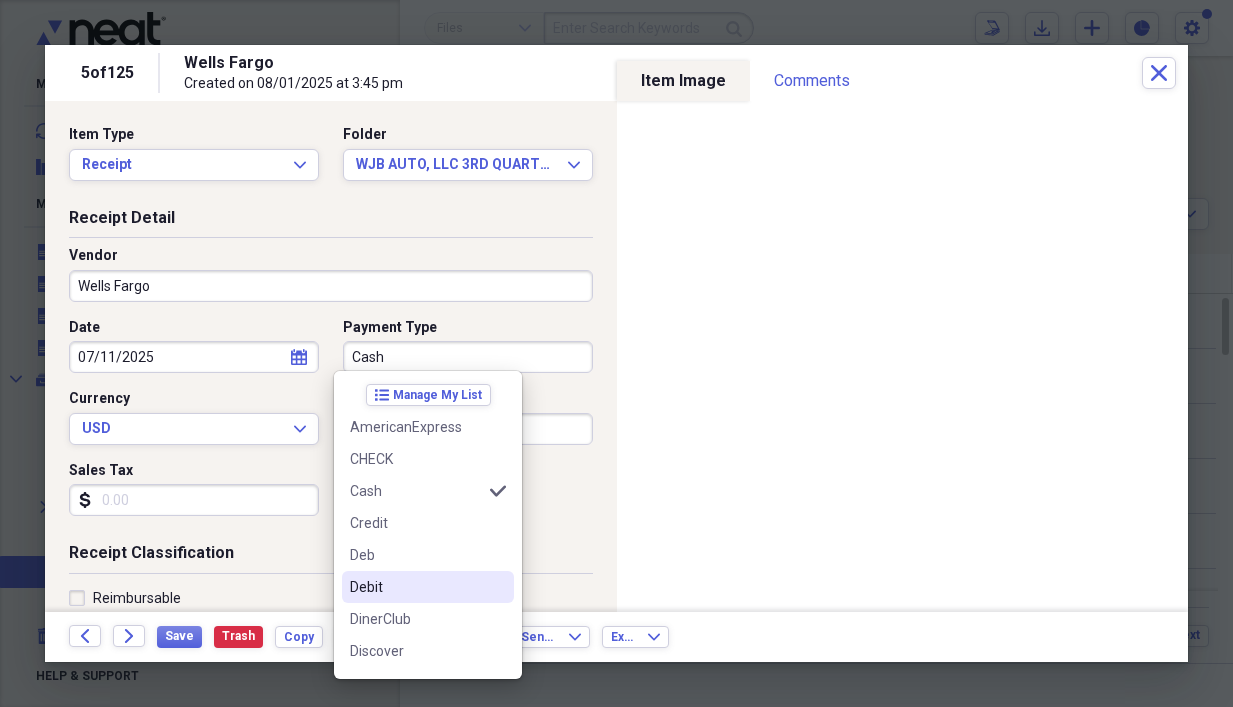 click on "Debit" at bounding box center [416, 587] 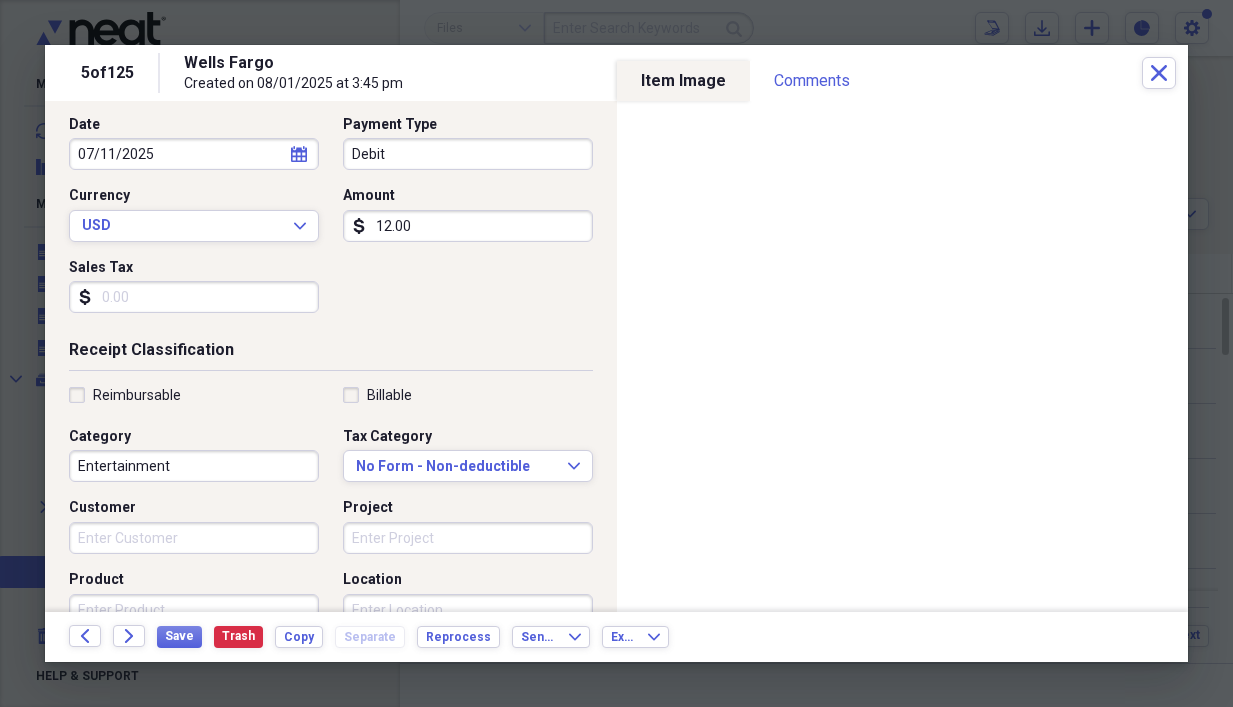 scroll, scrollTop: 214, scrollLeft: 0, axis: vertical 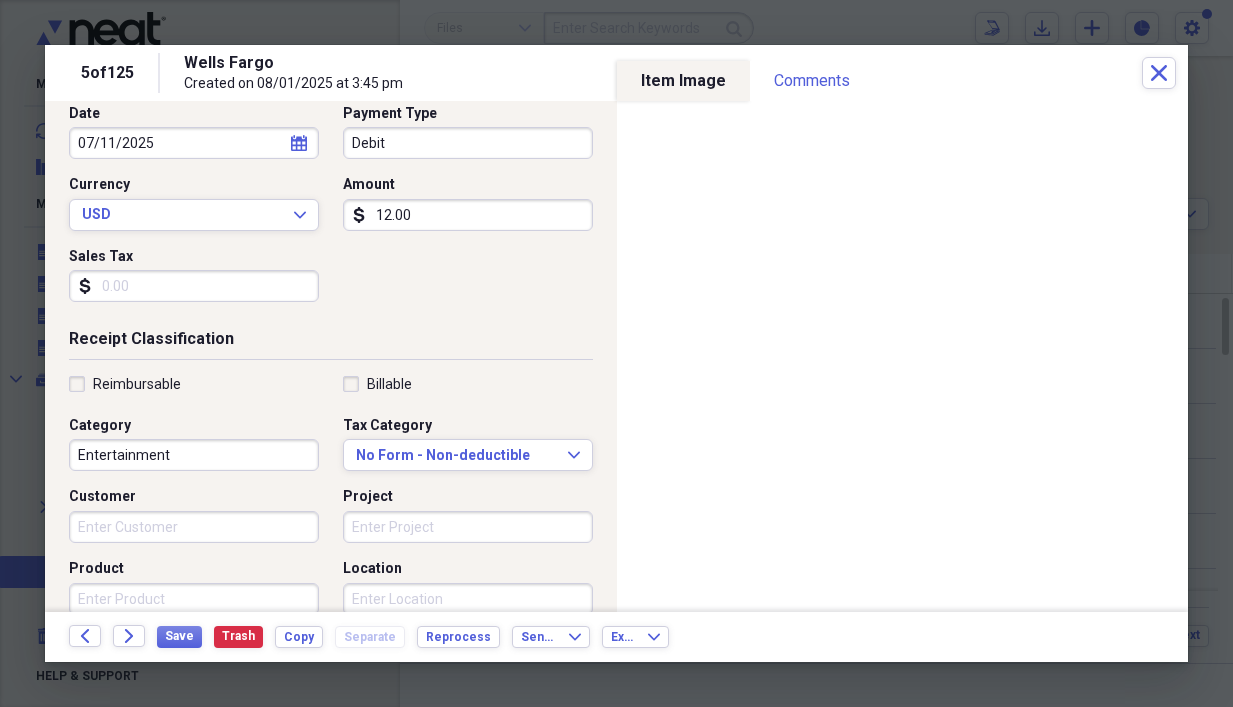 click on "Entertainment" at bounding box center [194, 455] 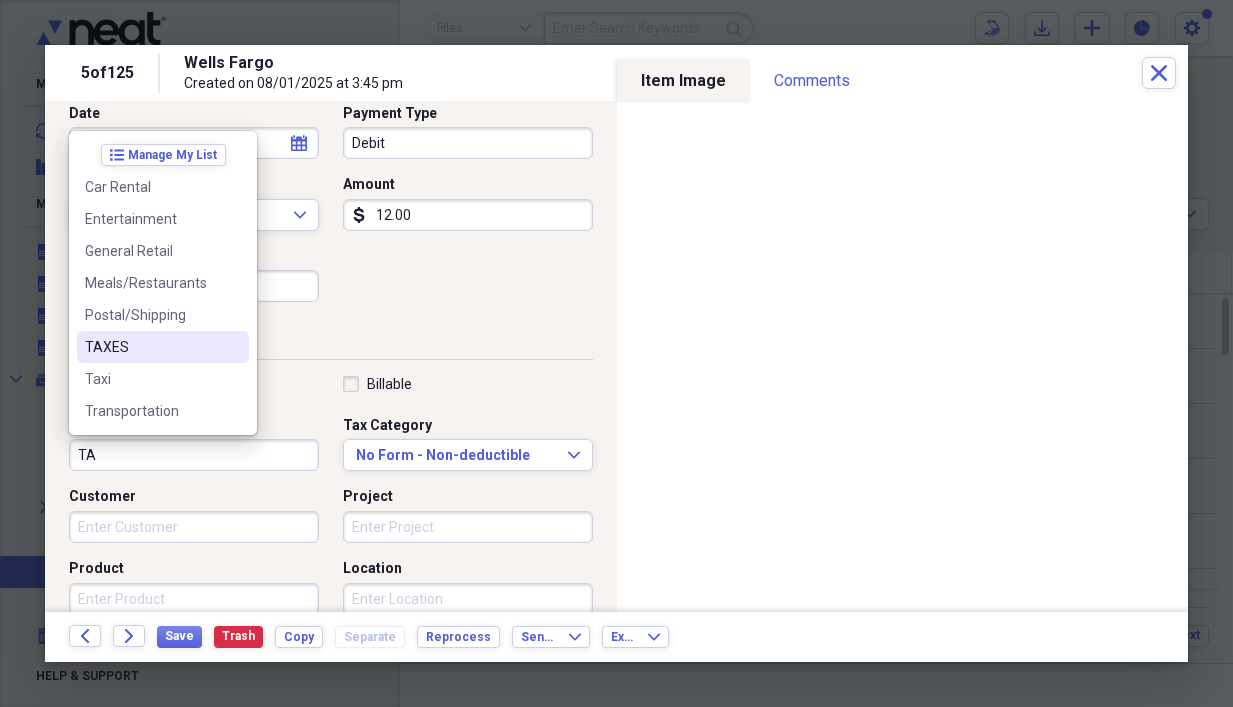 click on "TAXES" at bounding box center [151, 347] 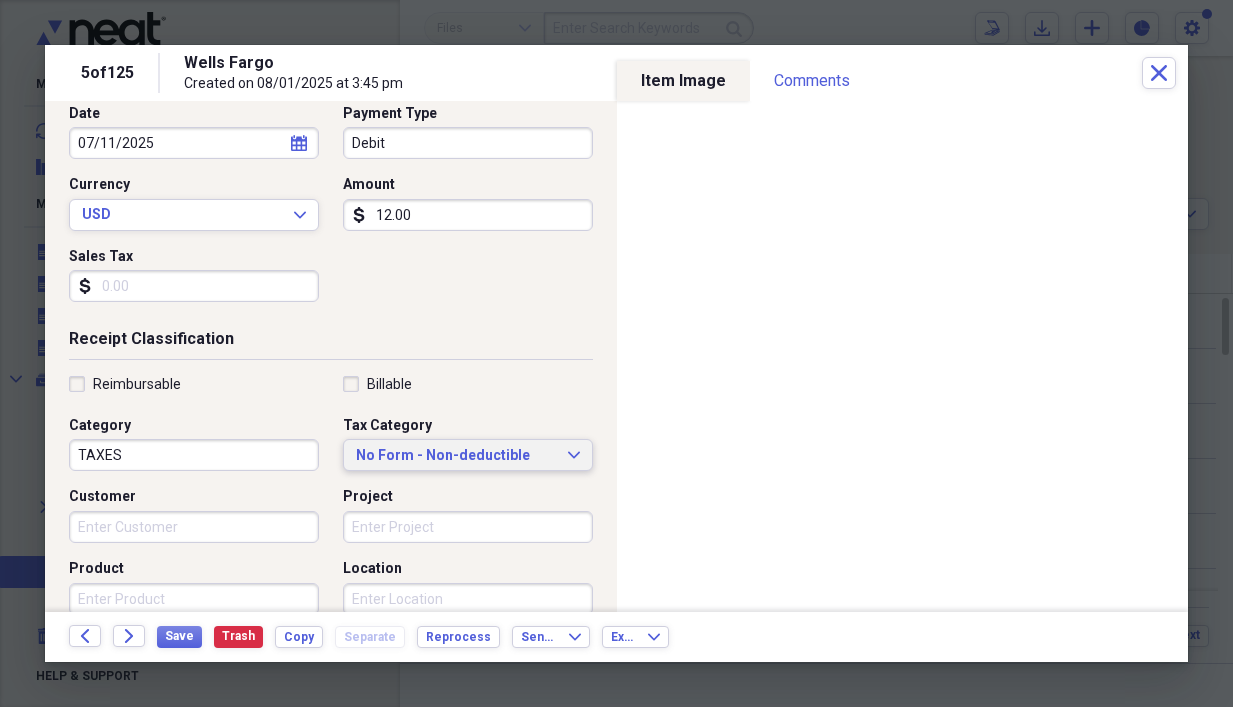 click on "Expand" 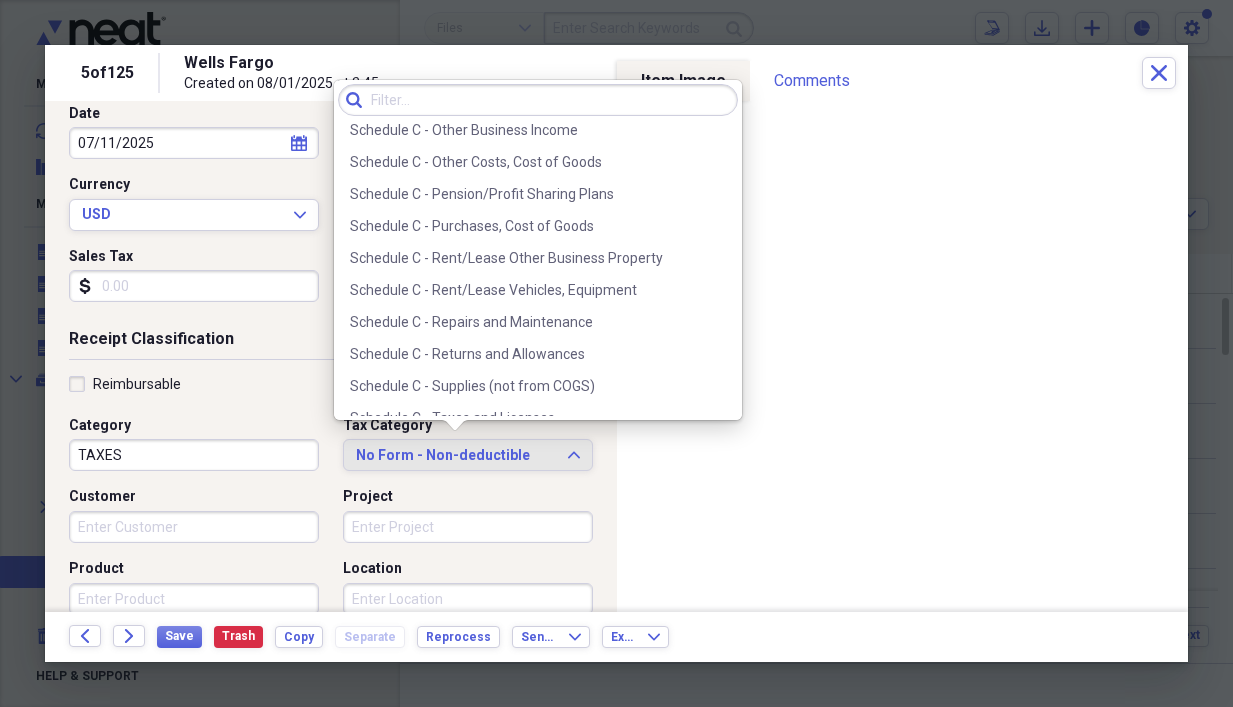scroll, scrollTop: 4126, scrollLeft: 0, axis: vertical 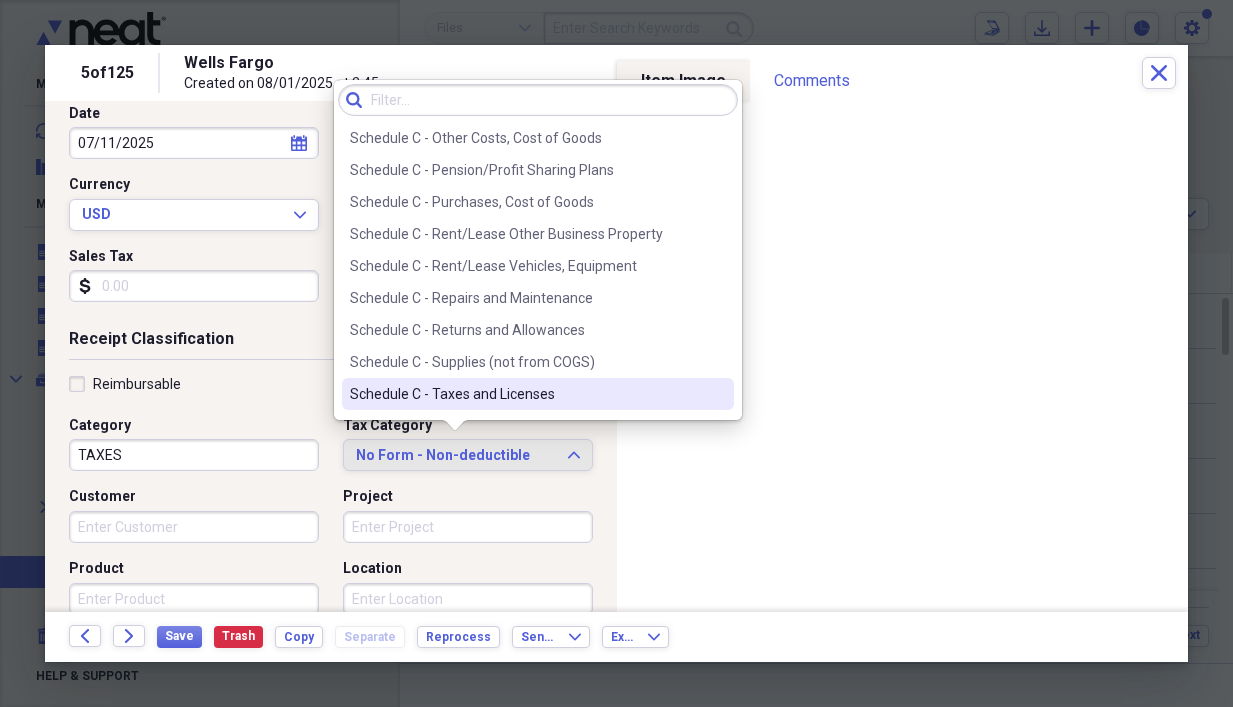 click on "Schedule C - Taxes and Licenses" at bounding box center [526, 394] 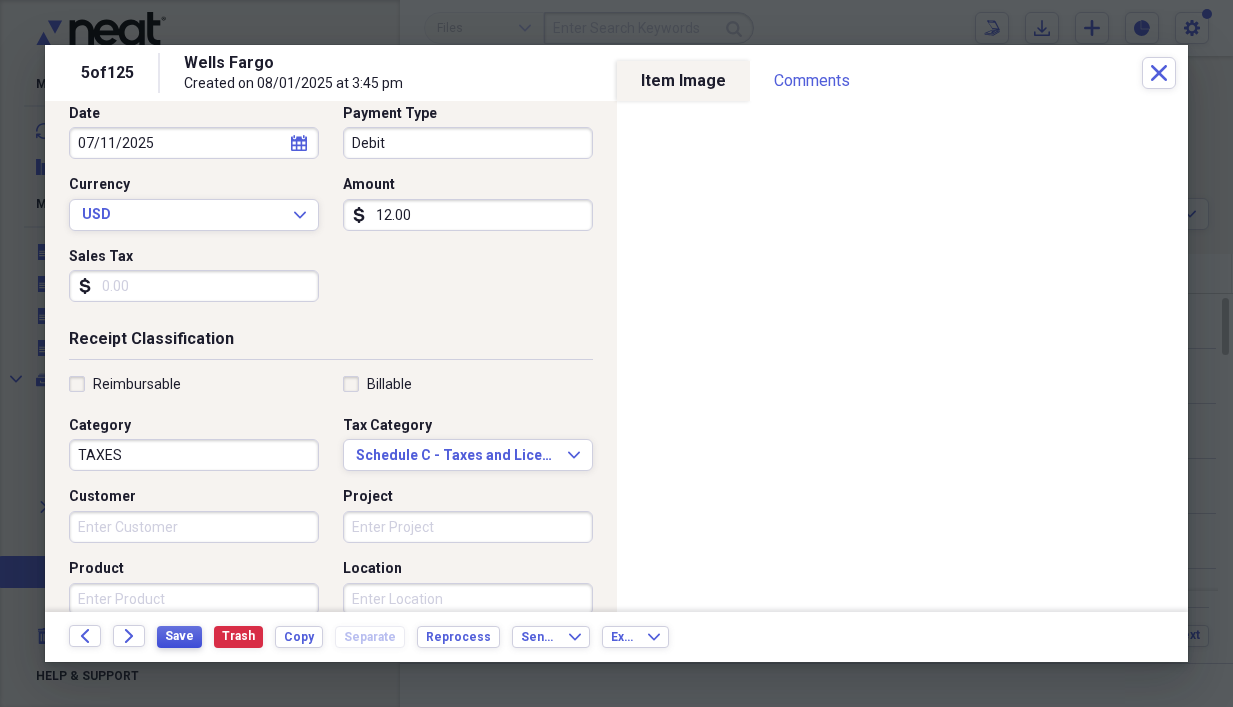 click on "Save" at bounding box center [179, 636] 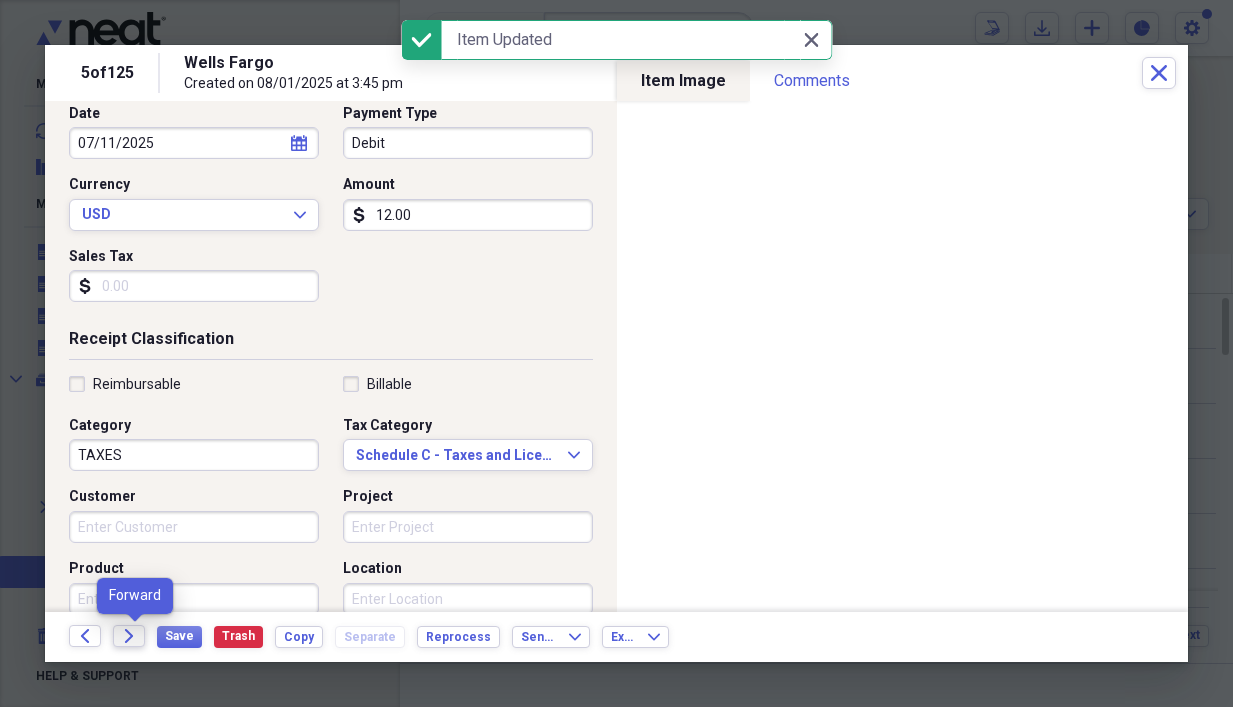 click on "Forward" 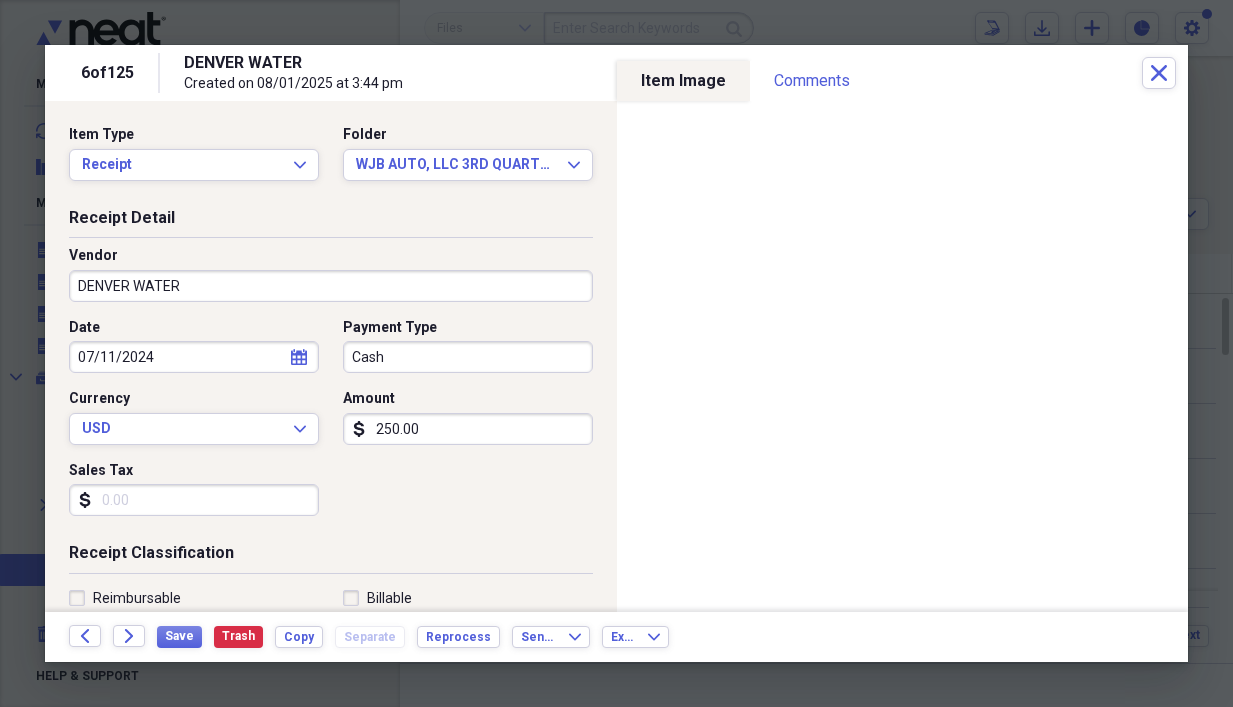 click on "Cash" at bounding box center (468, 357) 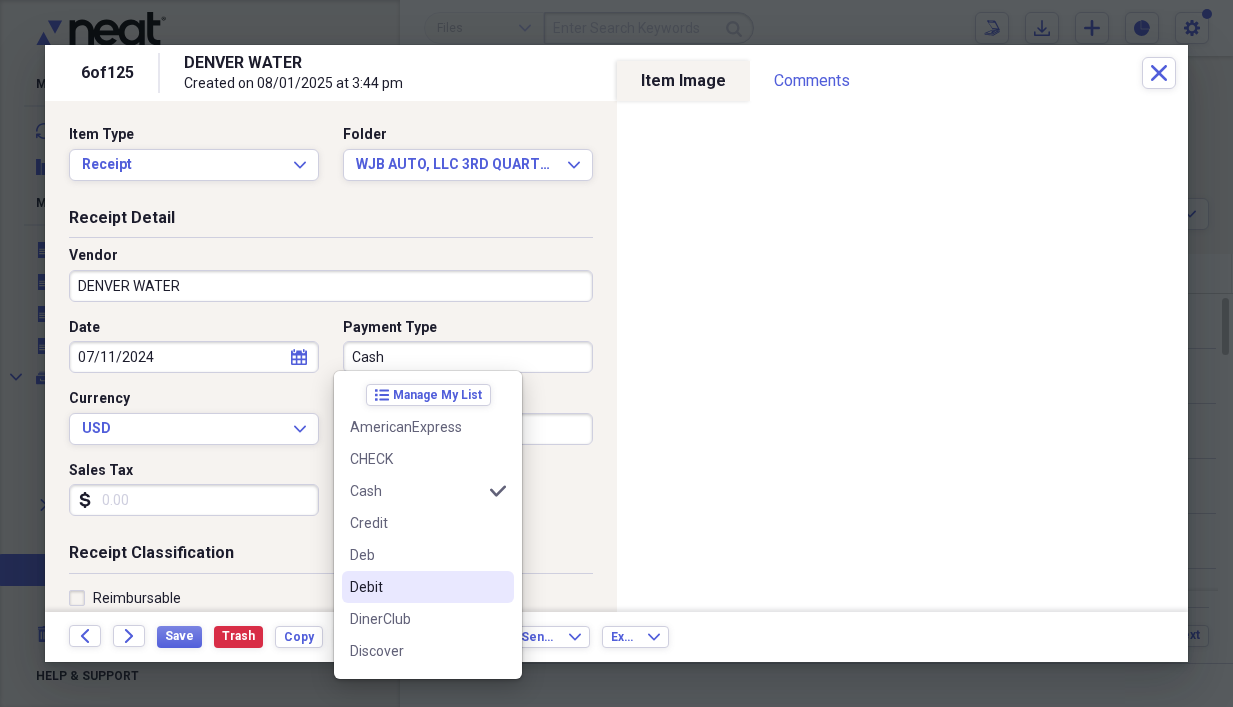 click on "Debit" at bounding box center (428, 587) 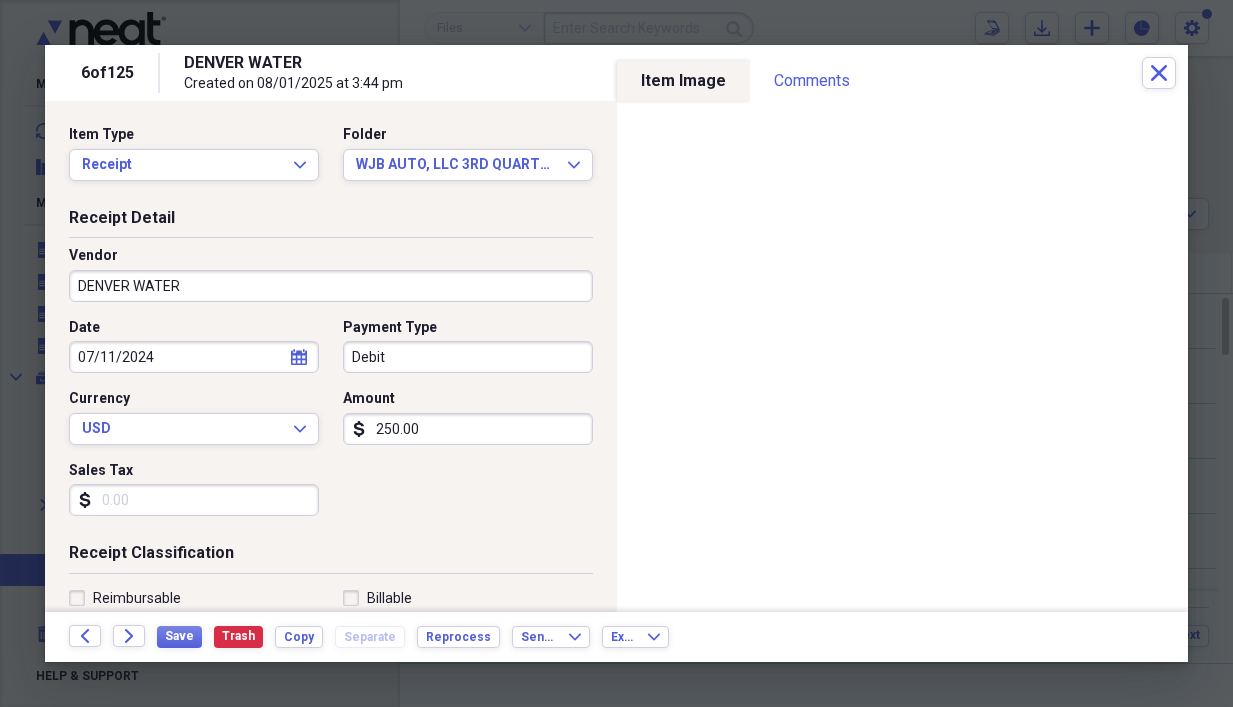click on "250.00" at bounding box center (468, 429) 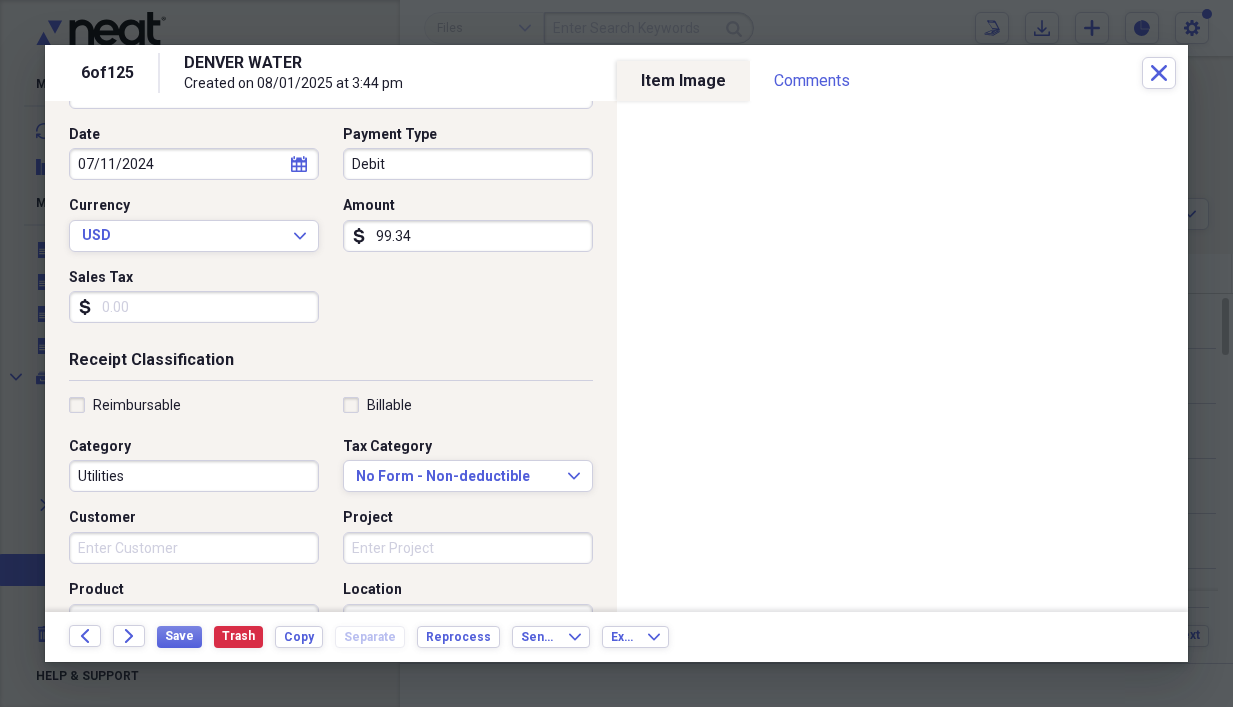 scroll, scrollTop: 280, scrollLeft: 0, axis: vertical 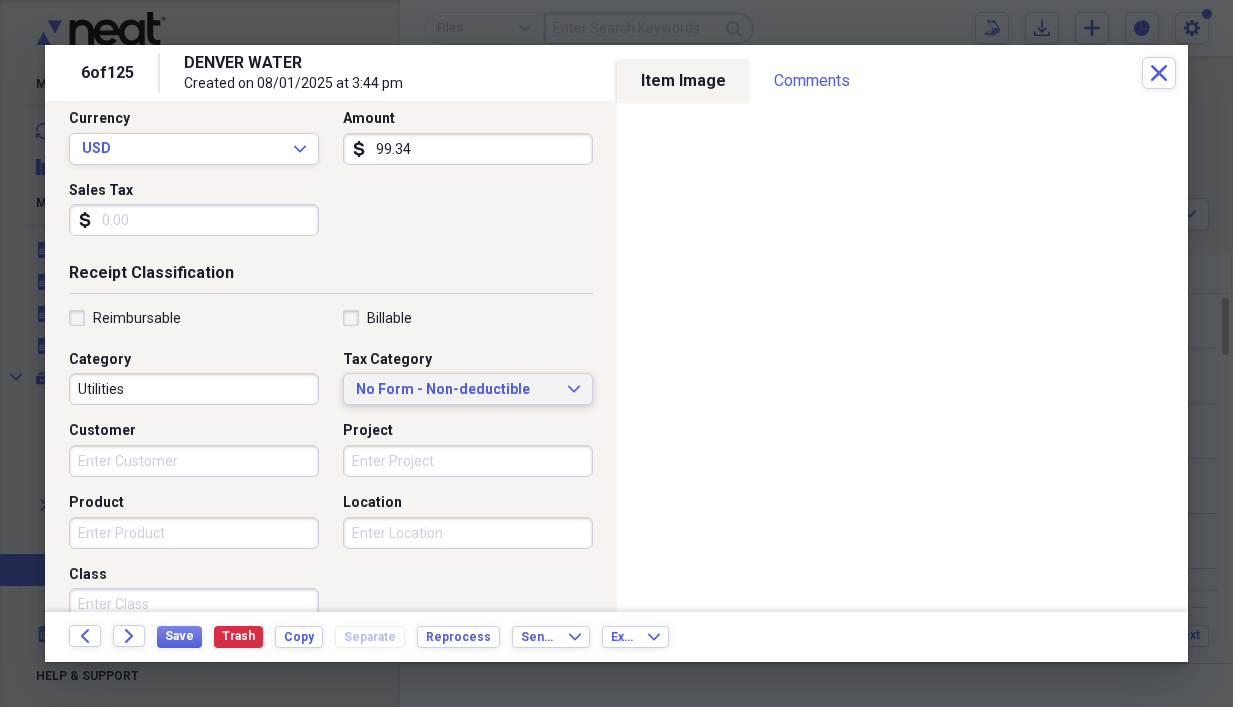 type on "99.34" 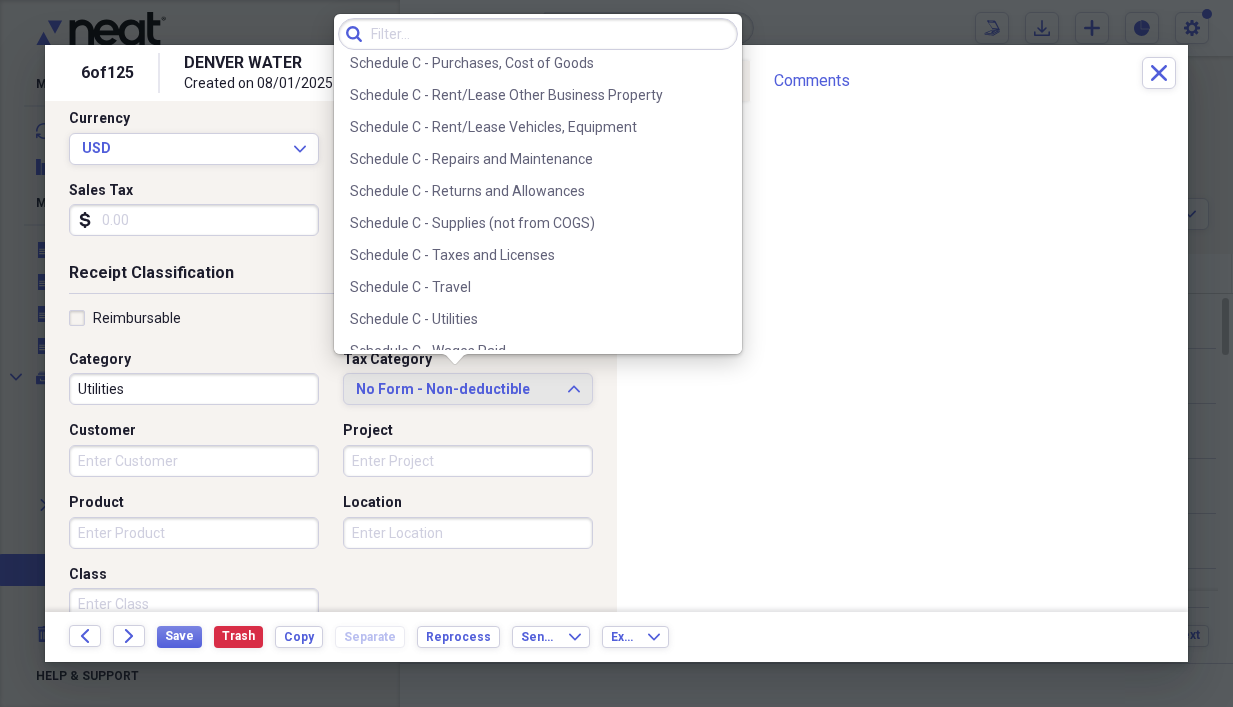scroll, scrollTop: 4224, scrollLeft: 0, axis: vertical 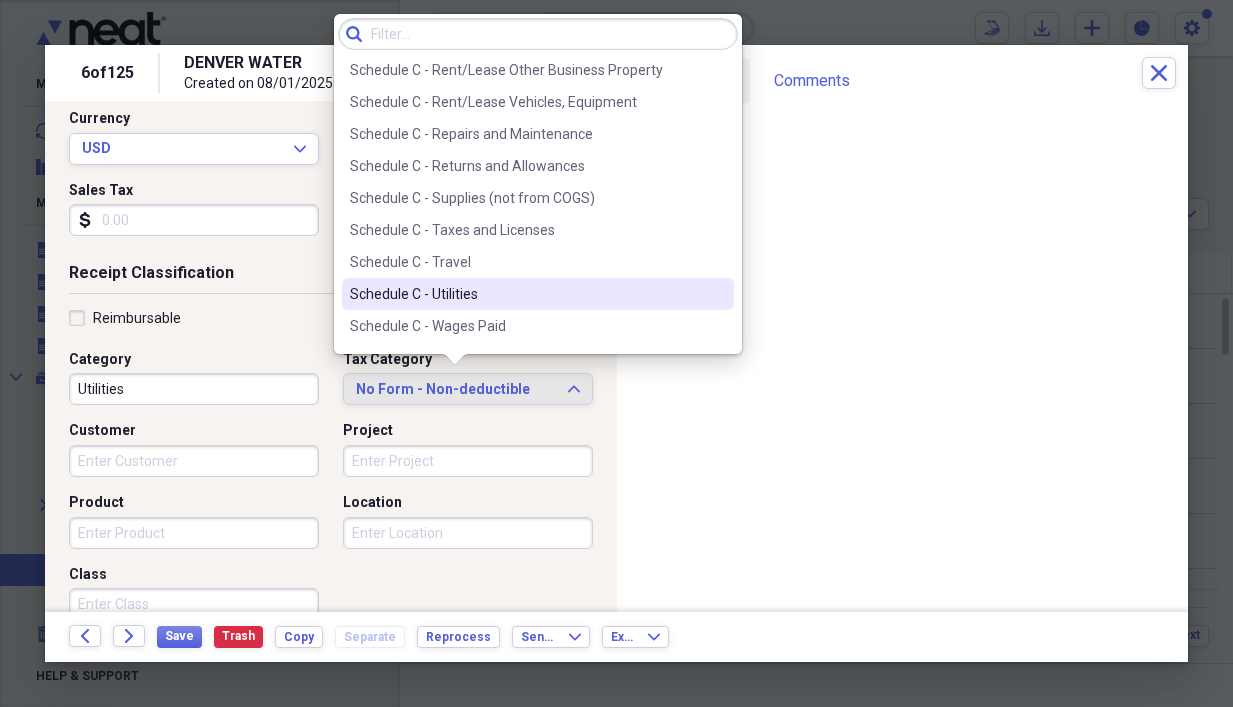 click on "Schedule C - Utilities" at bounding box center [526, 294] 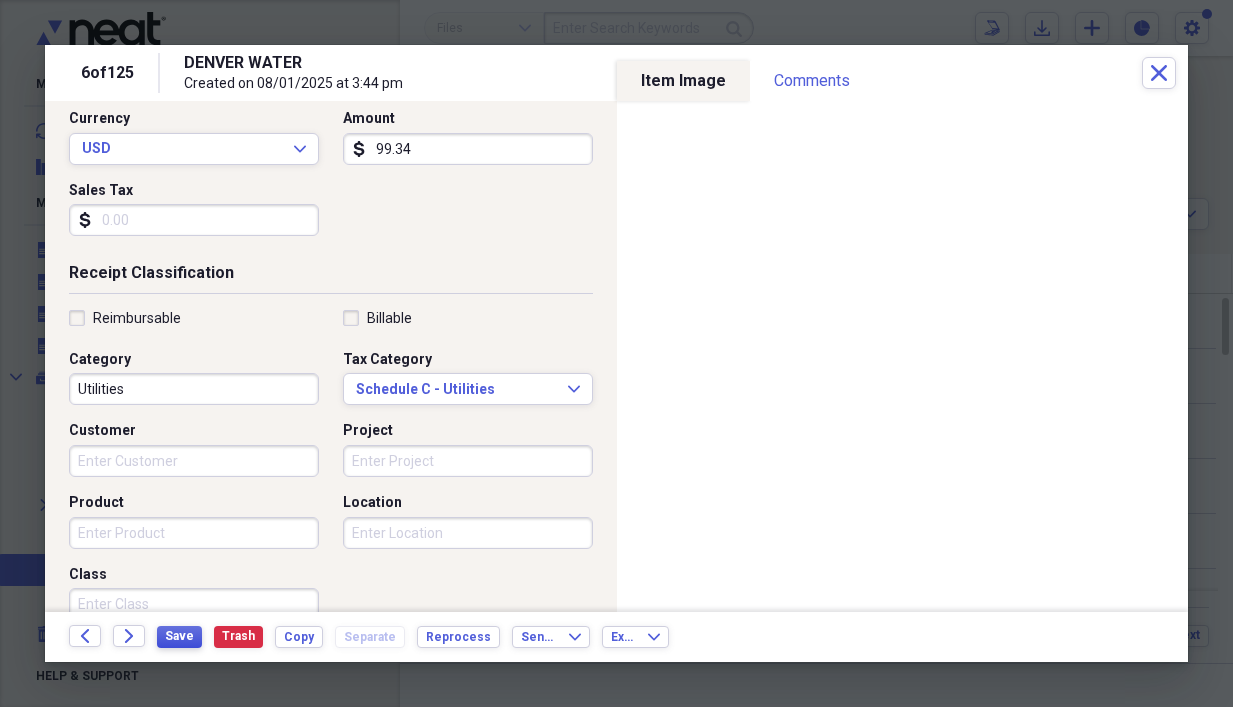 click on "Save" at bounding box center [179, 637] 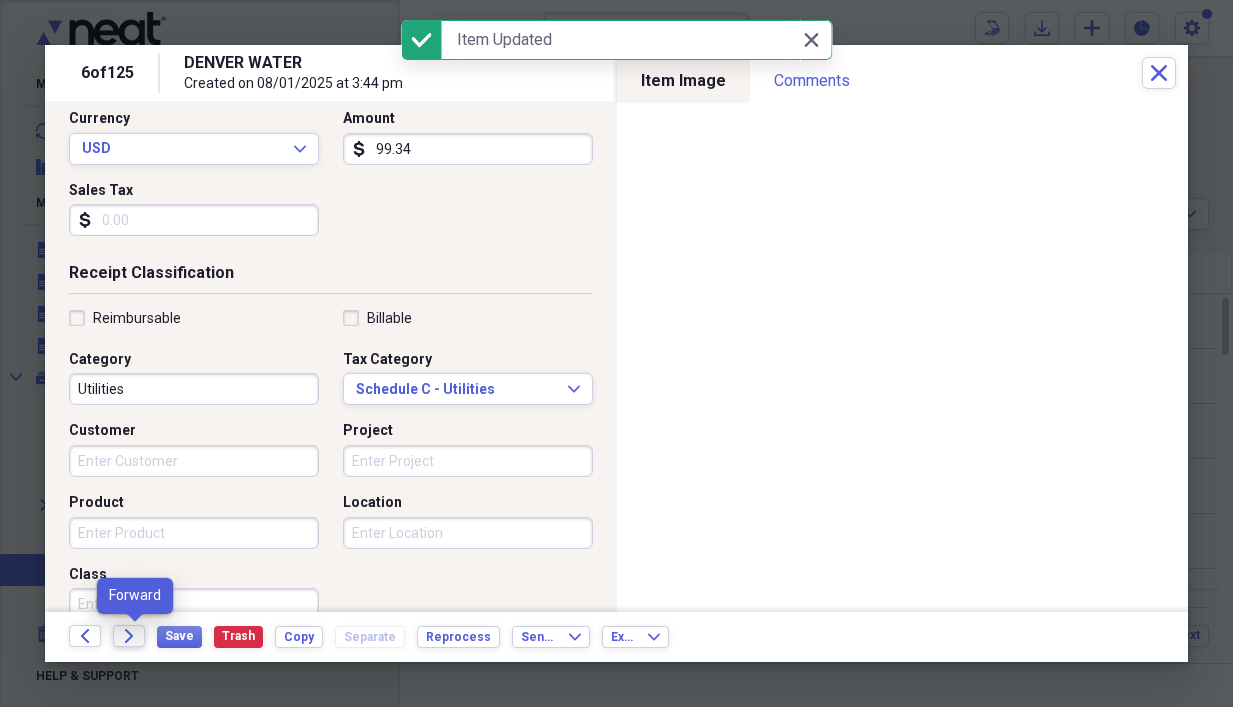 click on "Forward" 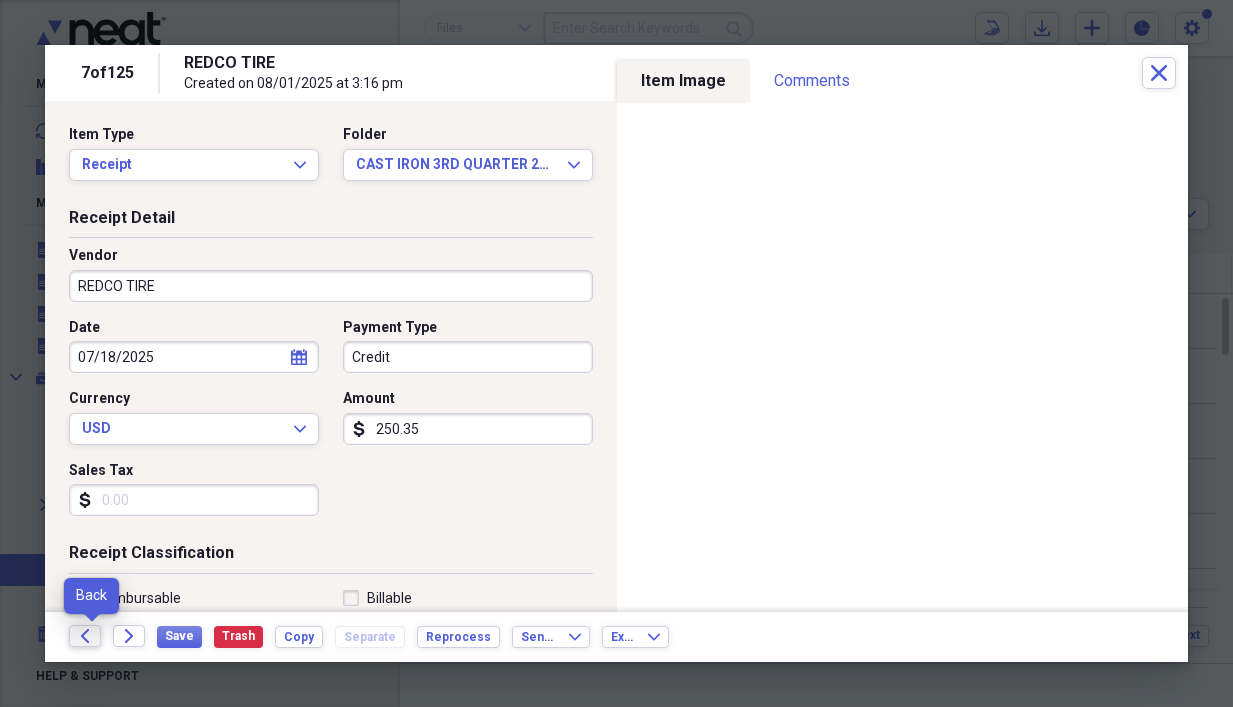 click 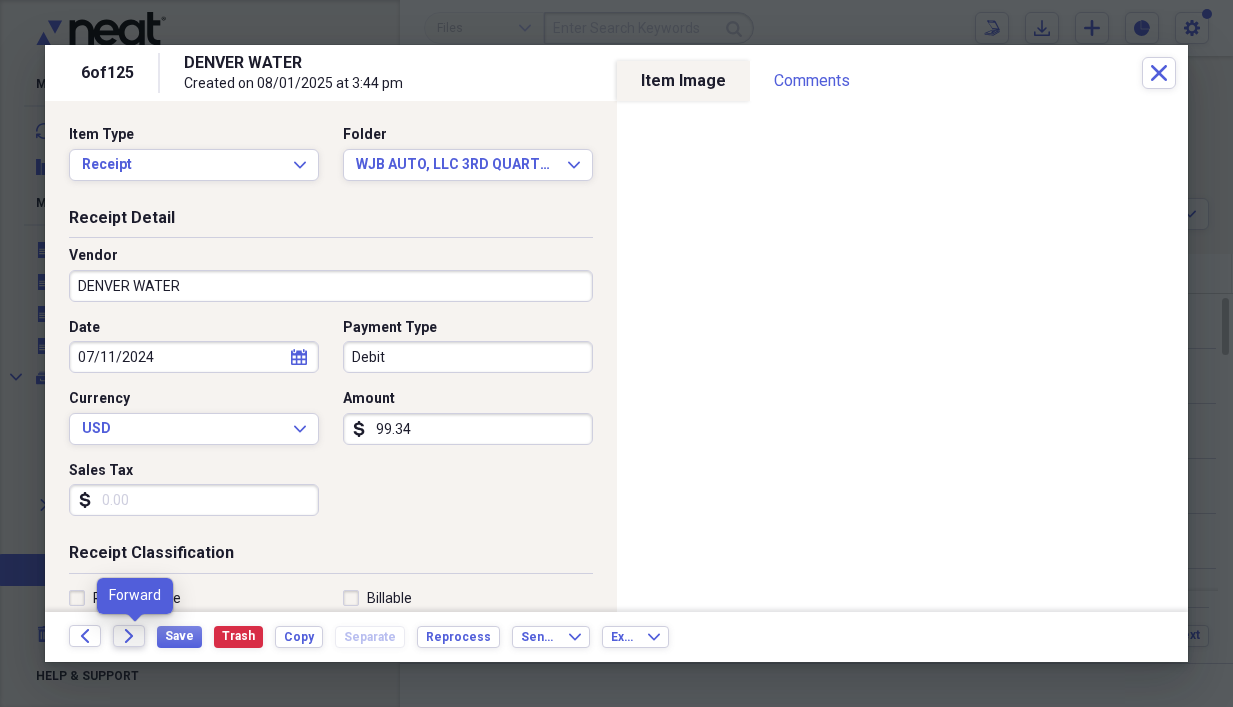 click 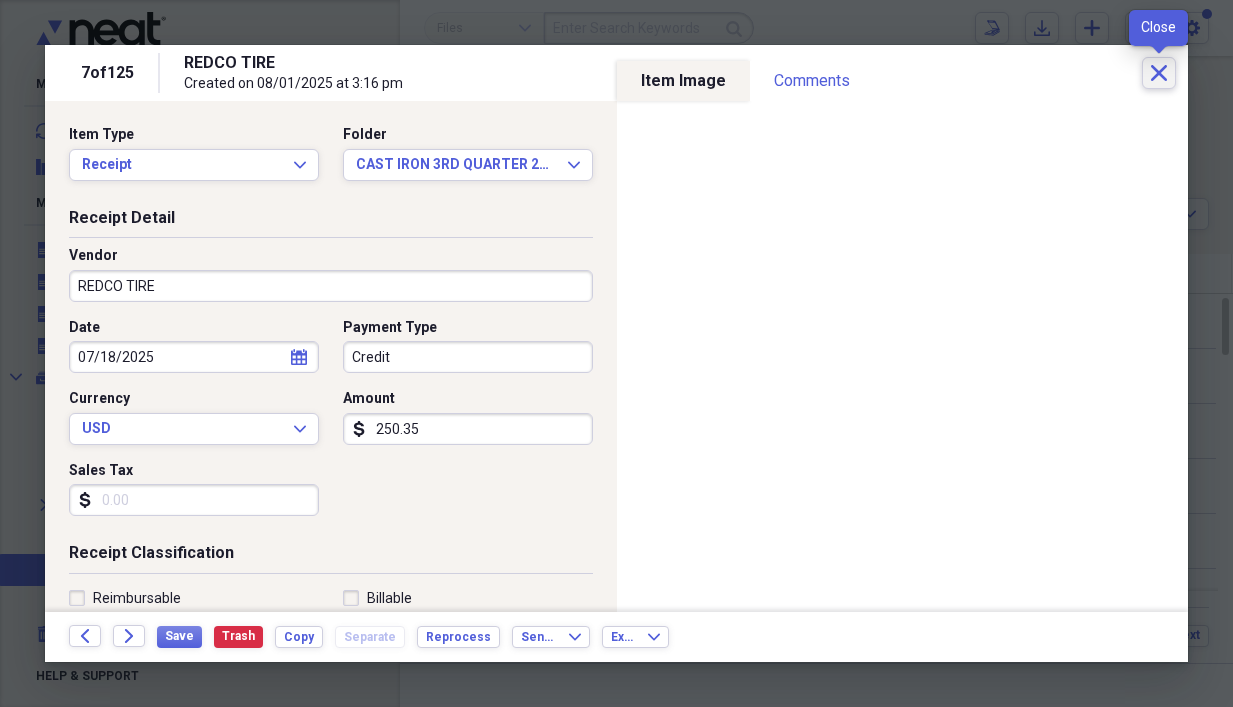 click on "Close" 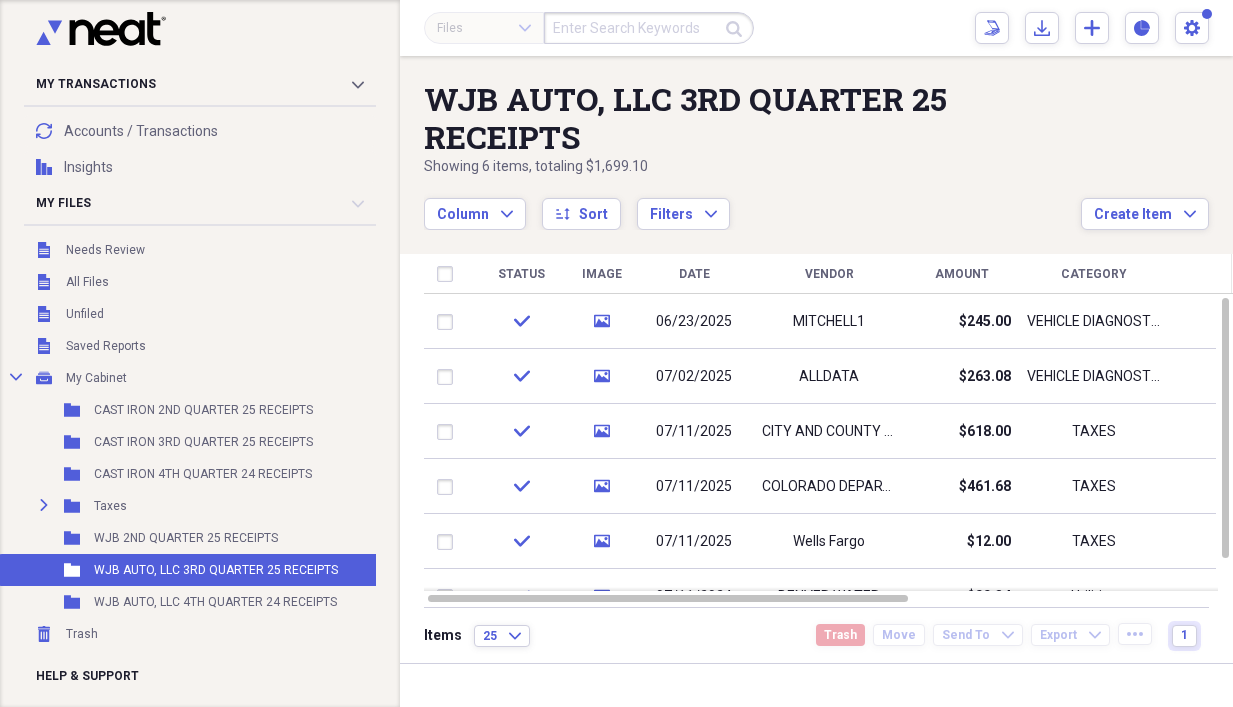 scroll, scrollTop: 0, scrollLeft: 0, axis: both 